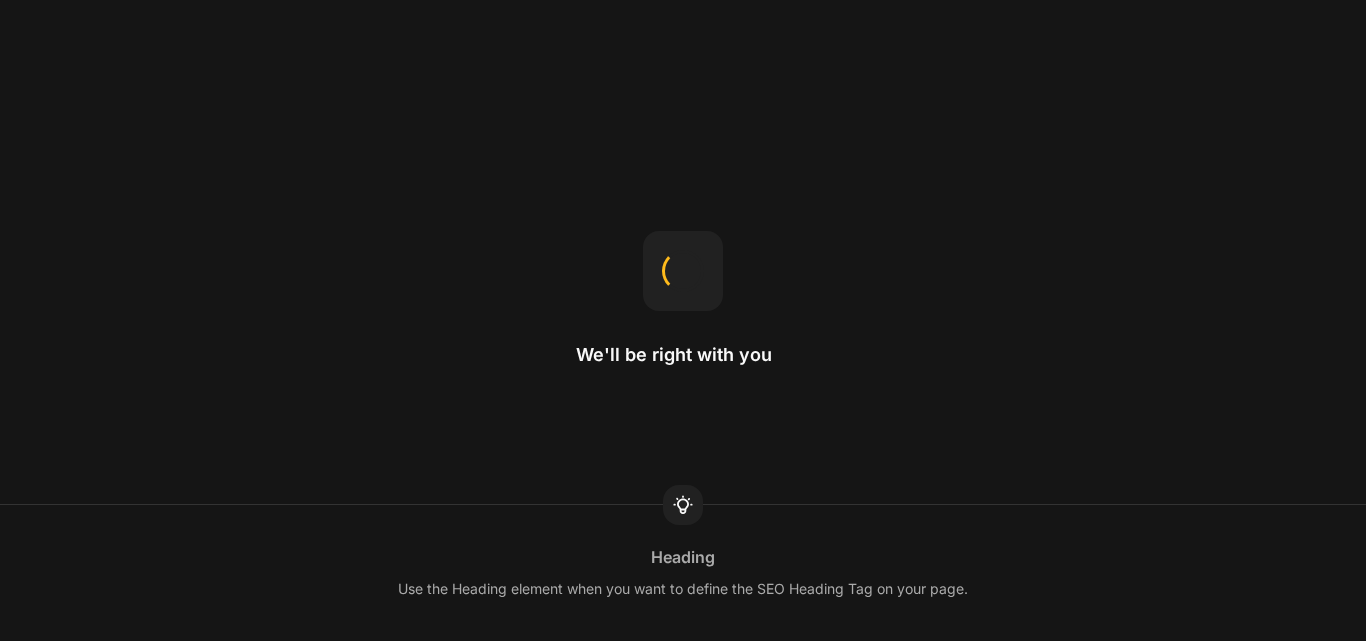 scroll, scrollTop: 0, scrollLeft: 0, axis: both 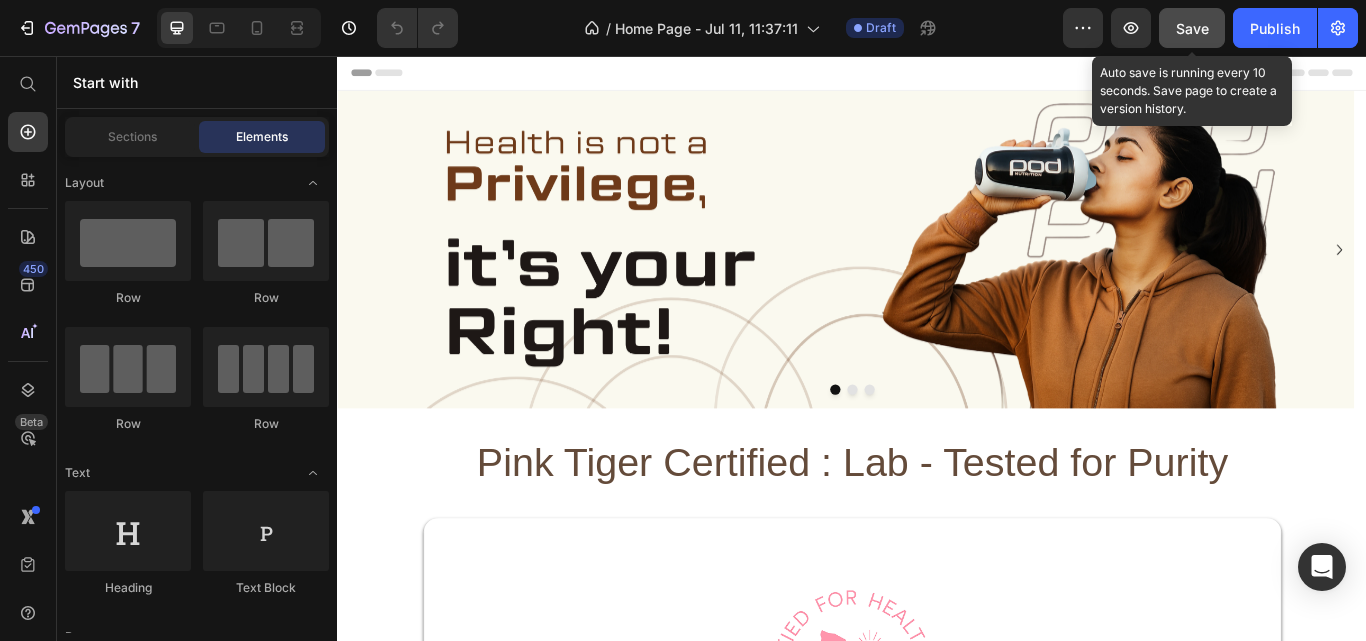 click on "Save" 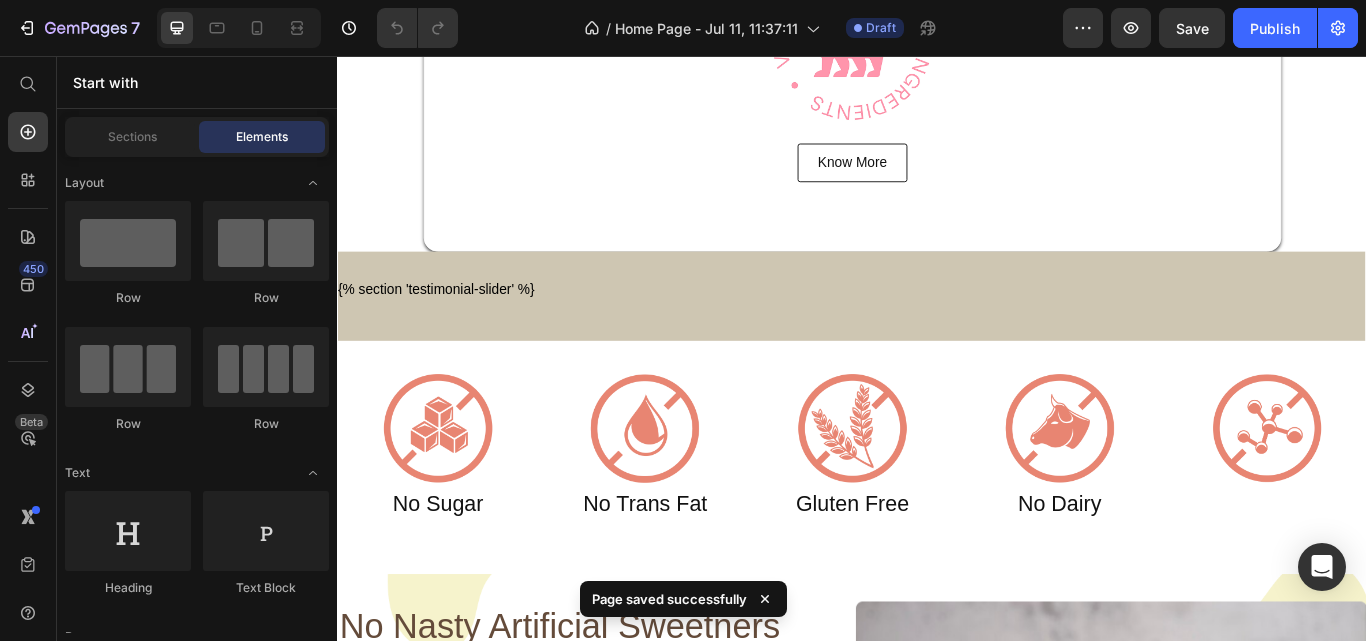 scroll, scrollTop: 884, scrollLeft: 0, axis: vertical 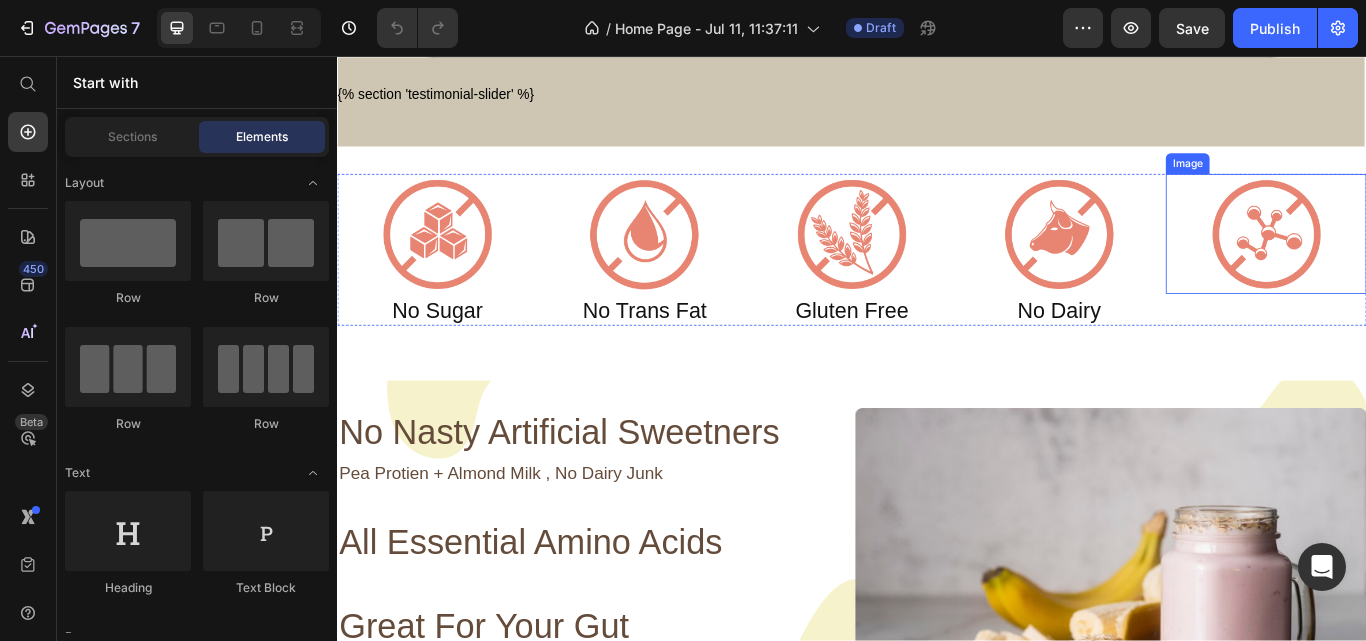 click at bounding box center (1420, 264) 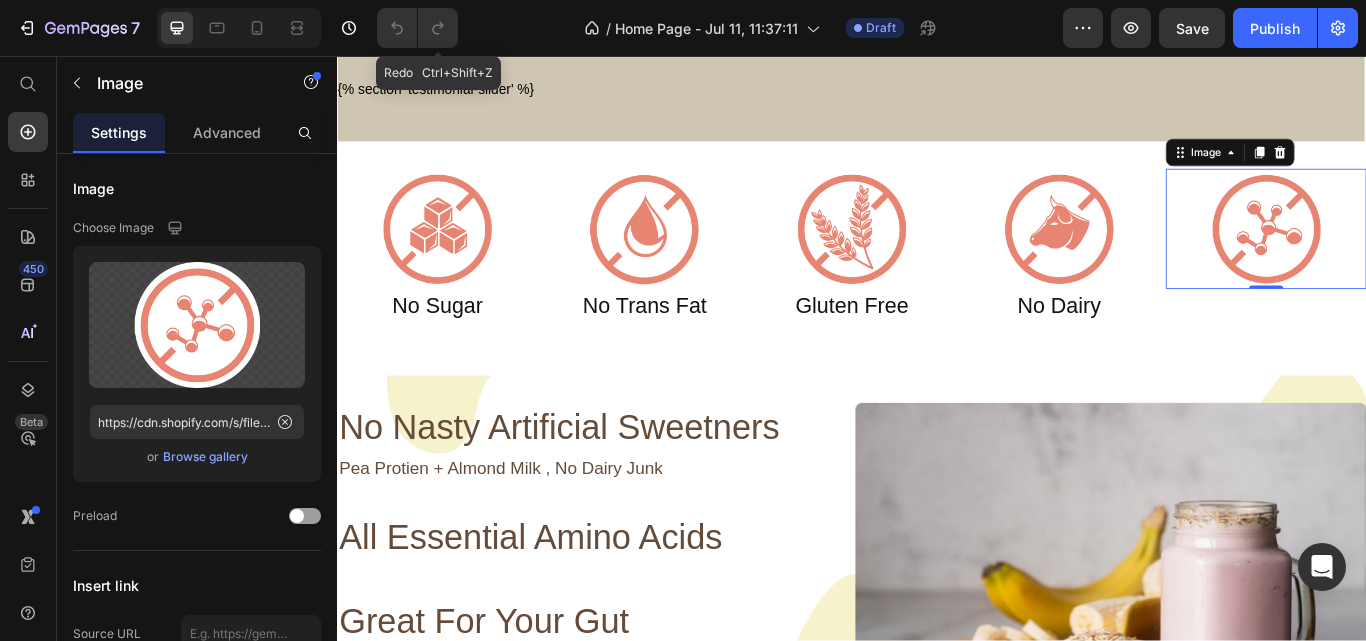 click at bounding box center (1420, 258) 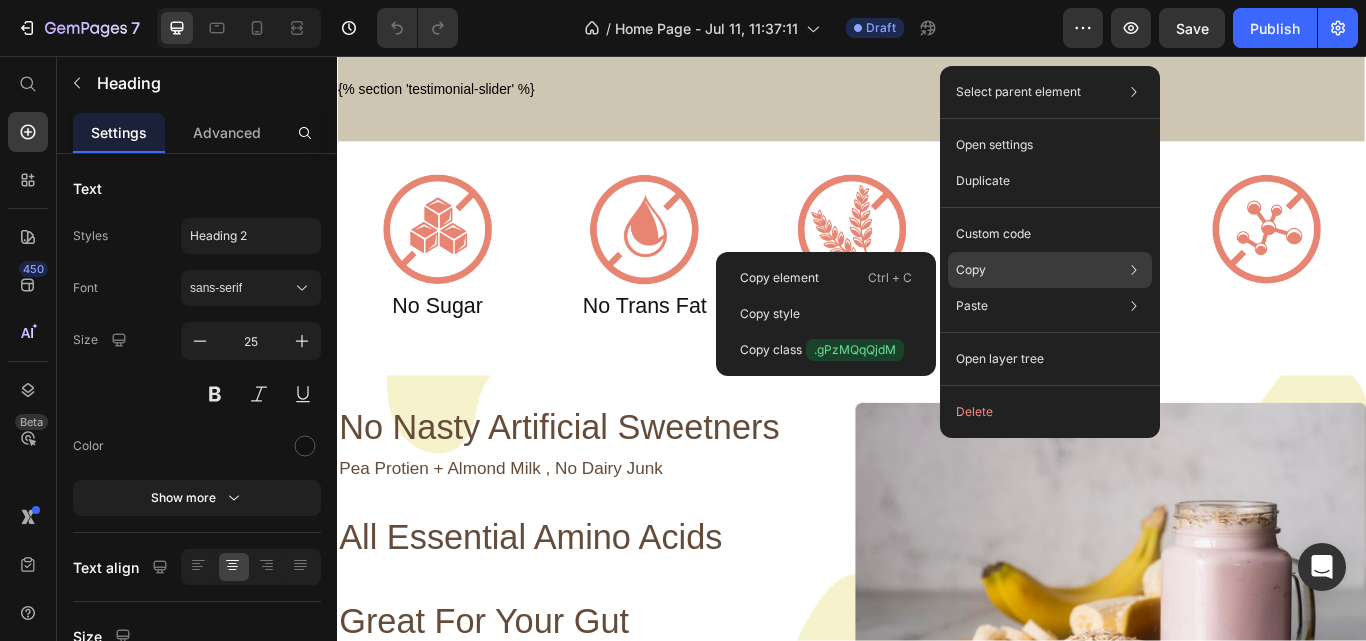 click on "Copy Copy element  Ctrl + C Copy style  Copy class  .gPzMQqQjdM" 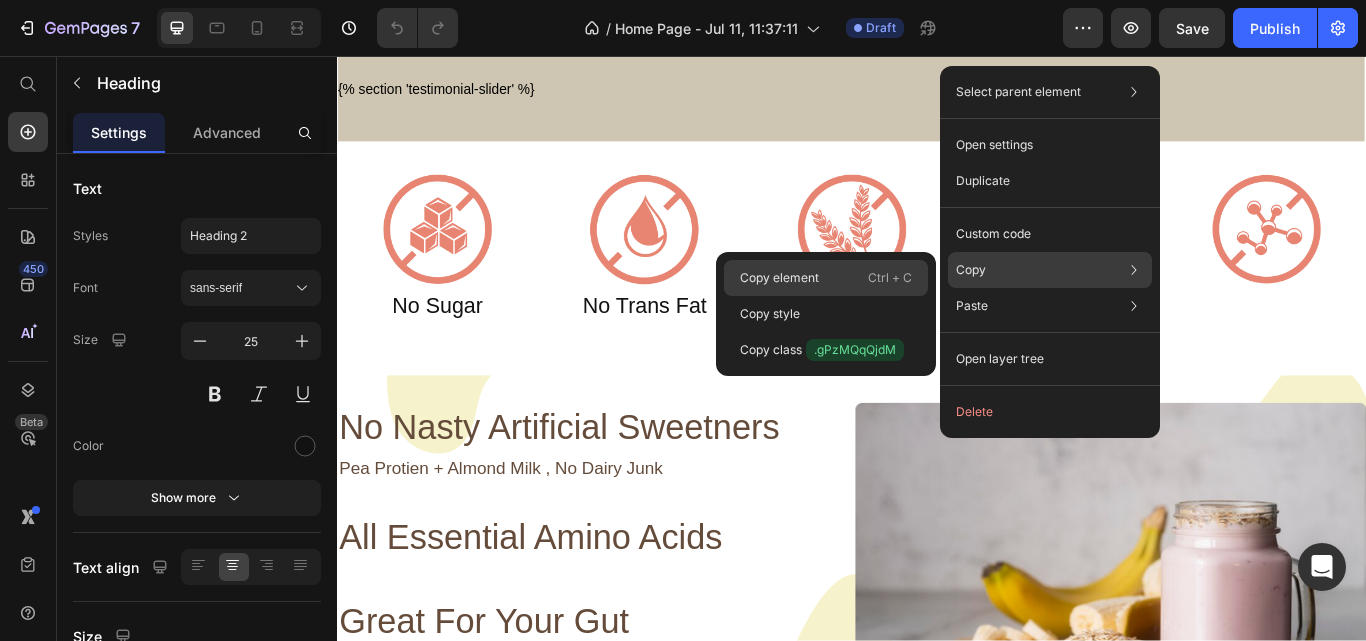 click on "Copy element  Ctrl + C" 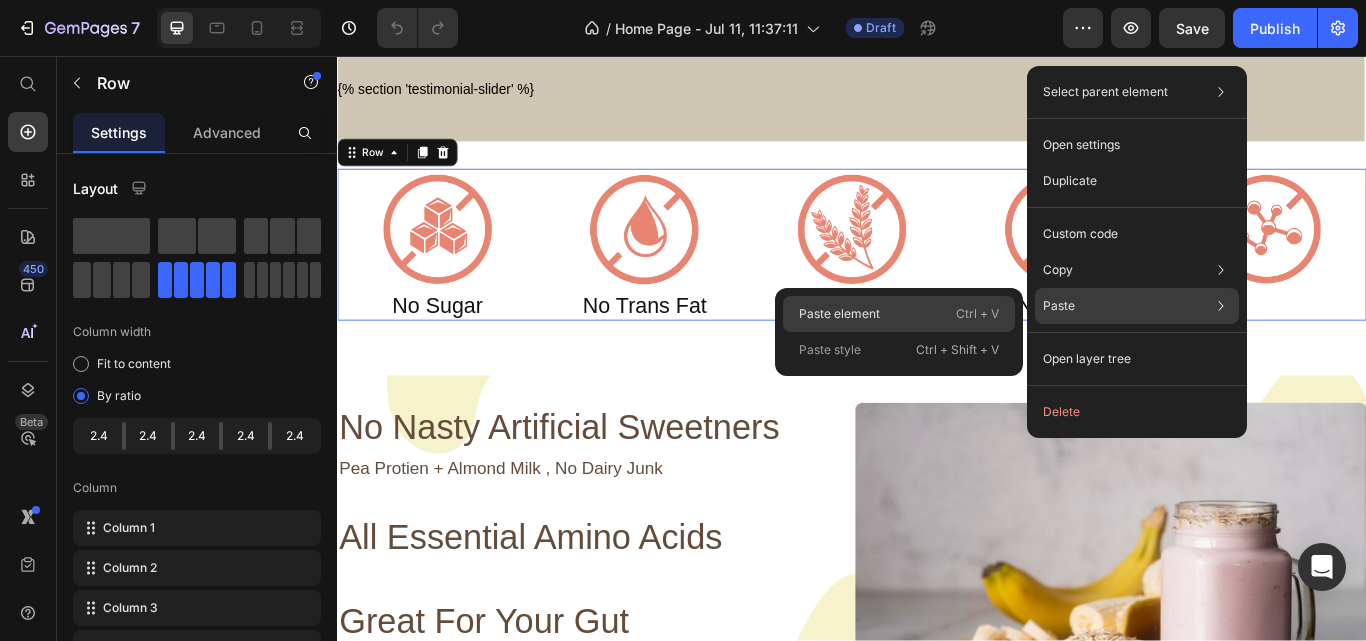 click on "Ctrl + V" at bounding box center [977, 314] 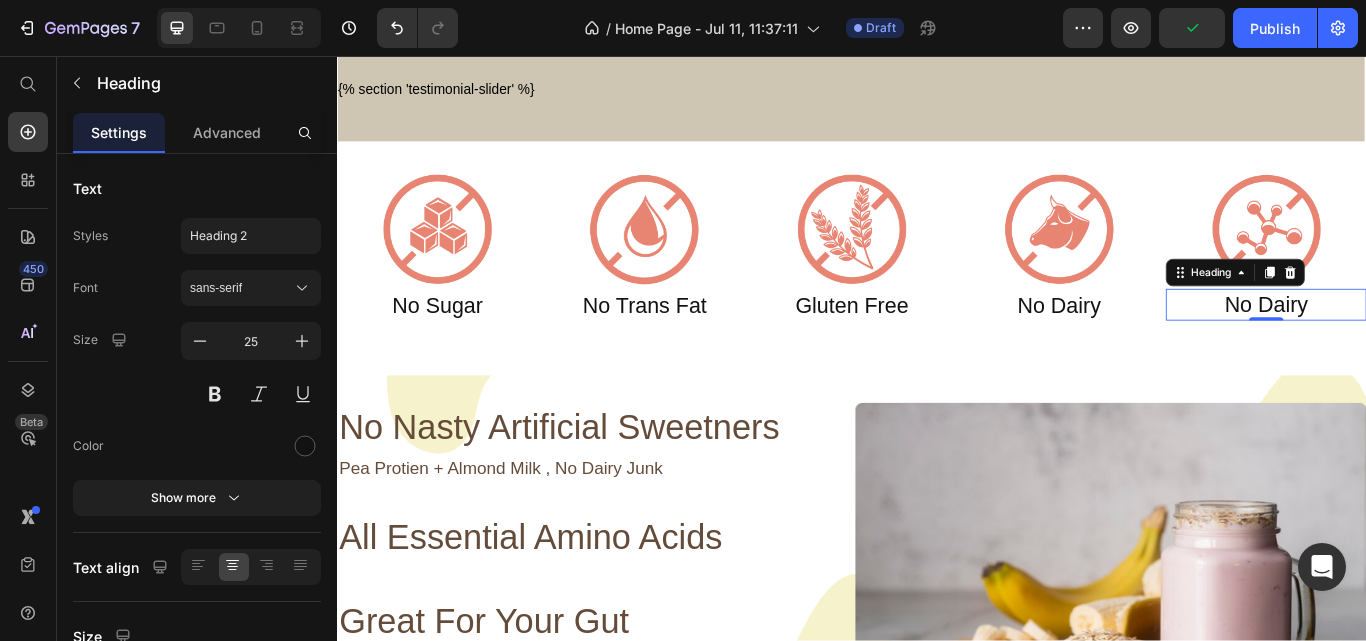 click on "No Dairy" at bounding box center [1420, 346] 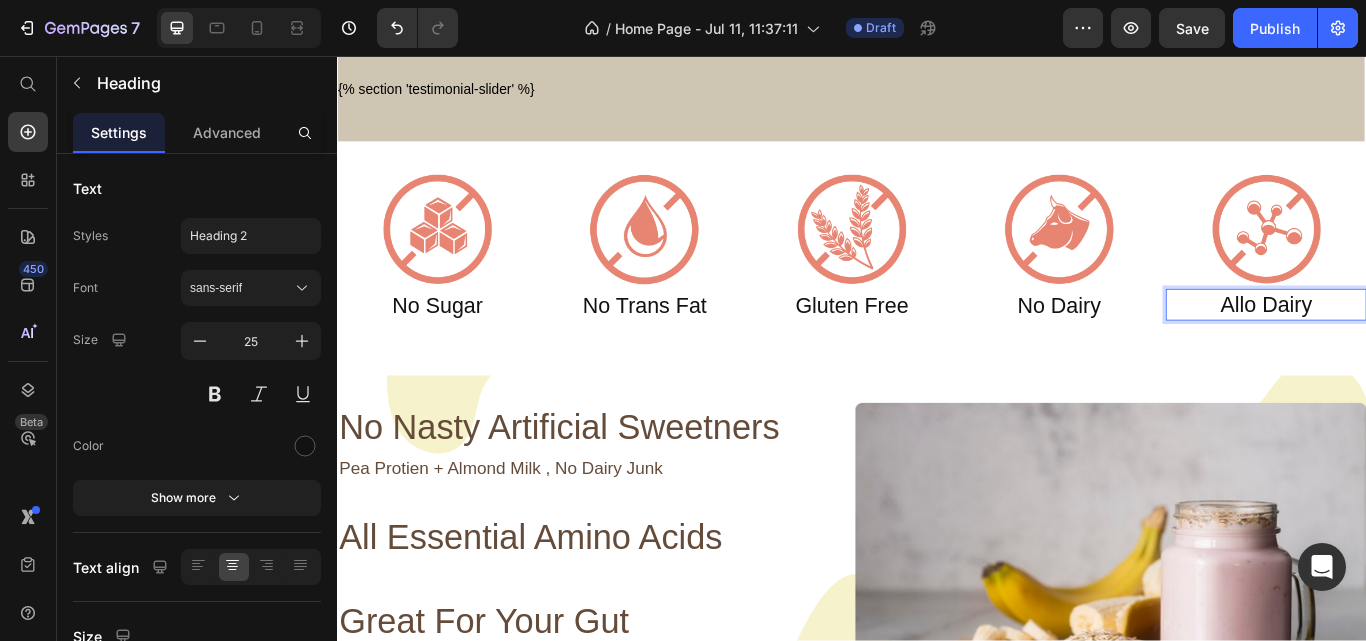 click on "Allo Dairy" at bounding box center (1420, 346) 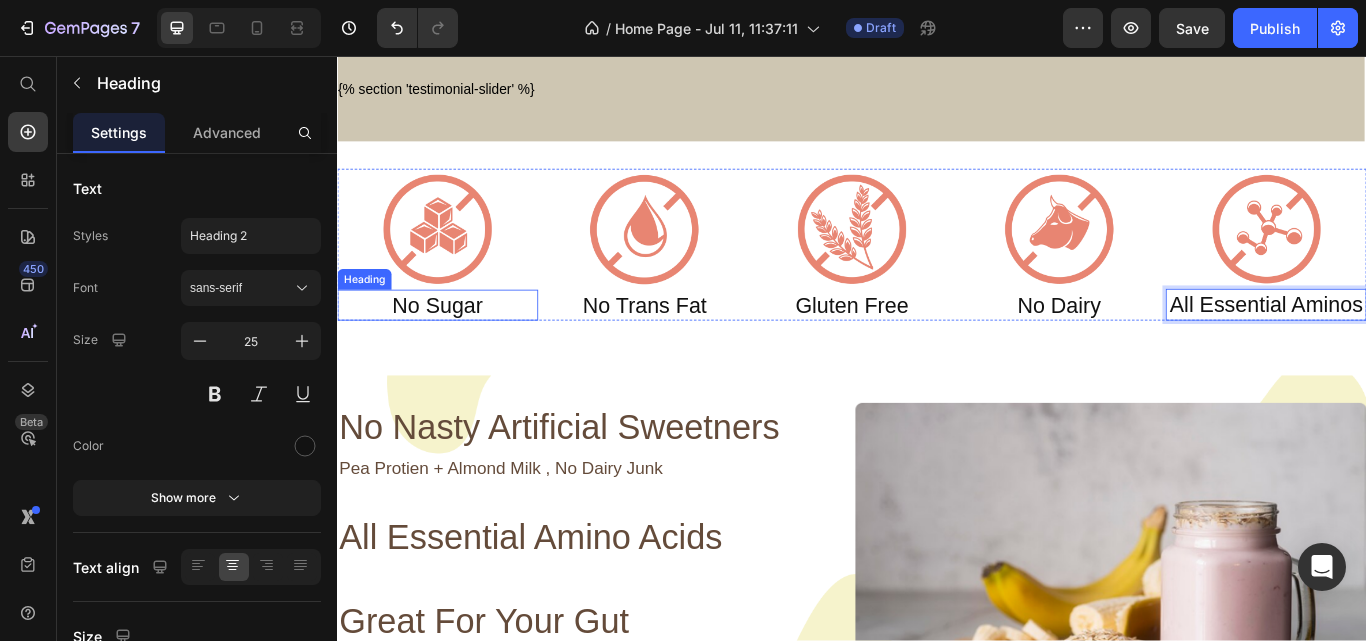 click on "No Sugar" at bounding box center (454, 347) 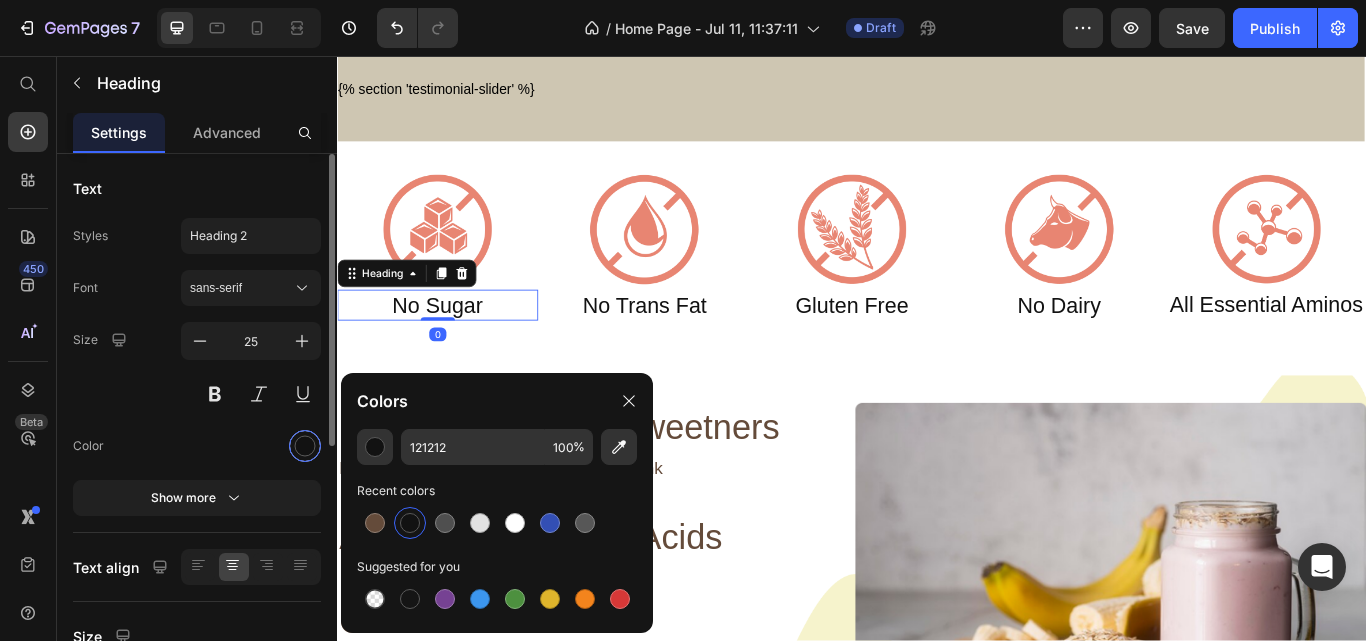 click at bounding box center [305, 446] 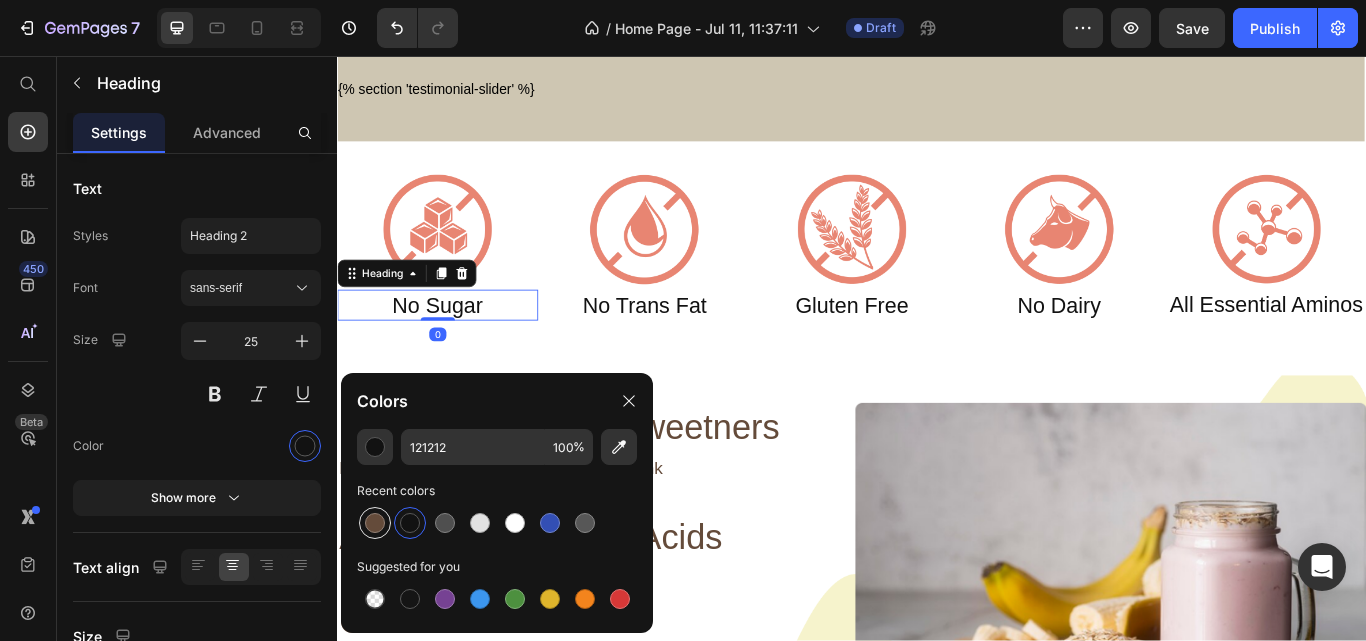 click at bounding box center (375, 523) 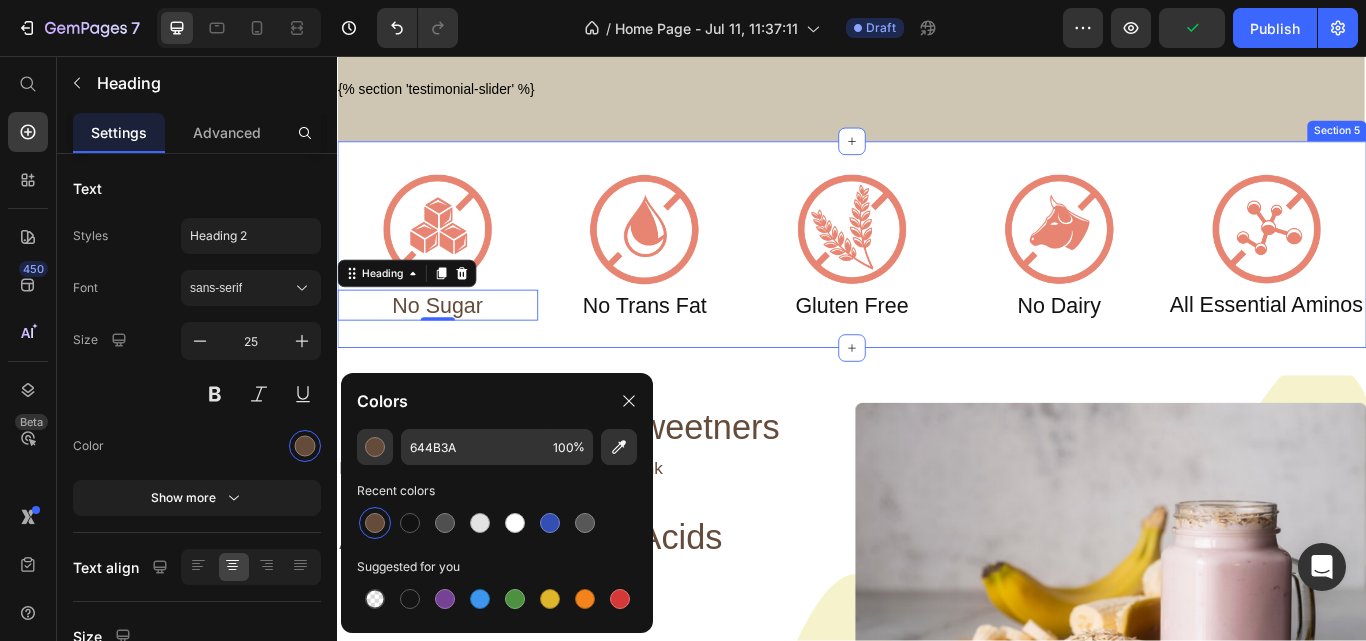click on "No Trans Fat" at bounding box center [696, 347] 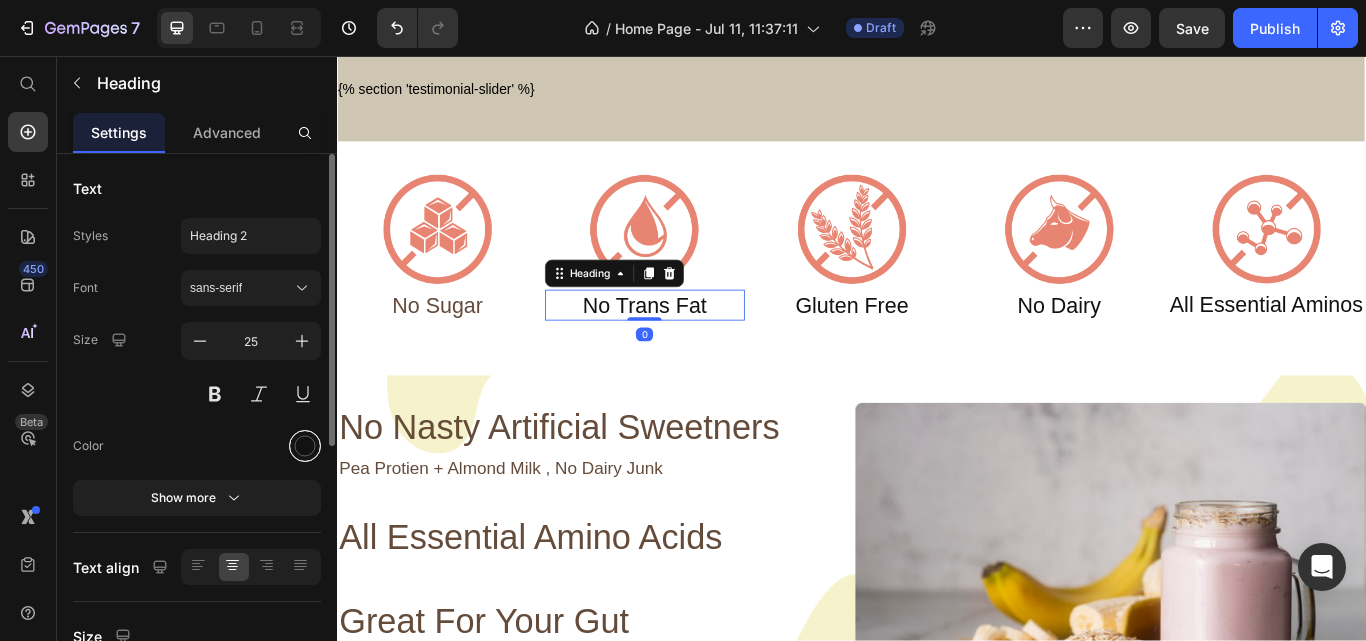 click at bounding box center [305, 446] 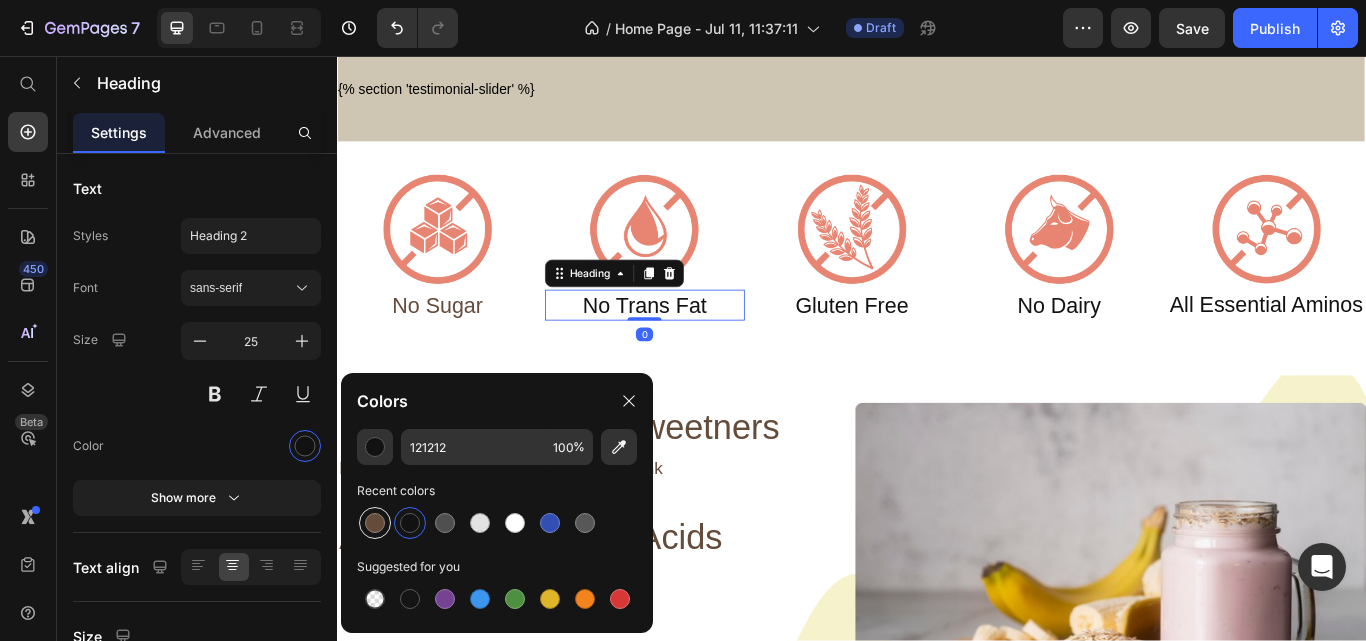 click at bounding box center (375, 523) 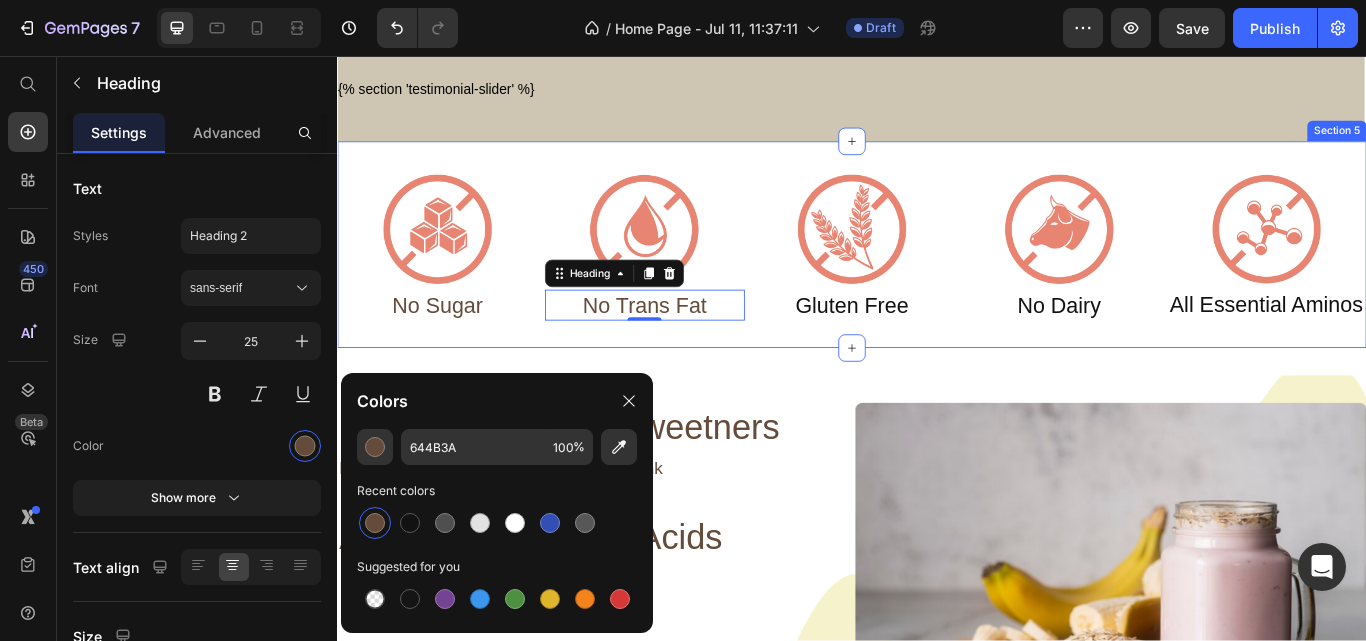 click on "Gluten Free" at bounding box center [937, 347] 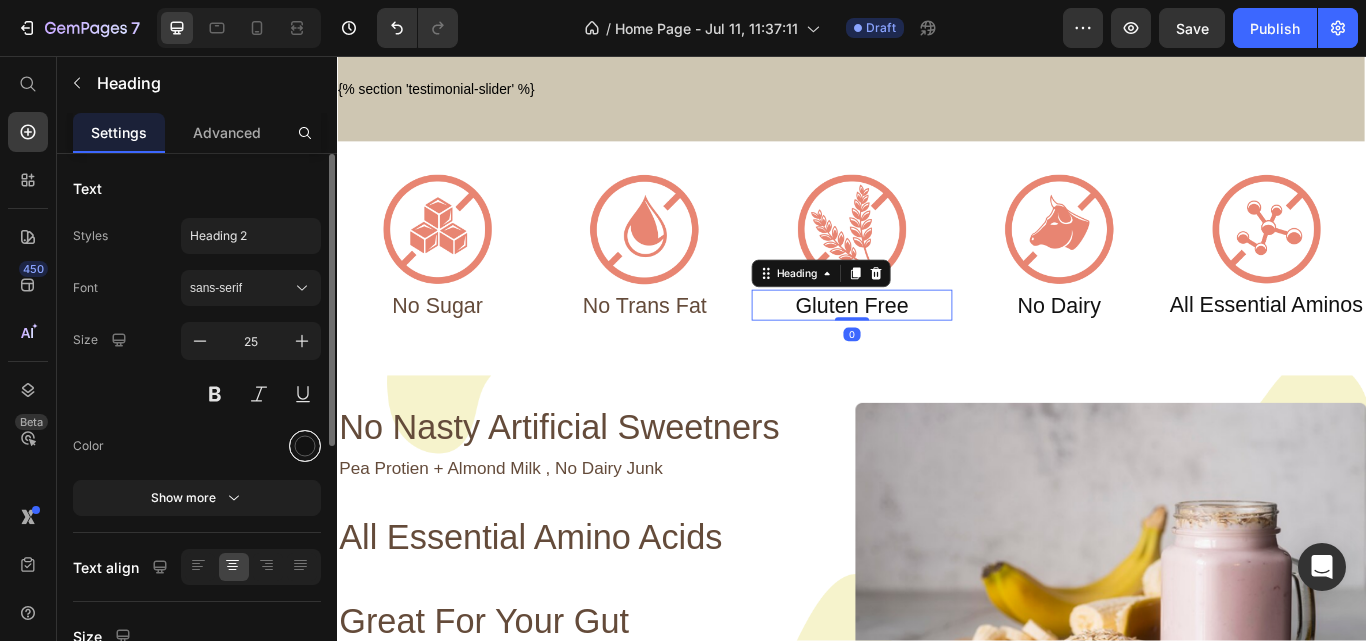 click at bounding box center [305, 446] 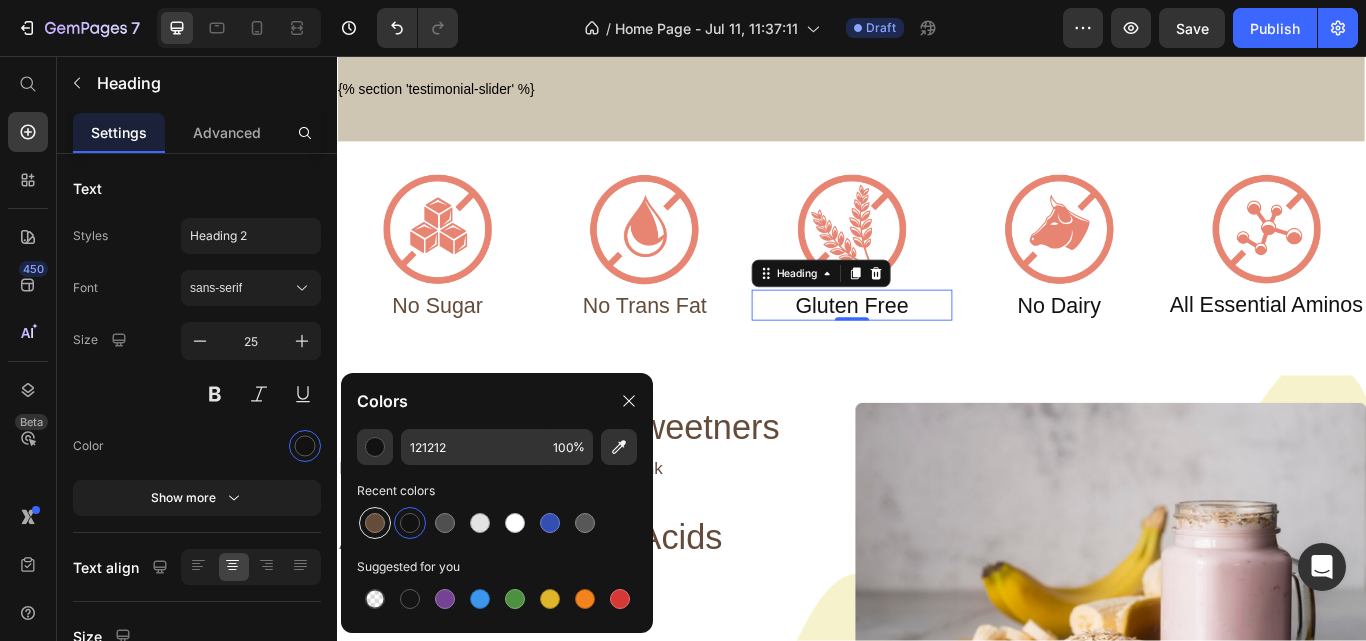 click at bounding box center [375, 523] 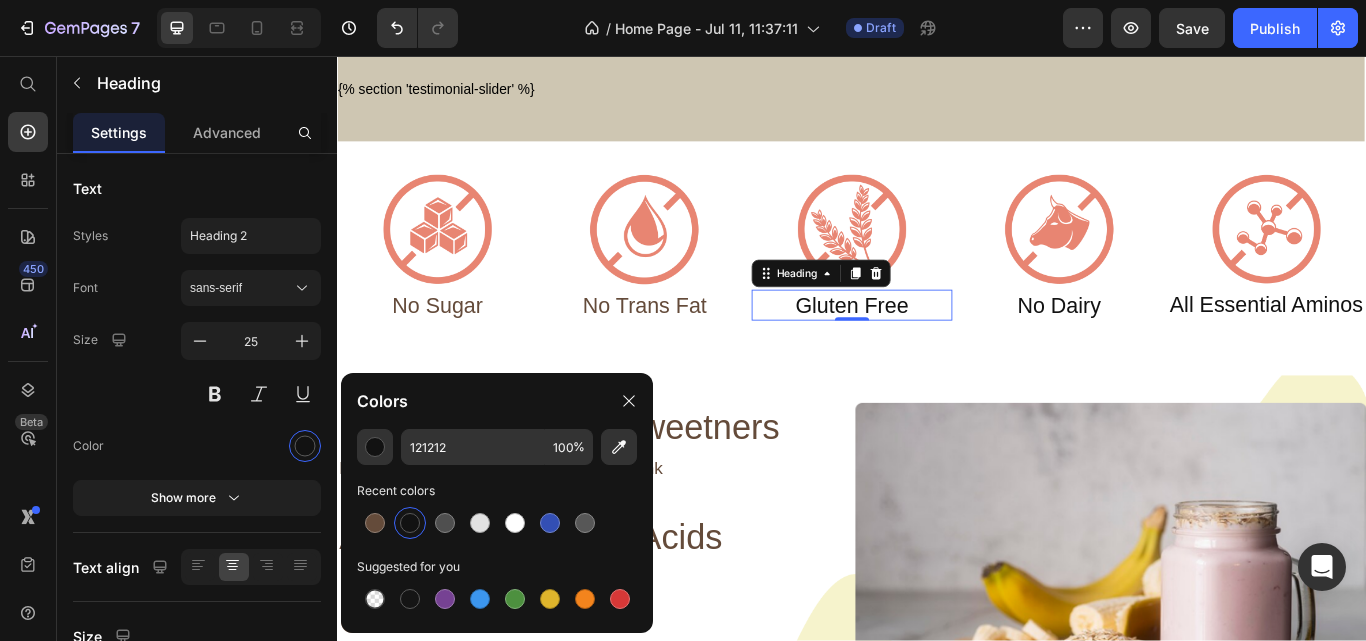 type on "644B3A" 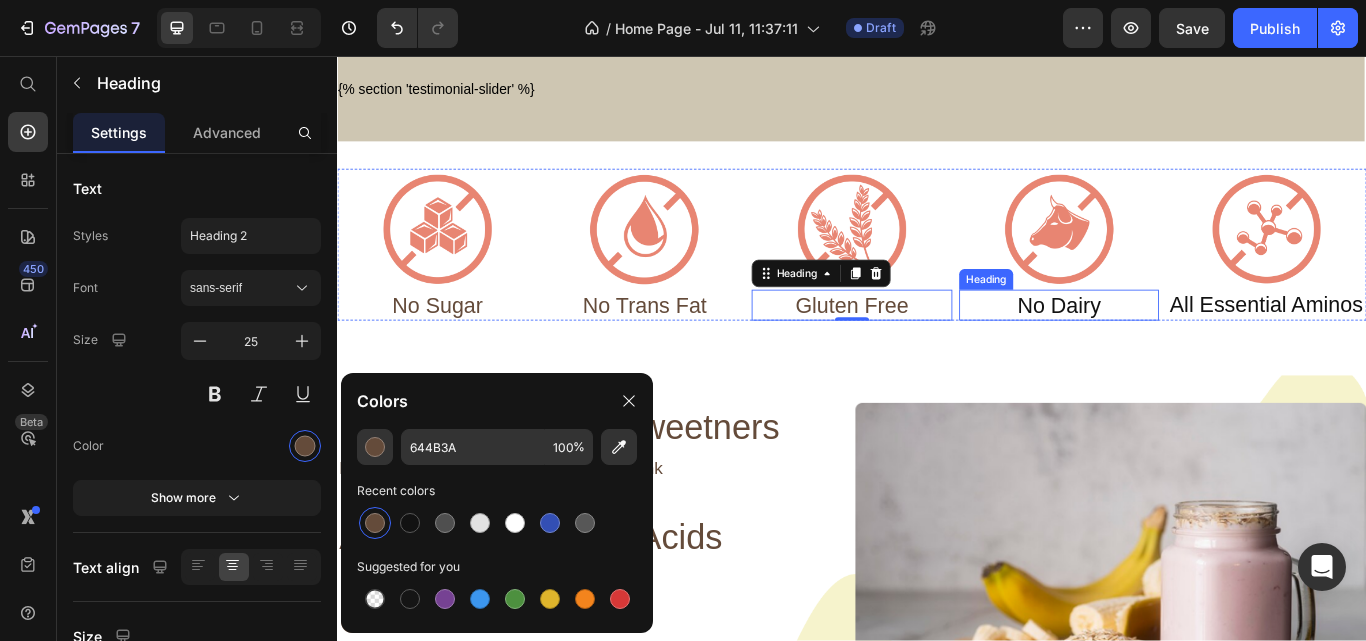 click on "No Dairy" at bounding box center [1179, 347] 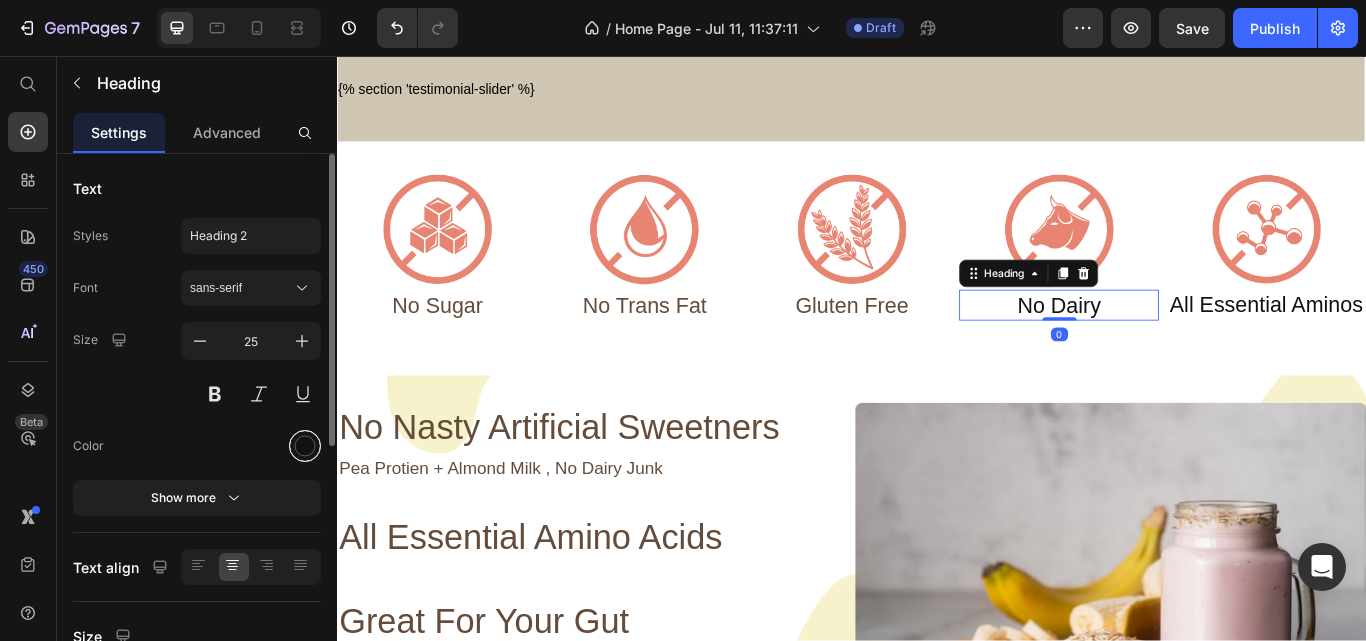 click at bounding box center [305, 446] 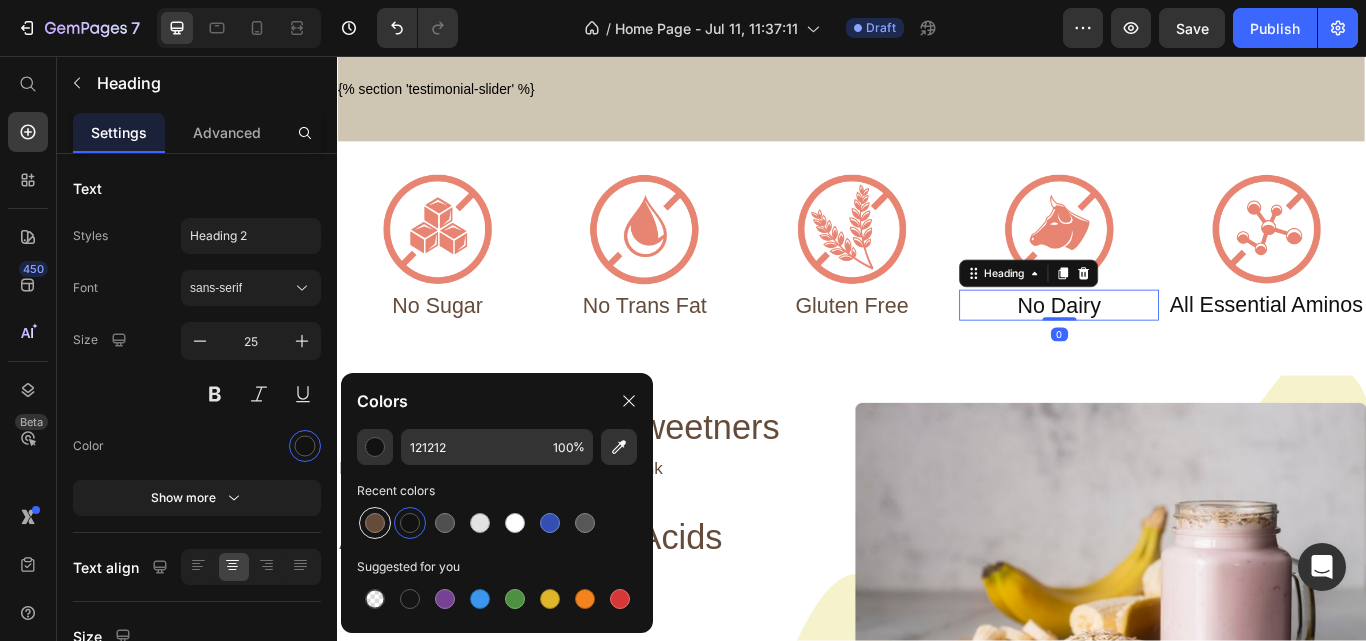 click at bounding box center [375, 523] 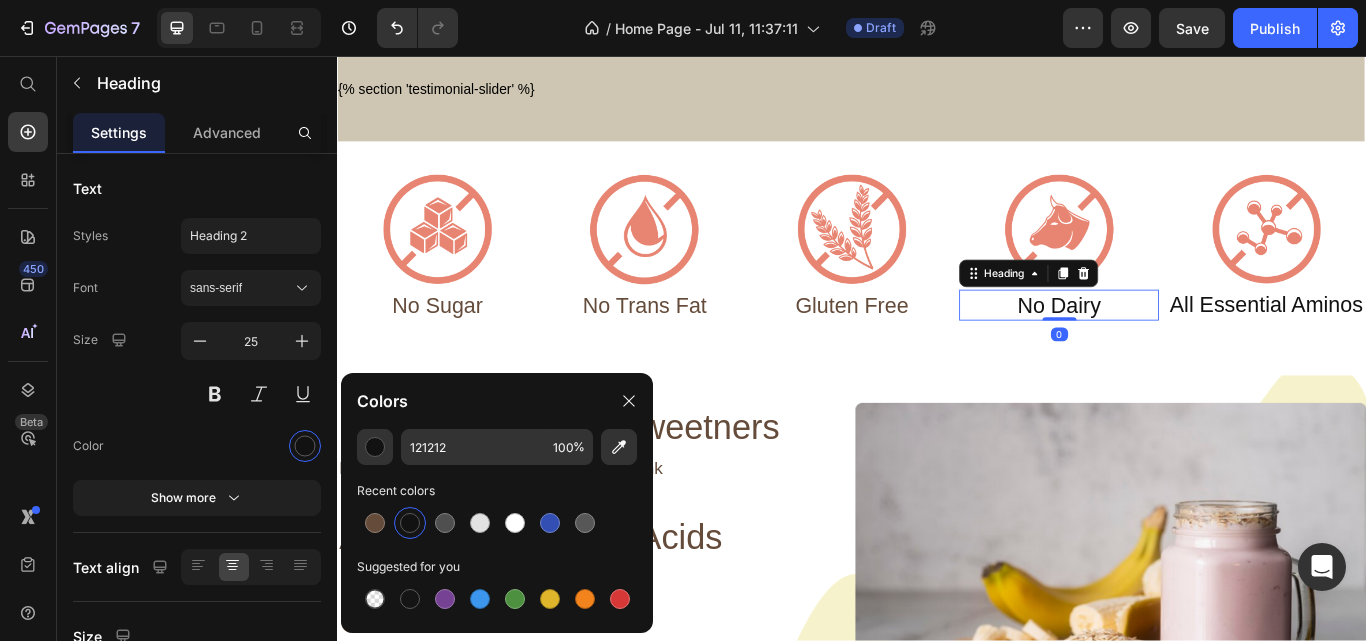 type on "644B3A" 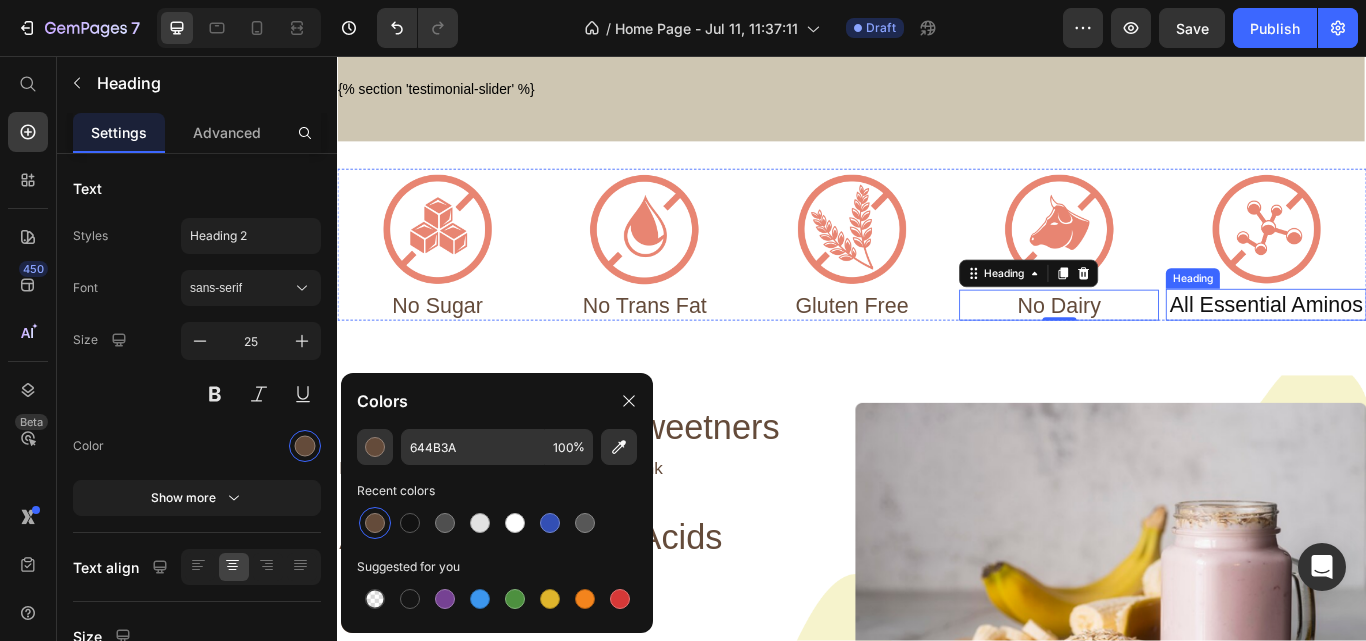 click on "All Essential Aminos" at bounding box center (1420, 346) 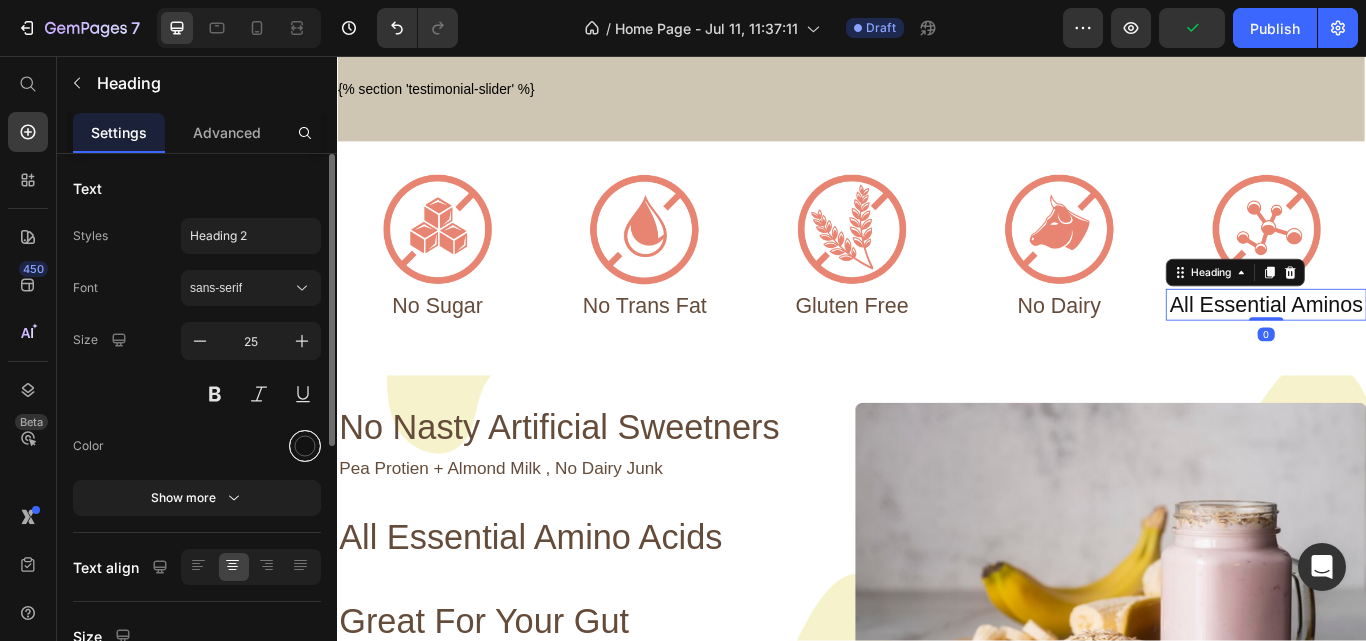 click at bounding box center (305, 446) 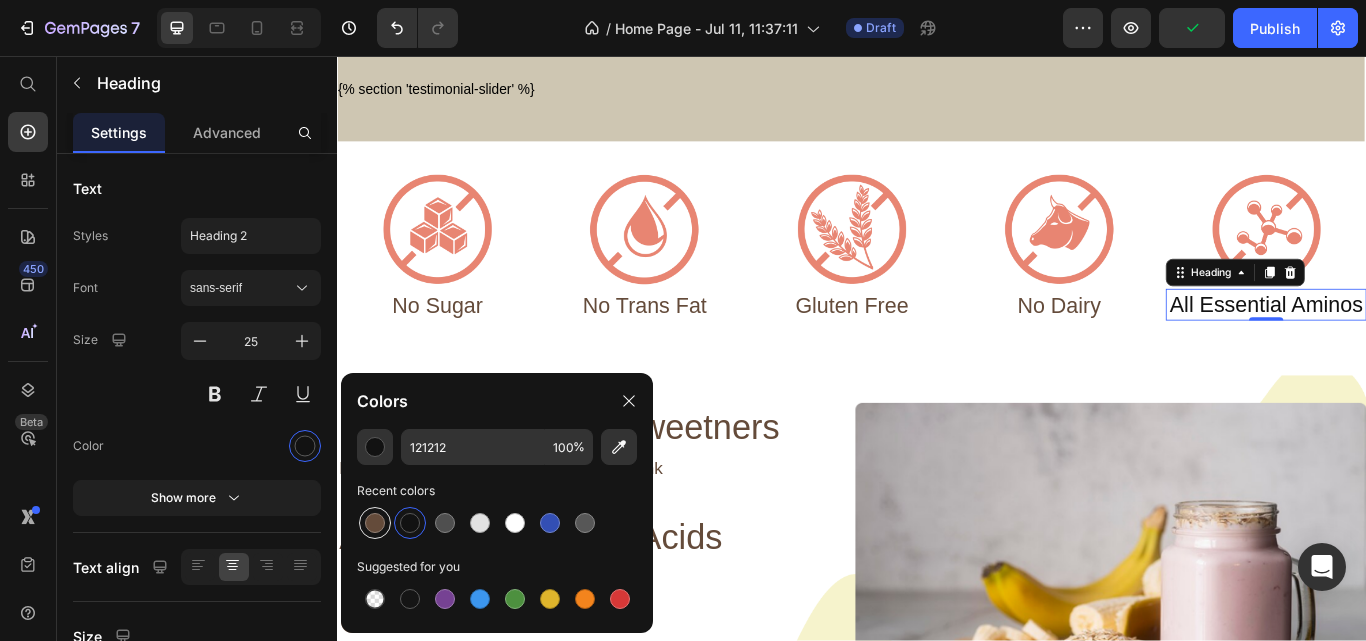 click at bounding box center [375, 523] 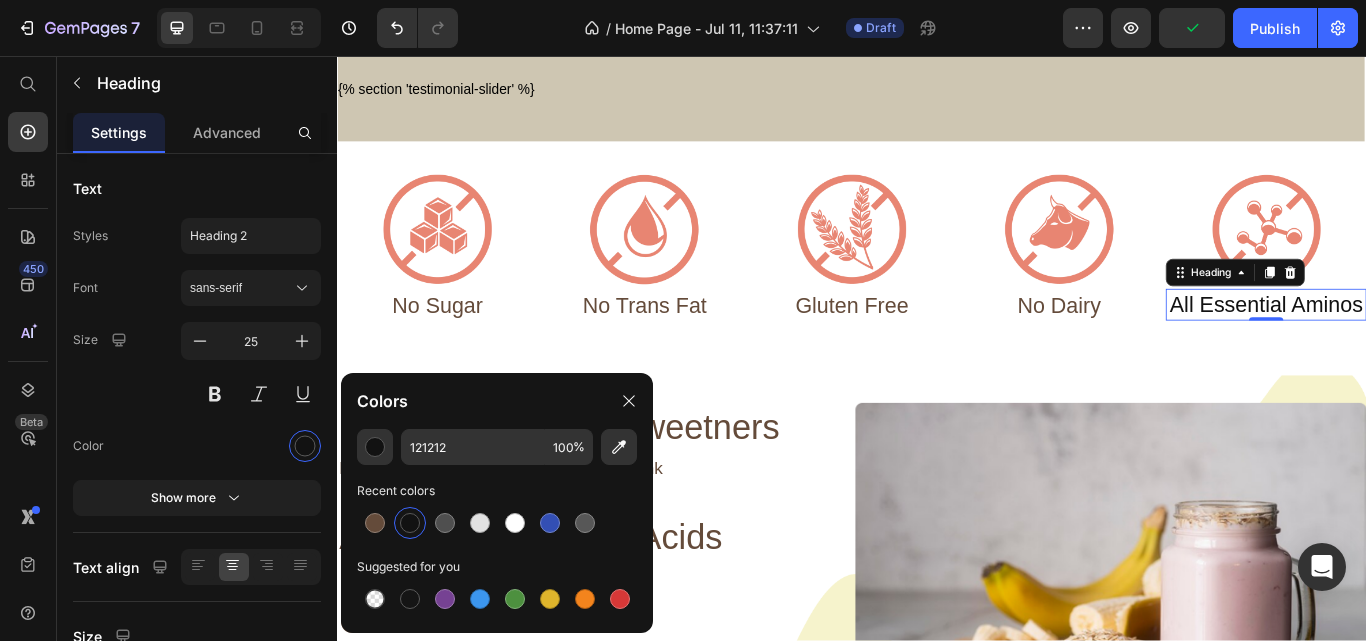 type on "644B3A" 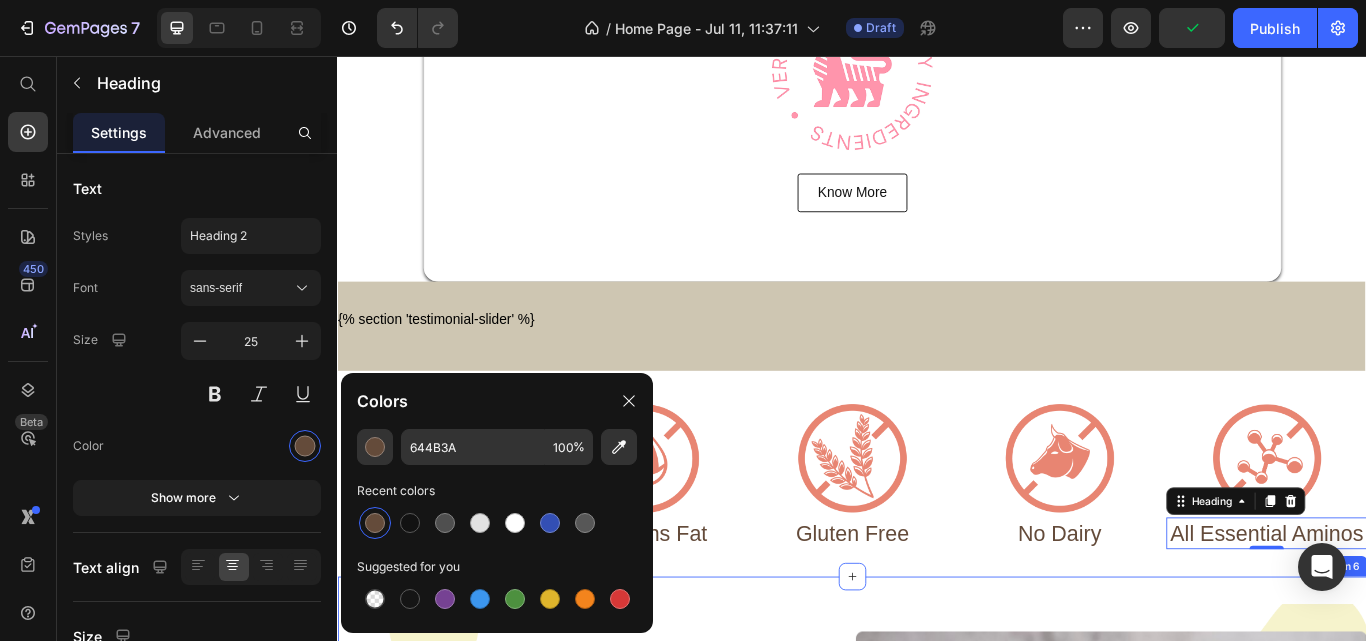 scroll, scrollTop: 801, scrollLeft: 0, axis: vertical 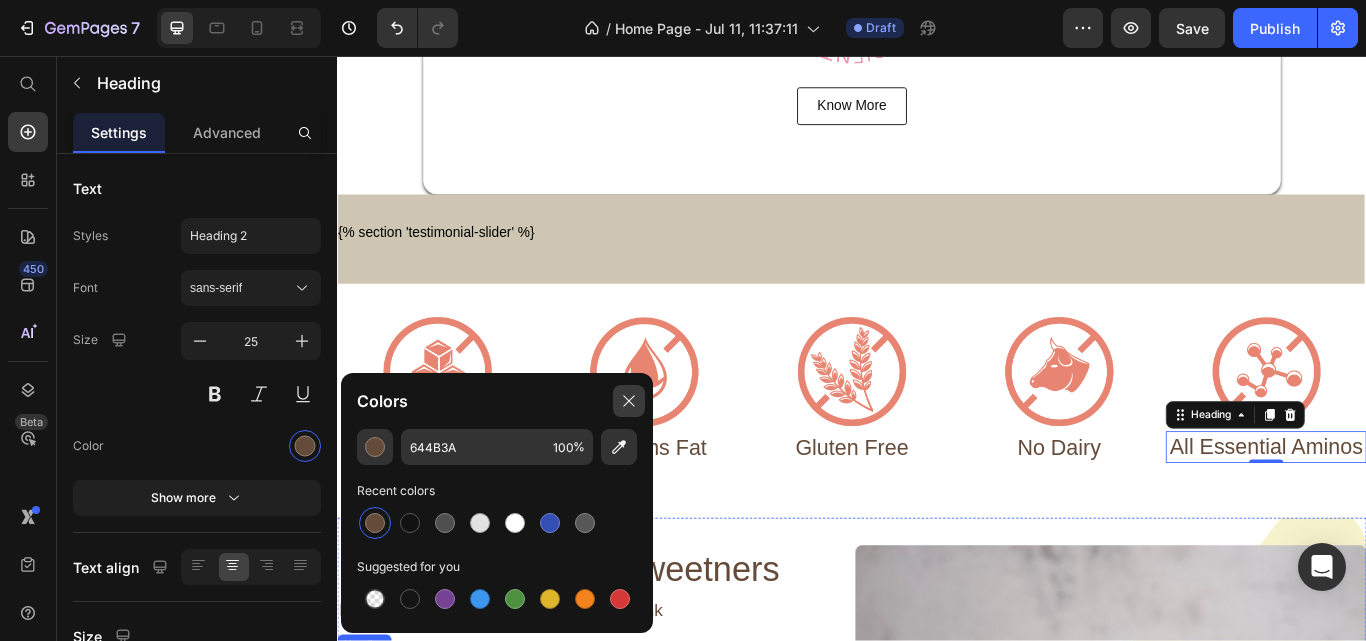 click 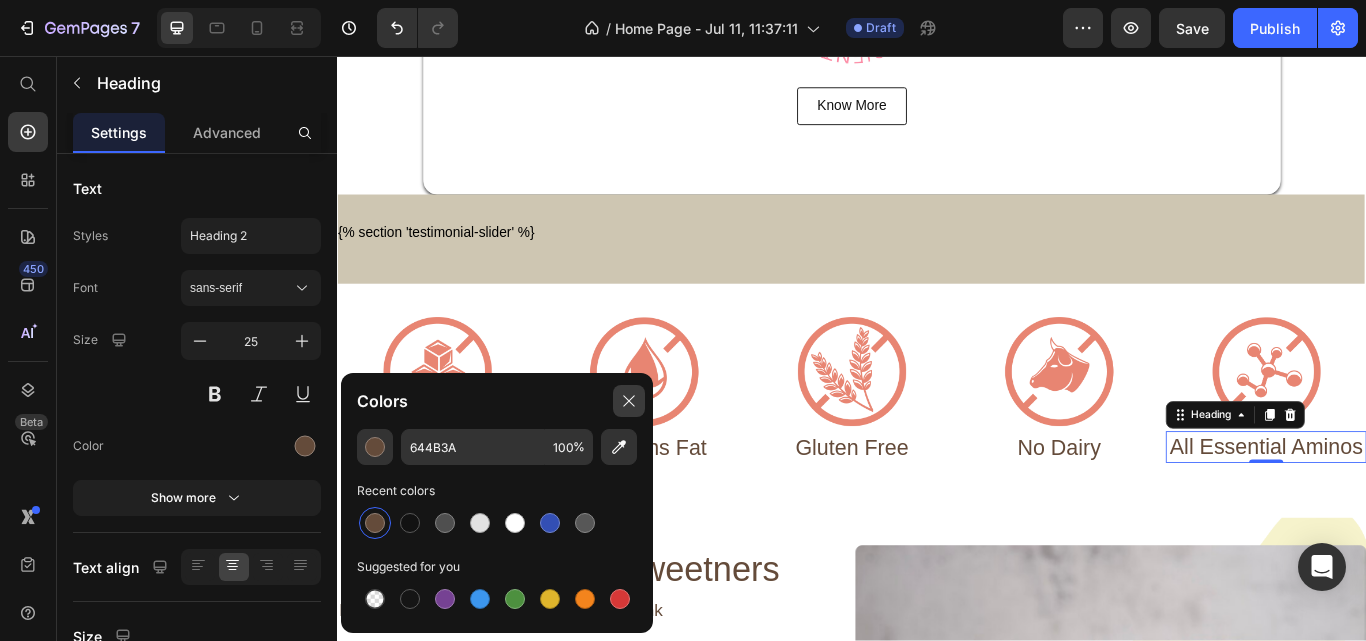 click 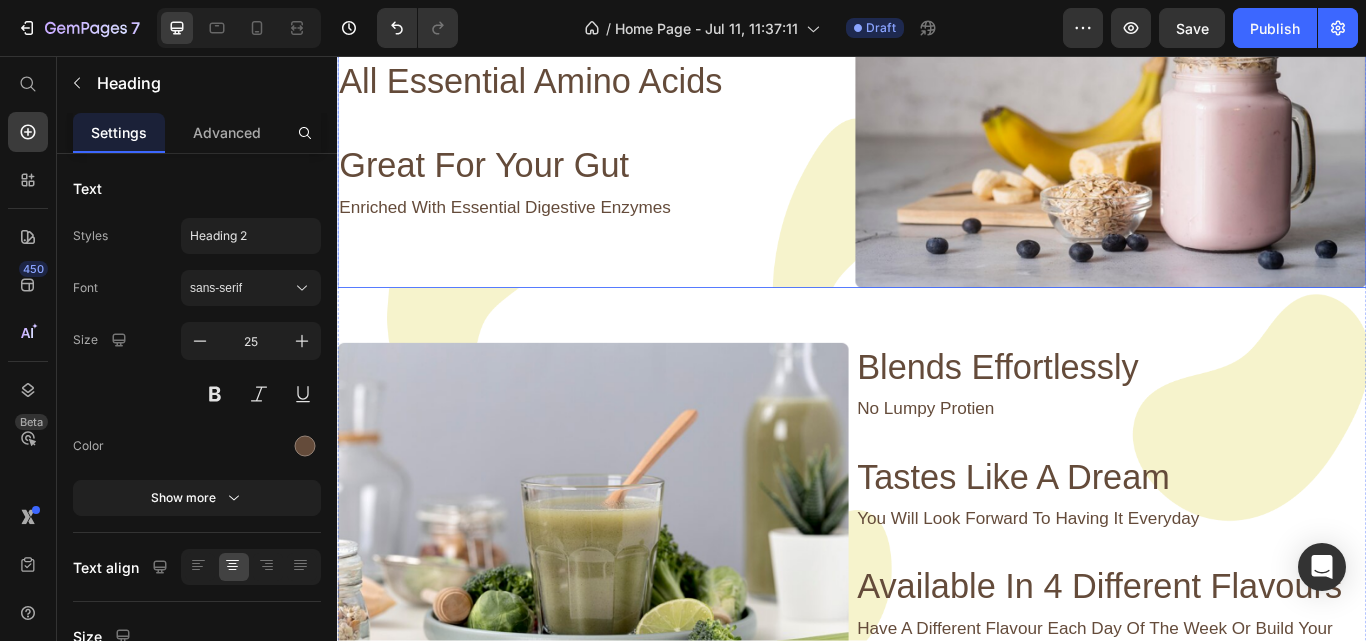 scroll, scrollTop: 1502, scrollLeft: 0, axis: vertical 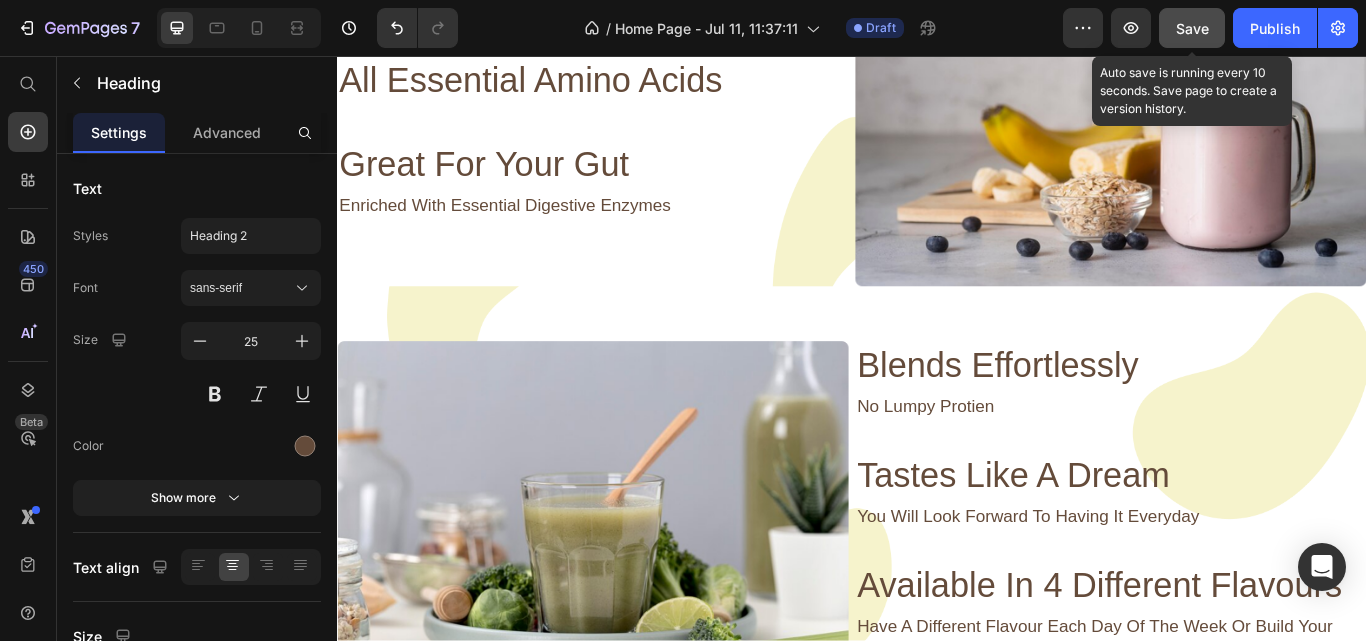 drag, startPoint x: 1187, startPoint y: 26, endPoint x: 678, endPoint y: 374, distance: 616.59143 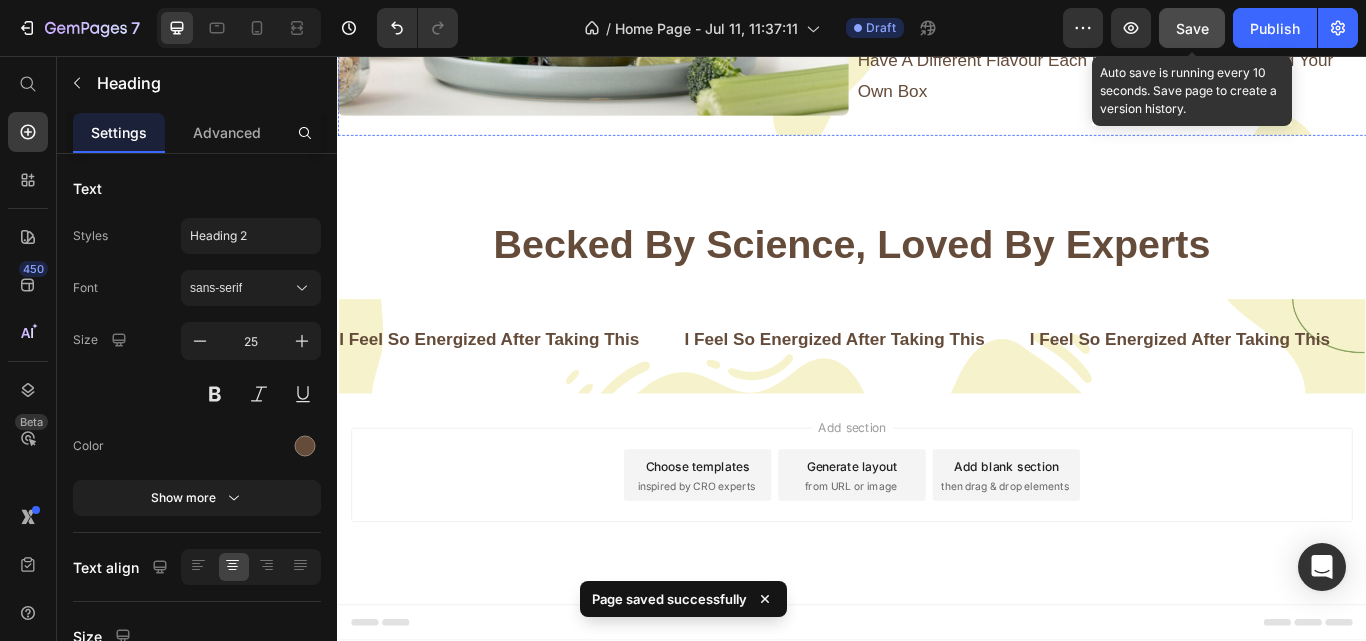 scroll, scrollTop: 2449, scrollLeft: 0, axis: vertical 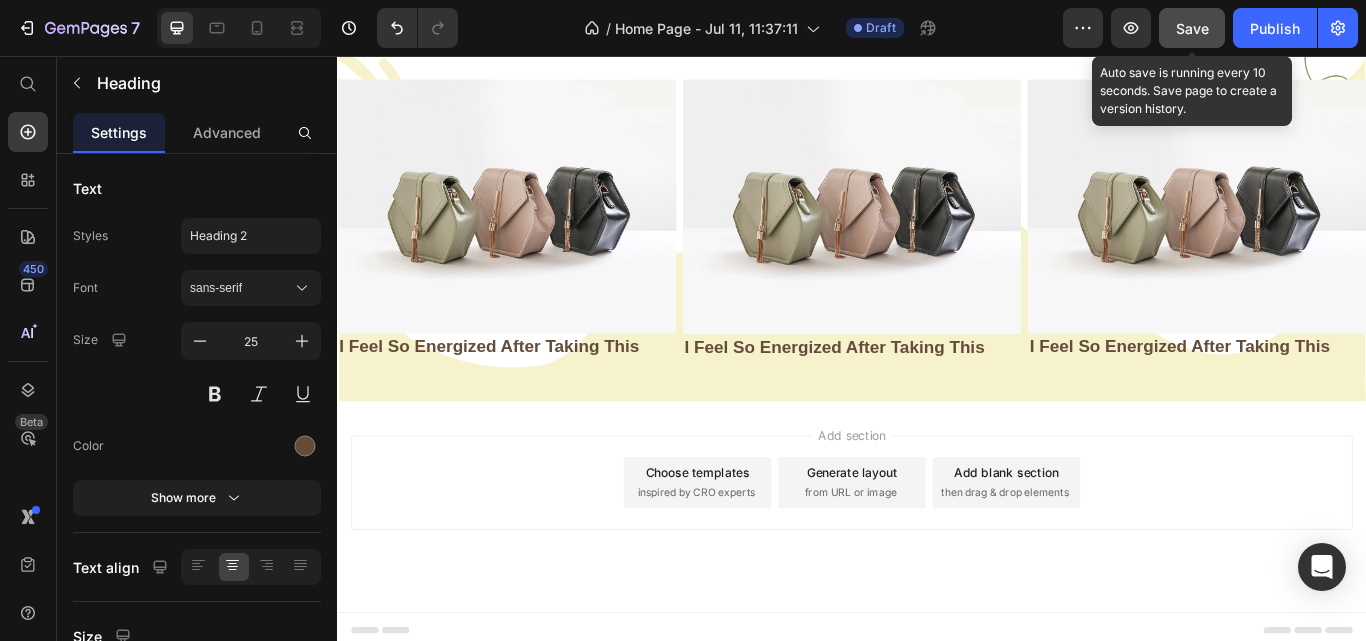 click on "Add section" at bounding box center [937, 498] 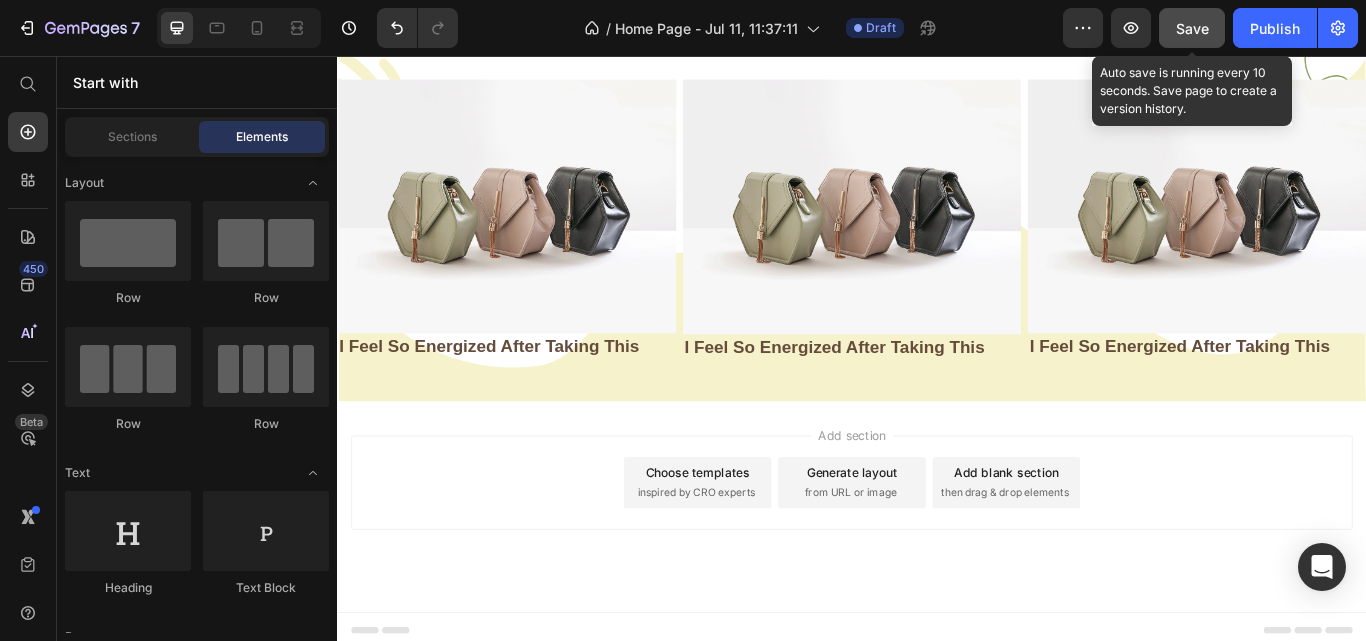 click on "Add section" at bounding box center (937, 498) 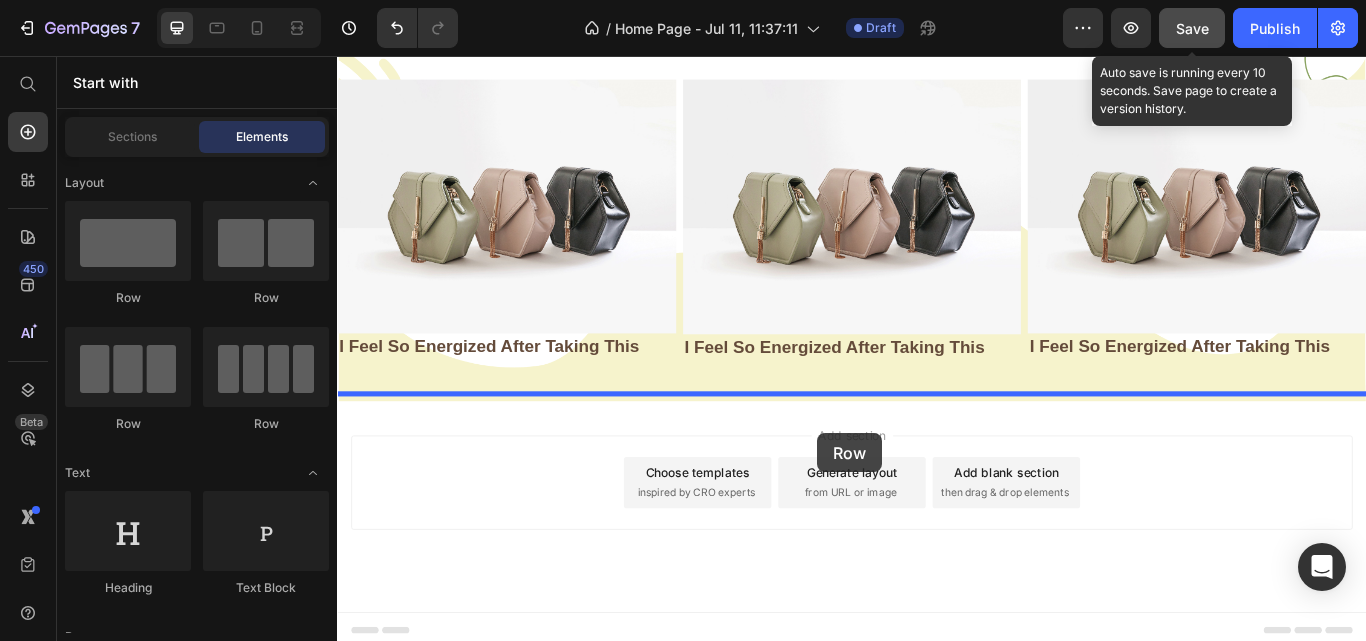 drag, startPoint x: 443, startPoint y: 325, endPoint x: 897, endPoint y: 496, distance: 485.13608 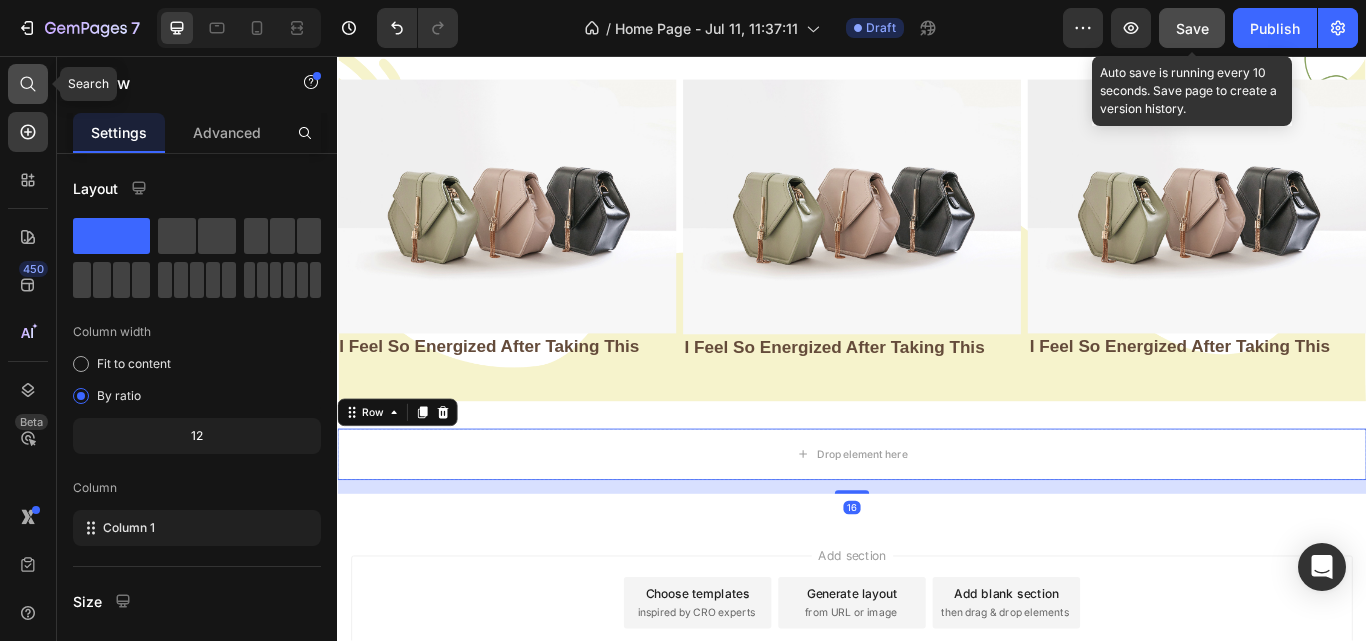click 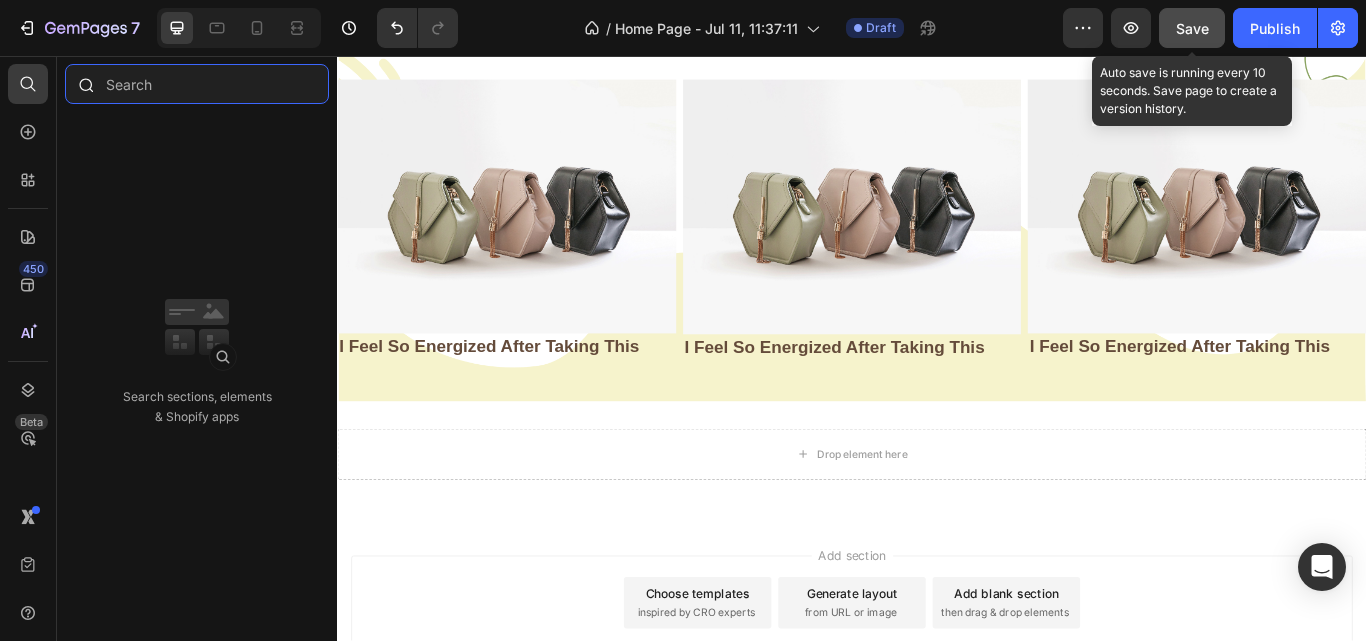 click at bounding box center (197, 84) 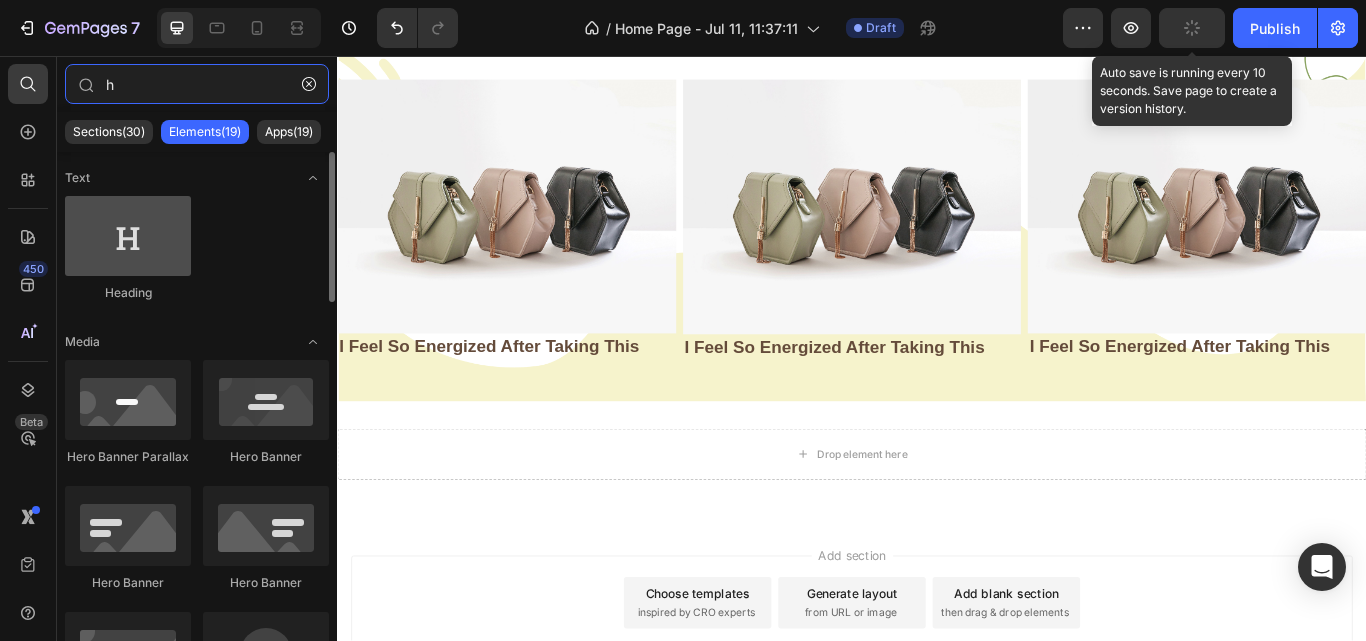 type on "h" 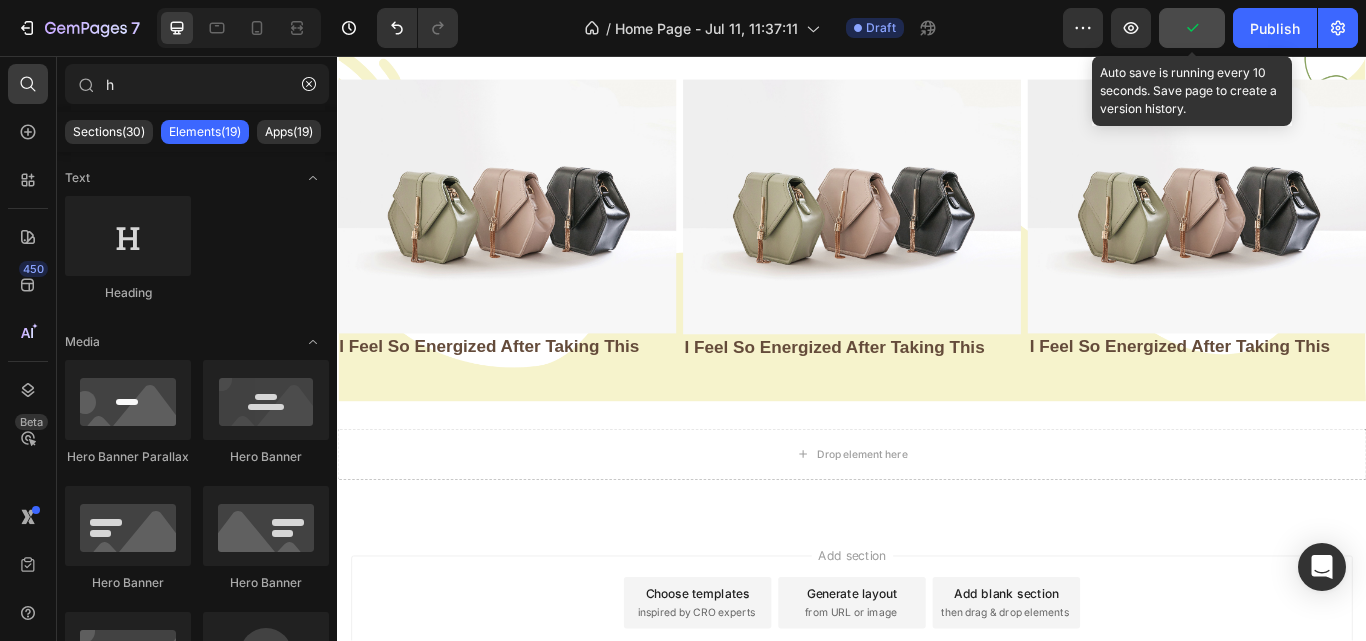 scroll, scrollTop: 2589, scrollLeft: 0, axis: vertical 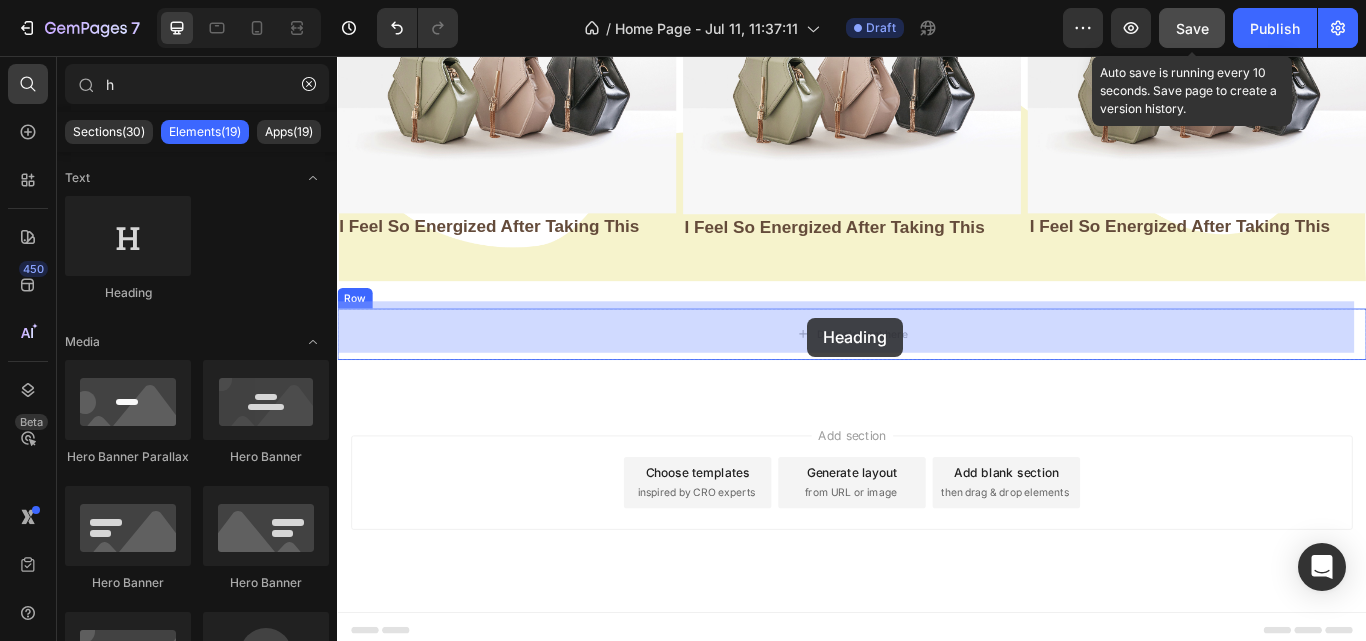 drag, startPoint x: 428, startPoint y: 290, endPoint x: 885, endPoint y: 361, distance: 462.48242 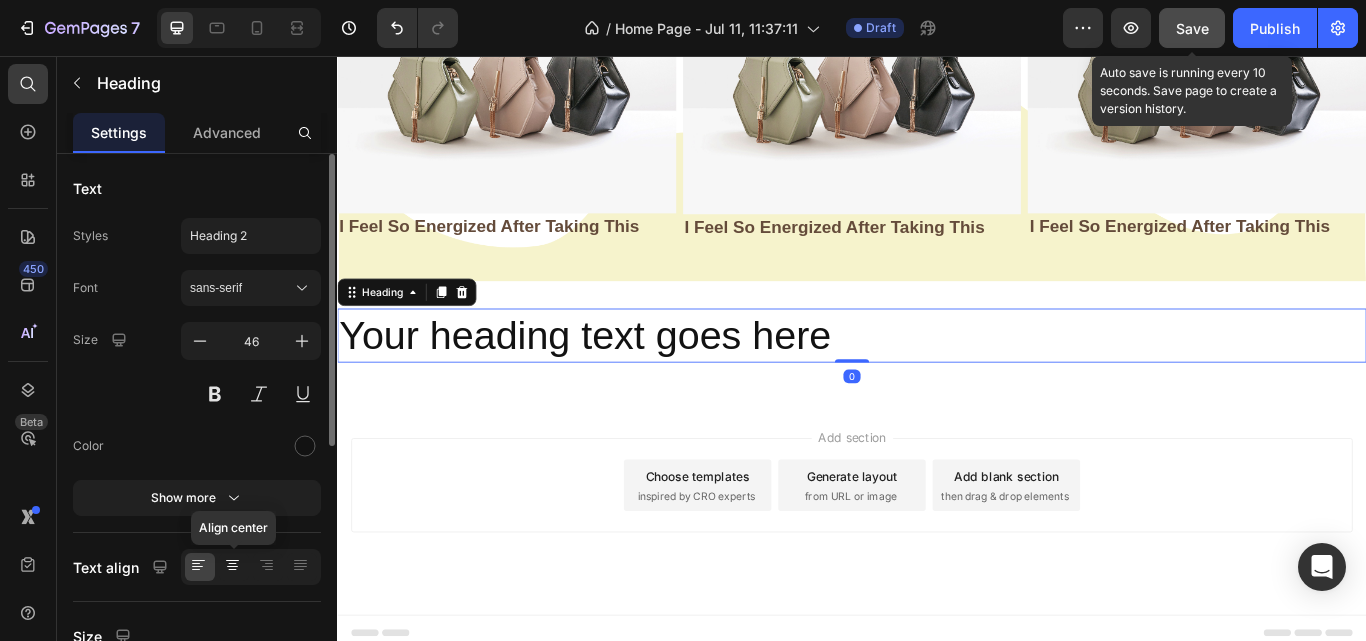 click 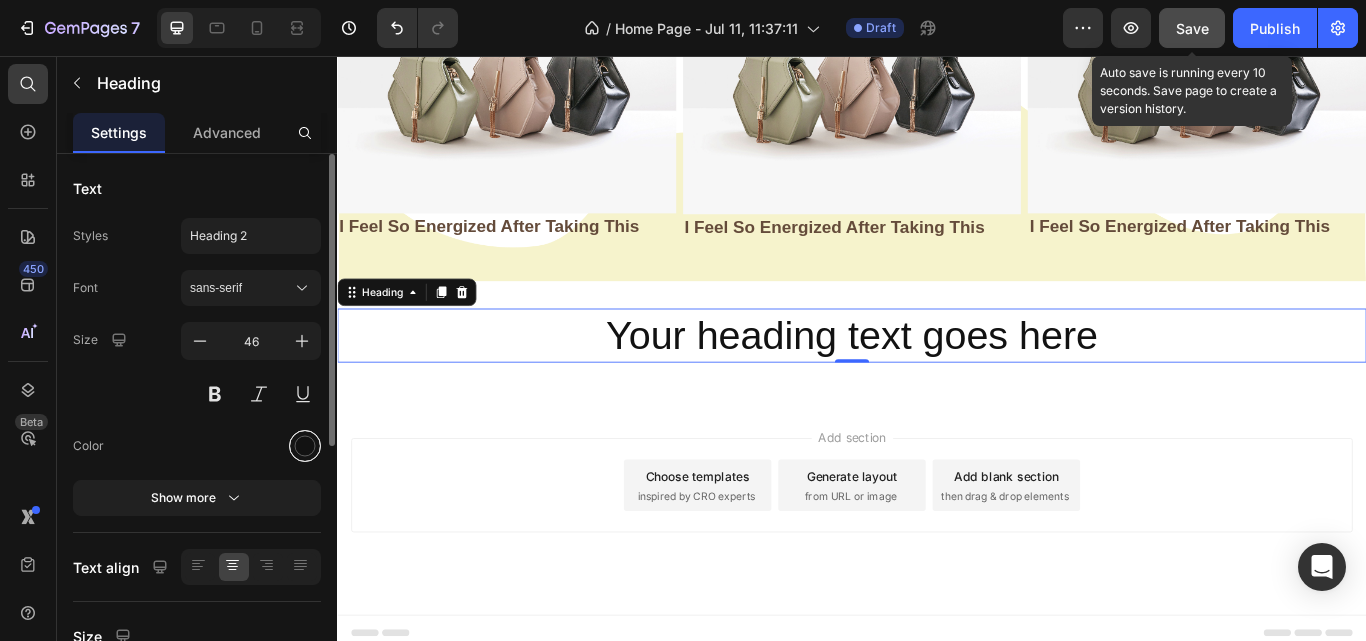 click at bounding box center [305, 446] 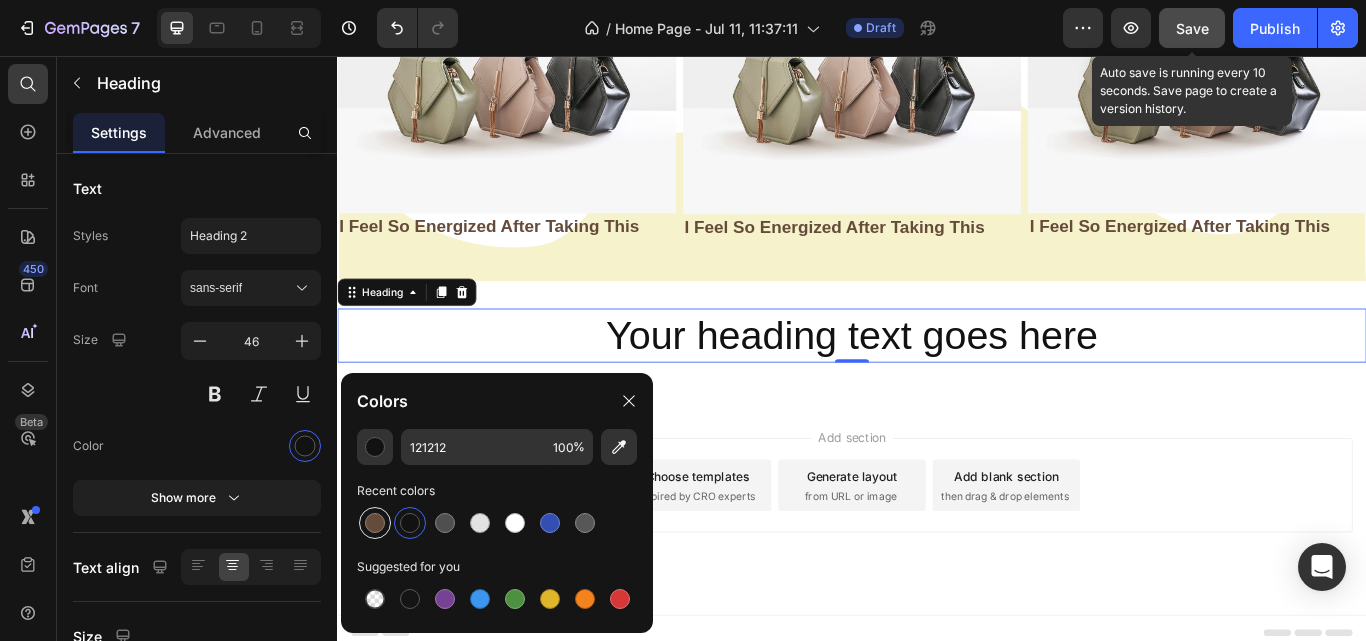 click at bounding box center (375, 523) 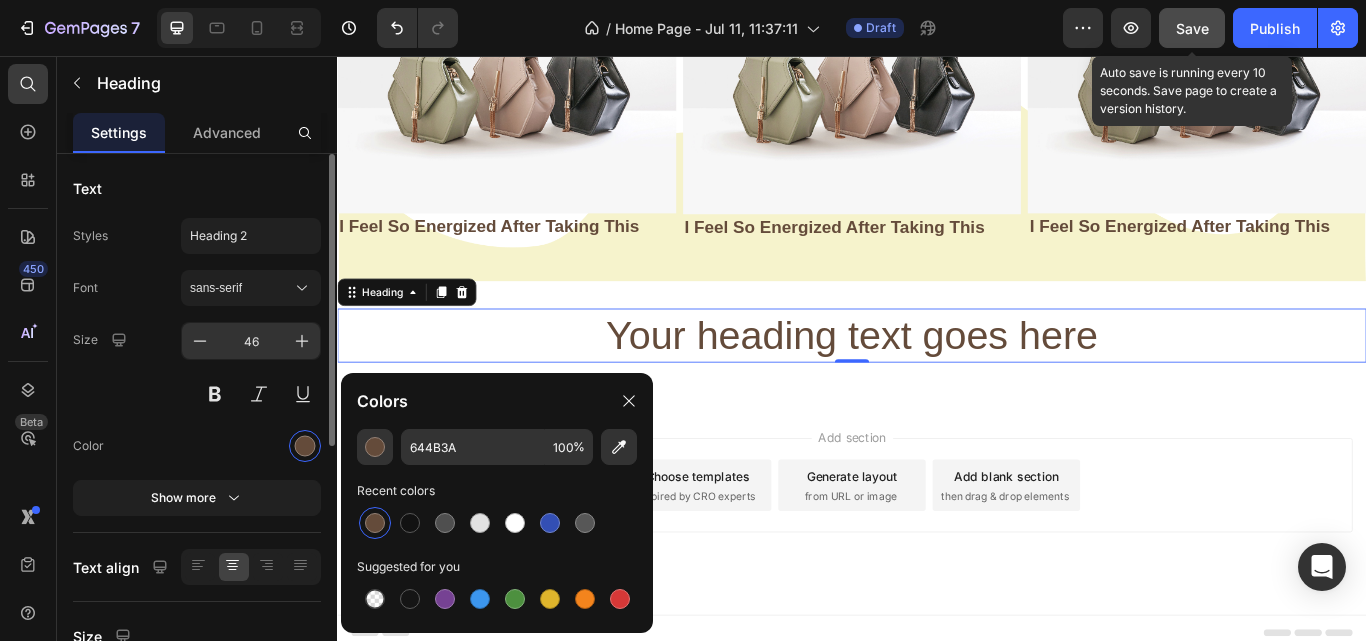 click on "46" at bounding box center [251, 341] 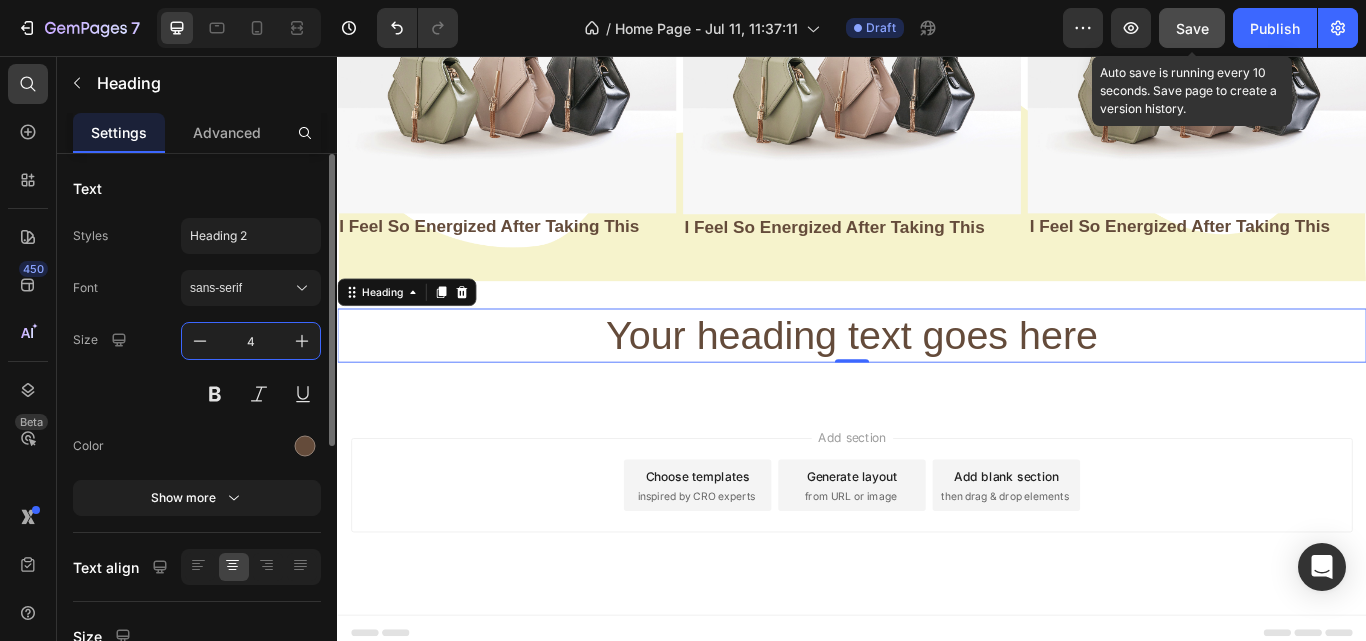 type on "40" 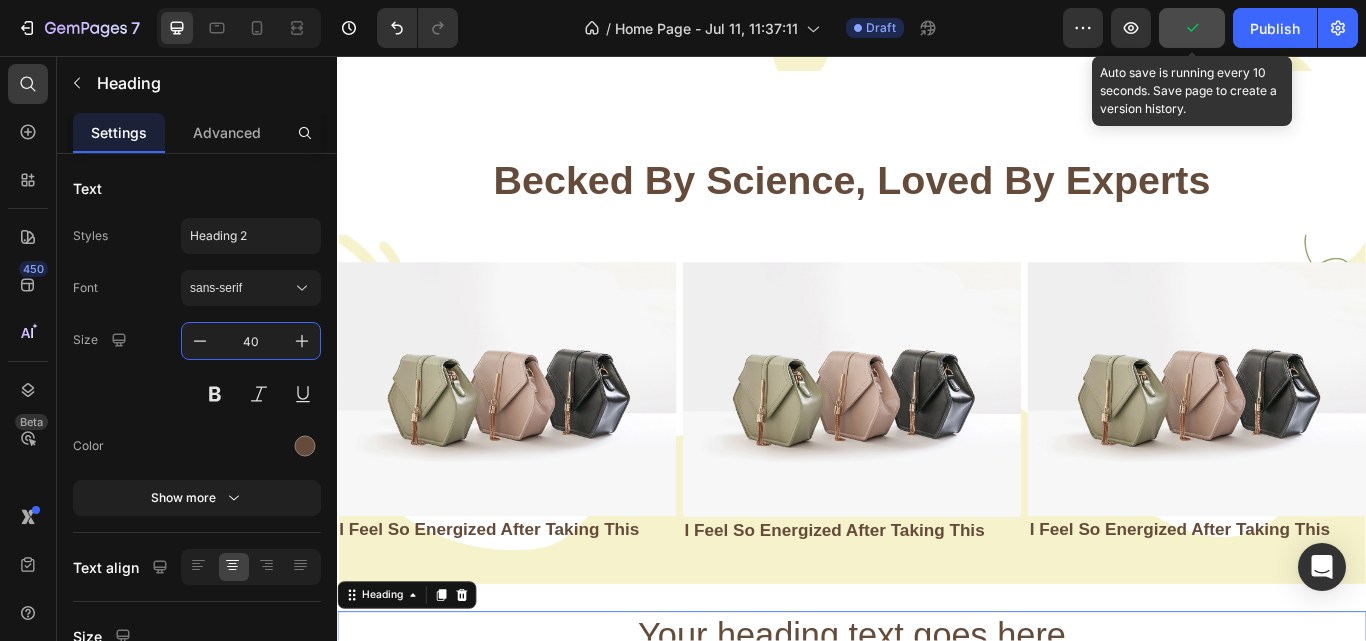 scroll, scrollTop: 2085, scrollLeft: 0, axis: vertical 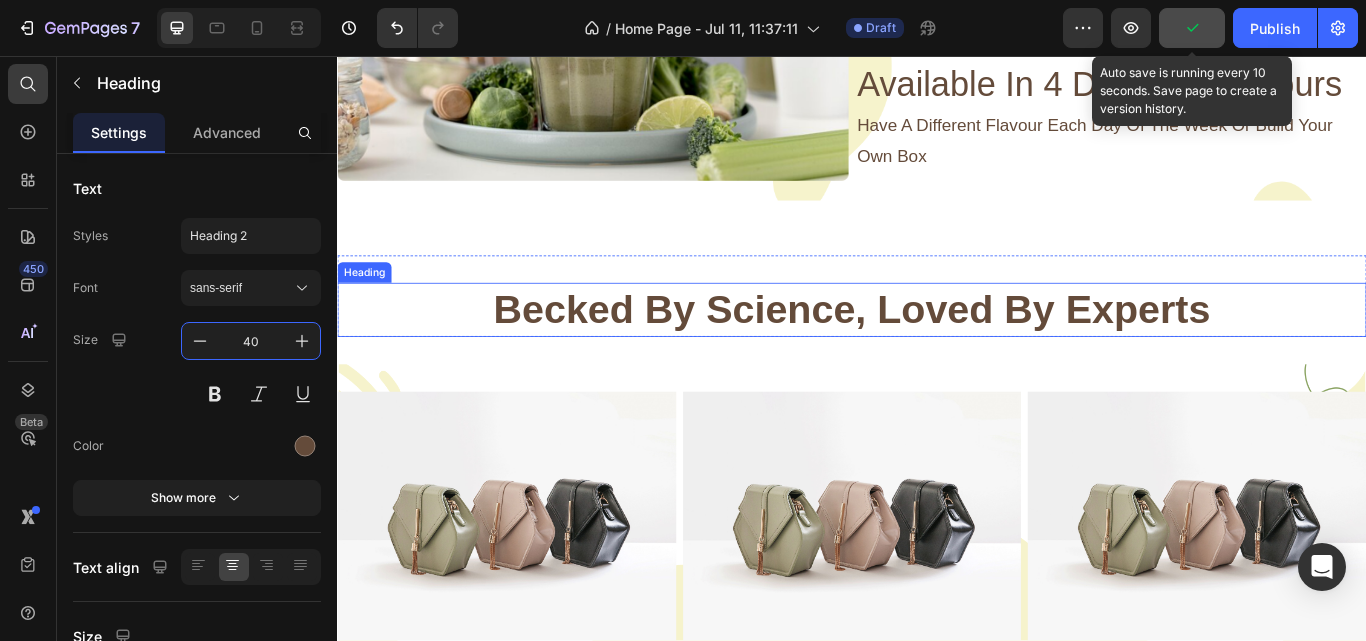 click on "Becked By Science, Loved By Experts" at bounding box center (937, 353) 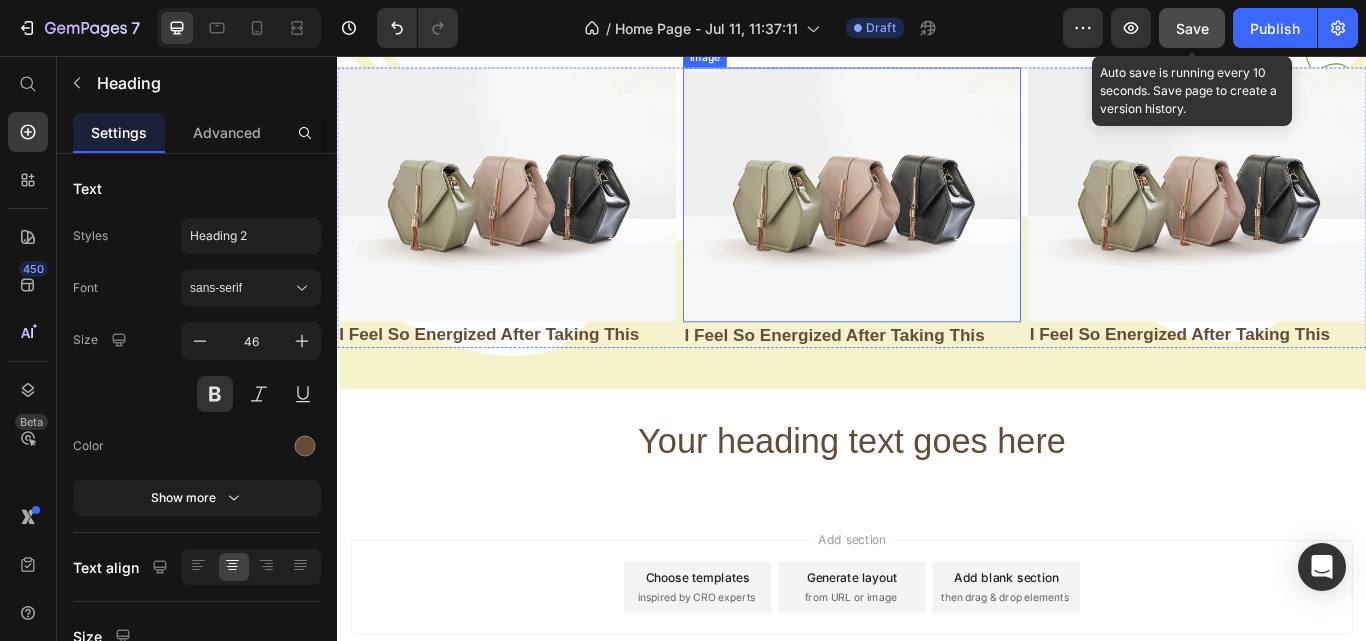 scroll, scrollTop: 2485, scrollLeft: 0, axis: vertical 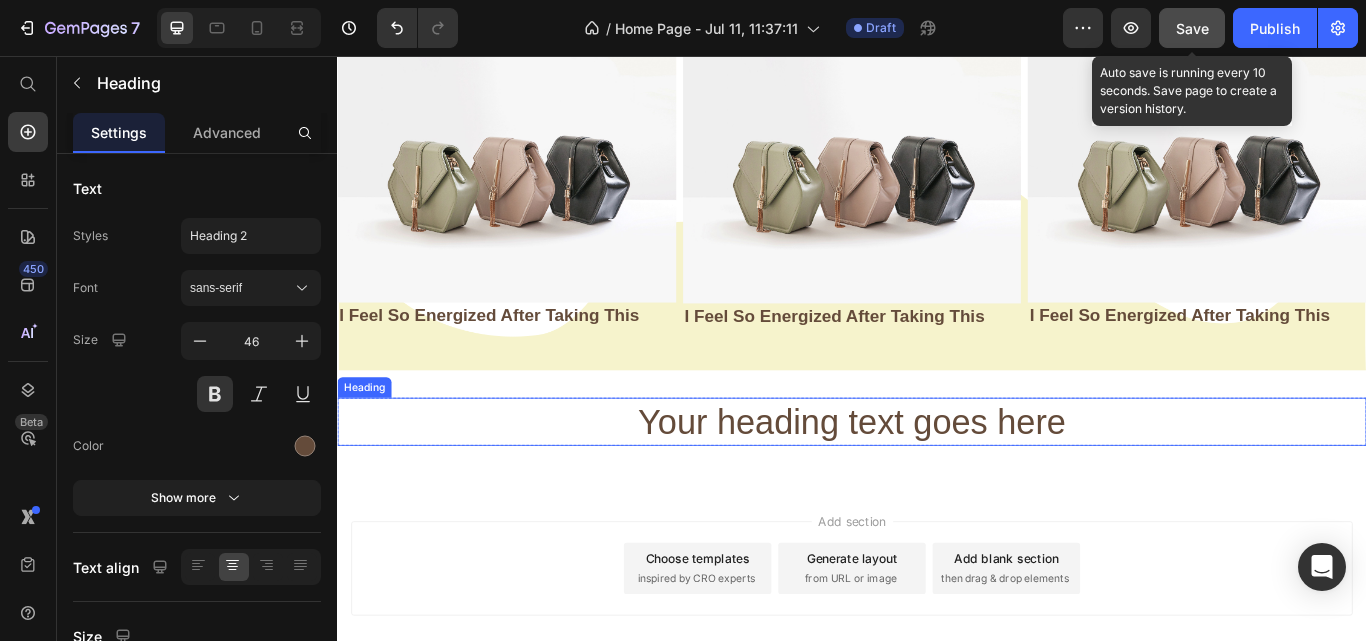 click on "Your heading text goes here" at bounding box center [937, 483] 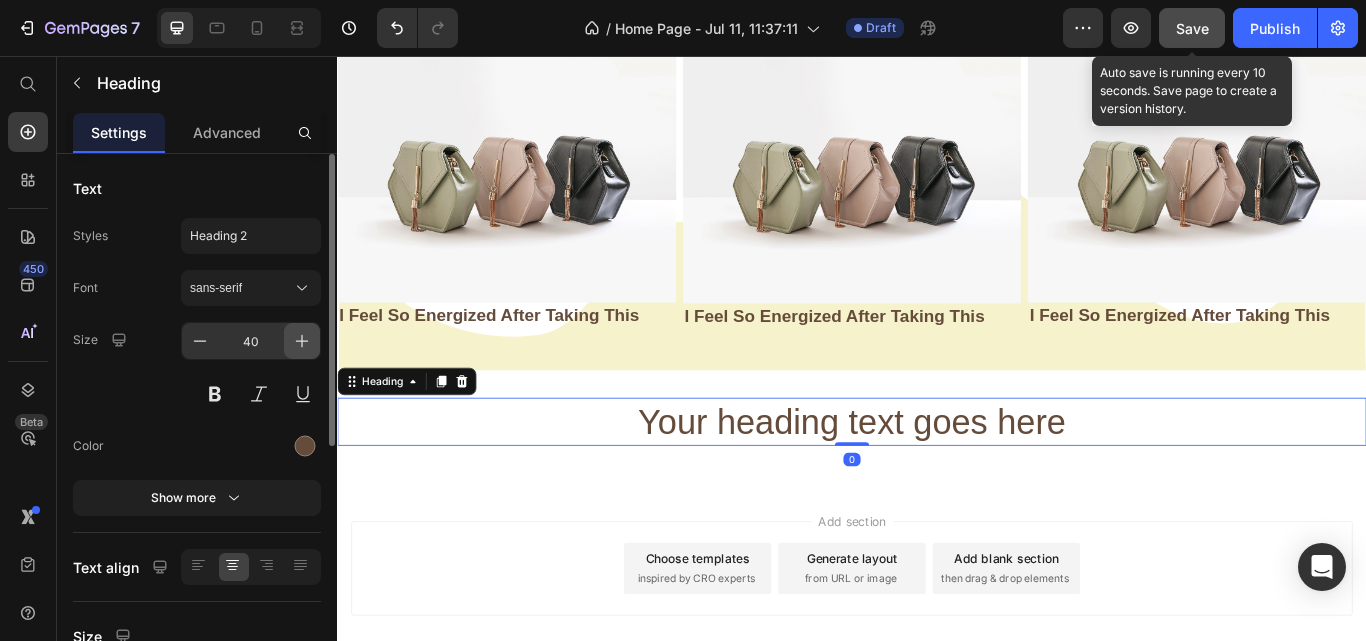 click at bounding box center [302, 341] 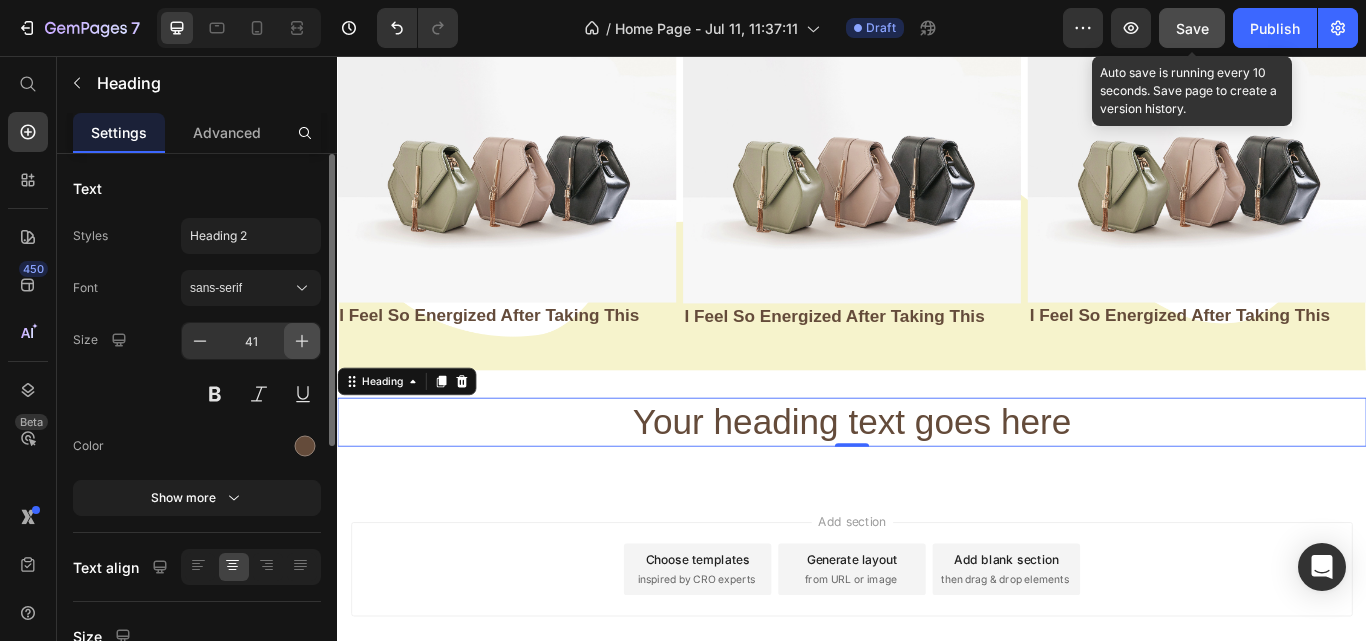 click at bounding box center (302, 341) 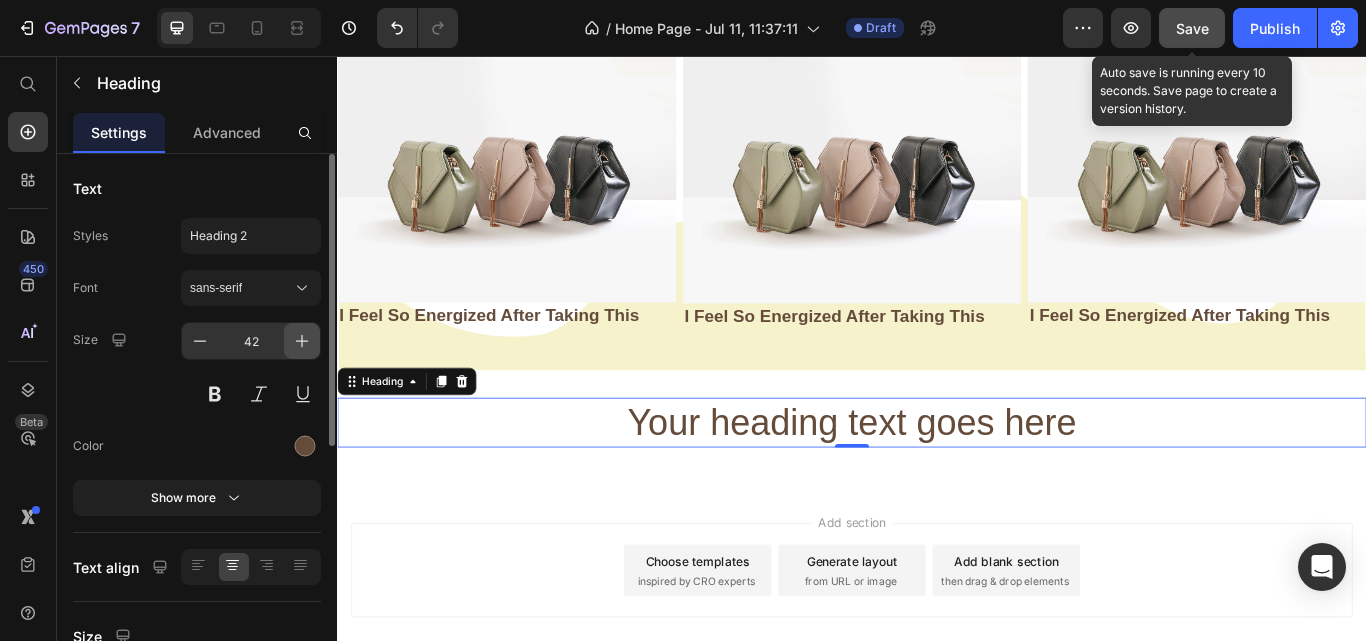 click at bounding box center (302, 341) 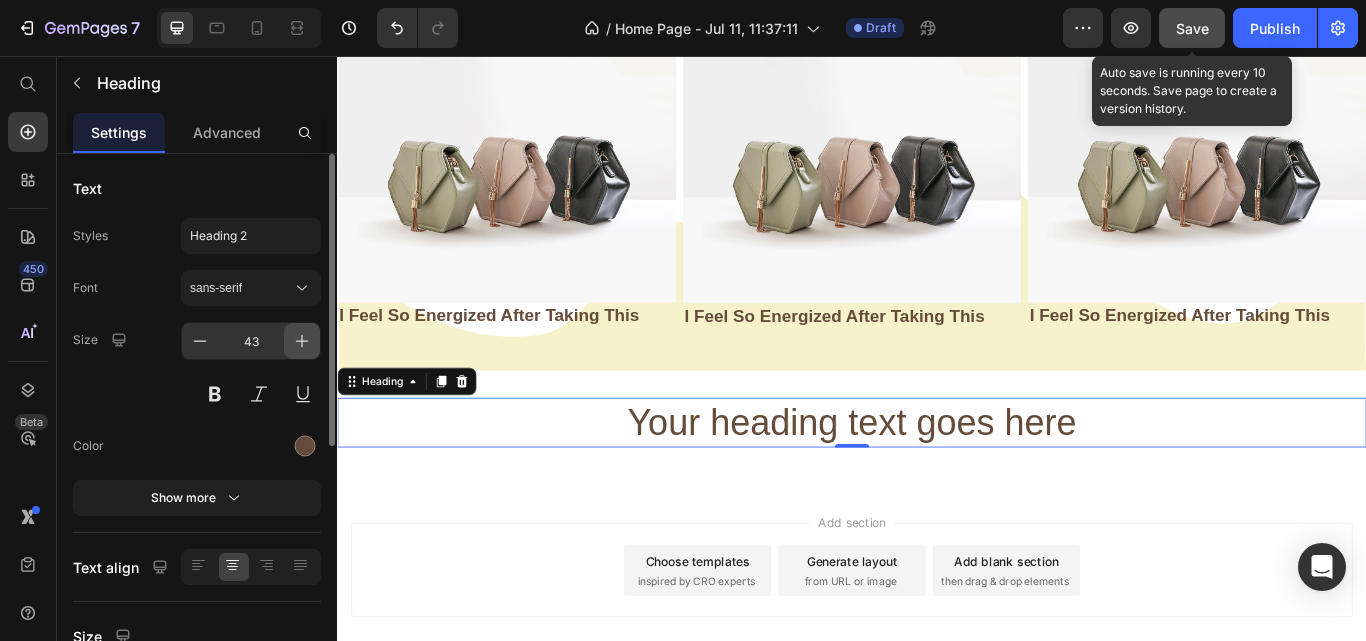 click at bounding box center [302, 341] 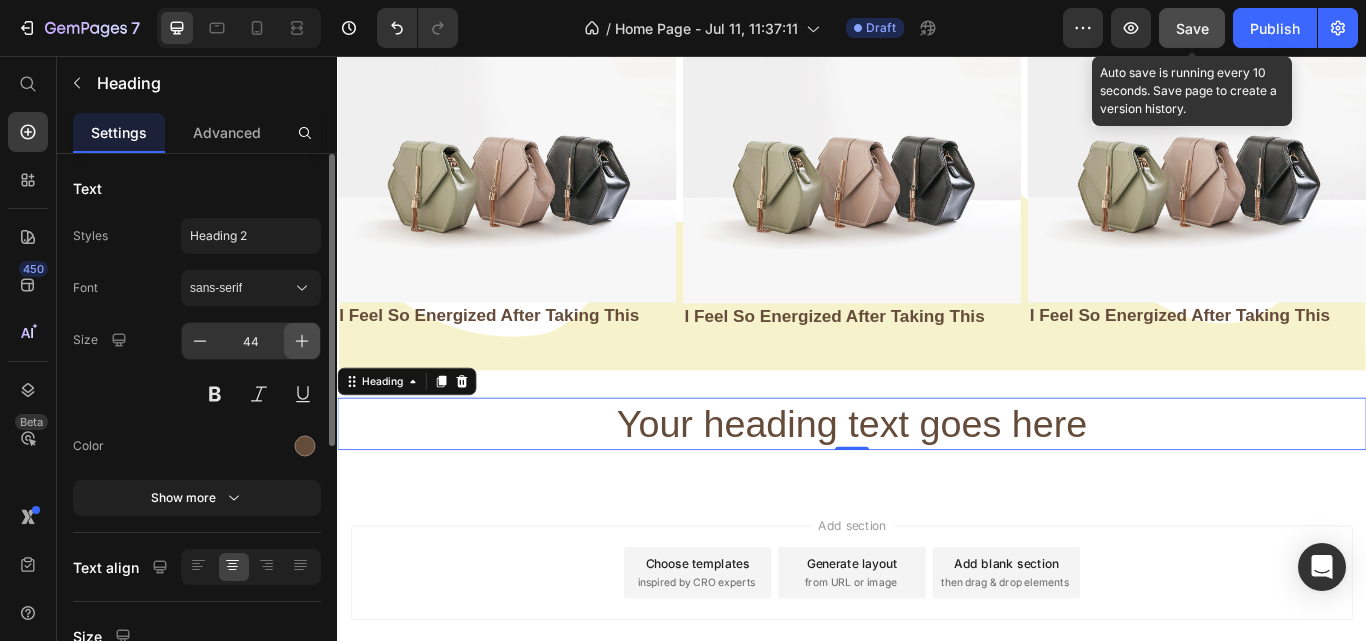 click at bounding box center (302, 341) 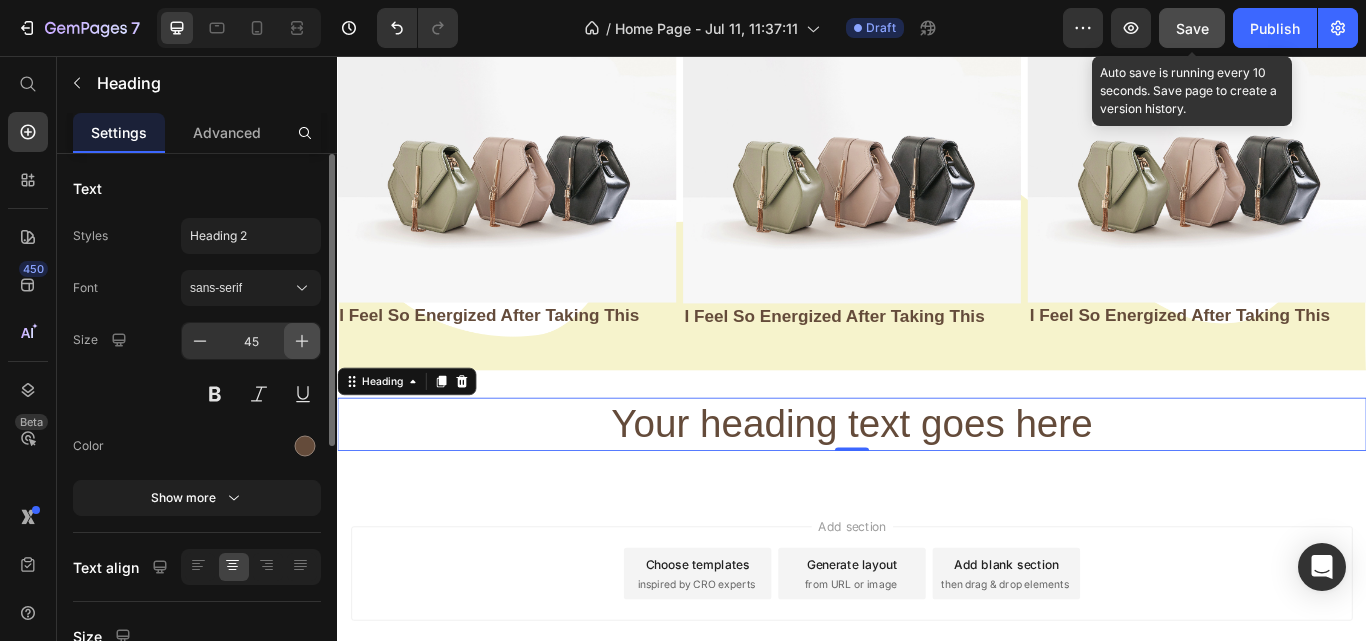 click at bounding box center (302, 341) 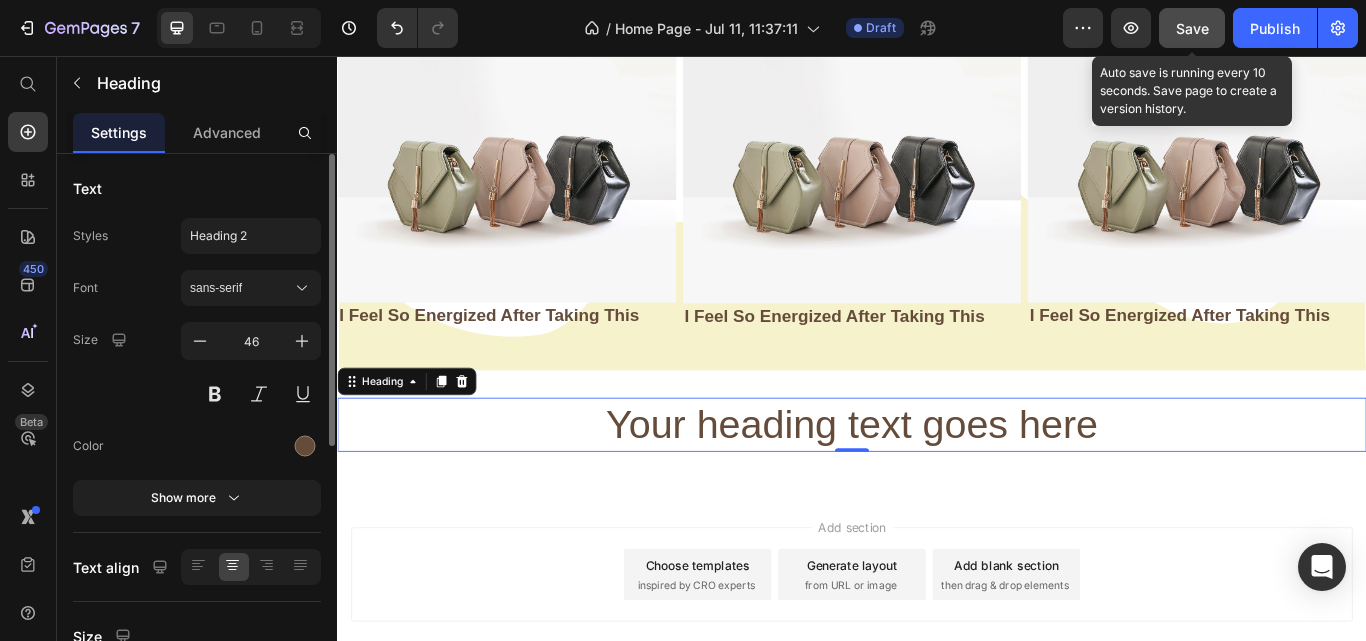 click on "46" at bounding box center [251, 367] 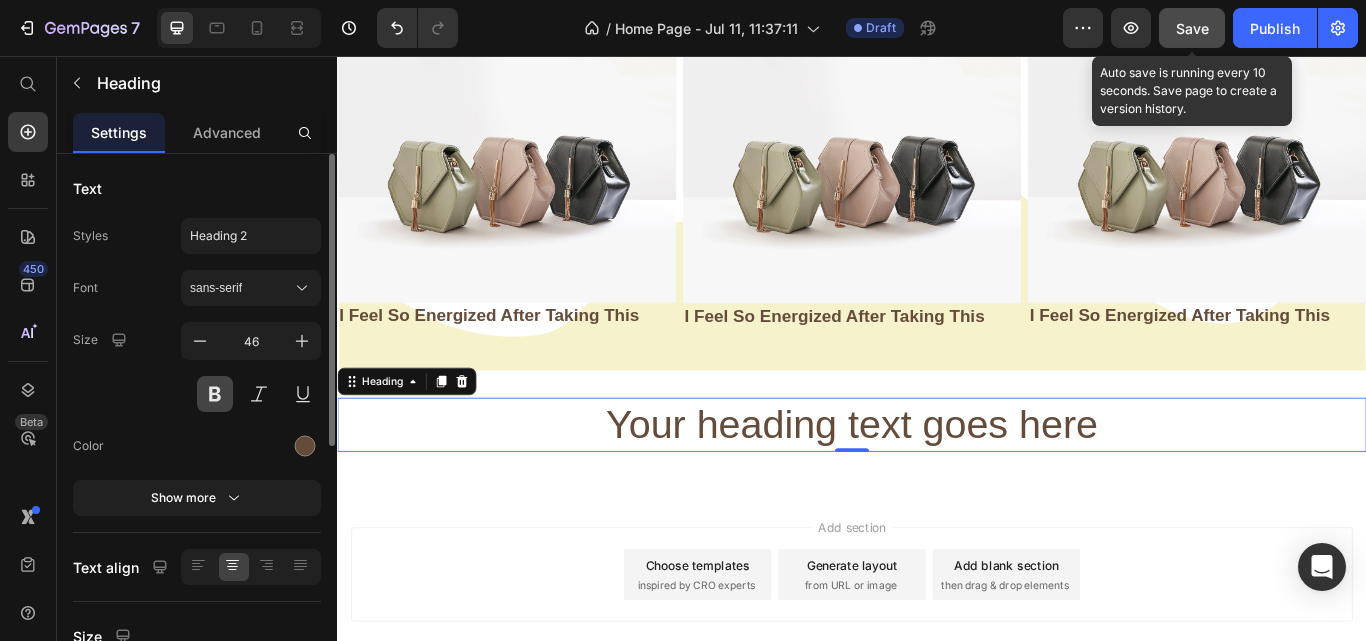 click at bounding box center [215, 394] 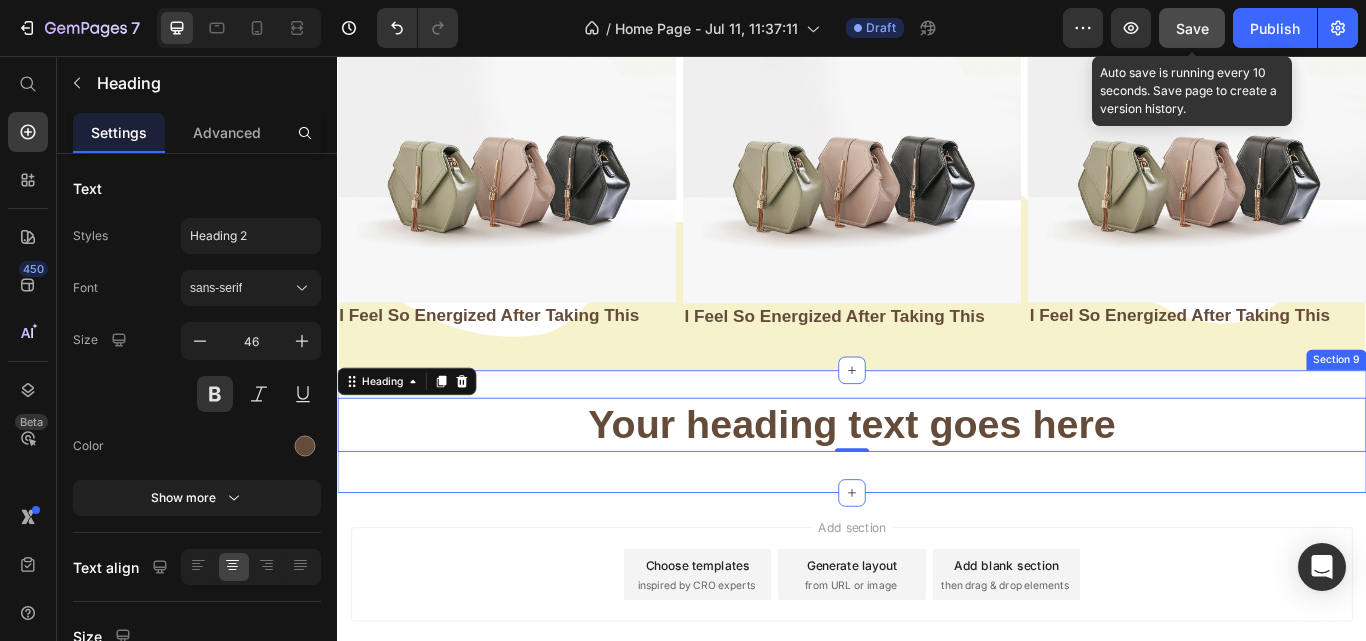 click on "Your heading text goes here" at bounding box center [937, 487] 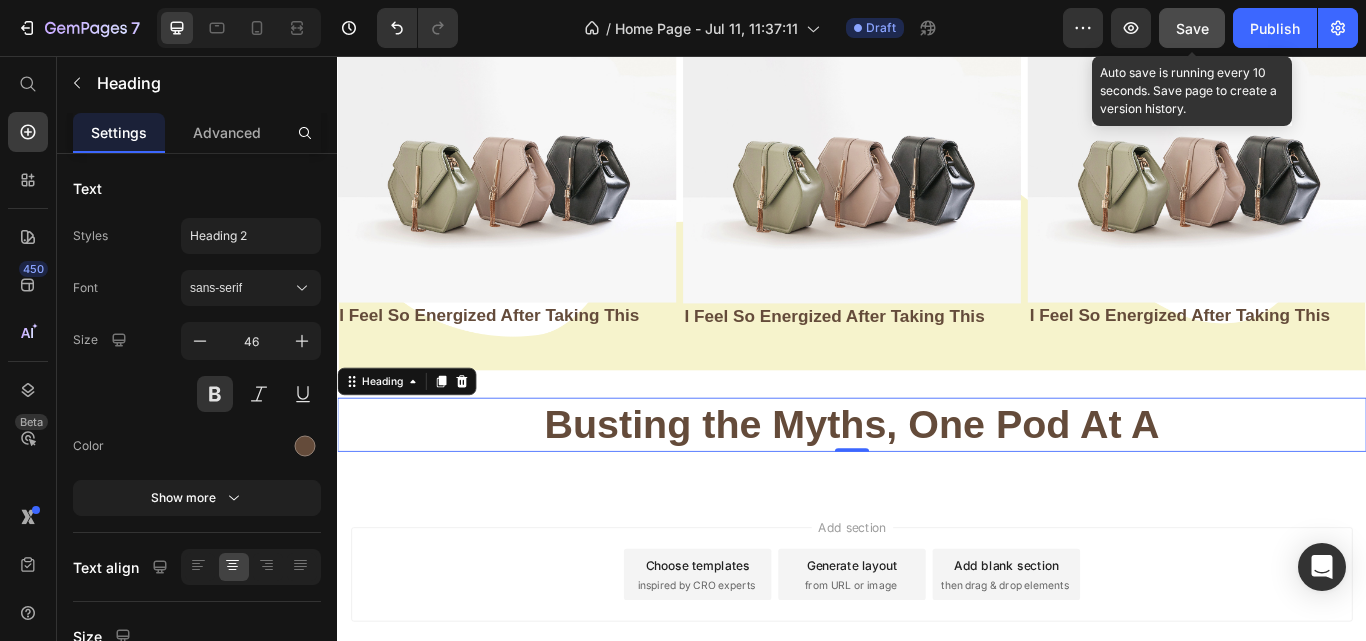 click on "Busting the Myths, One Pod At A" at bounding box center (937, 487) 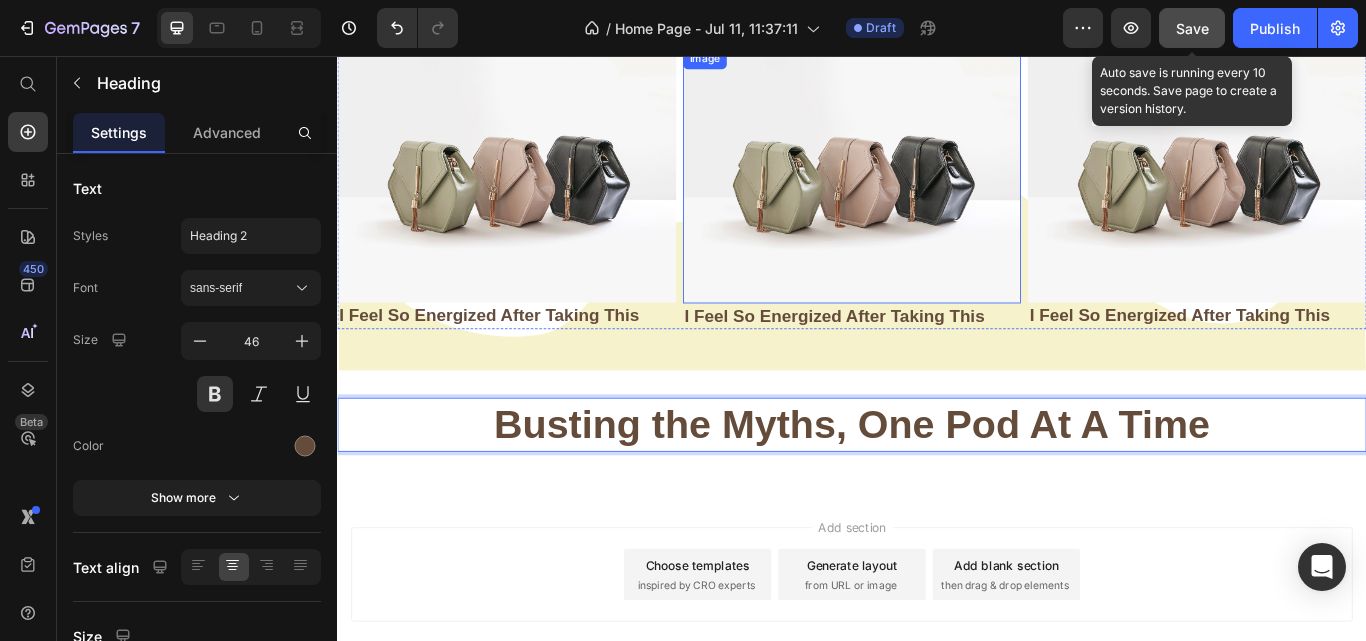 scroll, scrollTop: 2593, scrollLeft: 0, axis: vertical 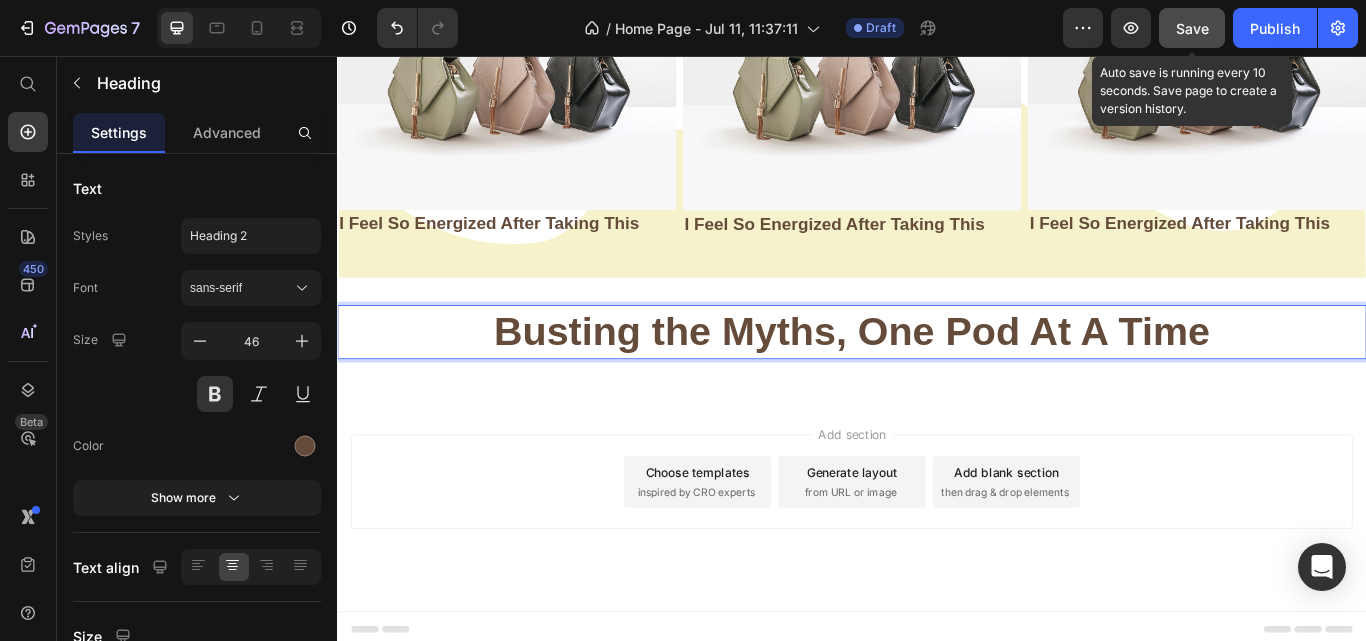 click on "Busting the Myths, One Pod At A Time" at bounding box center (937, 379) 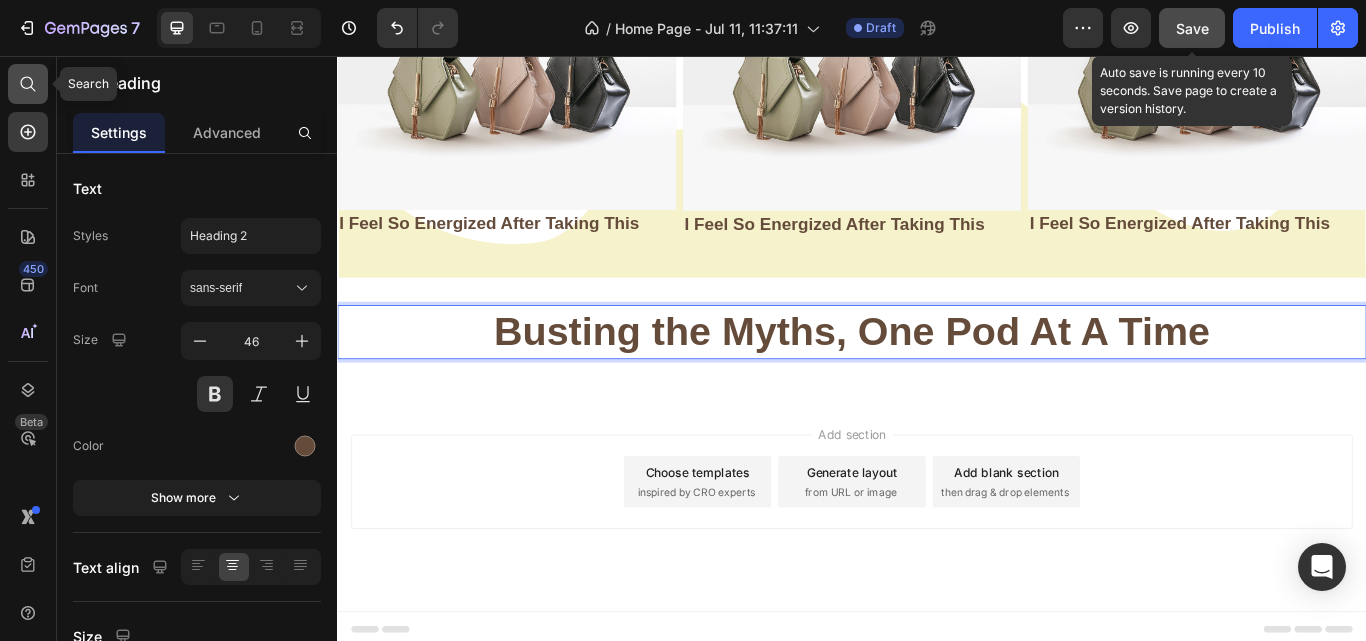 click 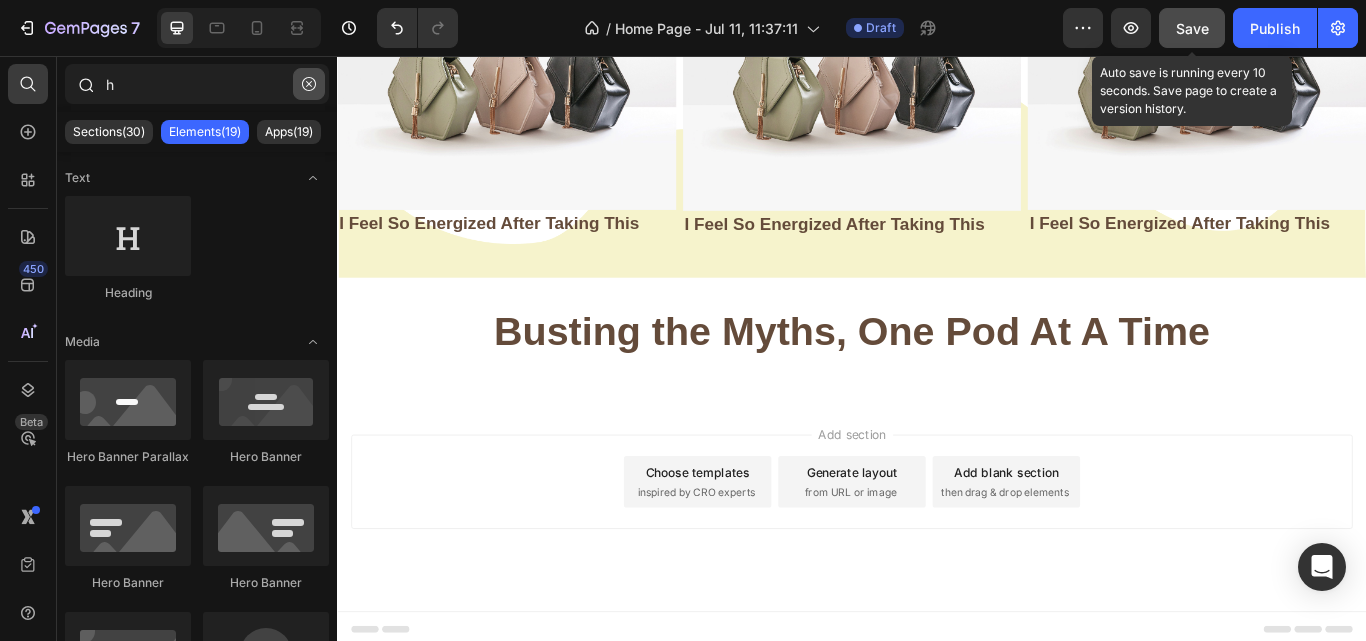 click 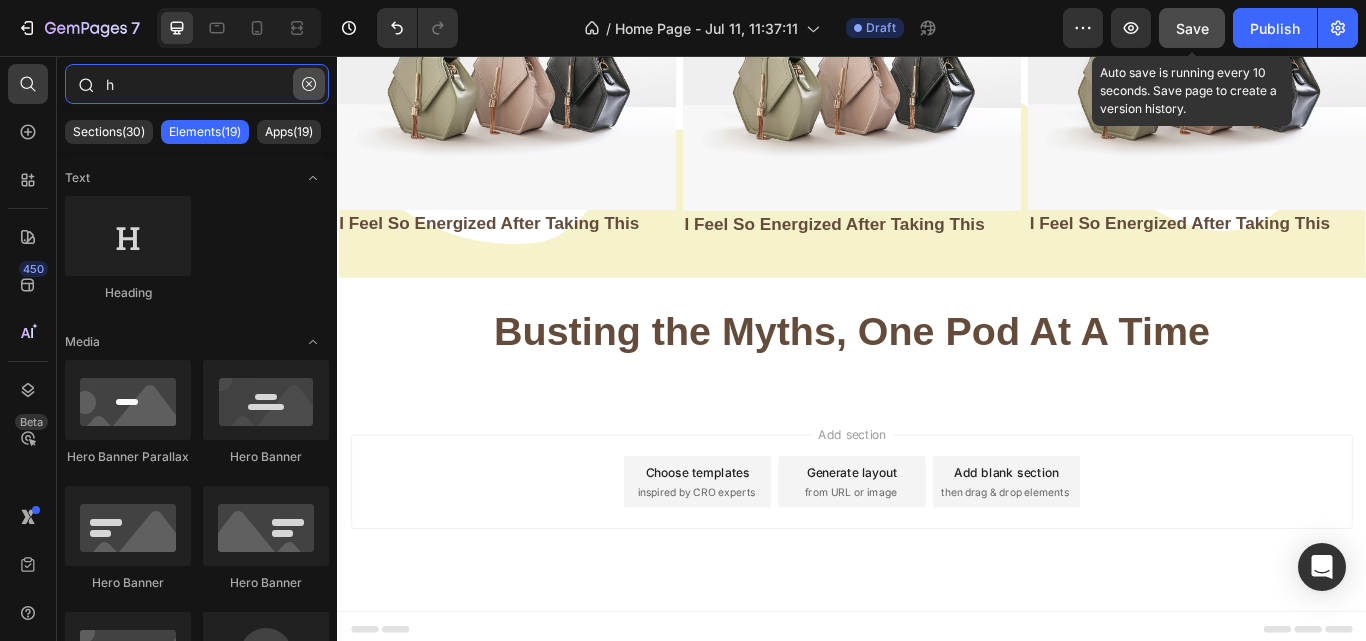 type 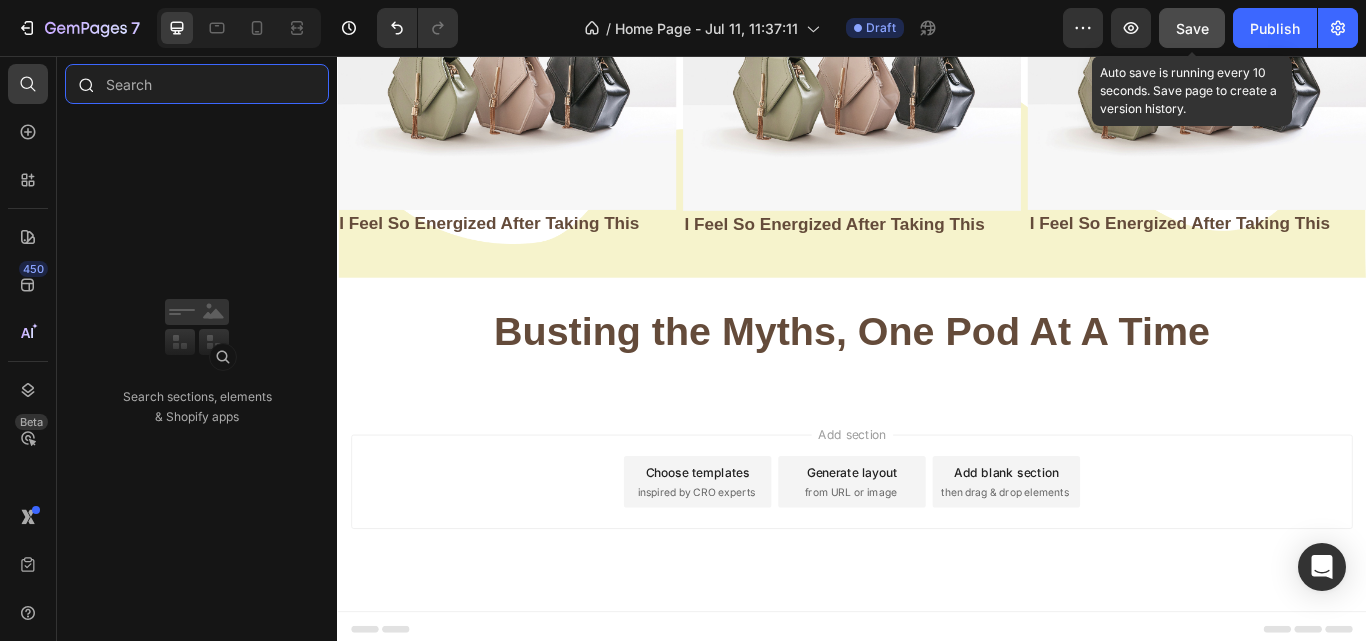 click at bounding box center [197, 84] 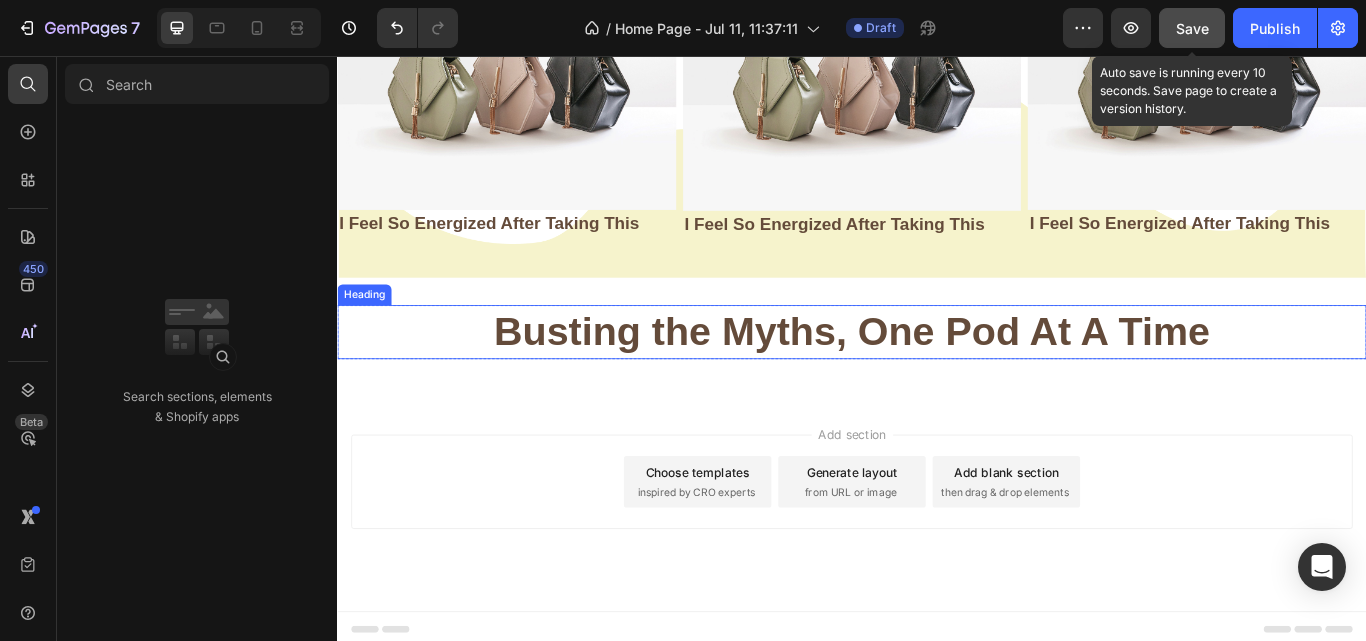 click on "Busting the Myths, One Pod At A Time" at bounding box center (937, 379) 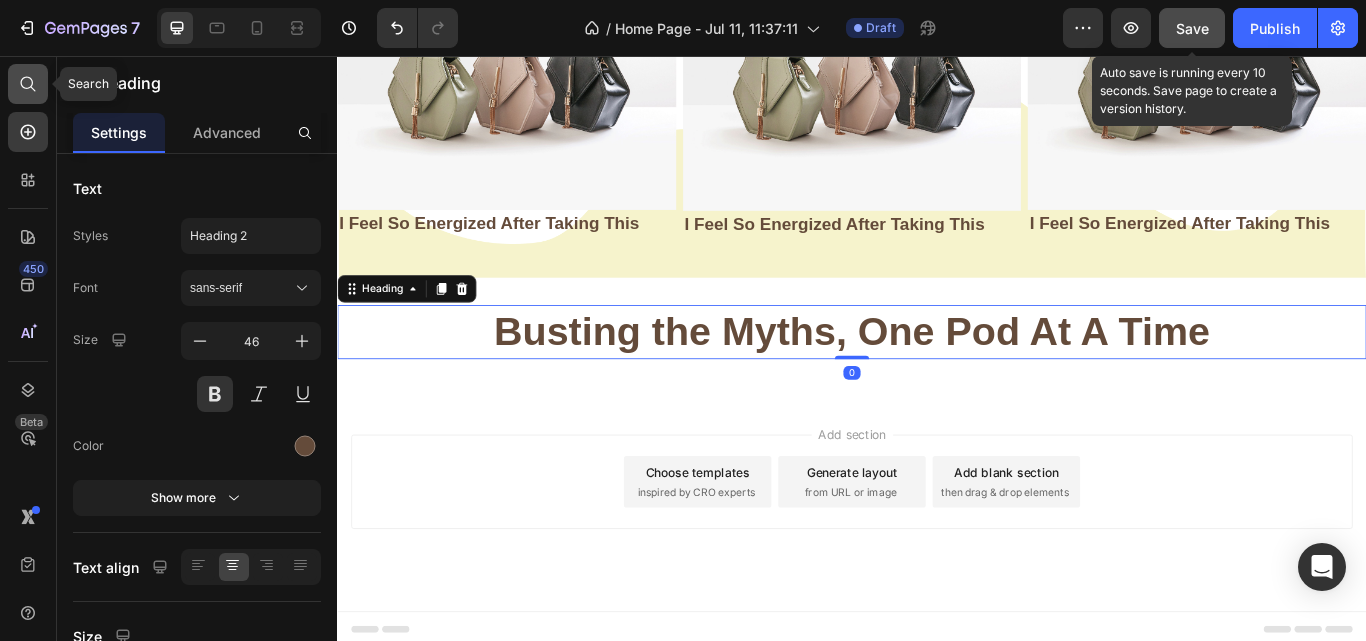 click 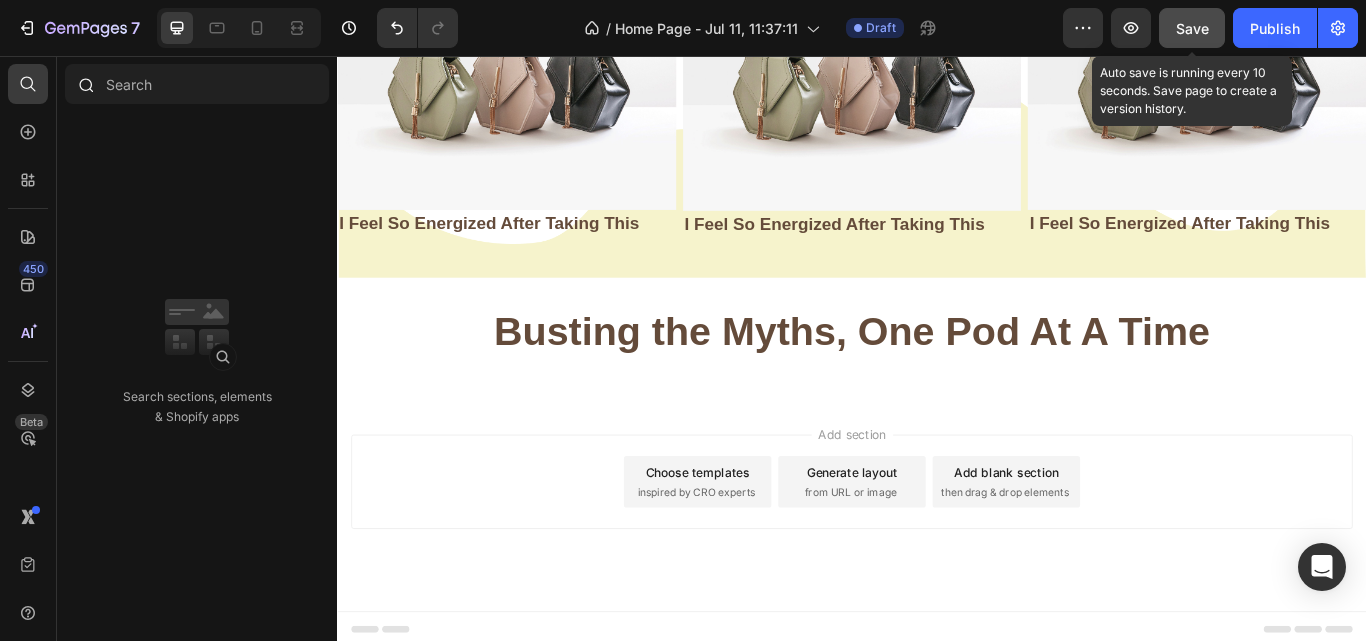 click at bounding box center [85, 84] 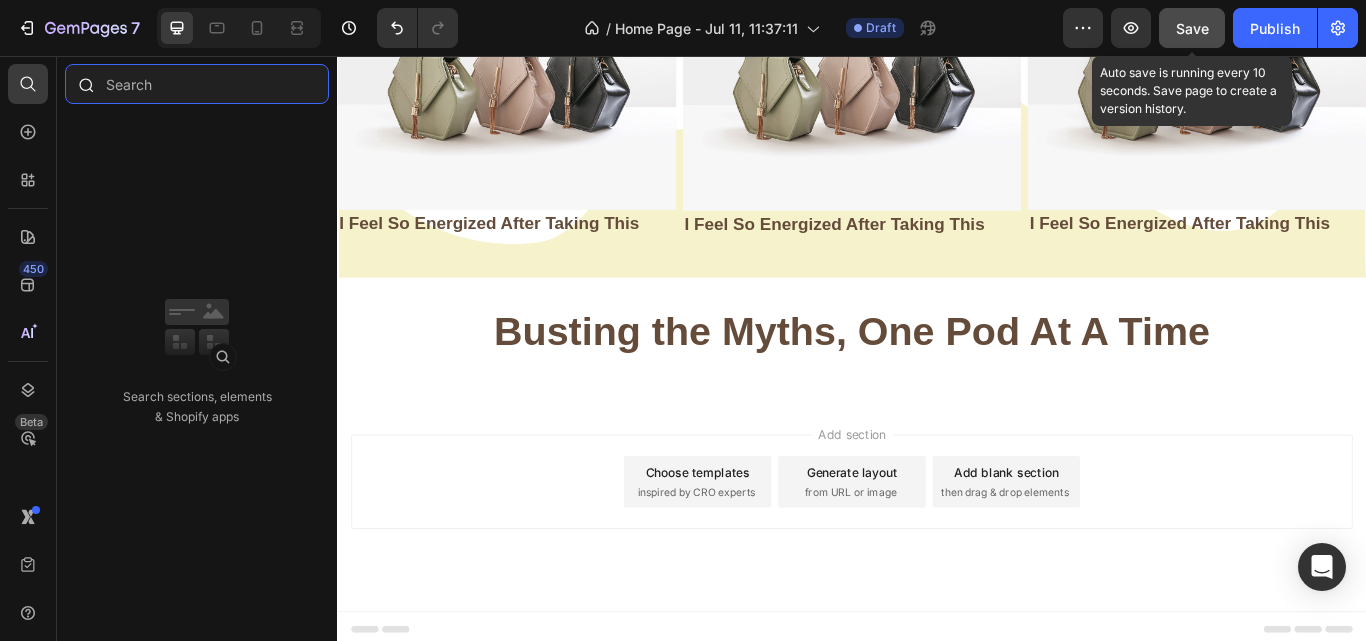 click at bounding box center [197, 84] 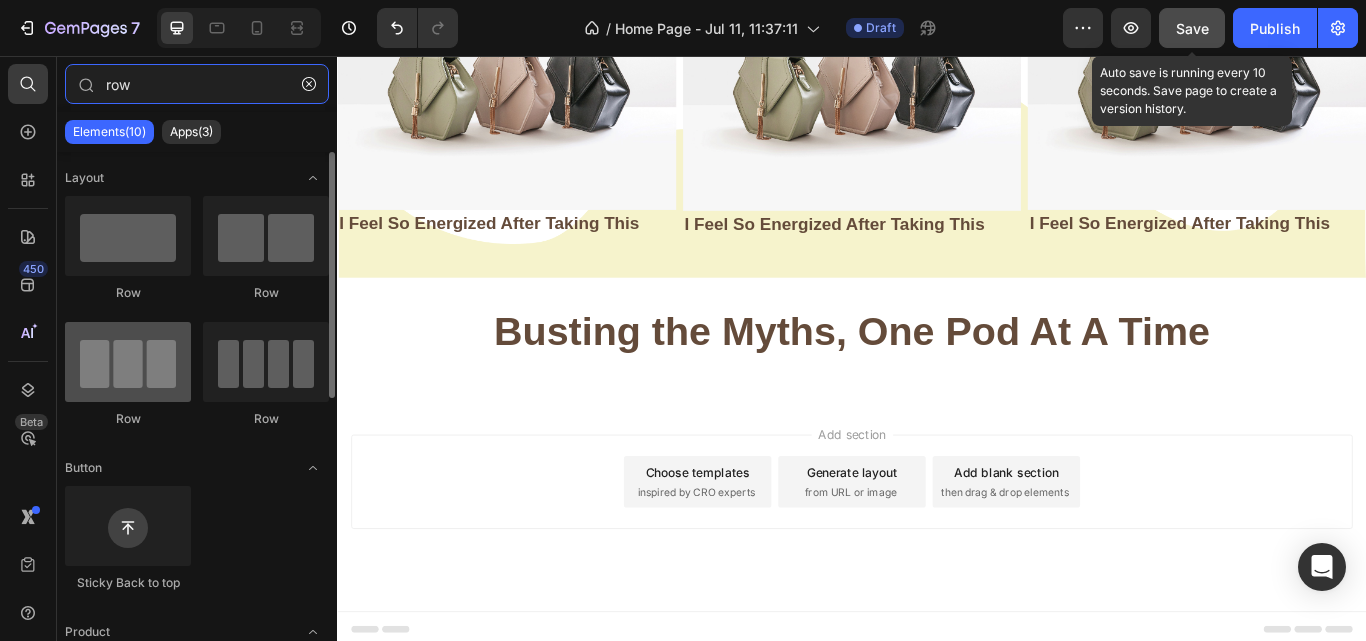 type on "row" 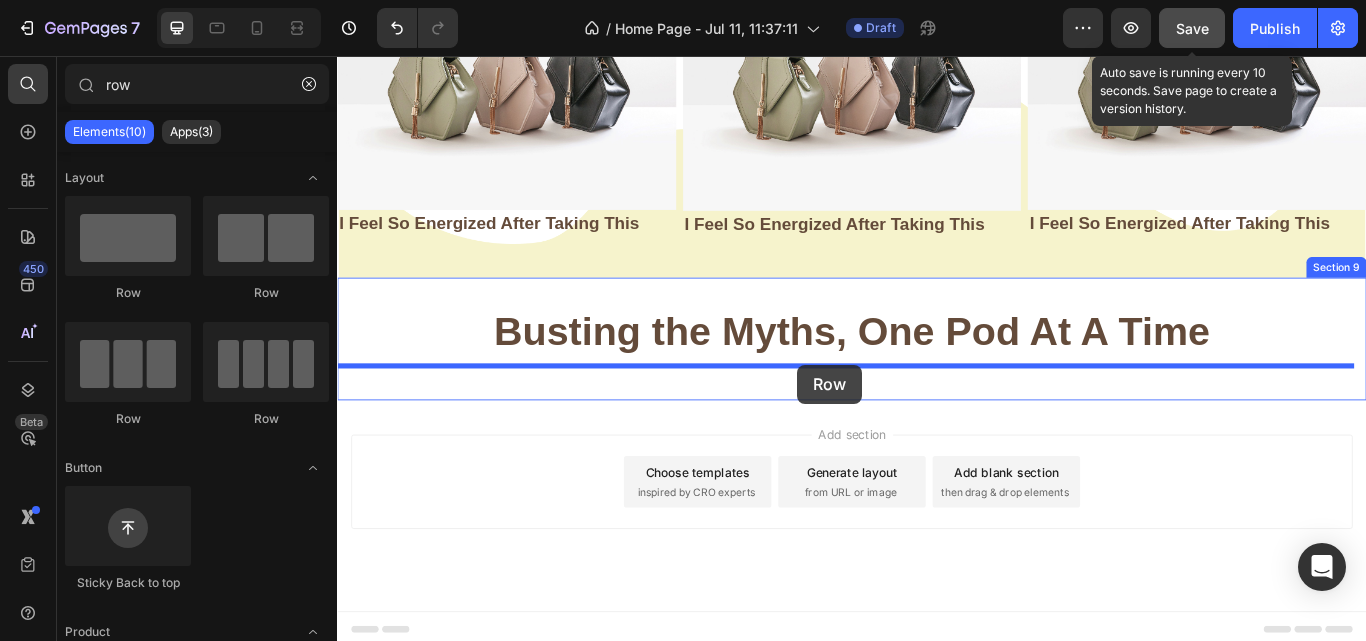 drag, startPoint x: 455, startPoint y: 417, endPoint x: 874, endPoint y: 416, distance: 419.0012 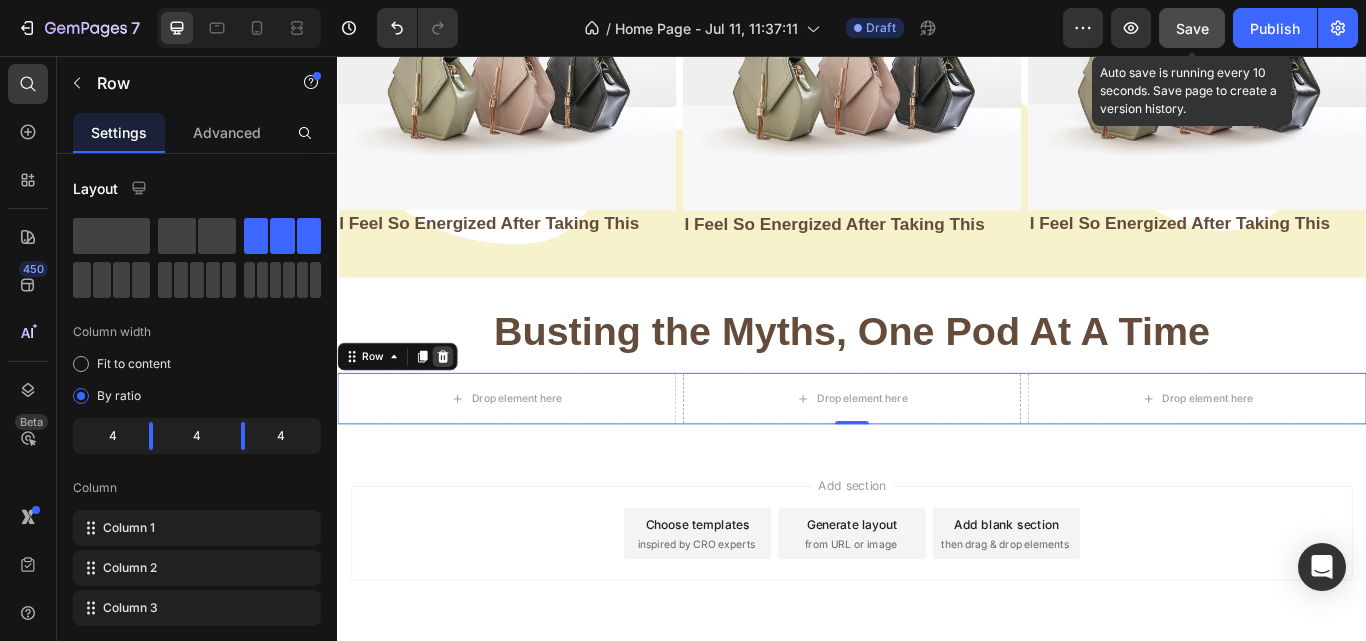 click 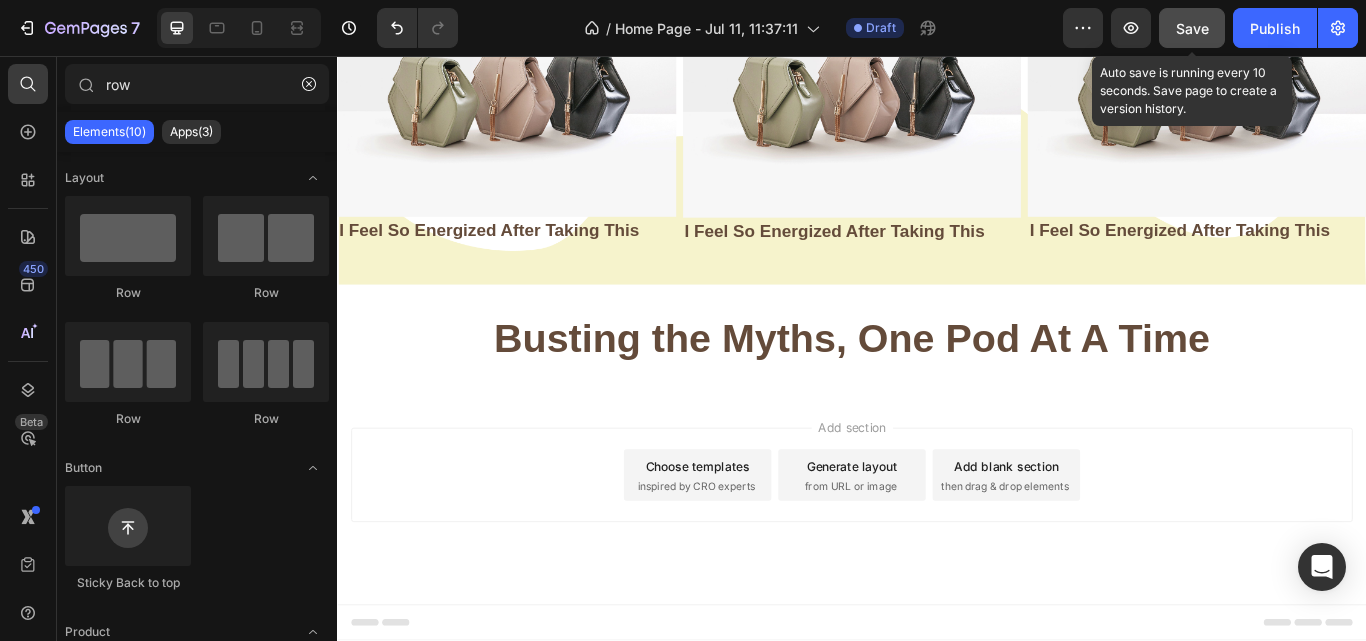 scroll, scrollTop: 2577, scrollLeft: 0, axis: vertical 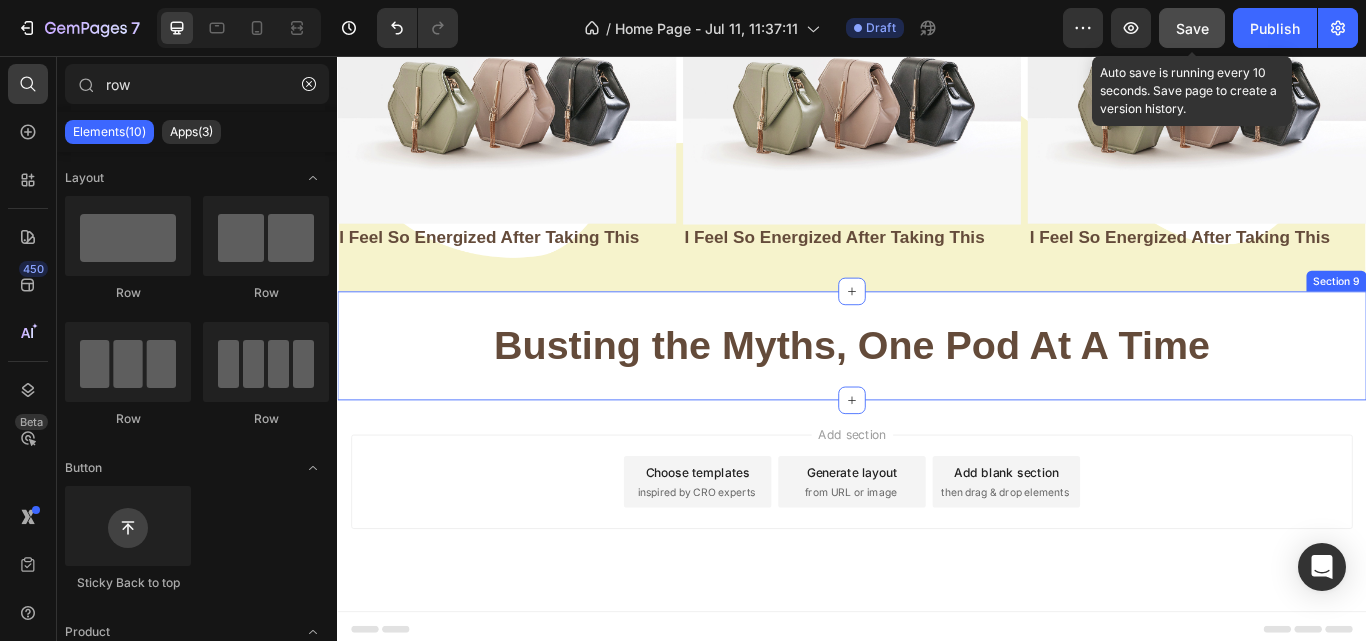 click on "Busting the Myths, One Pod At A Time Heading Row Section 9" at bounding box center (937, 395) 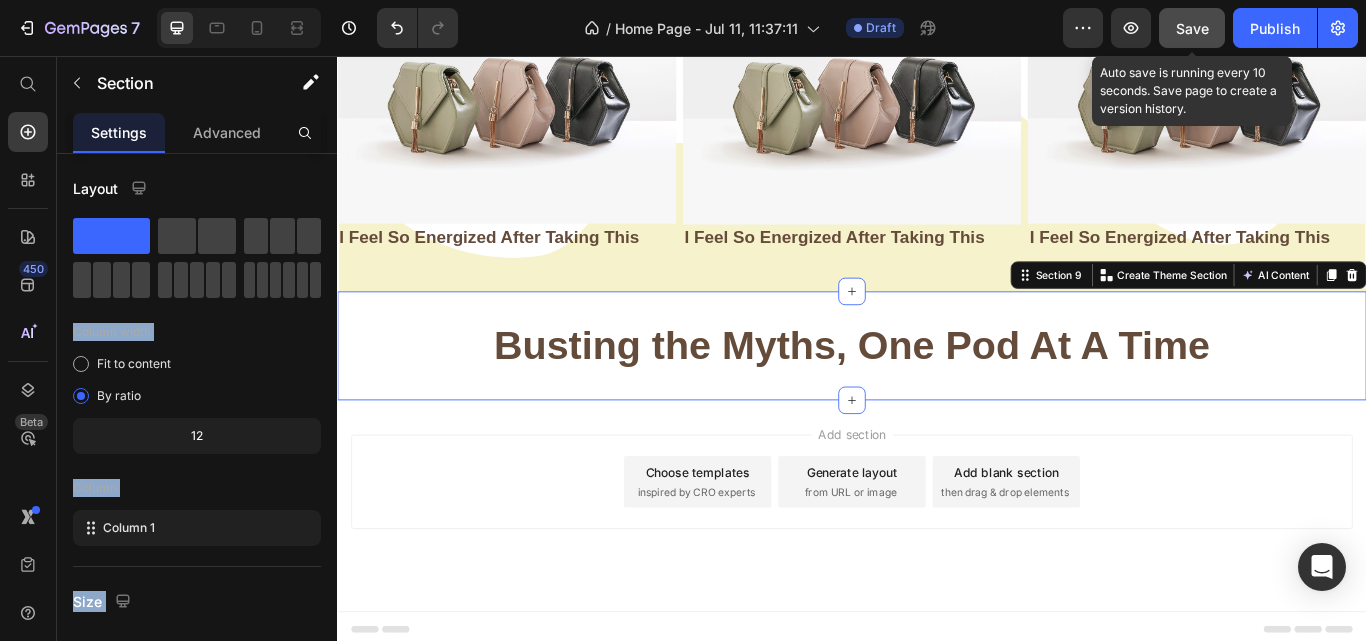 drag, startPoint x: 452, startPoint y: 288, endPoint x: 737, endPoint y: 427, distance: 317.0899 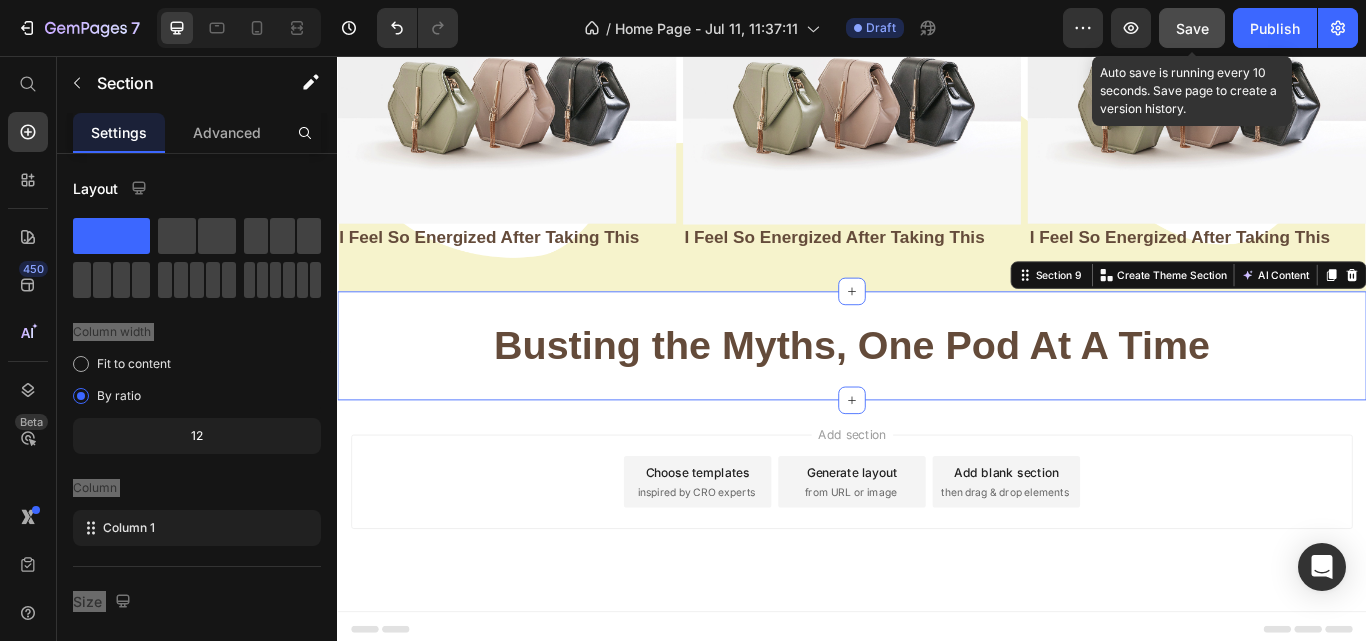 drag, startPoint x: 511, startPoint y: 427, endPoint x: 517, endPoint y: 412, distance: 16.155495 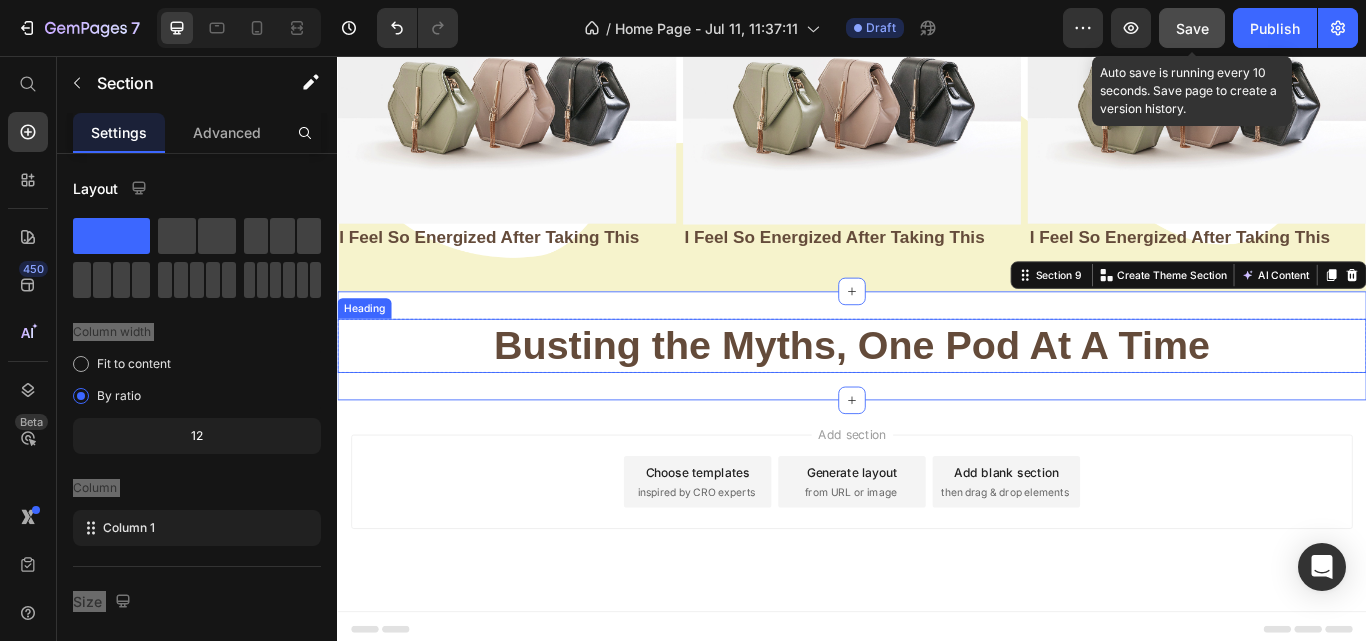click on "Busting the Myths, One Pod At A Time Heading" at bounding box center [937, 395] 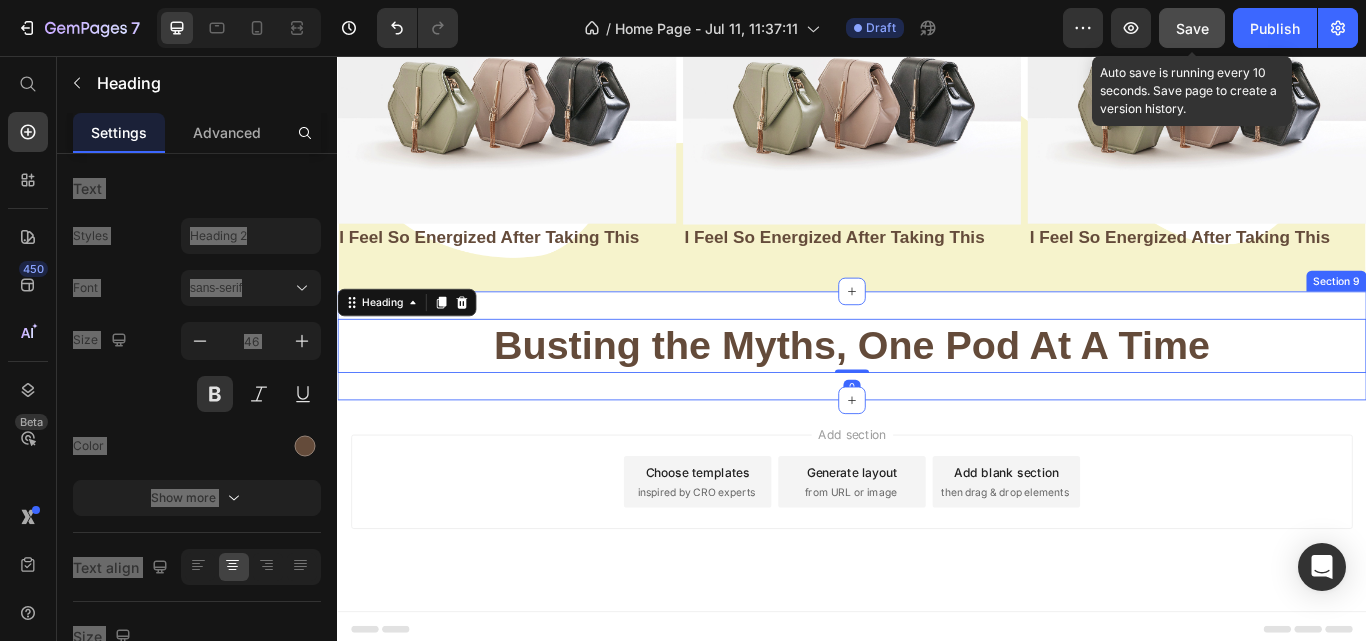 drag, startPoint x: 419, startPoint y: 436, endPoint x: 425, endPoint y: 427, distance: 10.816654 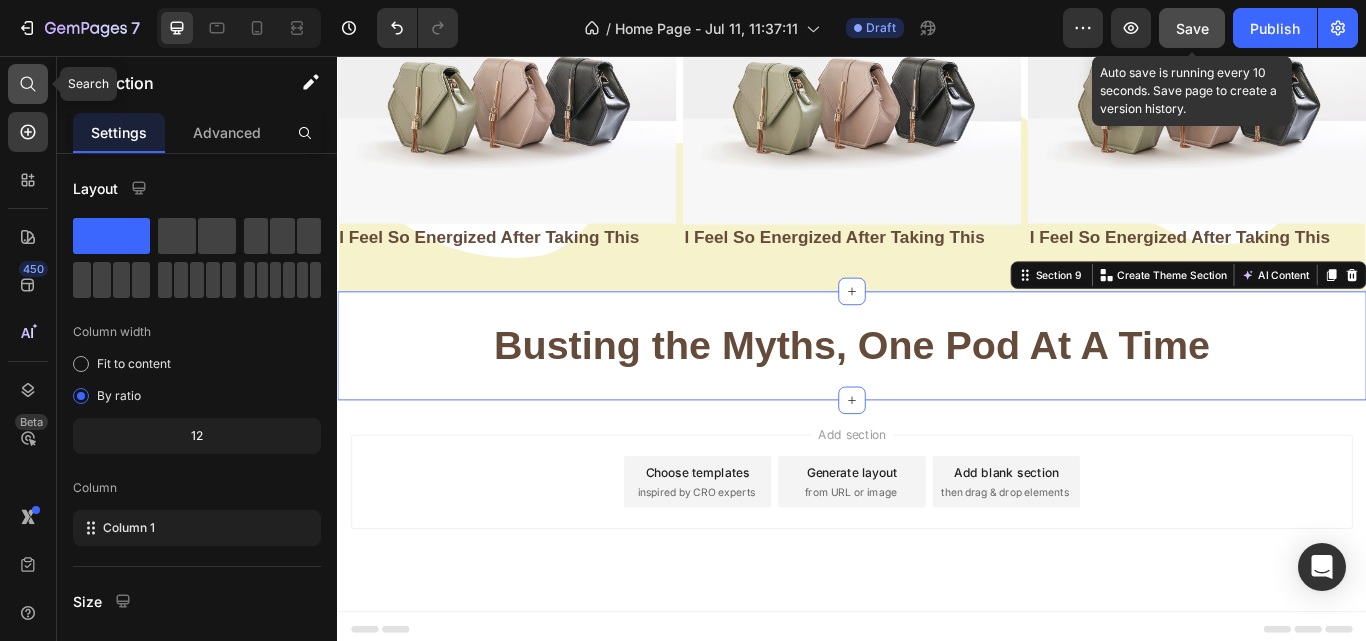 click 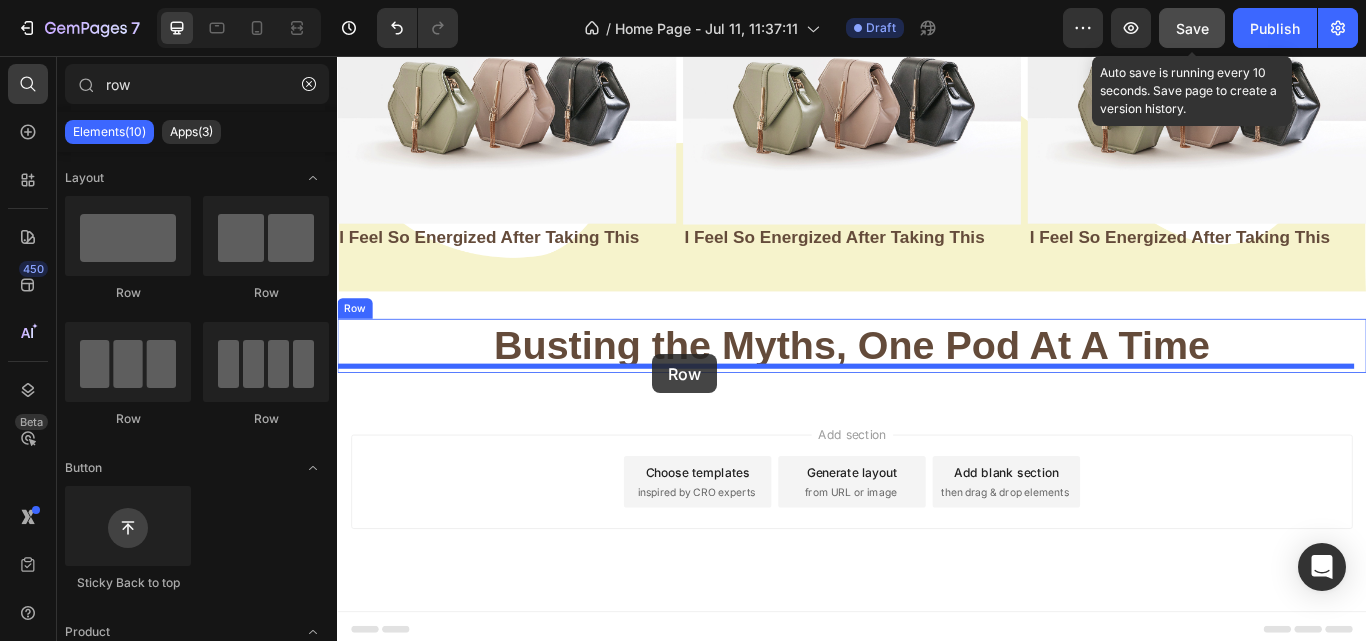 drag, startPoint x: 476, startPoint y: 280, endPoint x: 704, endPoint y: 404, distance: 259.53806 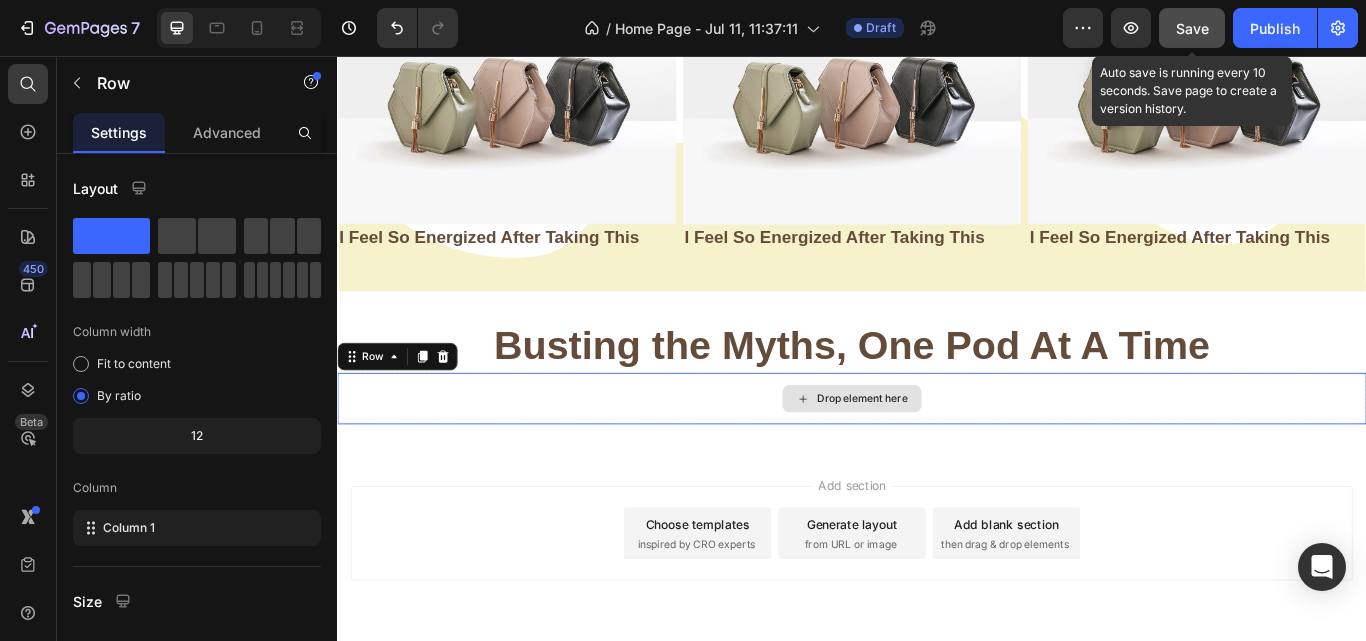 scroll, scrollTop: 2593, scrollLeft: 0, axis: vertical 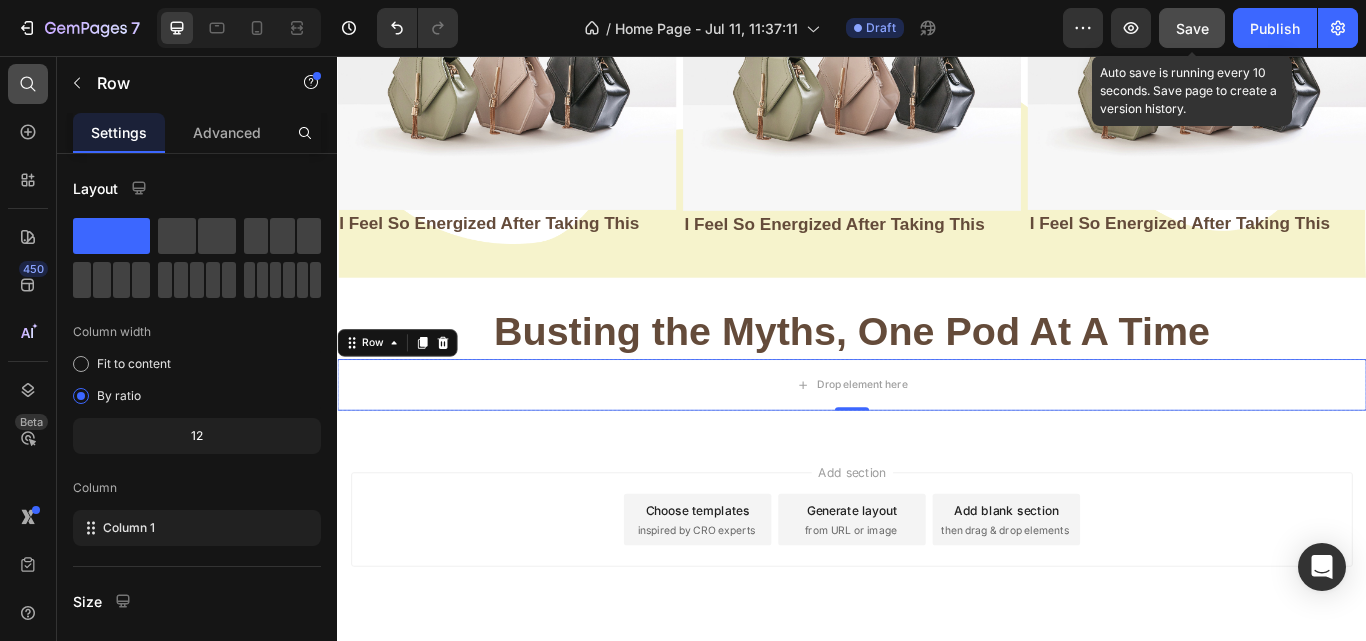 click 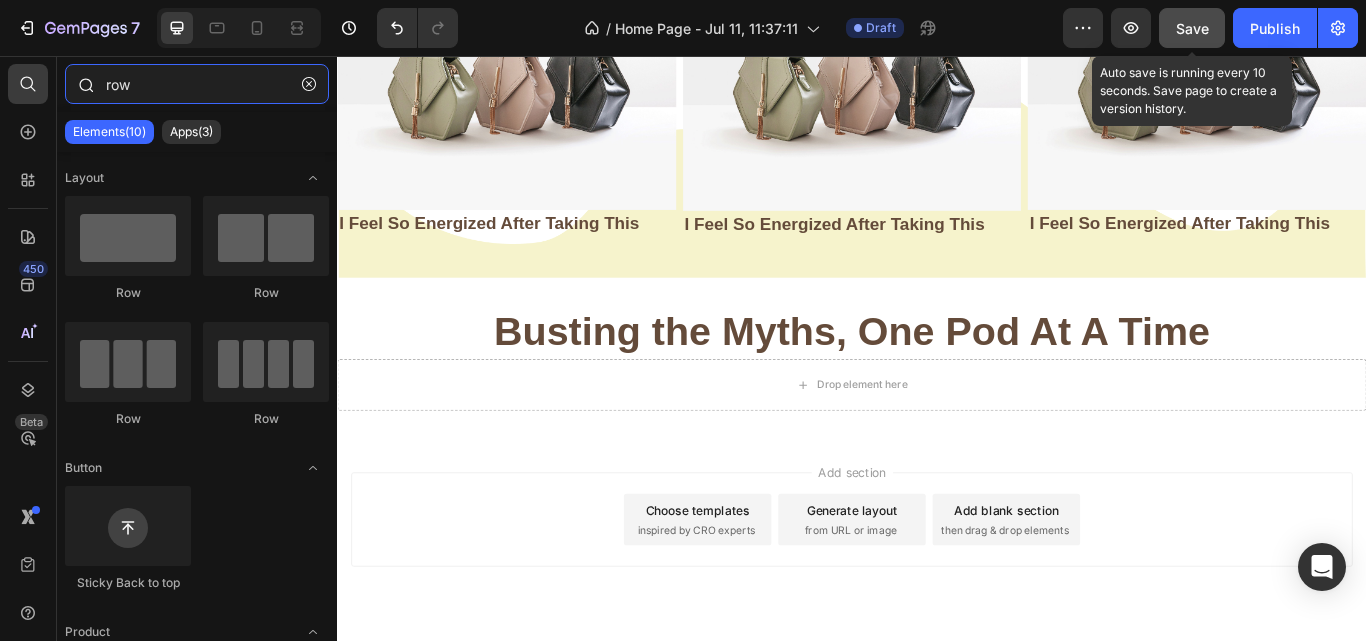 click on "row" at bounding box center (197, 84) 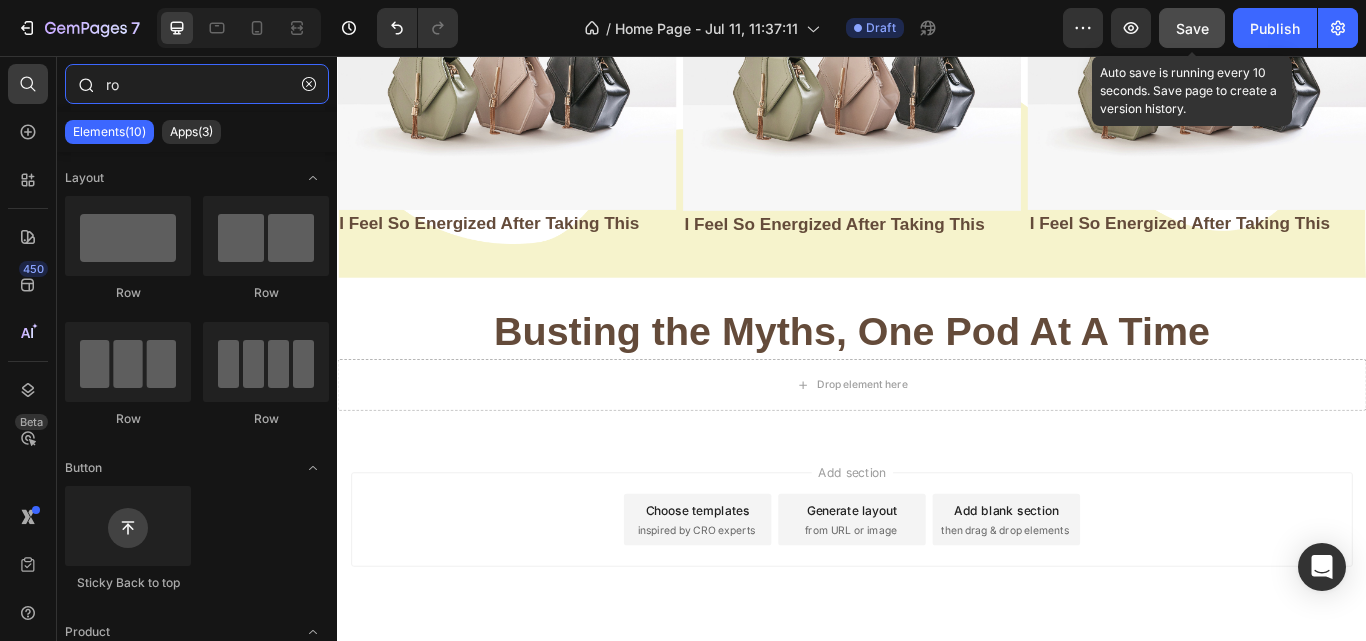 type on "r" 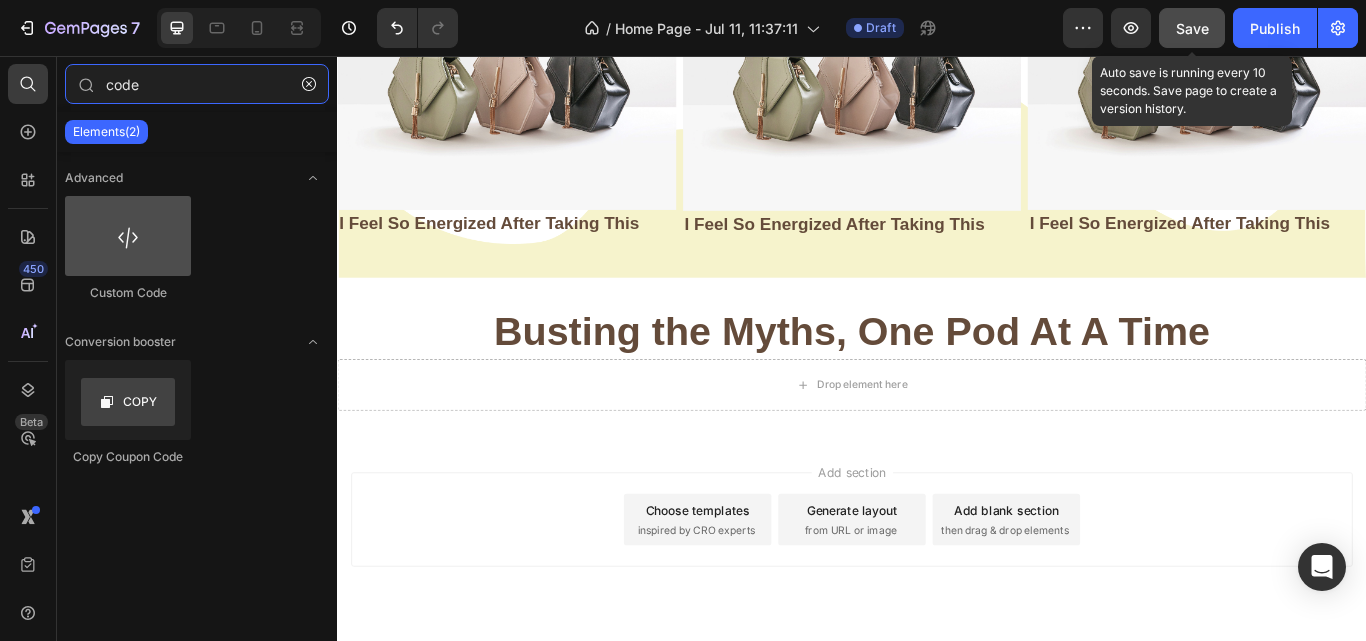 type on "code" 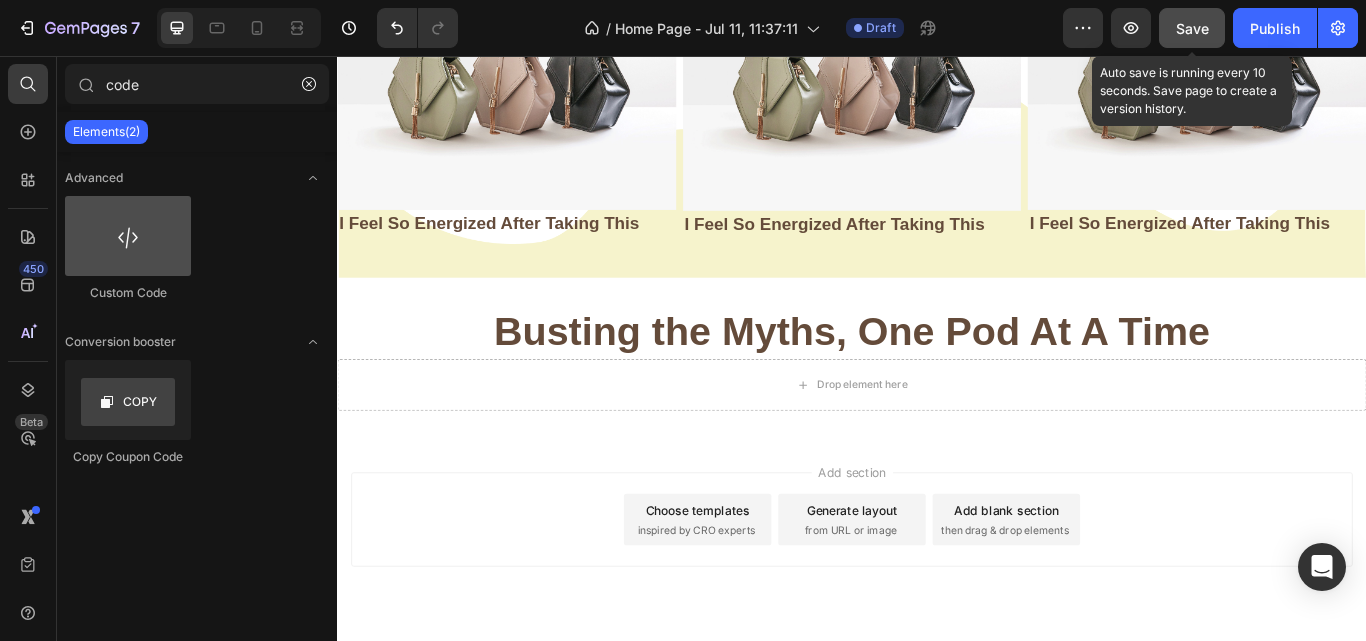 click at bounding box center (128, 236) 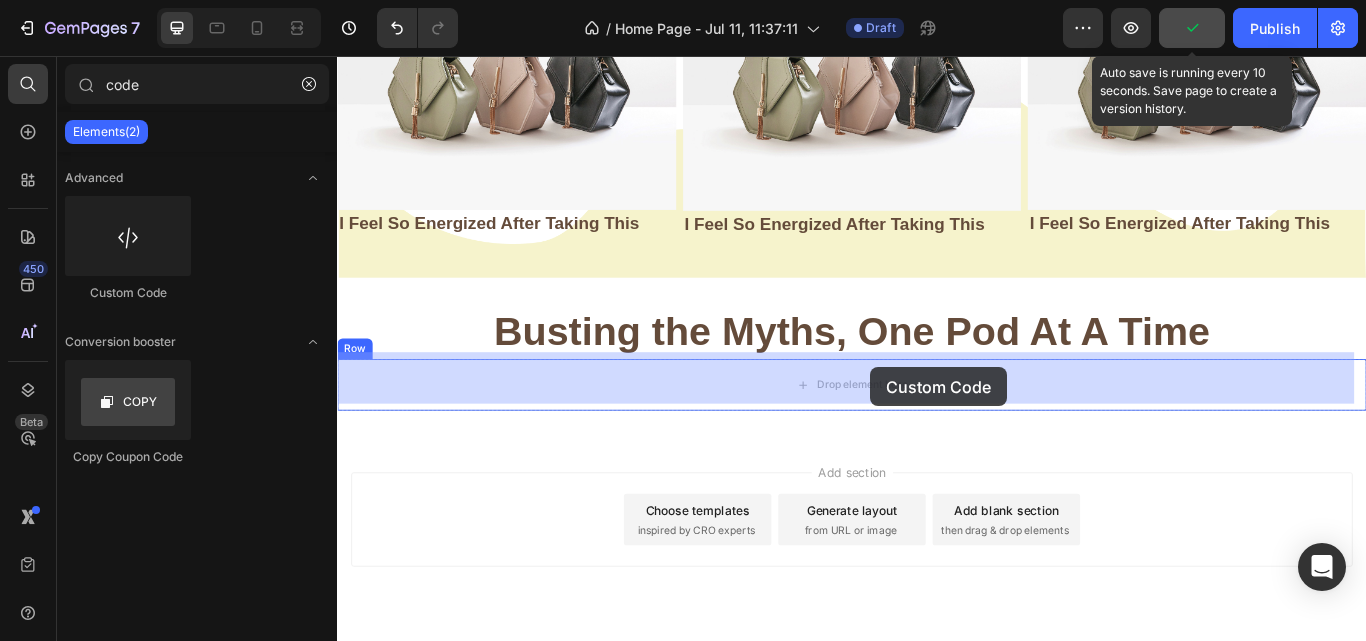 drag, startPoint x: 465, startPoint y: 302, endPoint x: 958, endPoint y: 419, distance: 506.6932 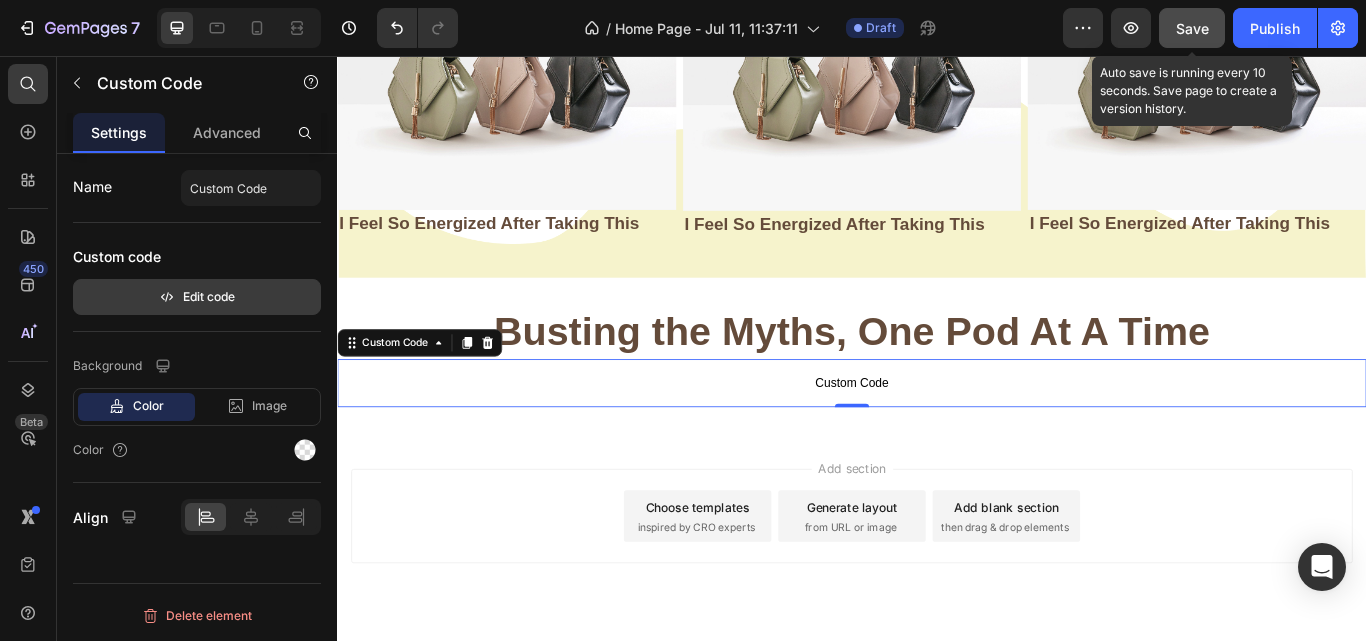 click on "Edit code" at bounding box center [197, 297] 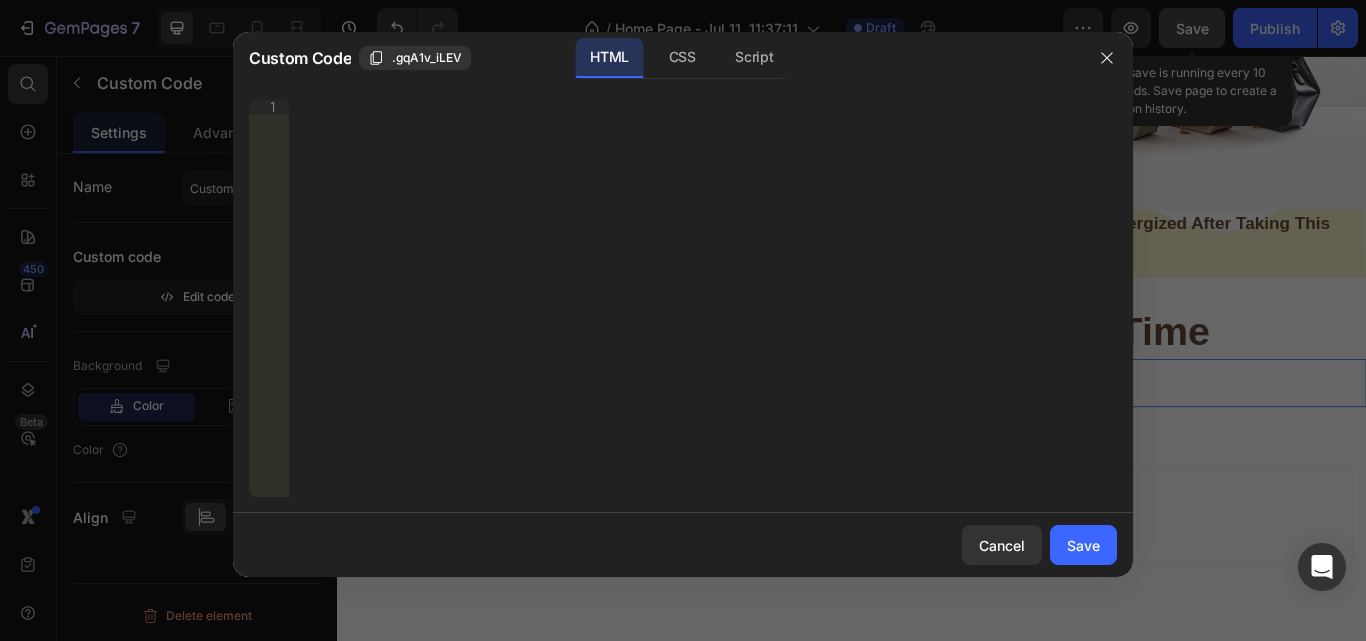 click on "Insert the 3rd-party installation code, HTML code, or Liquid code to display custom content." at bounding box center [703, 312] 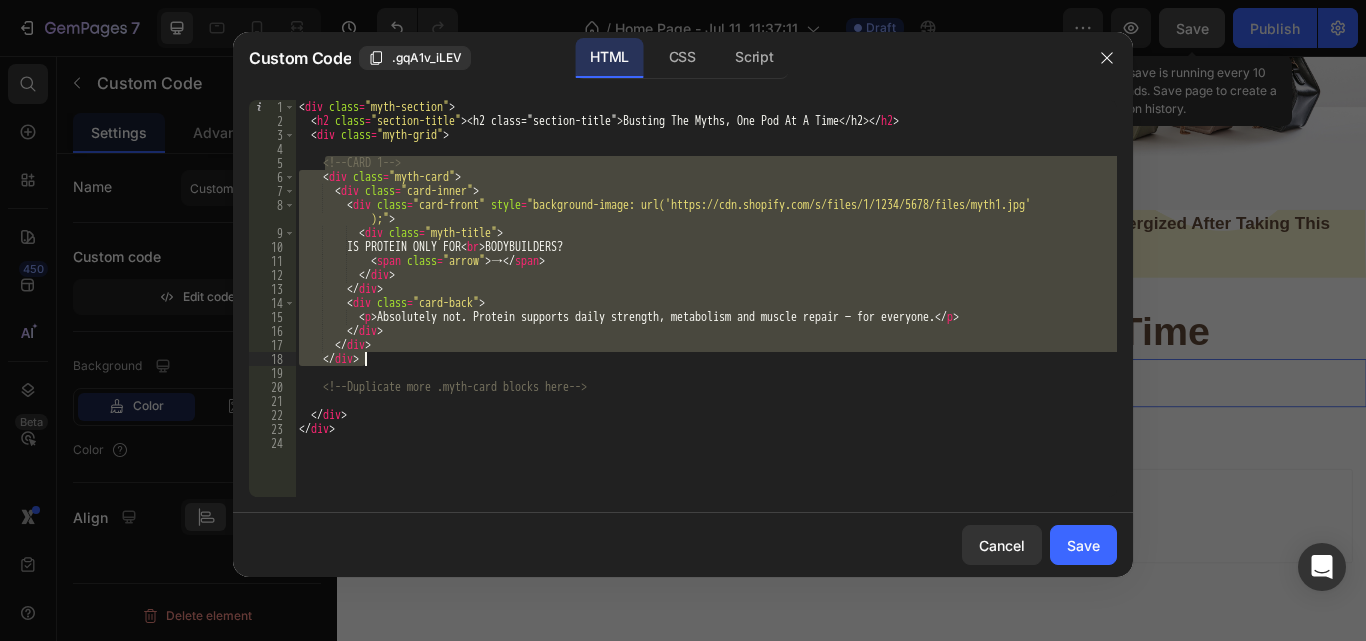 drag, startPoint x: 325, startPoint y: 163, endPoint x: 416, endPoint y: 354, distance: 211.57031 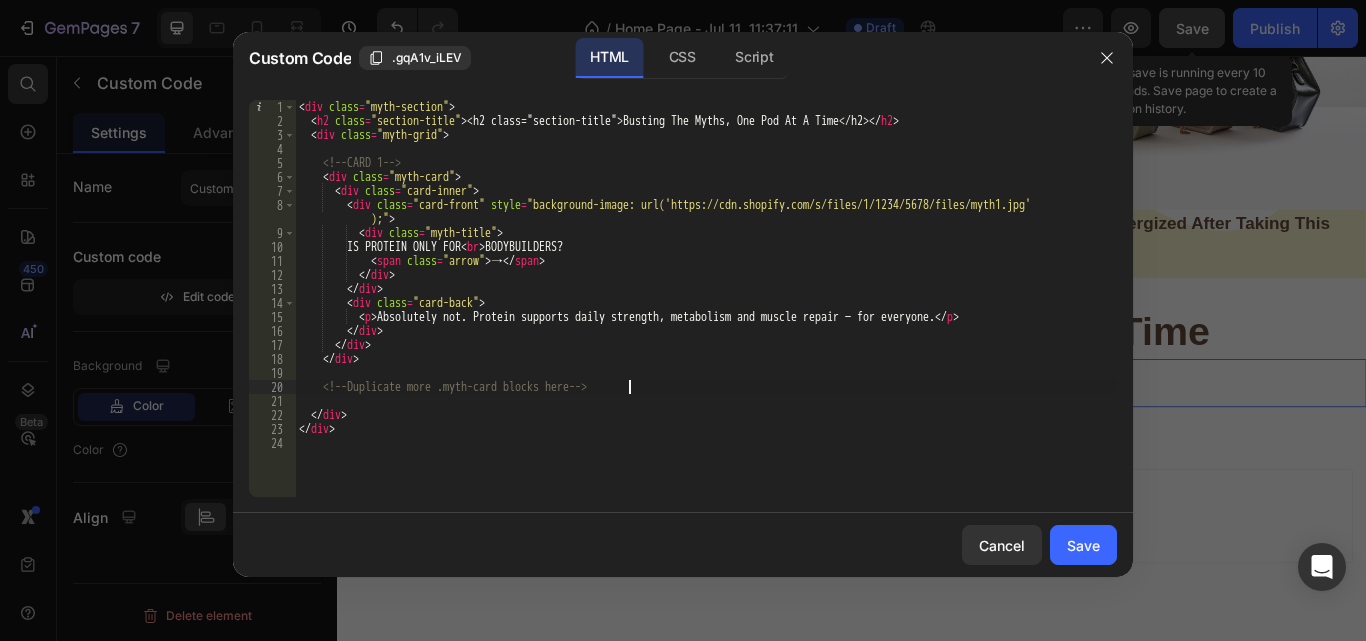 scroll, scrollTop: 0, scrollLeft: 1, axis: horizontal 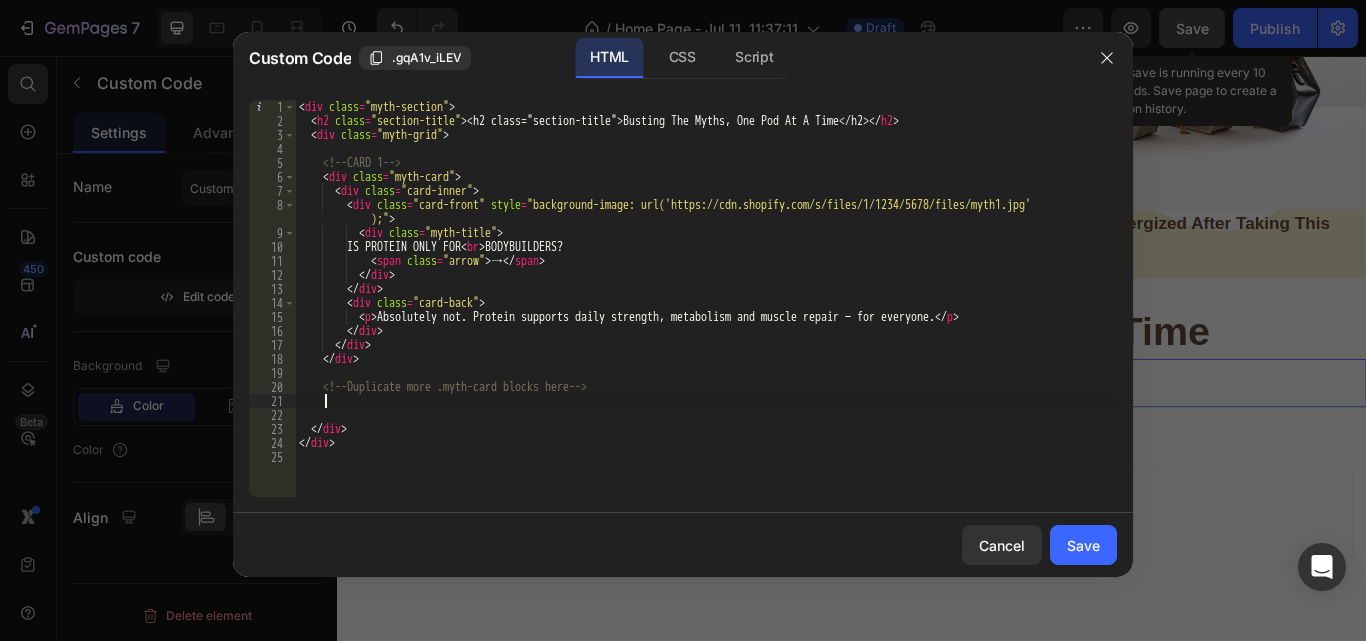 paste on "</div>" 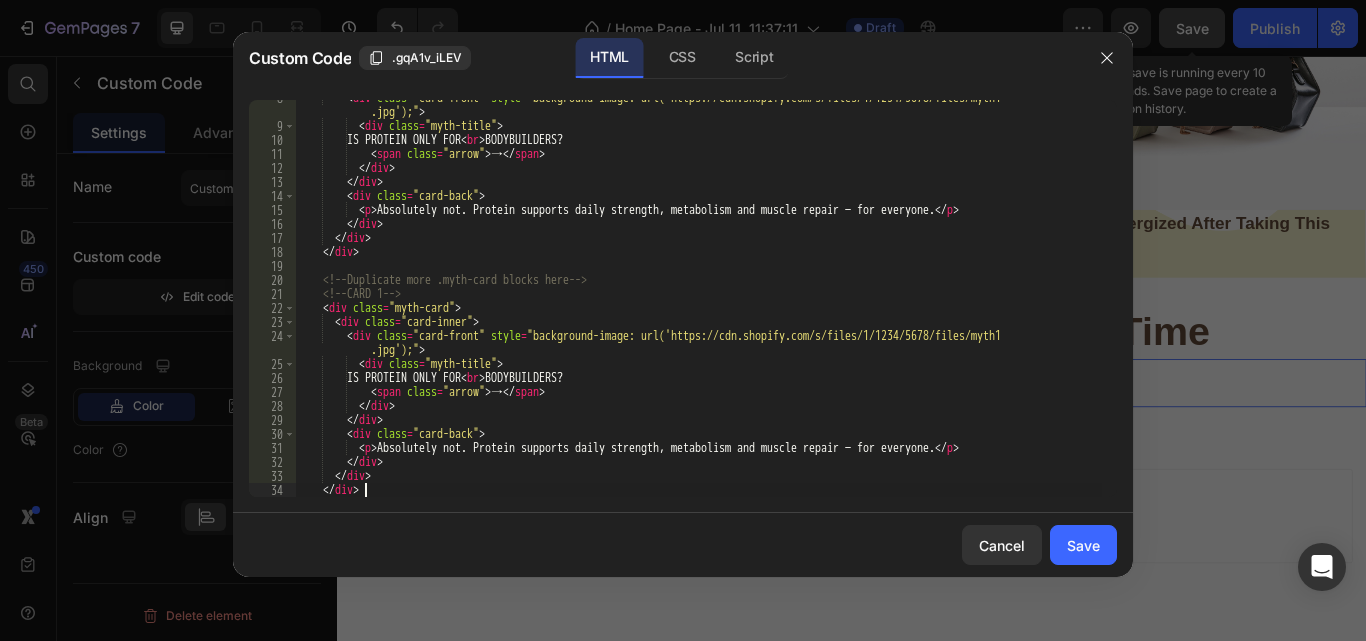 scroll, scrollTop: 107, scrollLeft: 0, axis: vertical 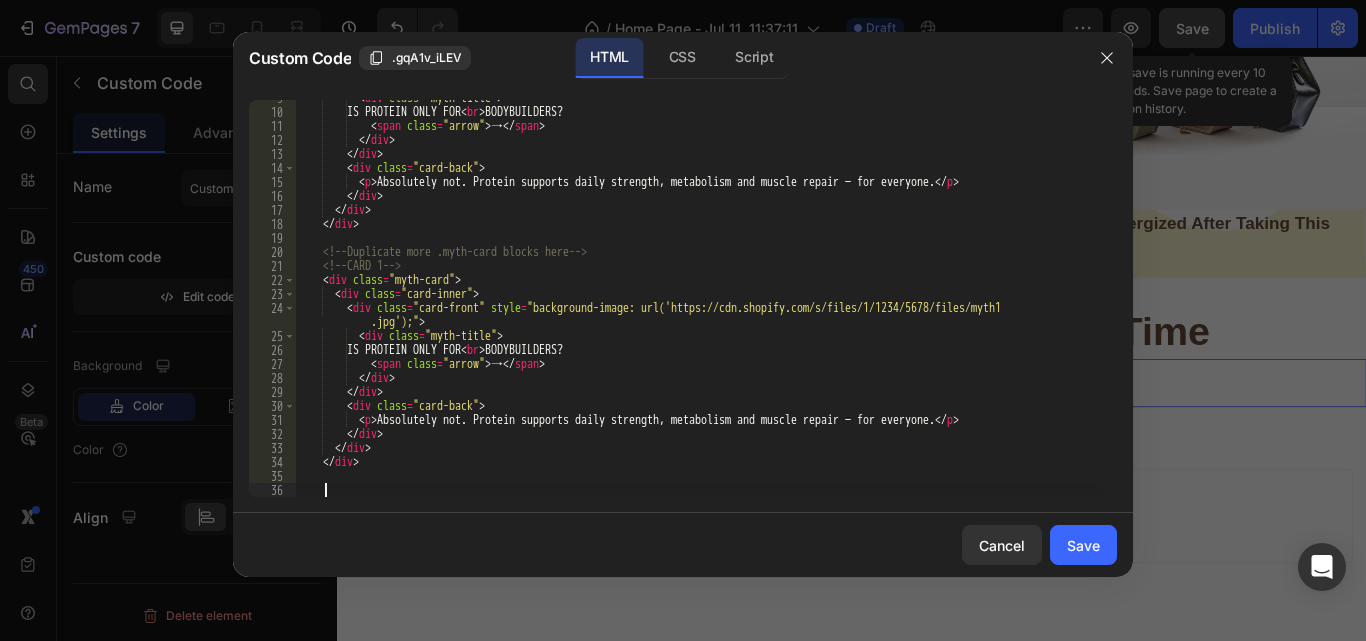 paste on "</div>" 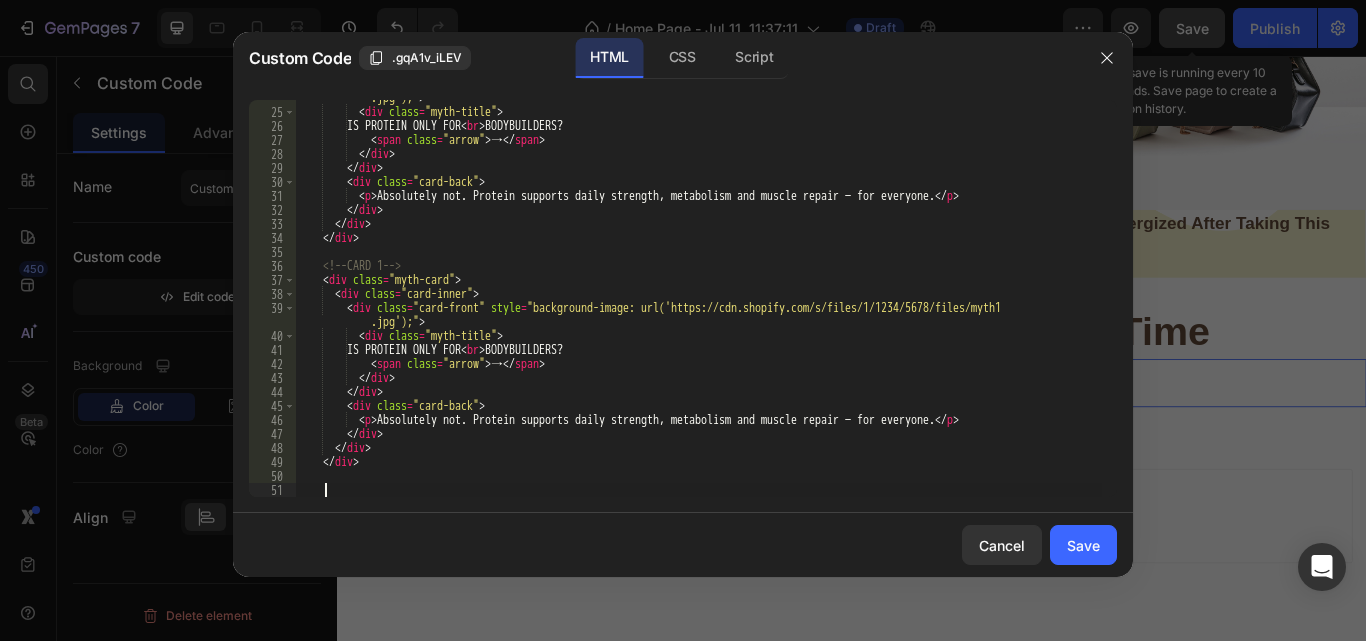 paste on "</div>" 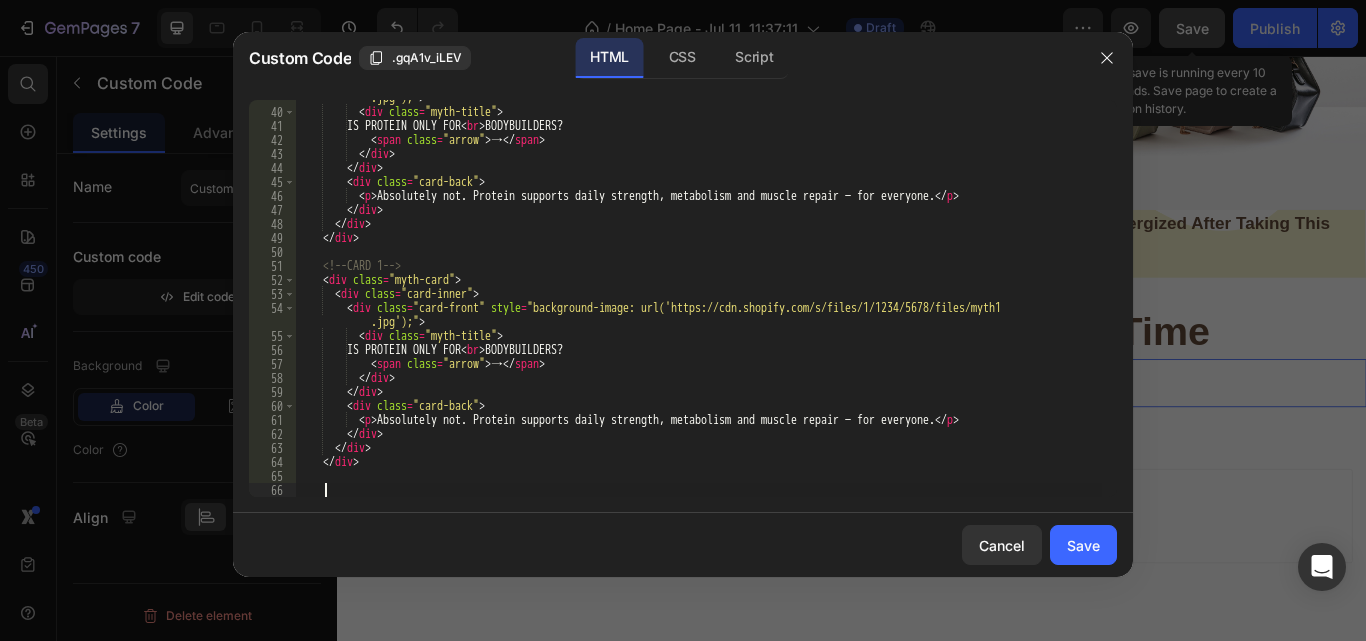 paste on "</div>" 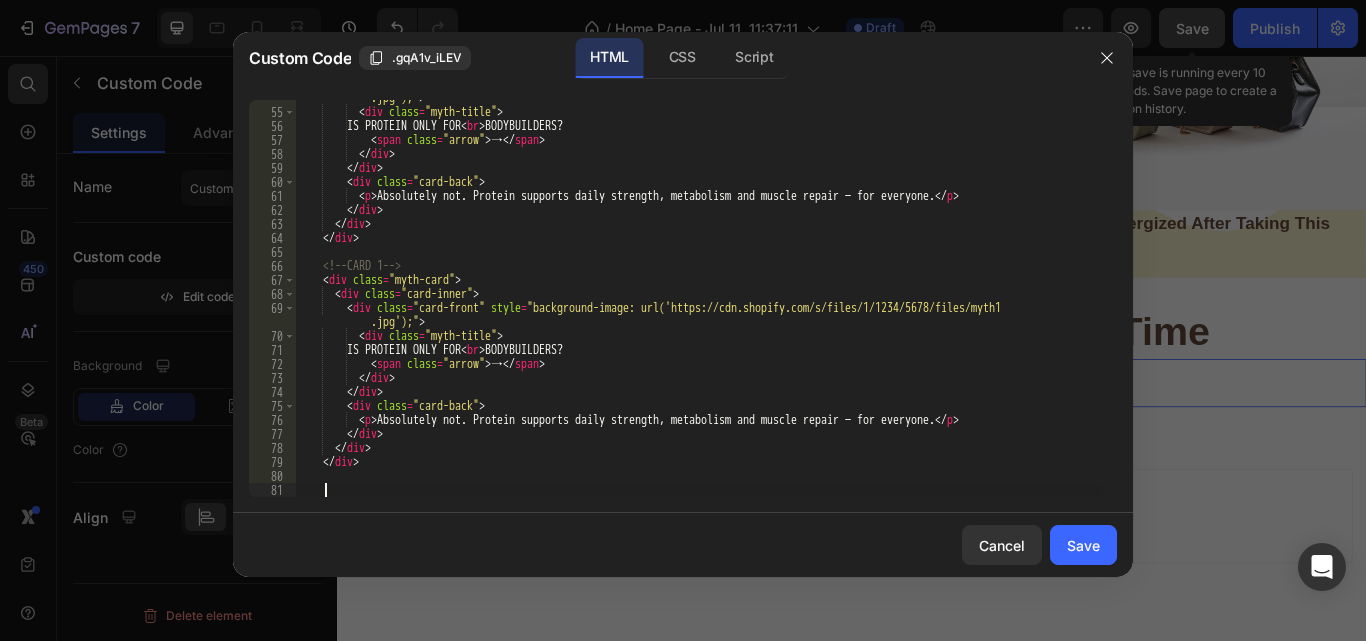 paste on "</div>" 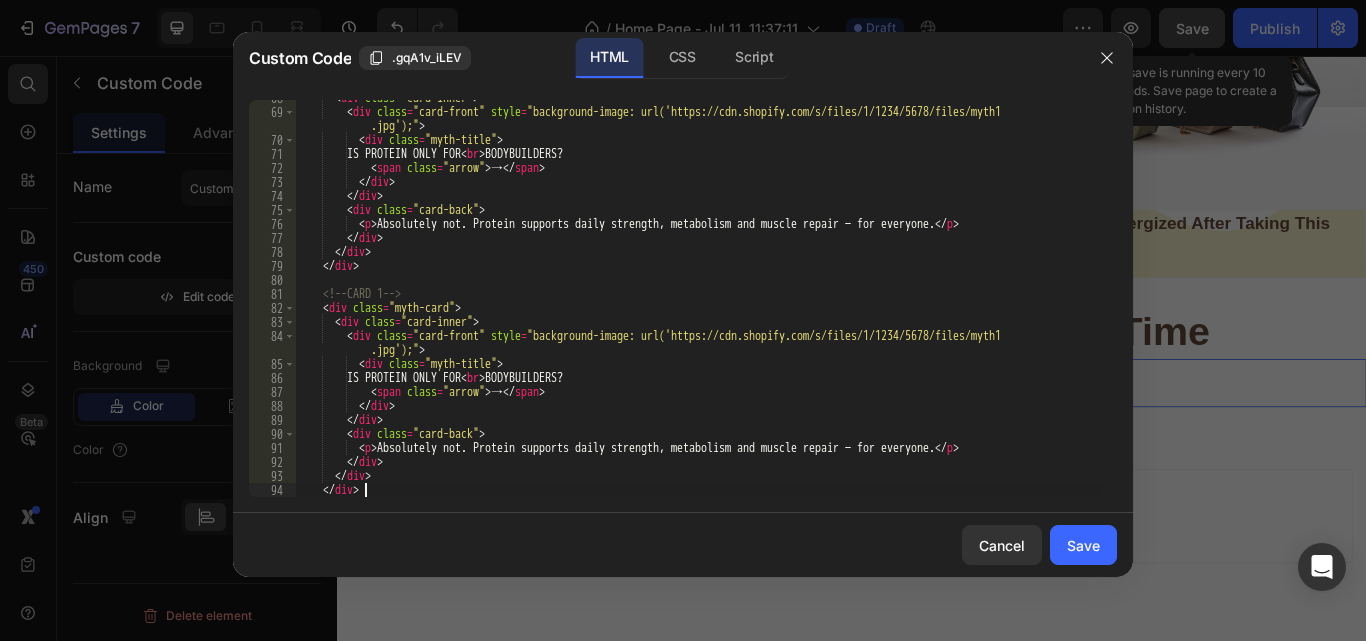 scroll, scrollTop: 1003, scrollLeft: 0, axis: vertical 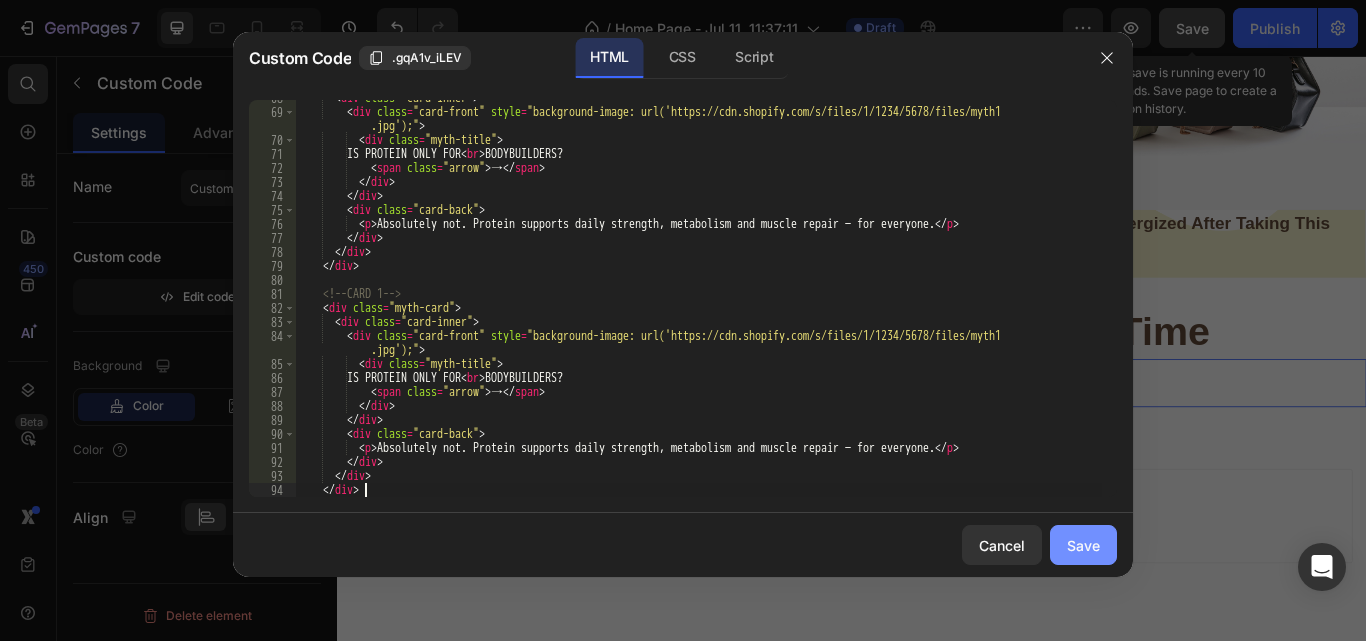 type on "</div>" 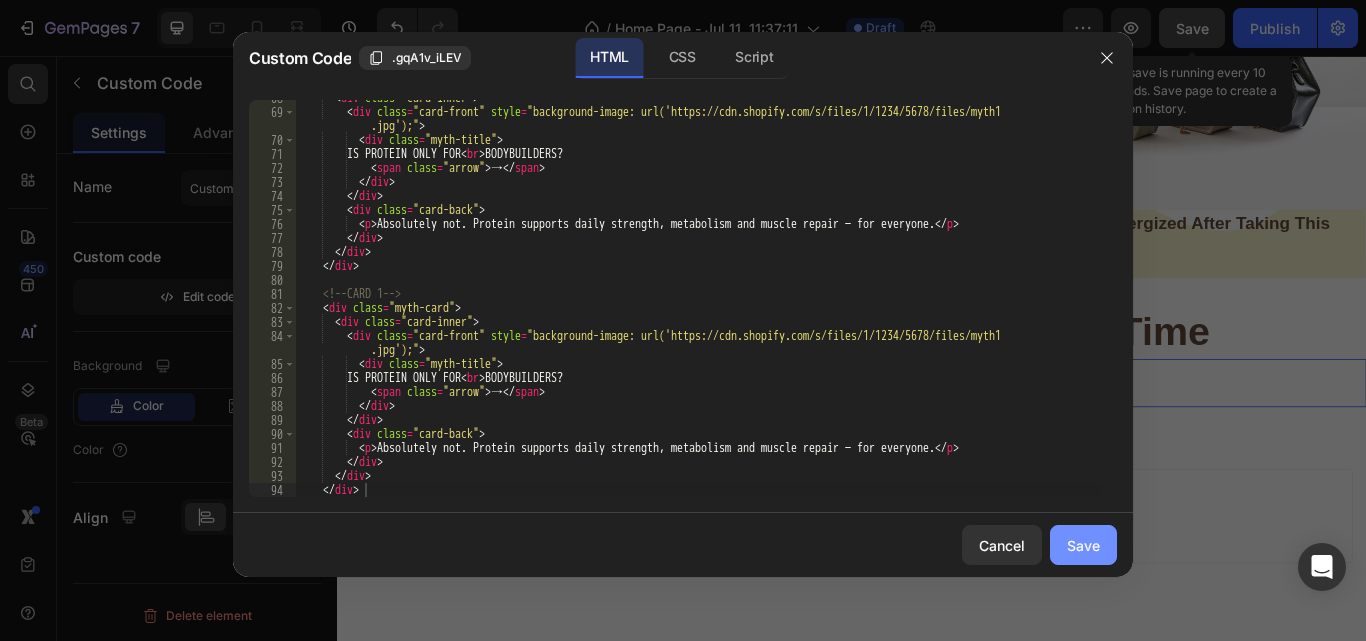 click on "Save" at bounding box center [1083, 545] 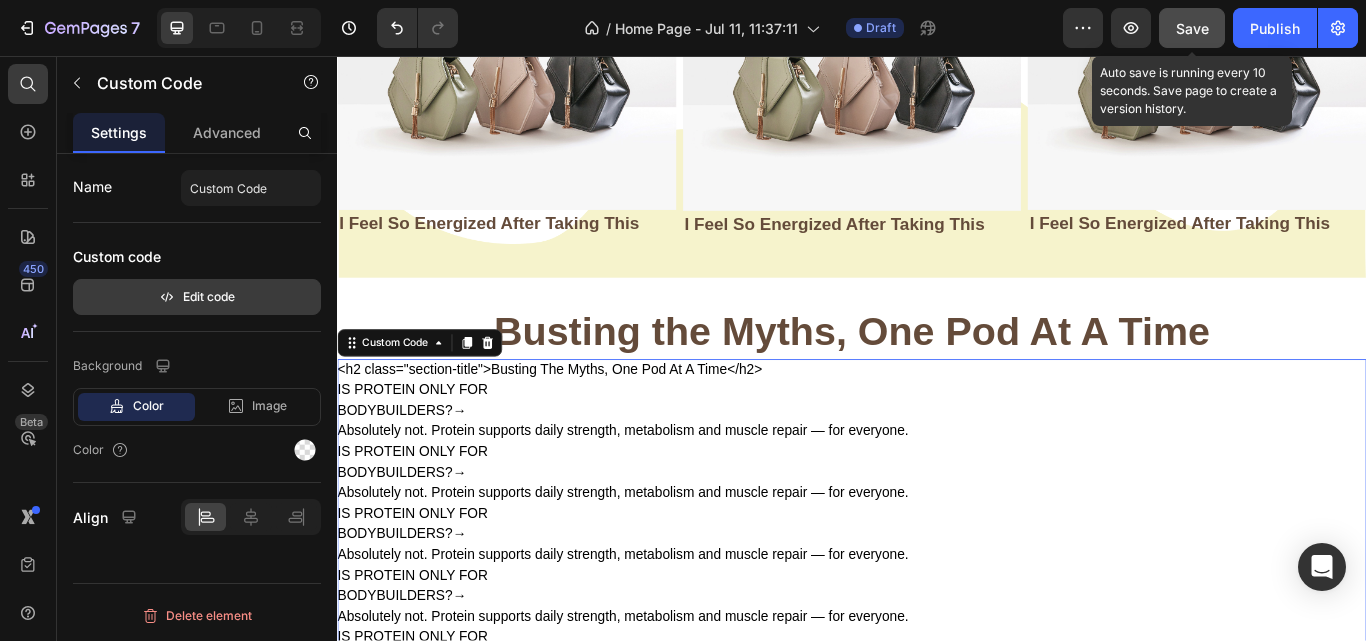 click on "Edit code" at bounding box center [197, 297] 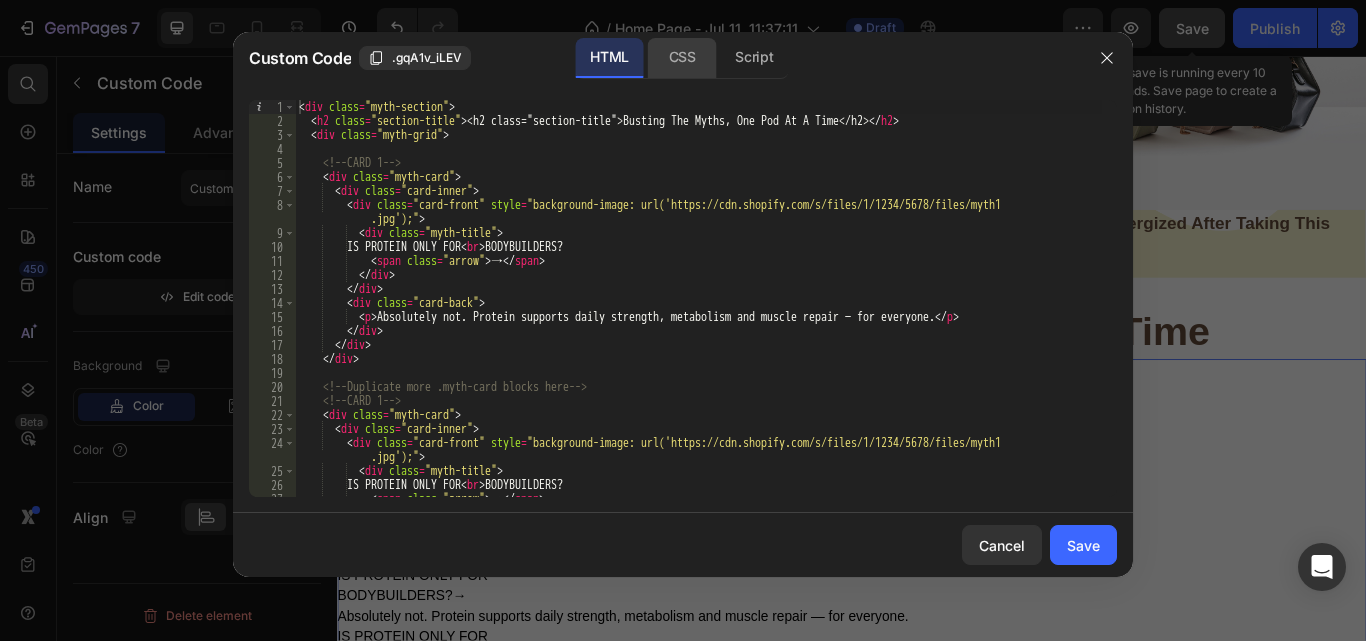 click on "CSS" 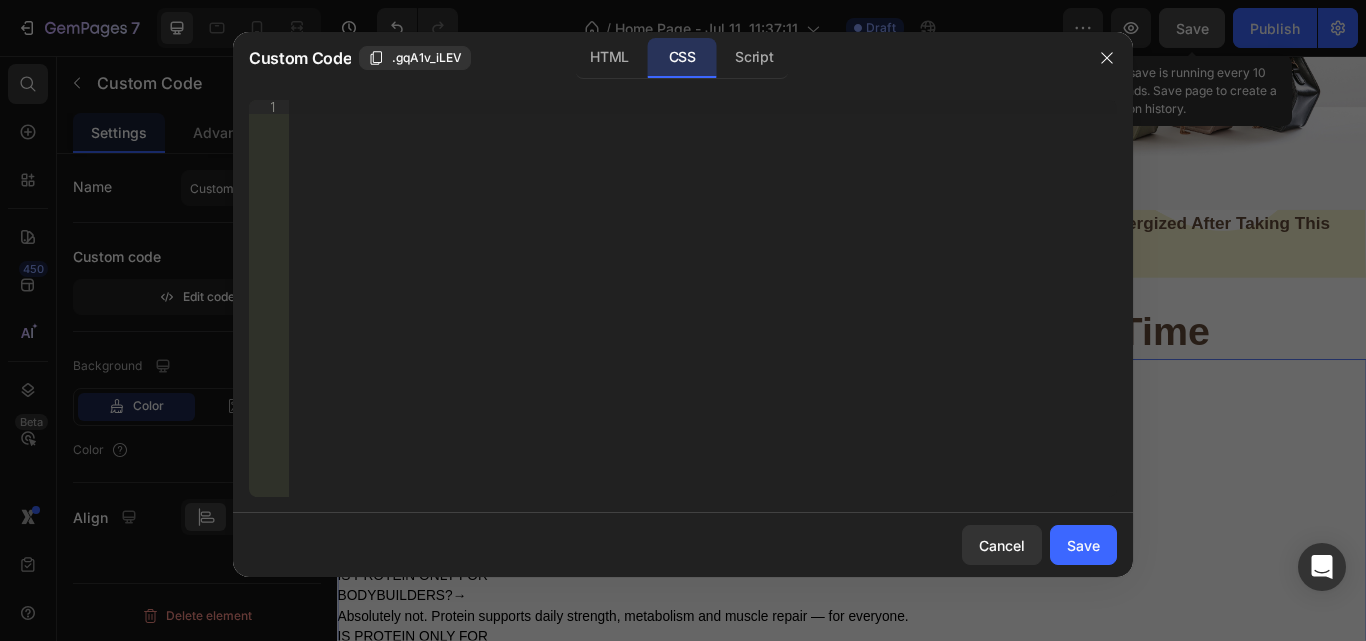 type 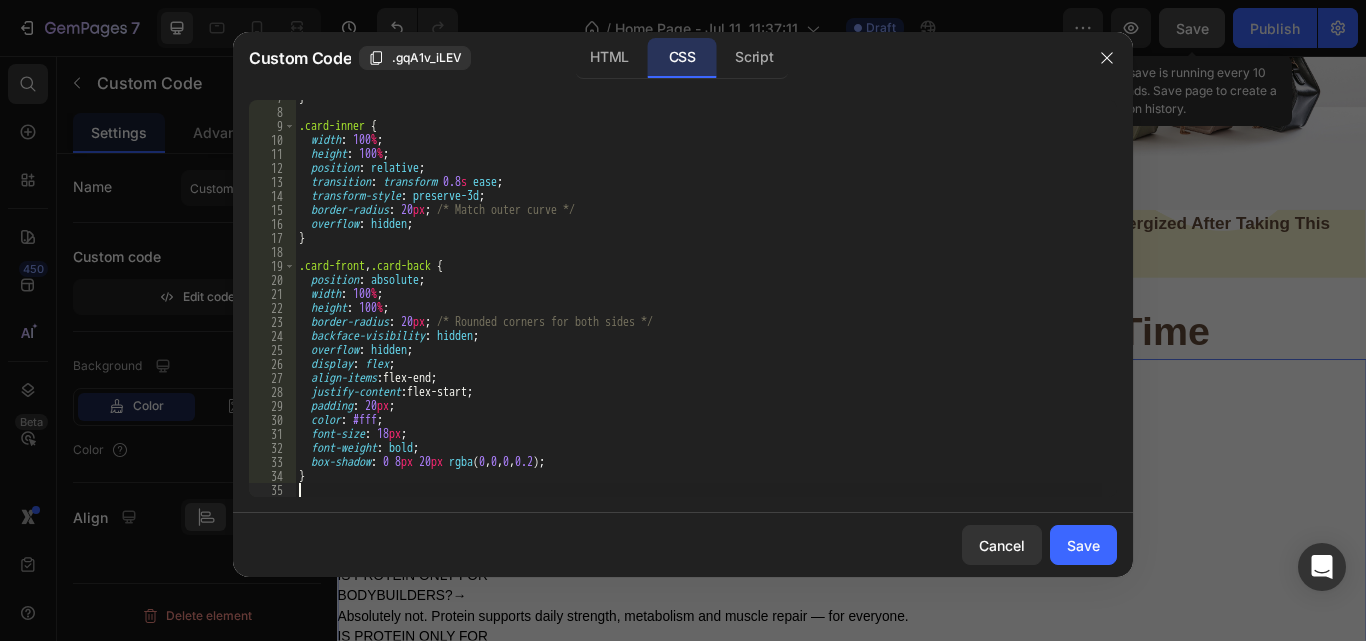 scroll, scrollTop: 93, scrollLeft: 0, axis: vertical 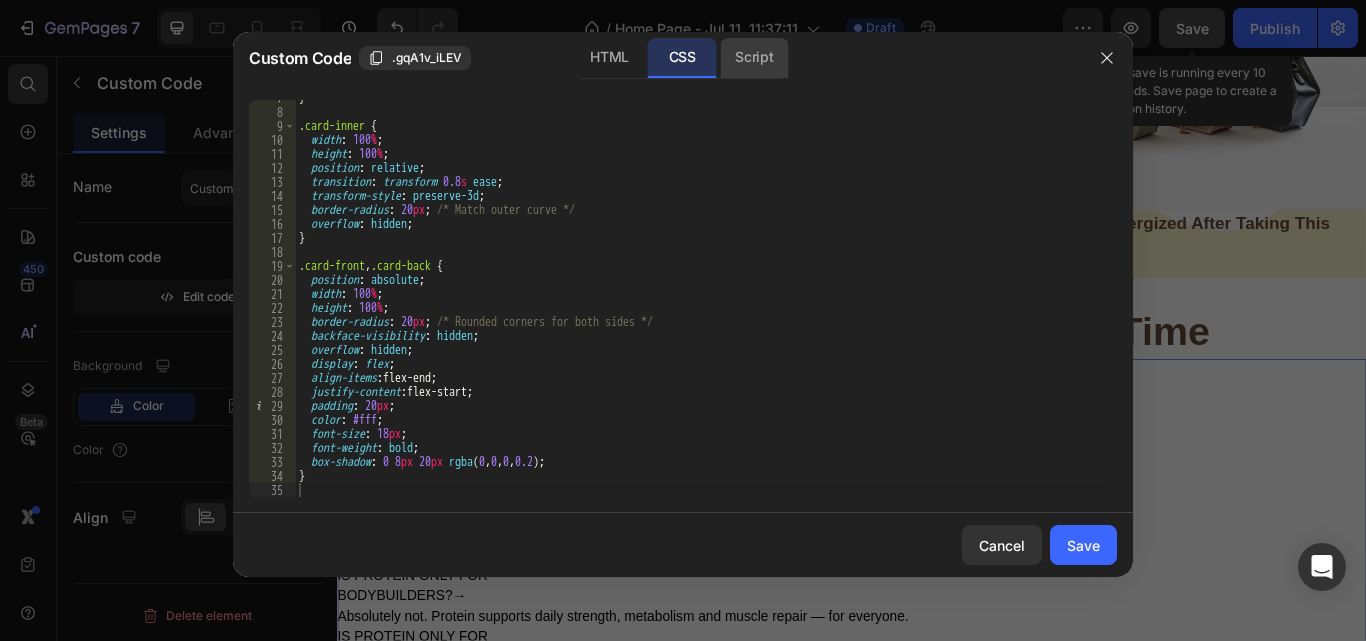 click on "Script" 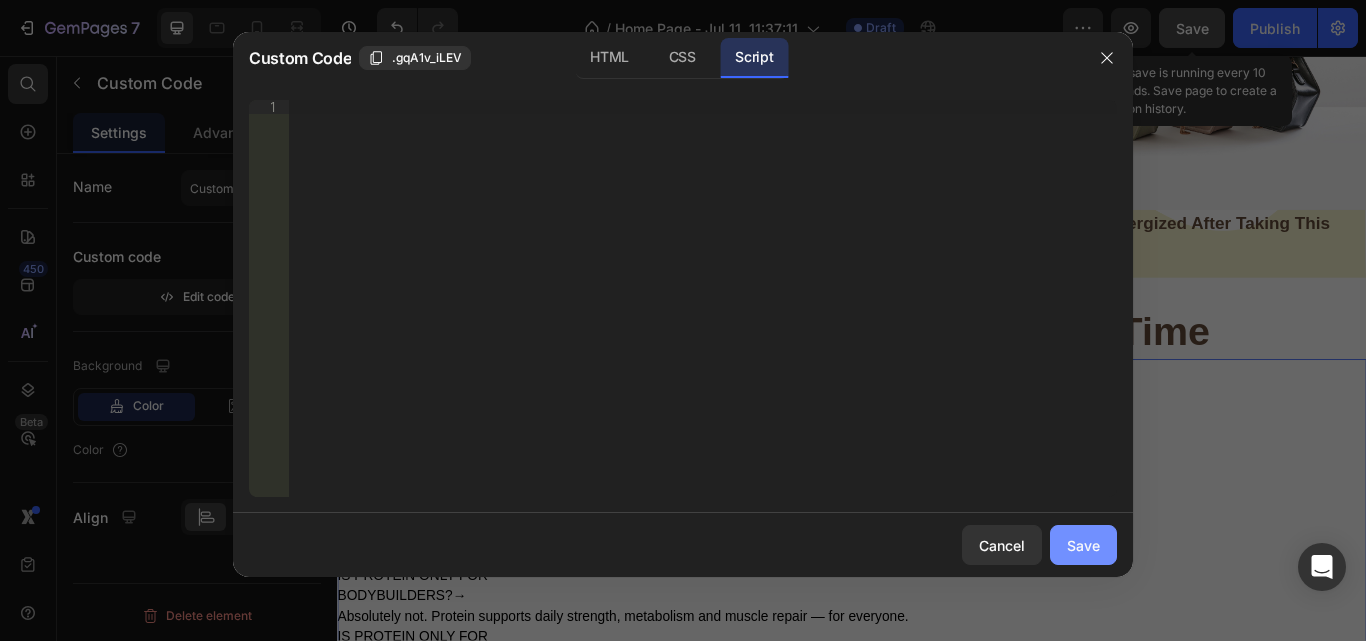 drag, startPoint x: 1088, startPoint y: 546, endPoint x: 812, endPoint y: 220, distance: 427.144 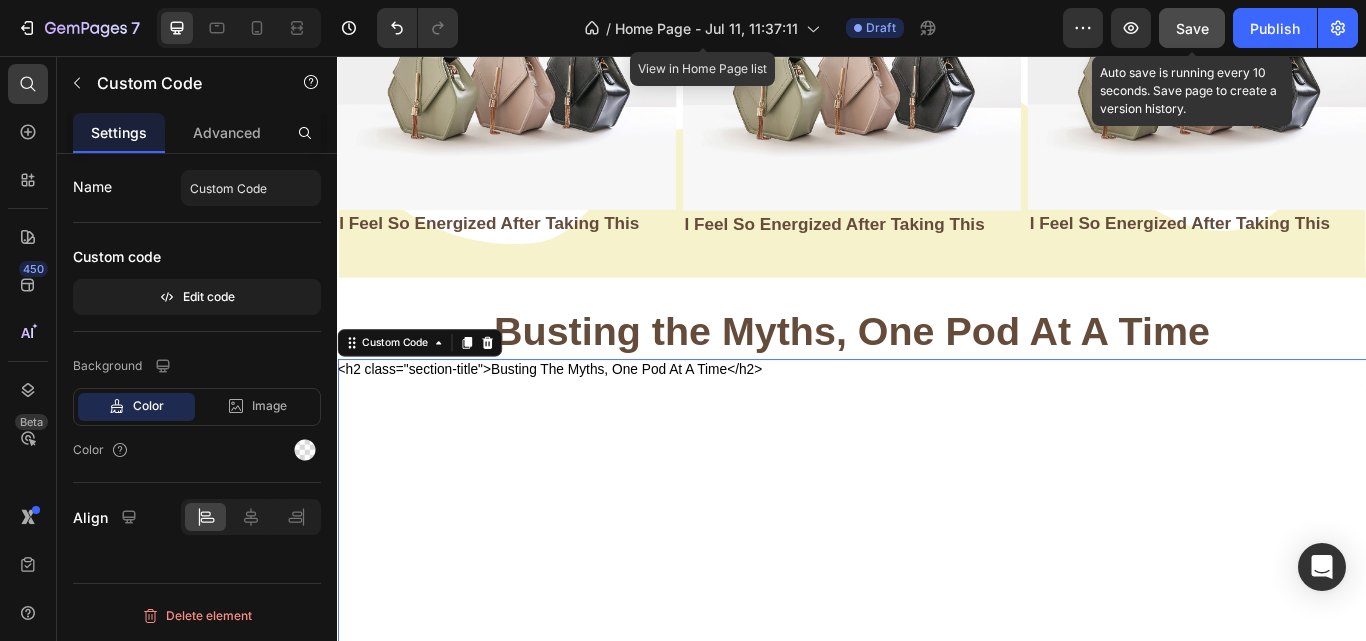 click on "7   /  Home Page - Jul 11, 11:37:11 View in Home Page list Draft Preview  Save  Auto save is running every 10 seconds. Save page to create a version history.  Publish" 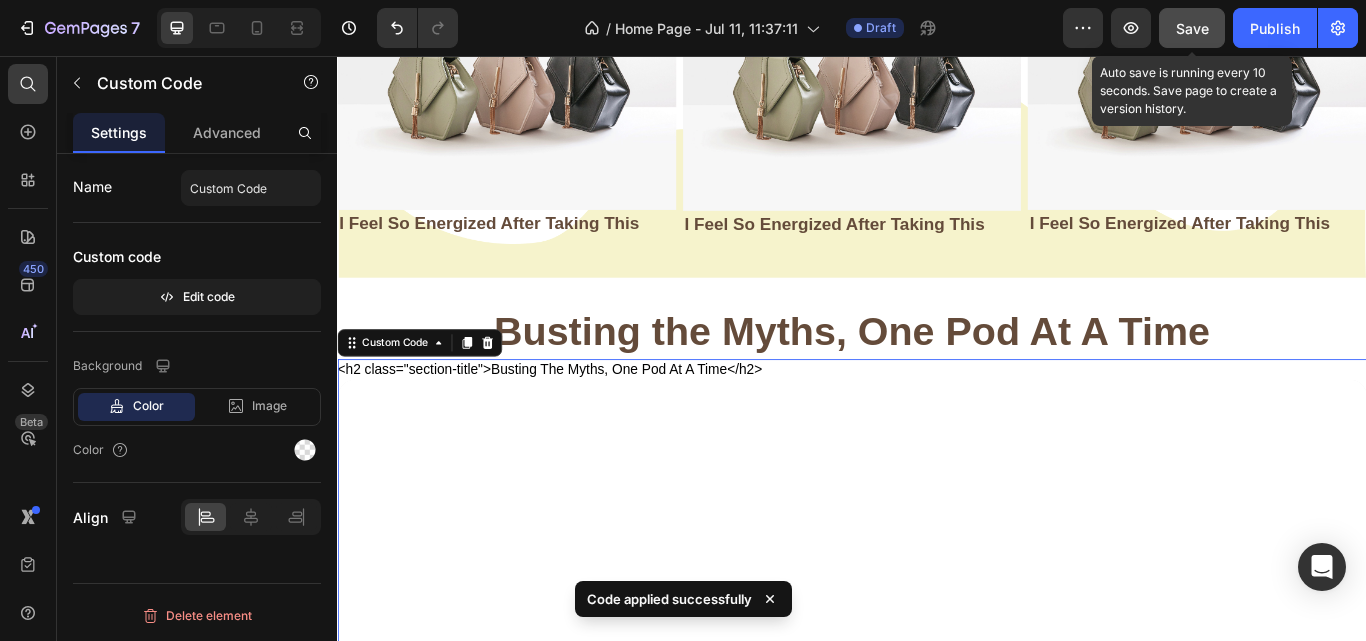 click on "Save" at bounding box center [1192, 28] 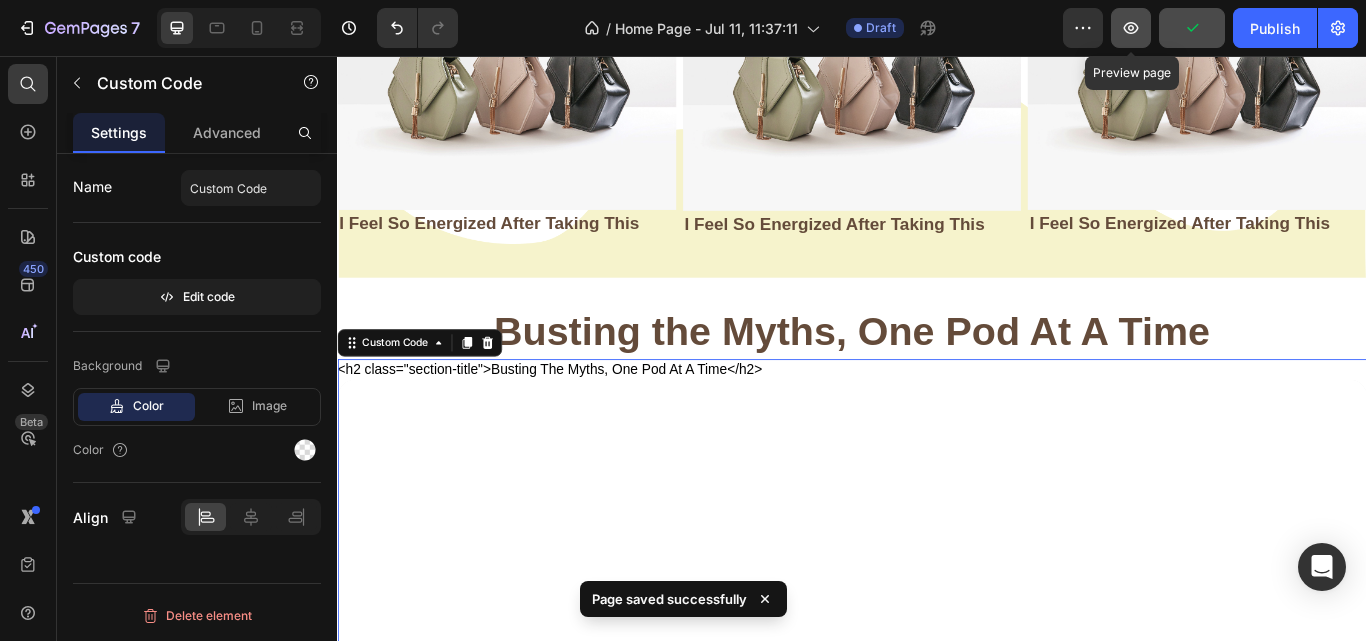 click 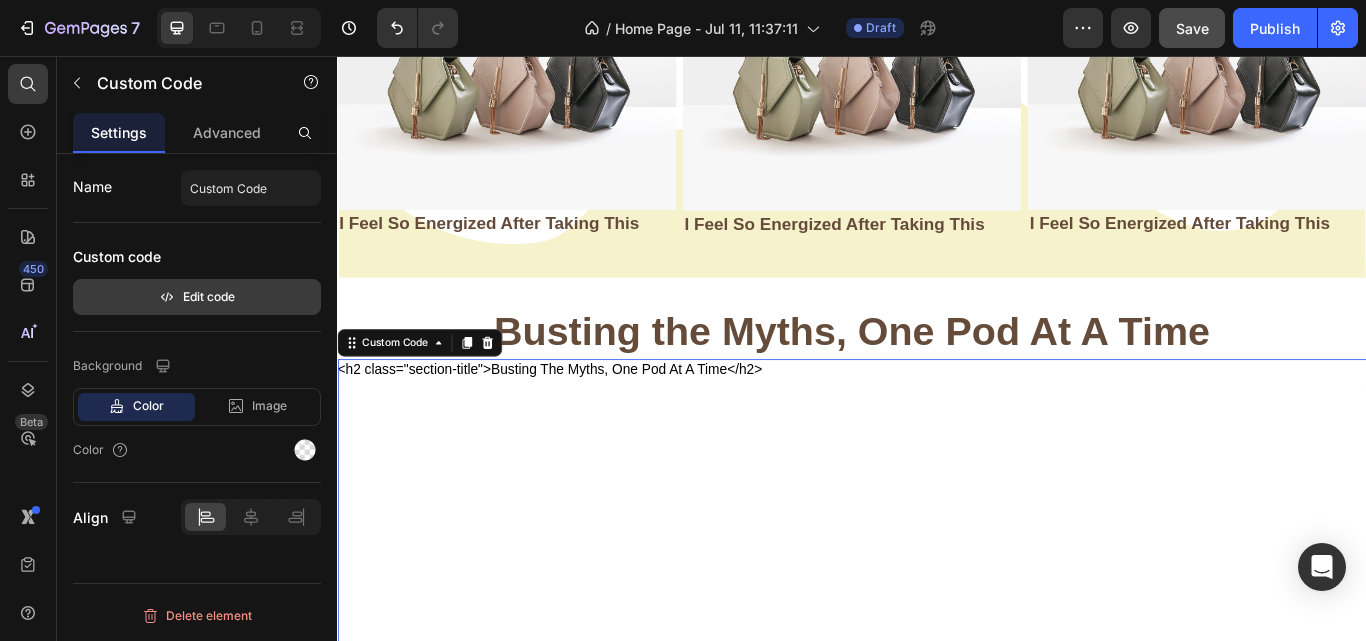 click on "Edit code" at bounding box center (197, 297) 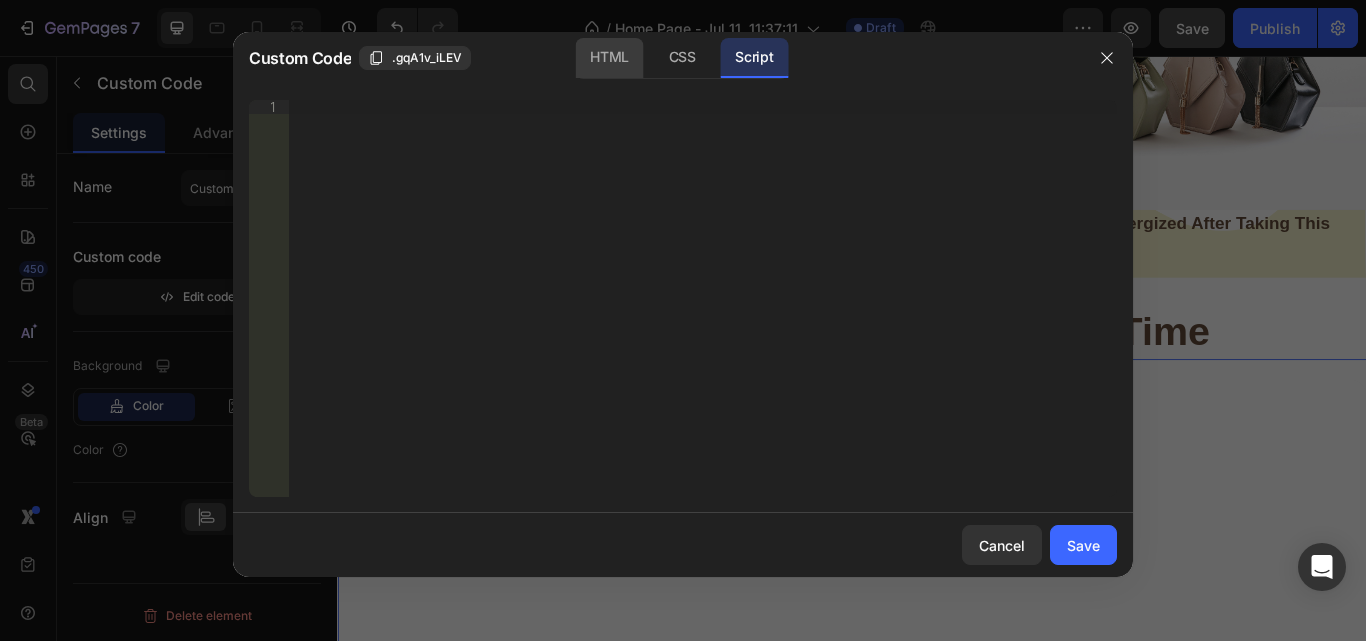 click on "HTML" 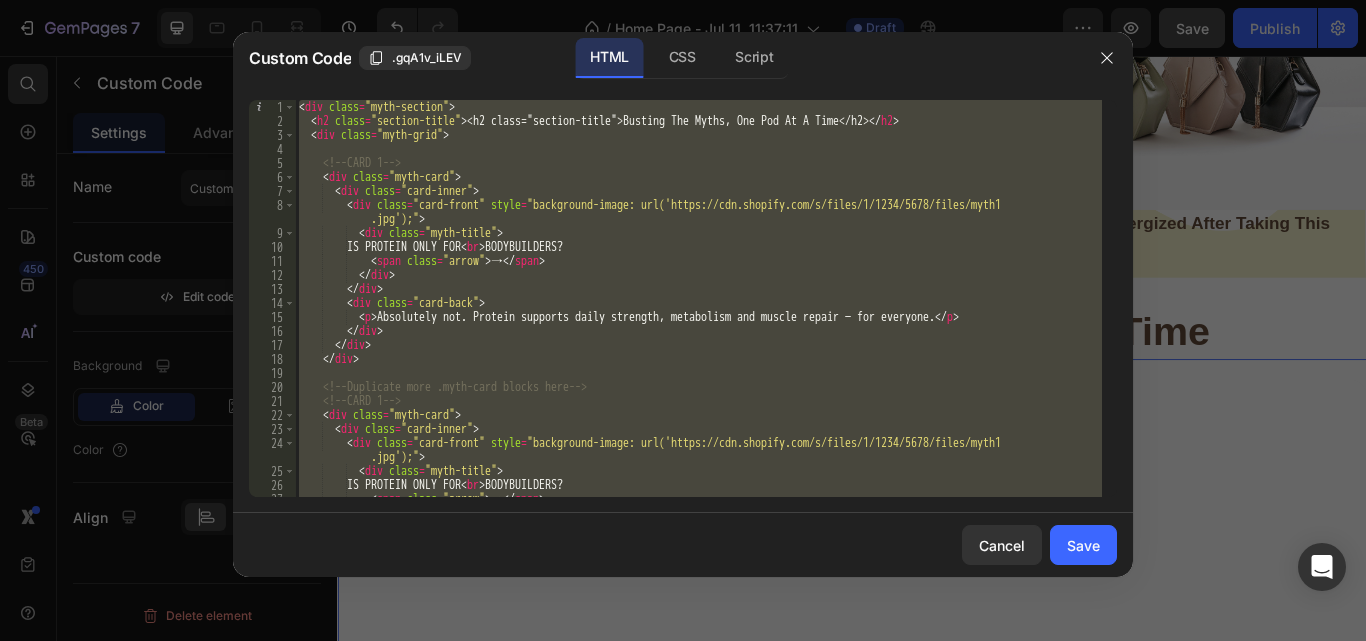 click on "IS PROTEIN ONLY FOR < br > BODYBUILDERS?                < span   class = "arrow" > → </ span >              </ div >           </ div >           < div   class = "card-face card-back" >              < p > Absolutely not. Protein supports daily strength, metabolism and muscle repair — for everyone. </ p >           </ div >         </ div >      </ div >      <!--  Duplicate more .myth-card blocks here  -->      <!--  CARD 1  -->      < div   class = "myth-card" >         < div   class = "card-inner" >           < div   class = "card-front"   style = "background-image: url('https://cdn.shopify.com/s/files/1/1234/5678/files/myth1 .jpg');"" at bounding box center (698, 298) 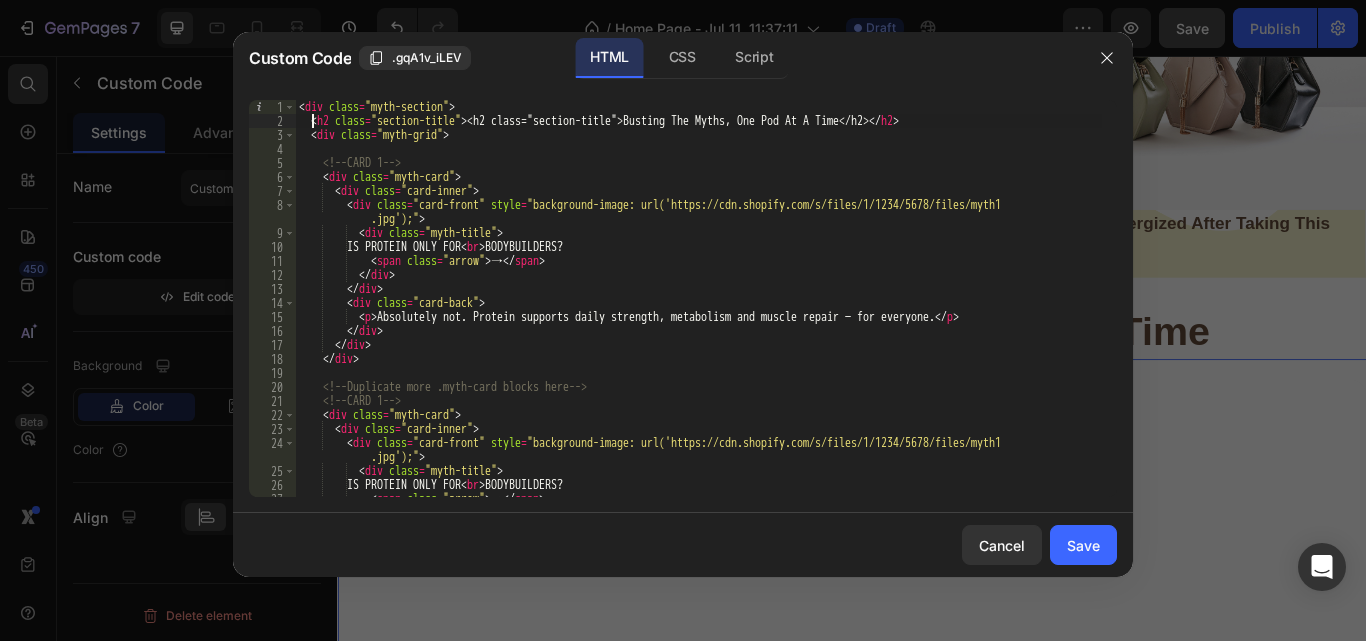type on "<!--<h2 class="section-title">Busting The Myths, One Pod At A Time</h2>-->" 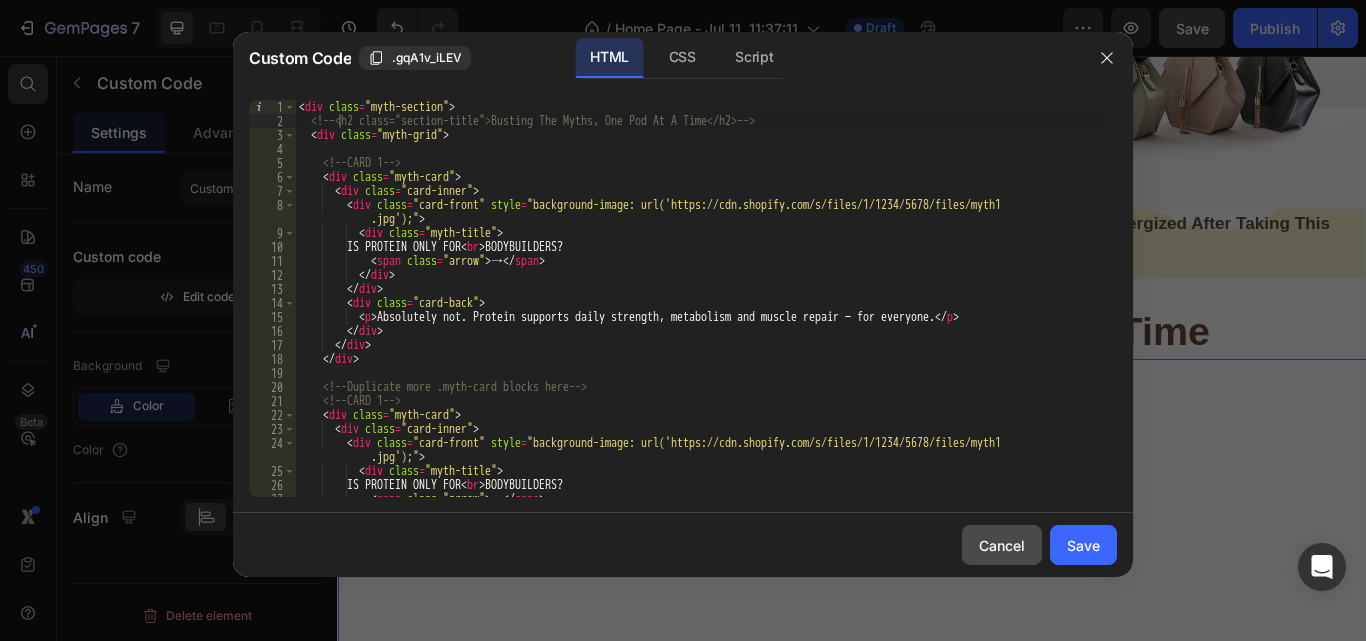 click on "Cancel" at bounding box center (1002, 545) 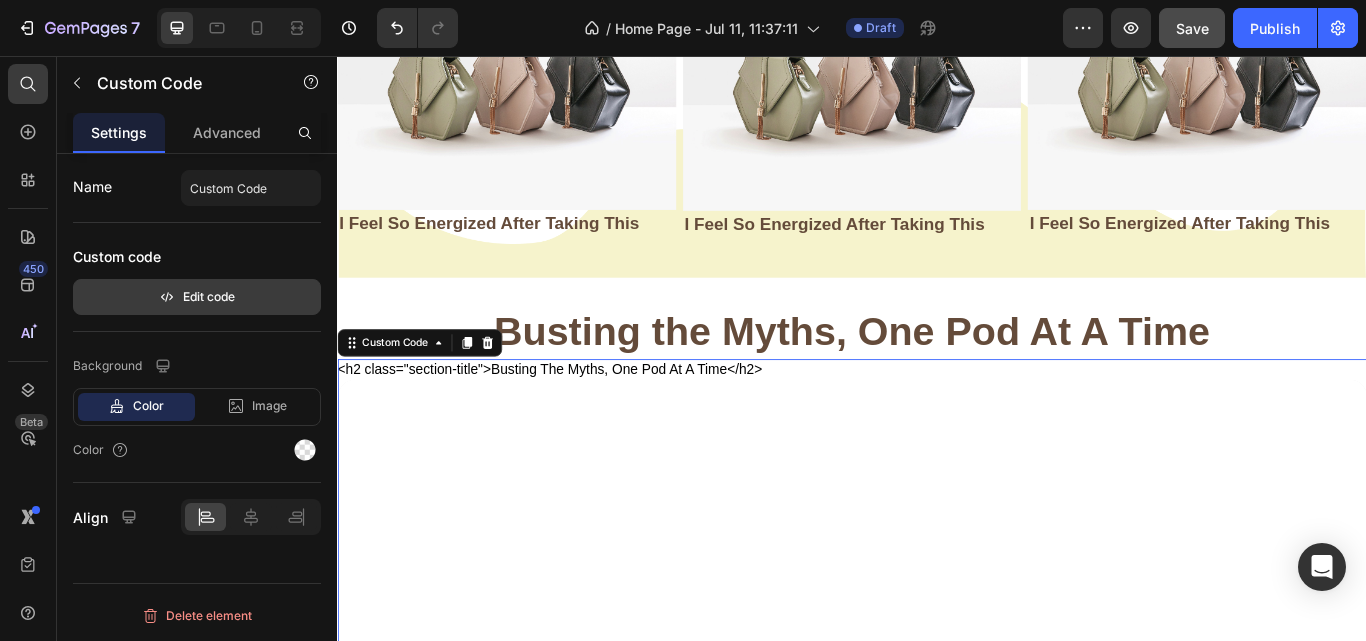click on "Edit code" at bounding box center [197, 297] 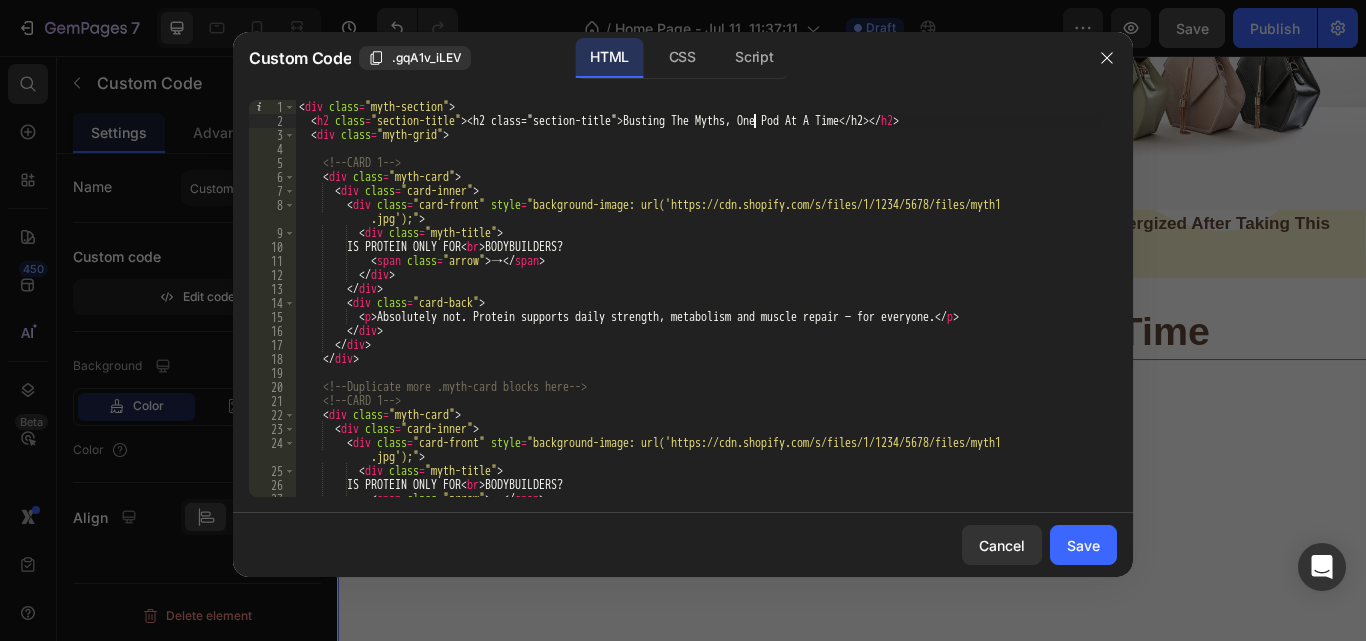 click on "IS PROTEIN ONLY FOR < br > BODYBUILDERS?                < span   class = "arrow" > → </ span >              </ div >           </ div >           < div   class = "card-face card-back" >              < p > Absolutely not. Protein supports daily strength, metabolism and muscle repair — for everyone. </ p >           </ div >         </ div >      </ div >      <!--  Duplicate more .myth-card blocks here  -->      <!--  CARD 1  -->      < div   class = "myth-card" >         < div   class = "card-inner" >           < div   class = "card-front"   style = "background-image: url('https://cdn.shopify.com/s/files/1/1234/5678/files/myth1 .jpg');"" at bounding box center [698, 312] 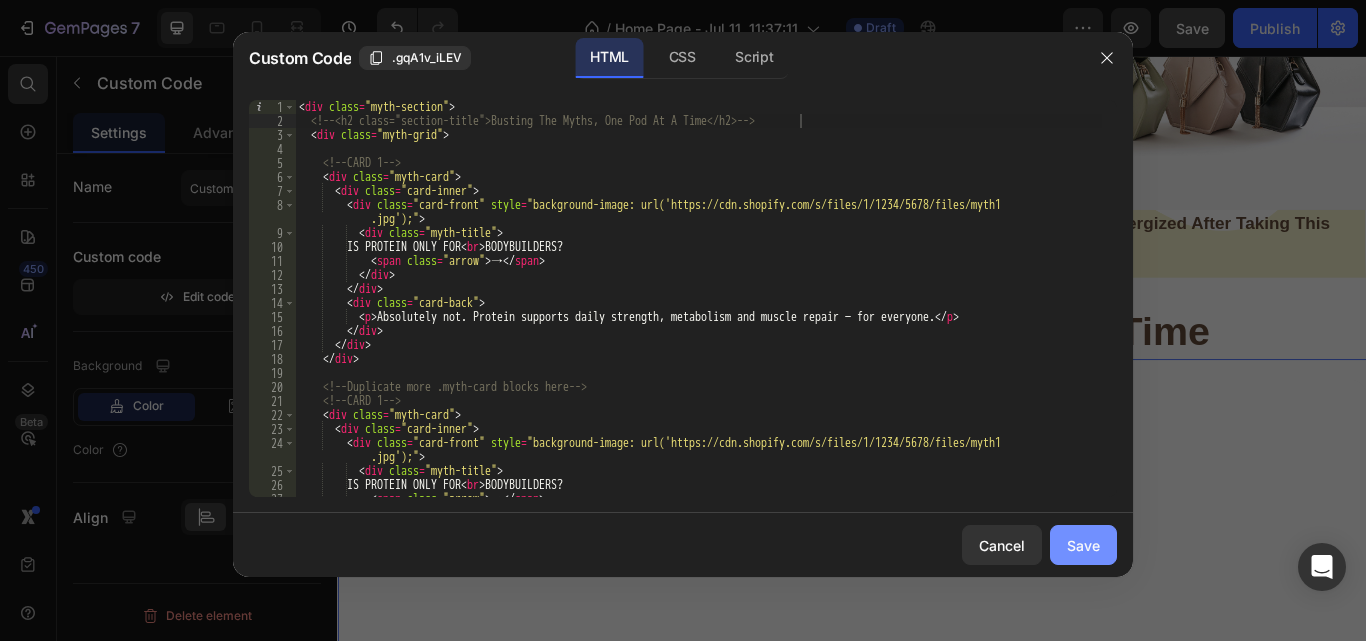 click on "Save" at bounding box center [1083, 545] 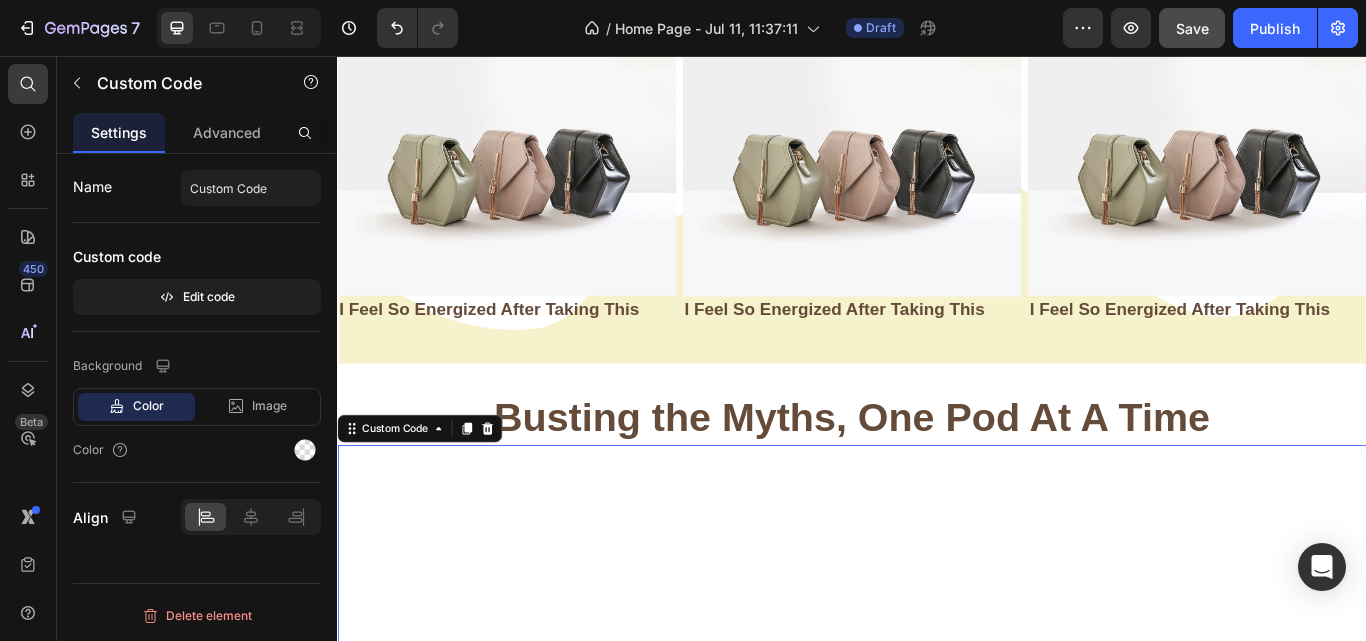scroll, scrollTop: 2693, scrollLeft: 0, axis: vertical 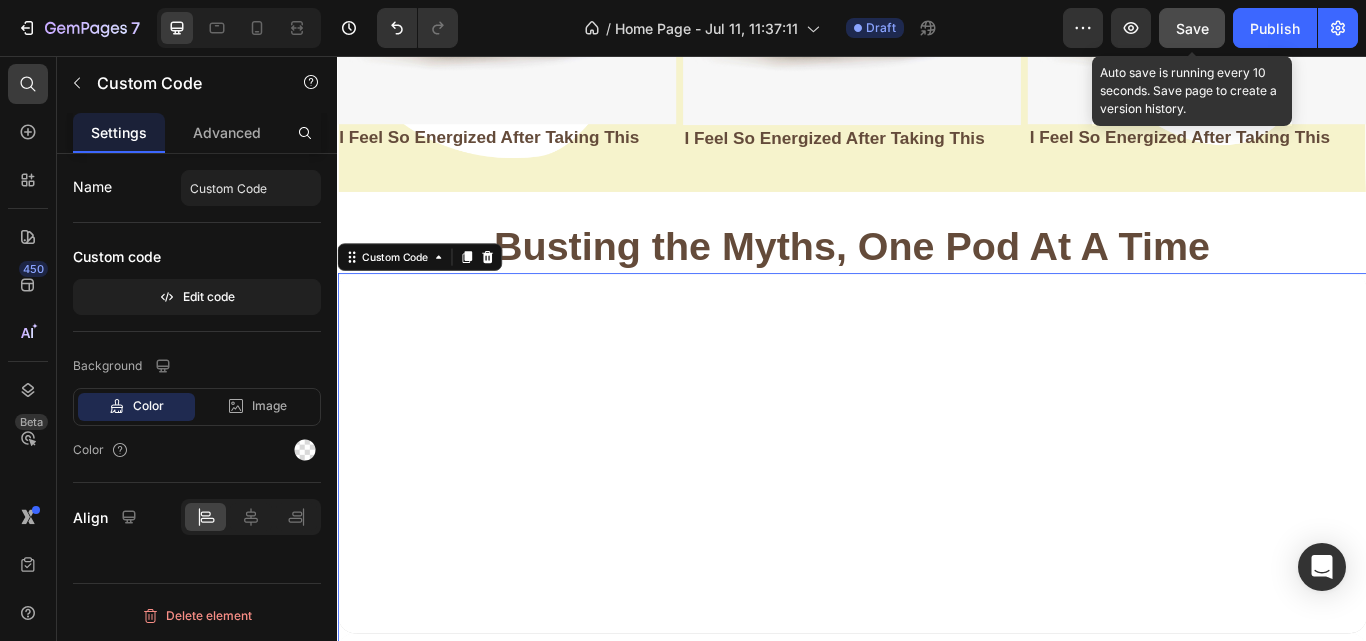 click on "Save" at bounding box center [1192, 28] 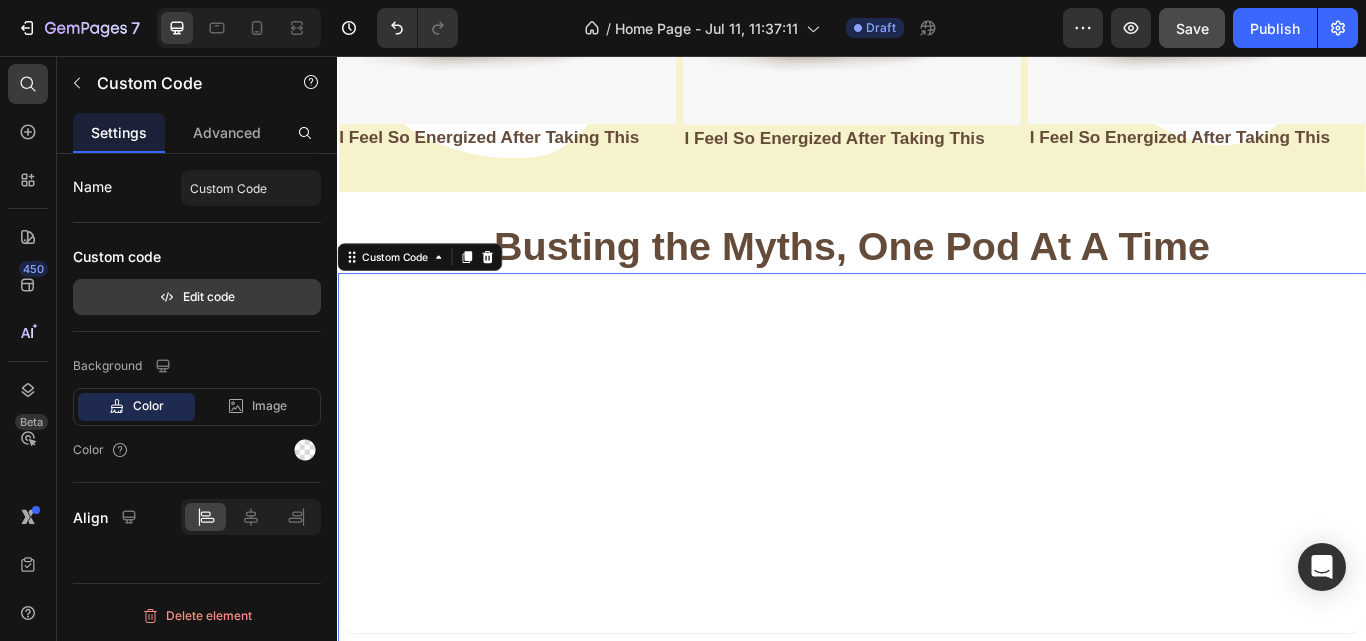 click on "Edit code" at bounding box center (197, 297) 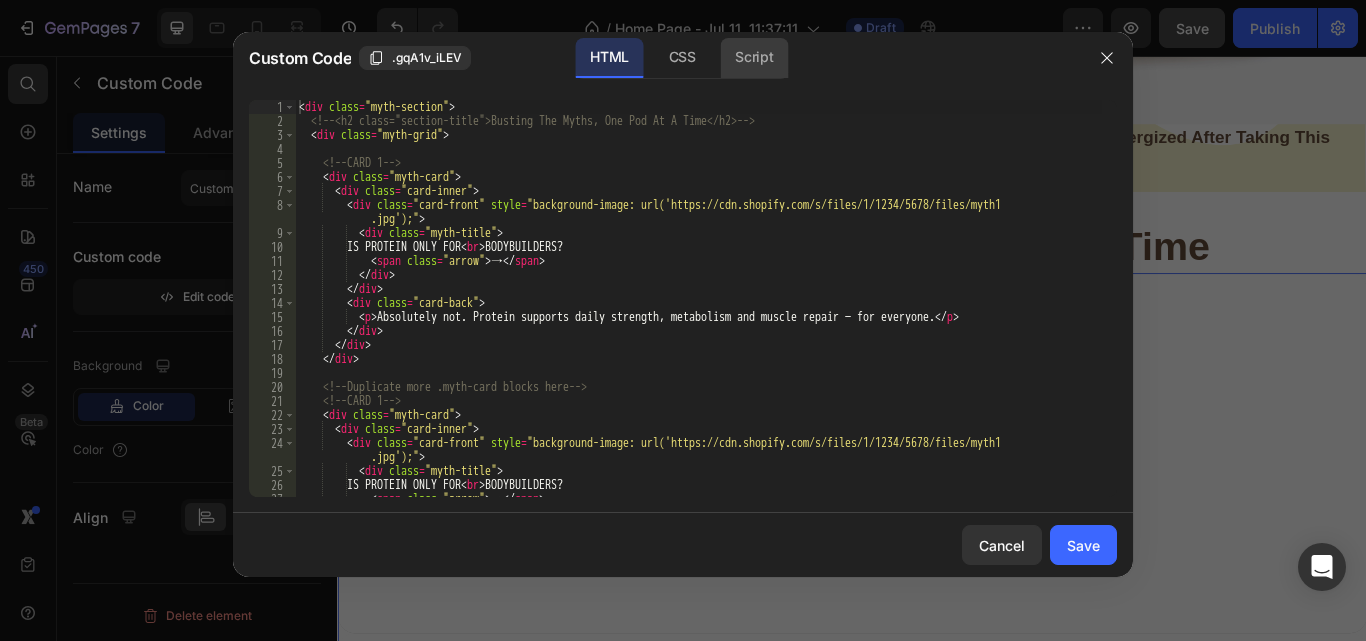 click on "Script" 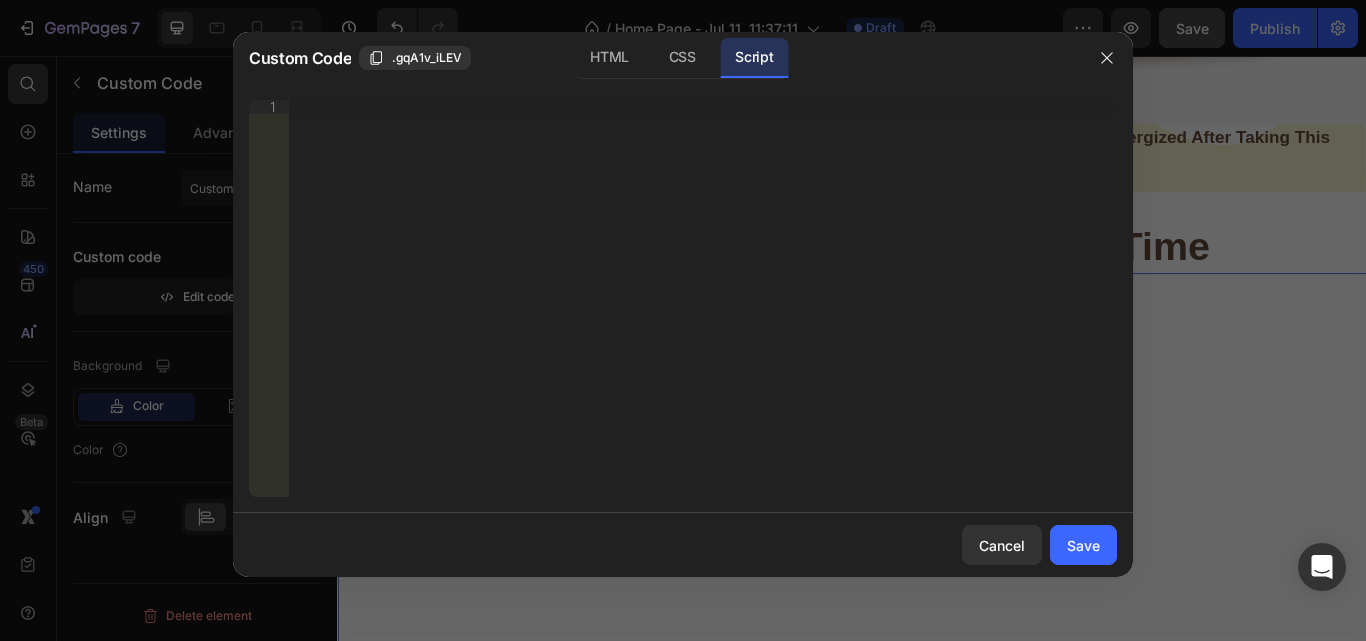 type 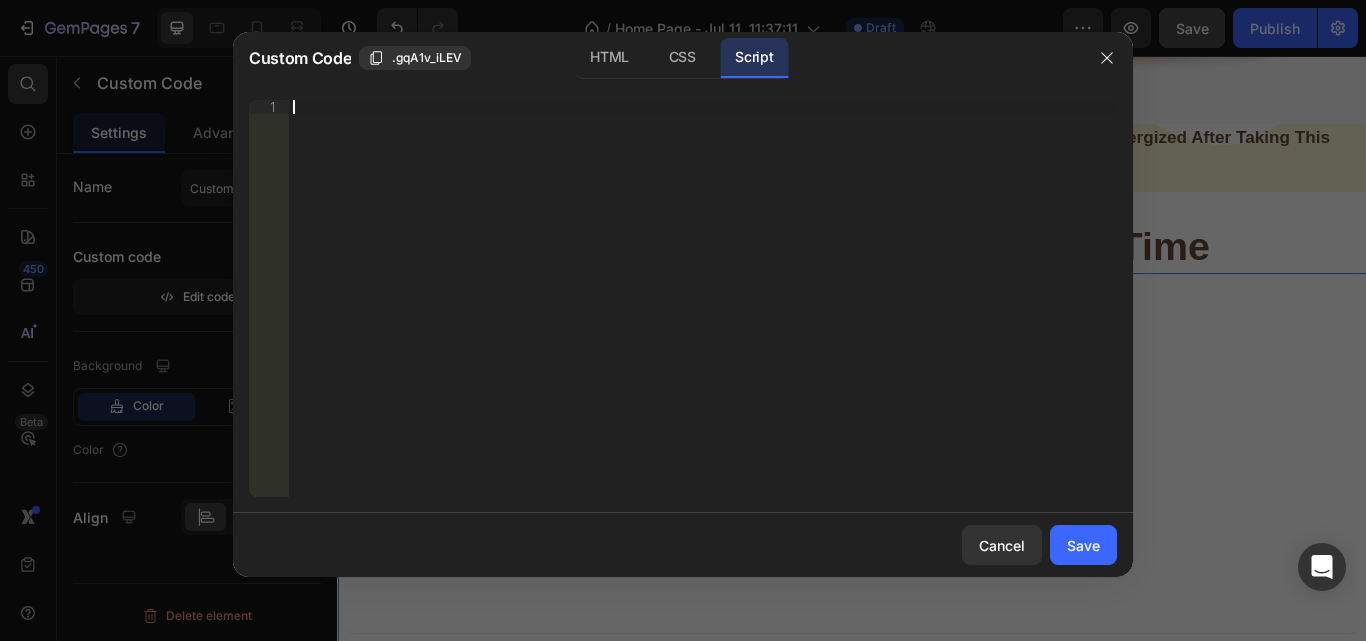 click on "Insert the Javascript code to add interaction and animation to your content right here." at bounding box center [703, 312] 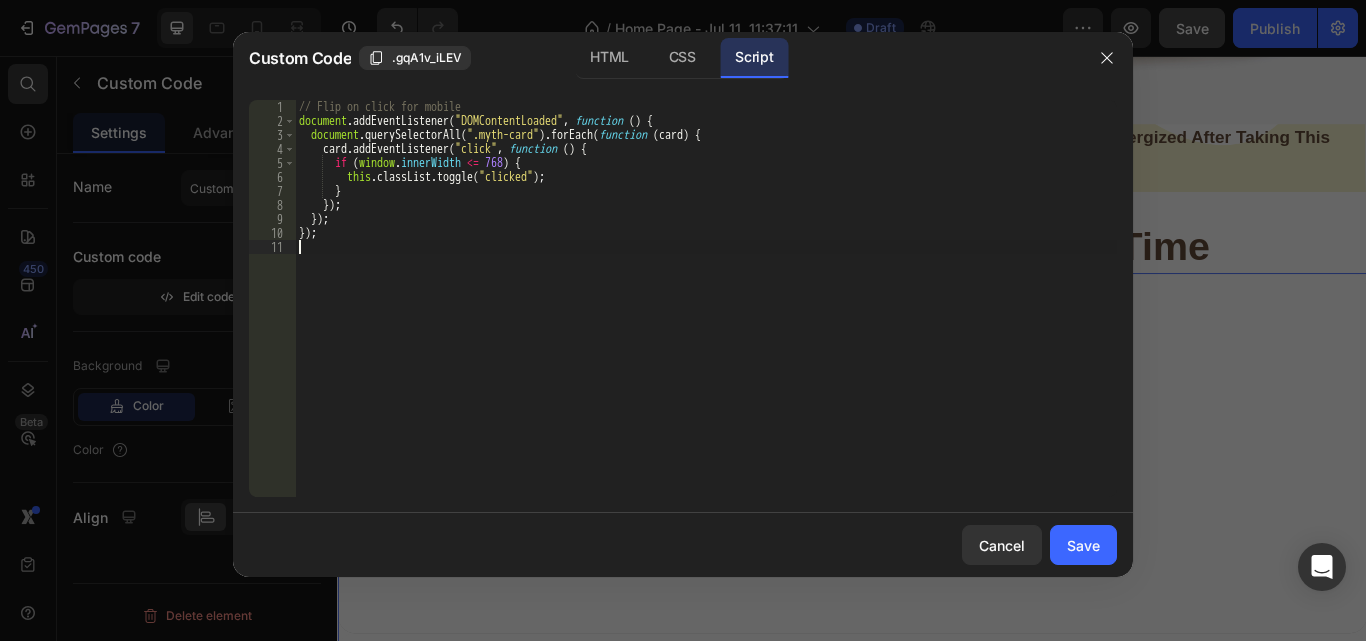 click on "Save" at bounding box center [1083, 545] 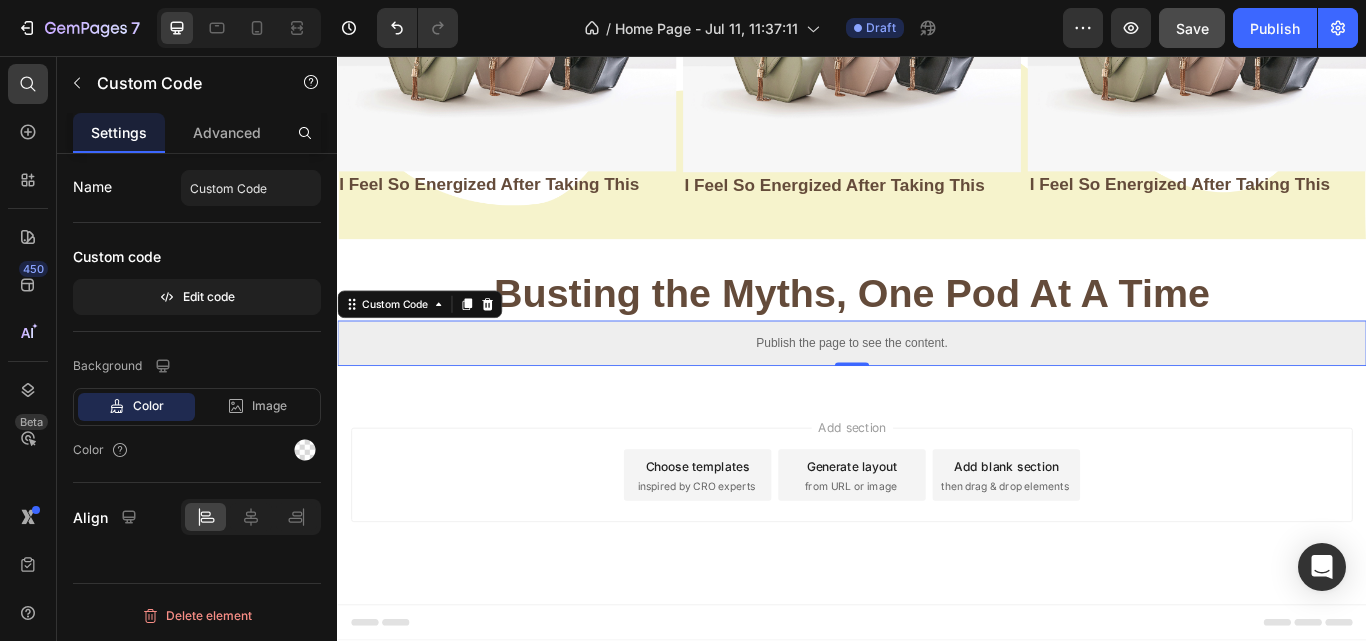 scroll, scrollTop: 2630, scrollLeft: 0, axis: vertical 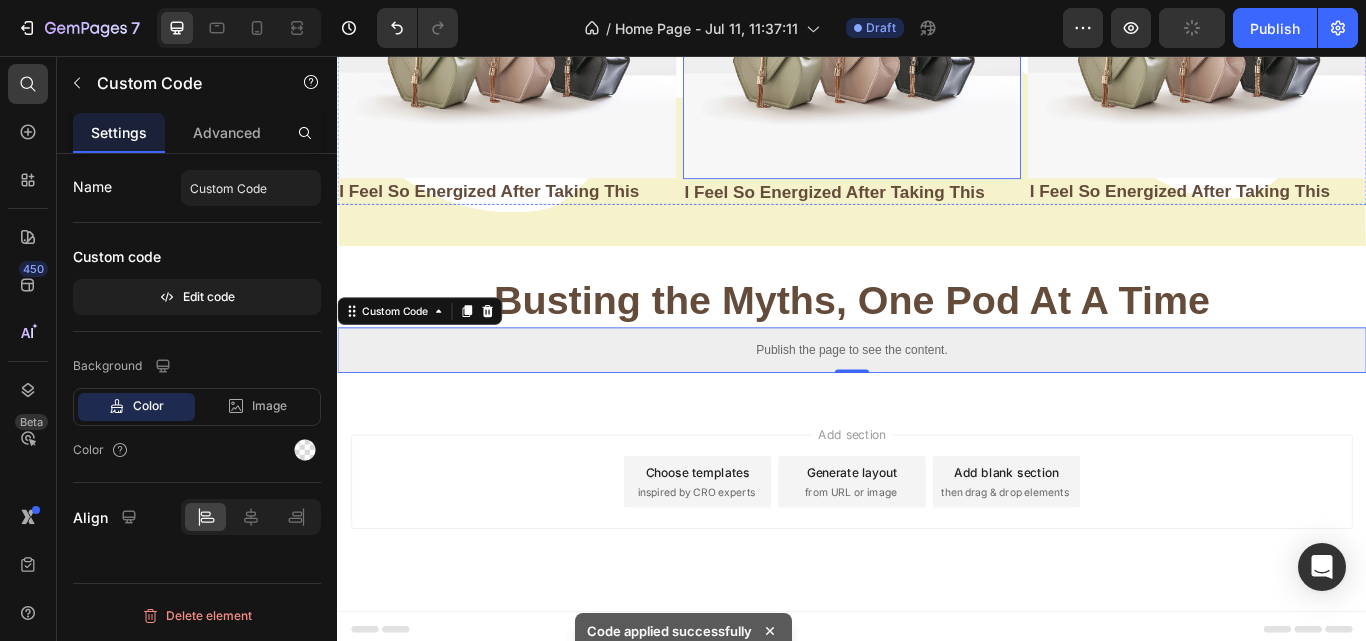 click at bounding box center (937, 51) 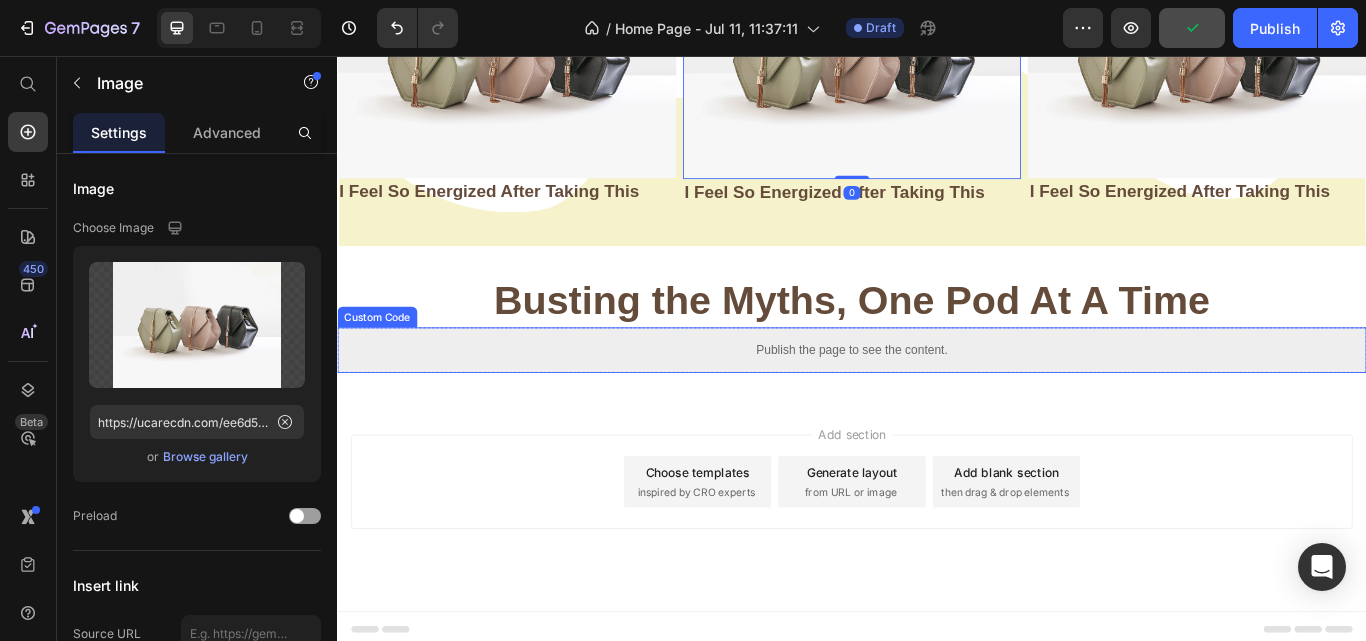 click on "Publish the page to see the content." at bounding box center [937, 399] 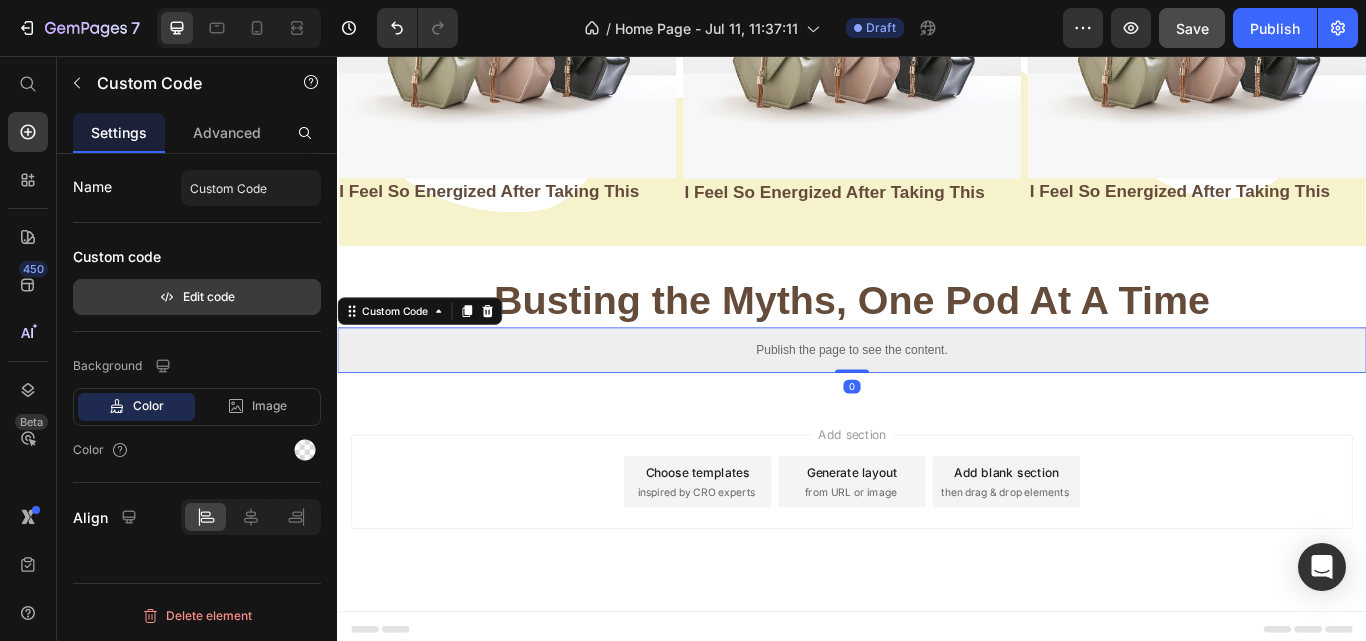 click on "Edit code" at bounding box center (197, 297) 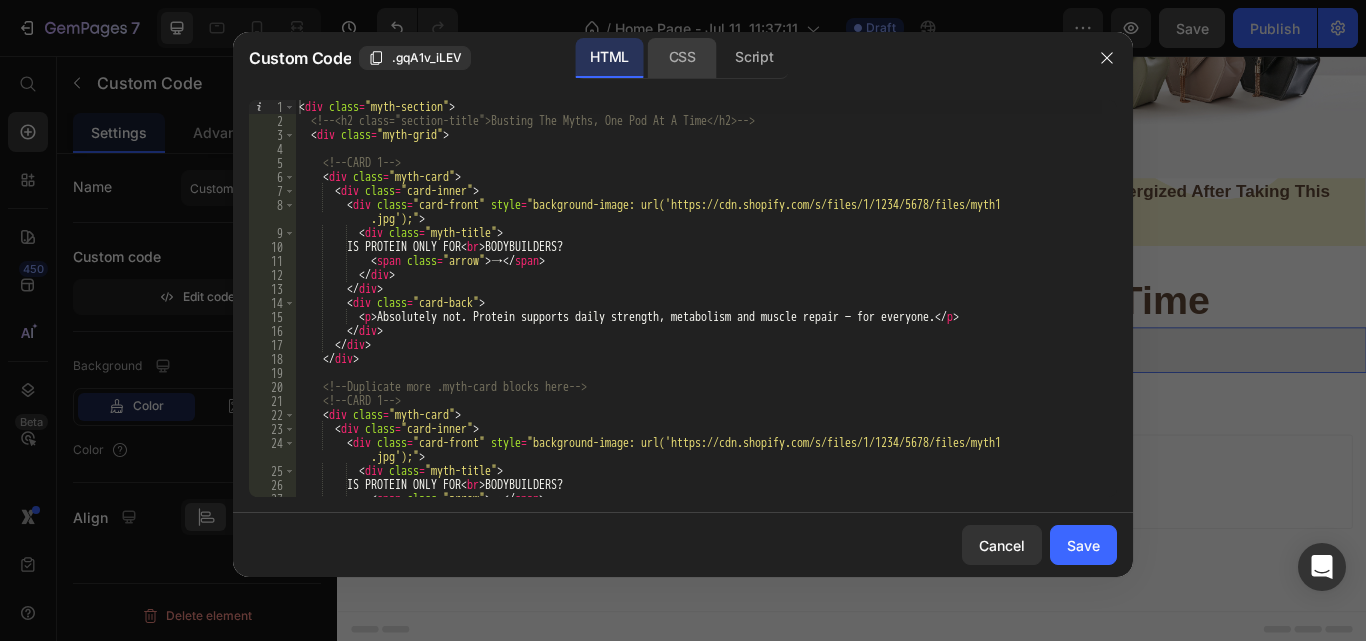 click on "CSS" 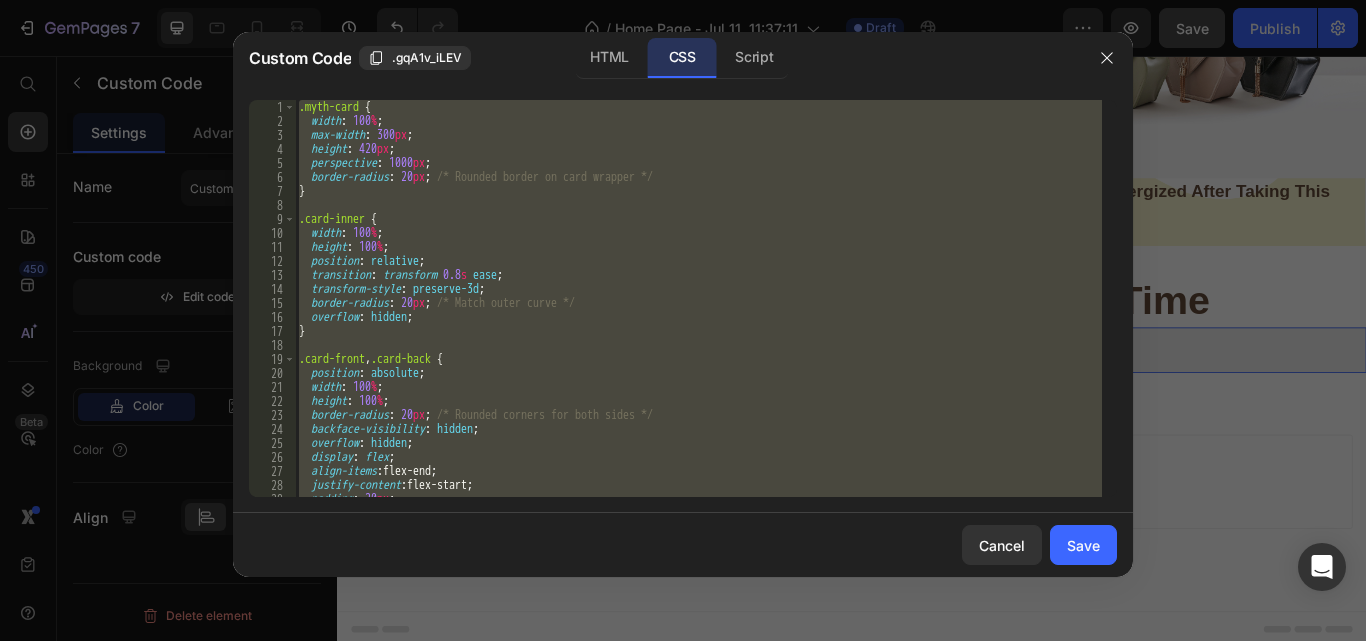 click on ".myth-card   {    width :   100 % ;    max-width :   300 px ;    height :   420 px ;    perspective :   1000 px ;    border-radius :   20 px ;   /* Rounded border on card wrapper */ } .card-inner   {    width :   100 % ;    height :   100 % ;    position :   relative ;    transition :   transform   0.8 s   ease ;    transform-style :   preserve-3d ;    border-radius :   20 px ;   /* Match outer curve */    overflow :   hidden ; } .card-front ,  .card-back   {    position :   absolute ;    width :   100 % ;    height :   100 % ;    border-radius :   20 px ;   /* Rounded corners for both sides */    backface-visibility :   hidden ;    overflow :   hidden ;    display :   flex ;    align-items :  flex-end ;    justify-content :  flex-start ;    padding :   20 px ;    color :   #fff ;}" at bounding box center (698, 298) 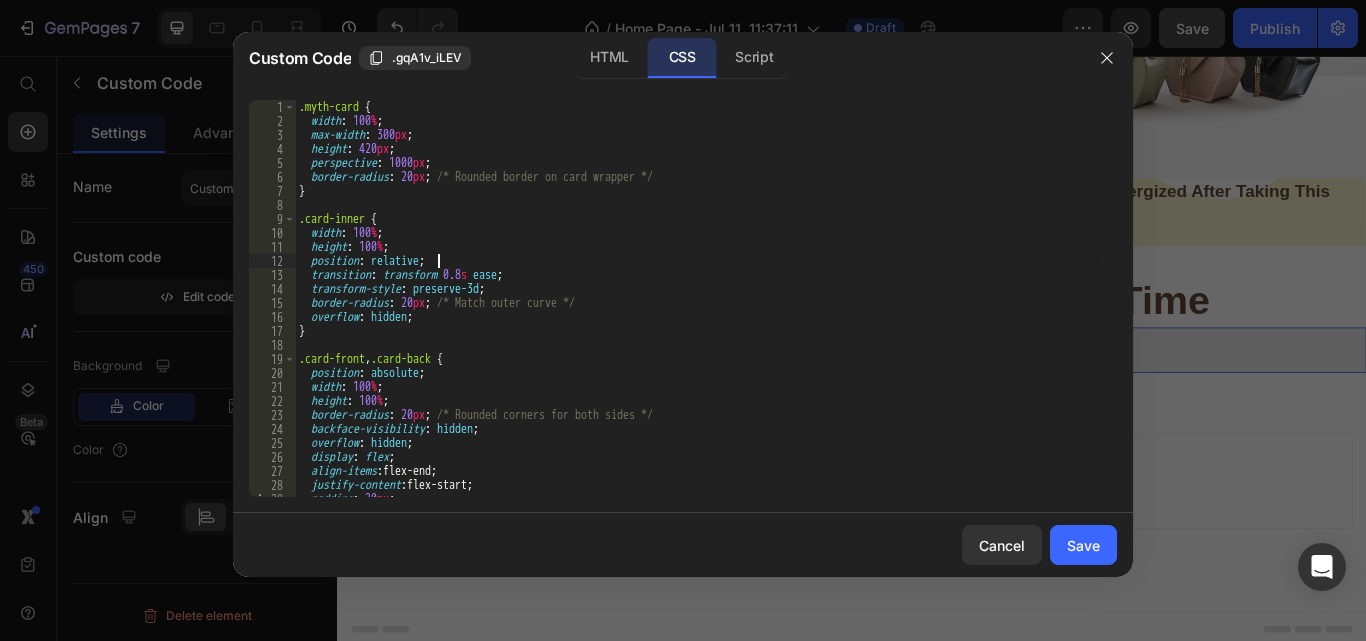type on "}" 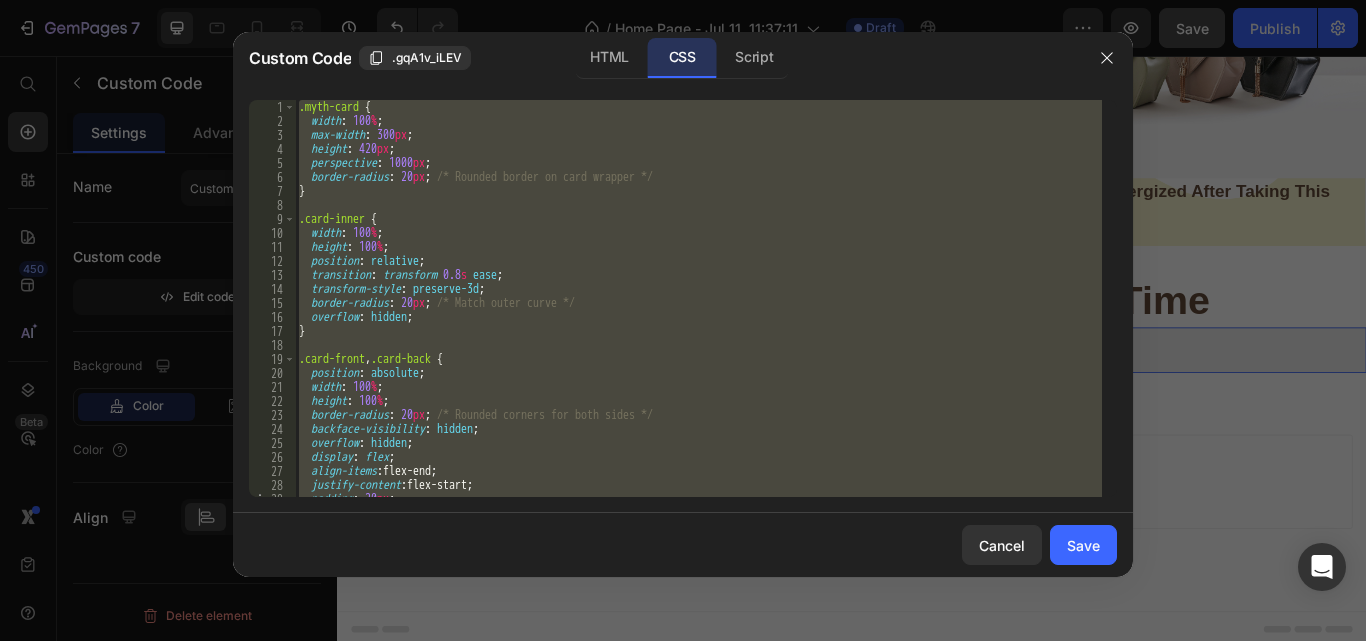 paste 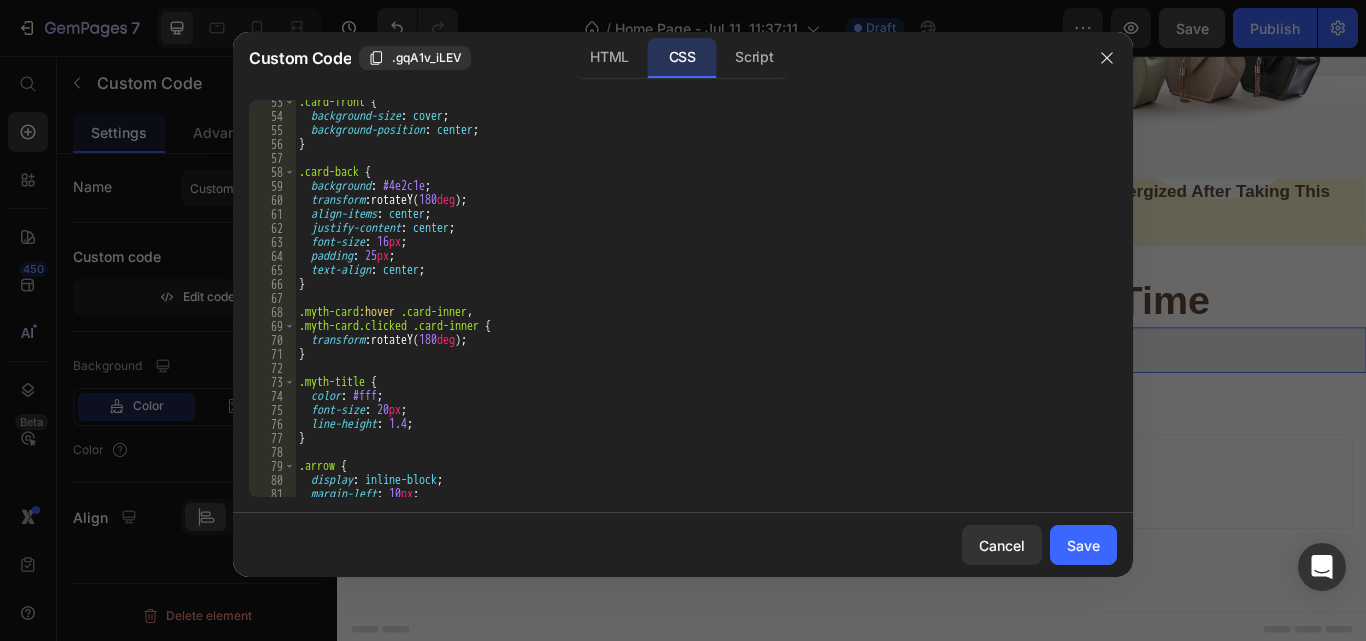 scroll, scrollTop: 673, scrollLeft: 0, axis: vertical 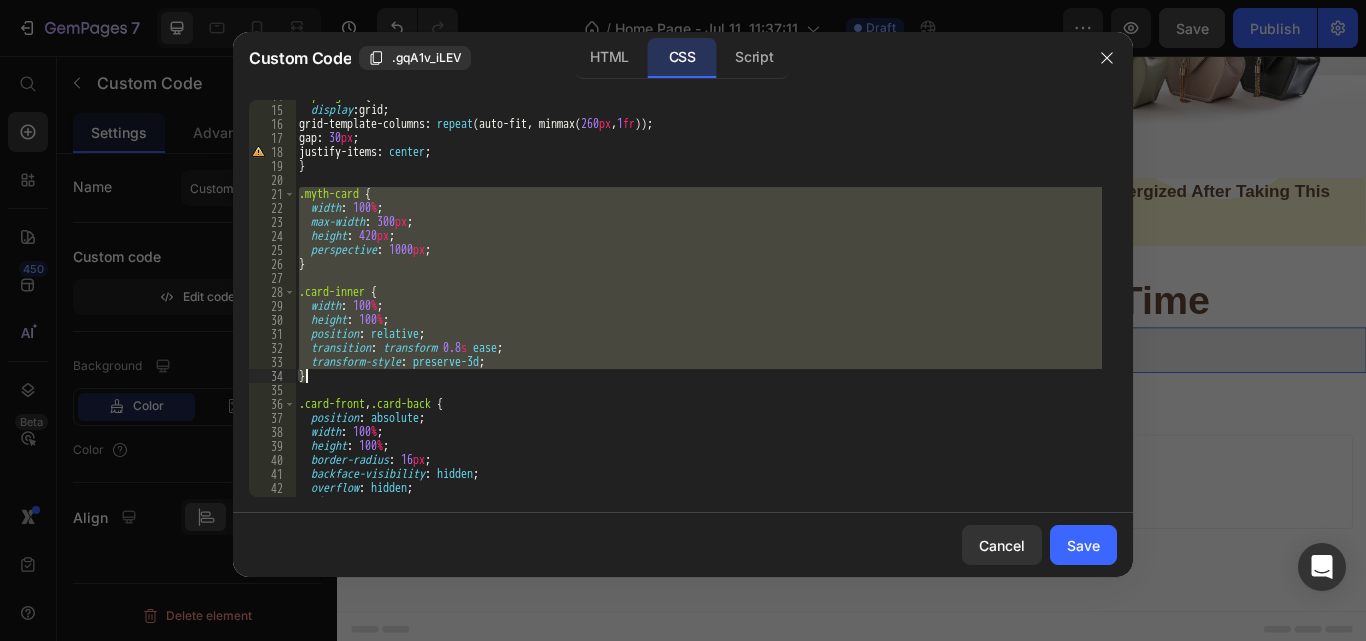 drag, startPoint x: 299, startPoint y: 194, endPoint x: 430, endPoint y: 375, distance: 223.43231 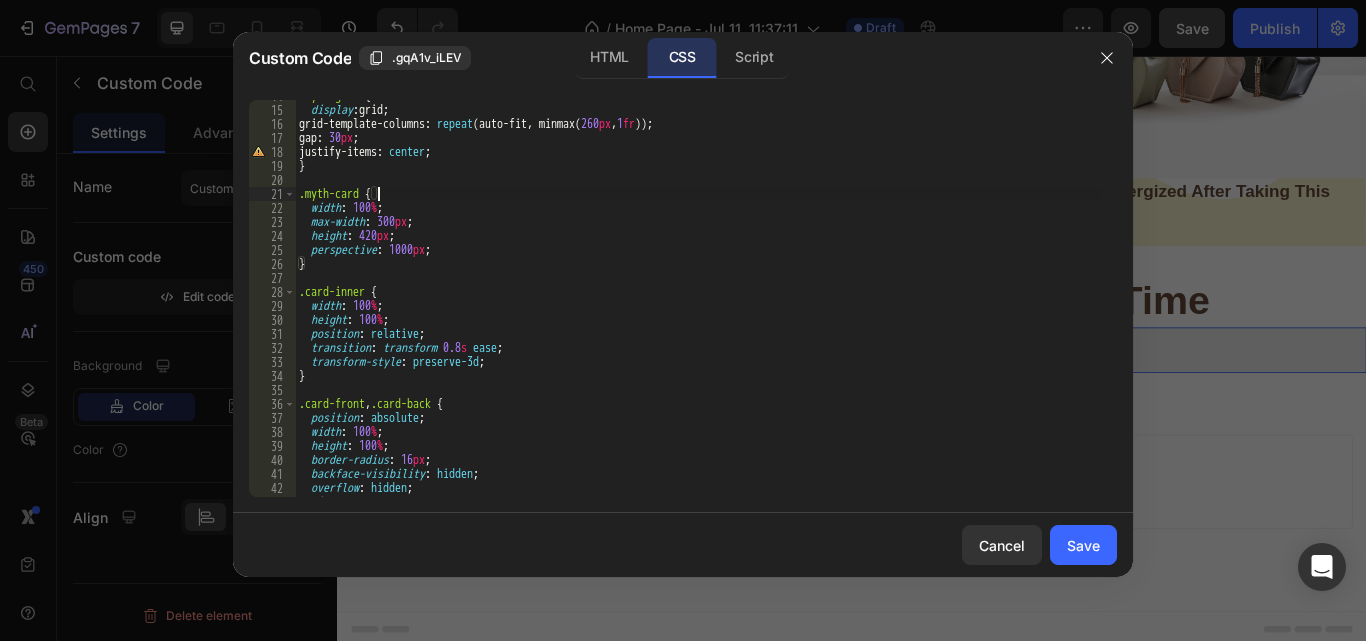 scroll, scrollTop: 253, scrollLeft: 0, axis: vertical 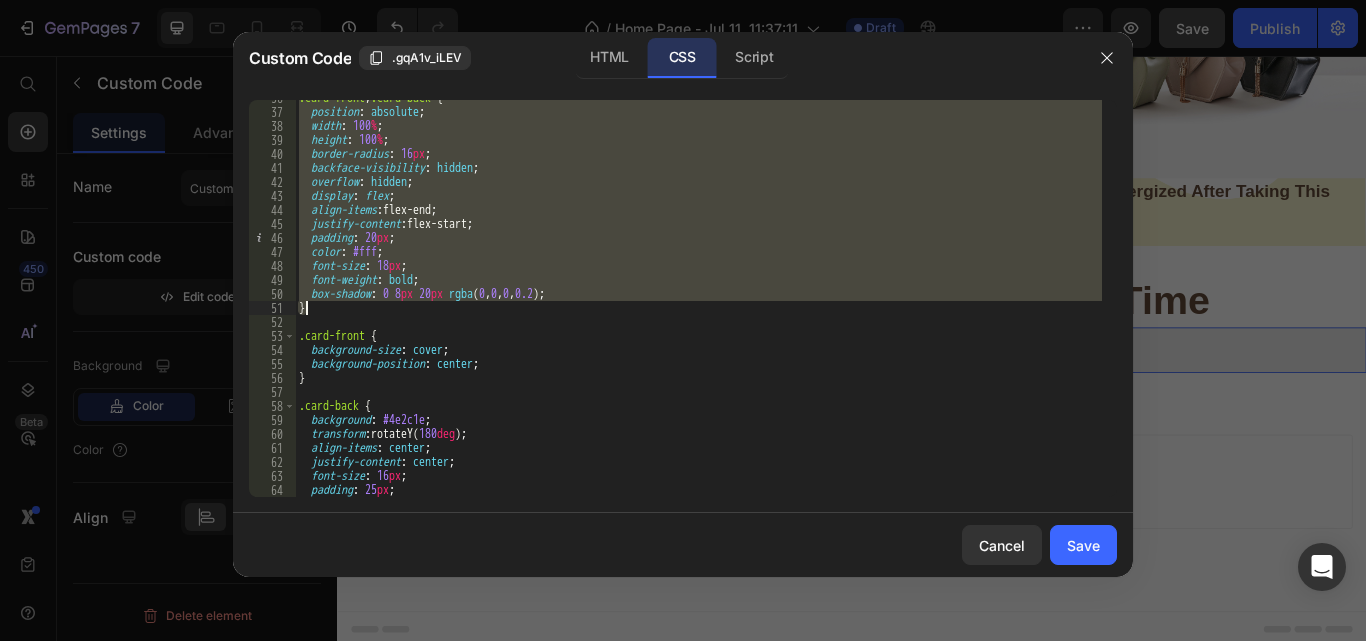 drag, startPoint x: 298, startPoint y: 135, endPoint x: 500, endPoint y: 305, distance: 264.01514 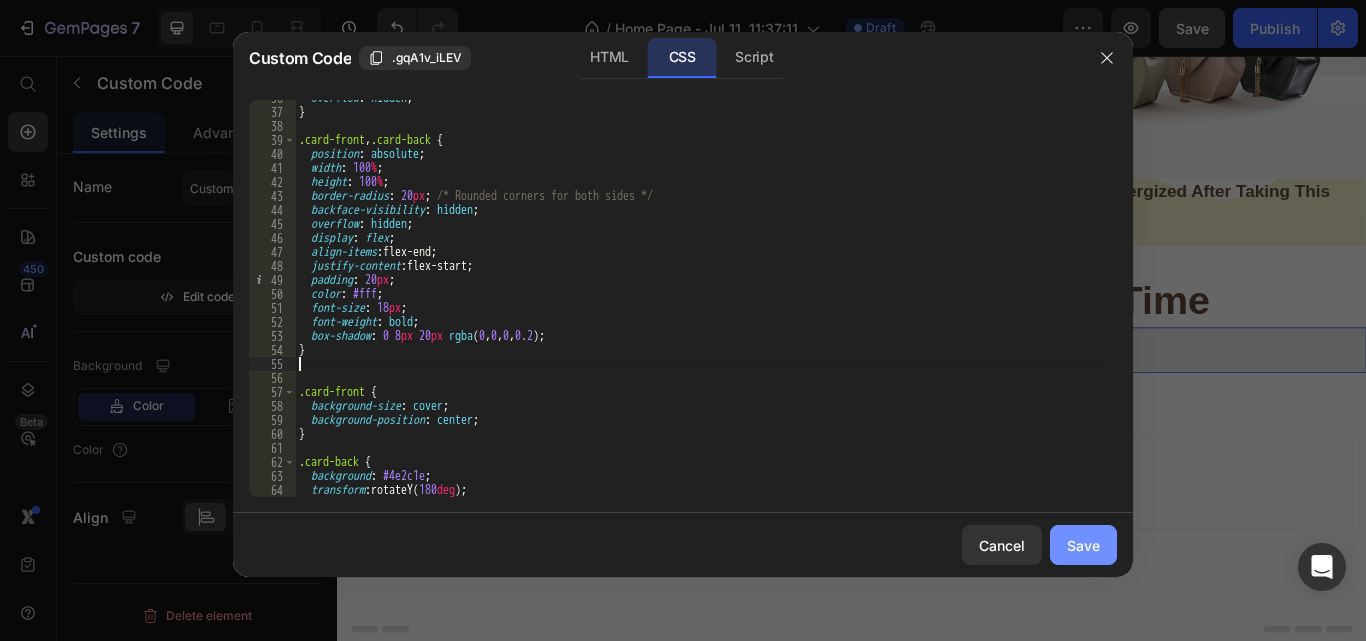click on "Save" at bounding box center (1083, 545) 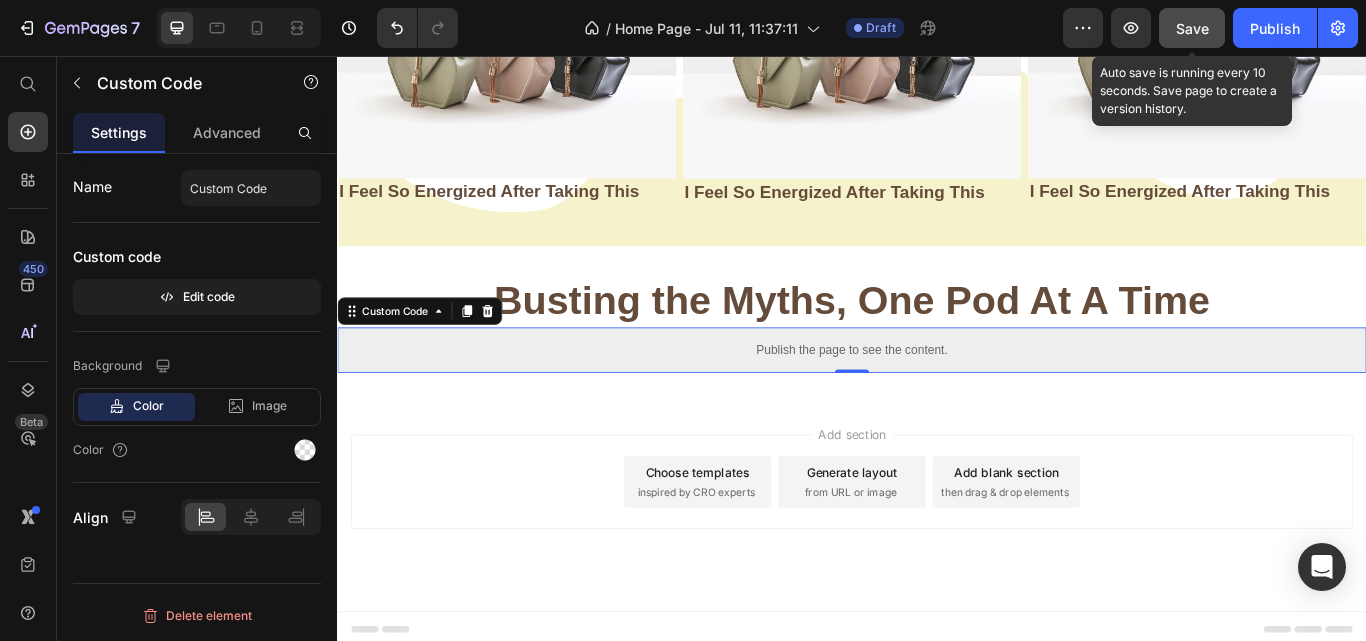 click on "Save" at bounding box center [1192, 28] 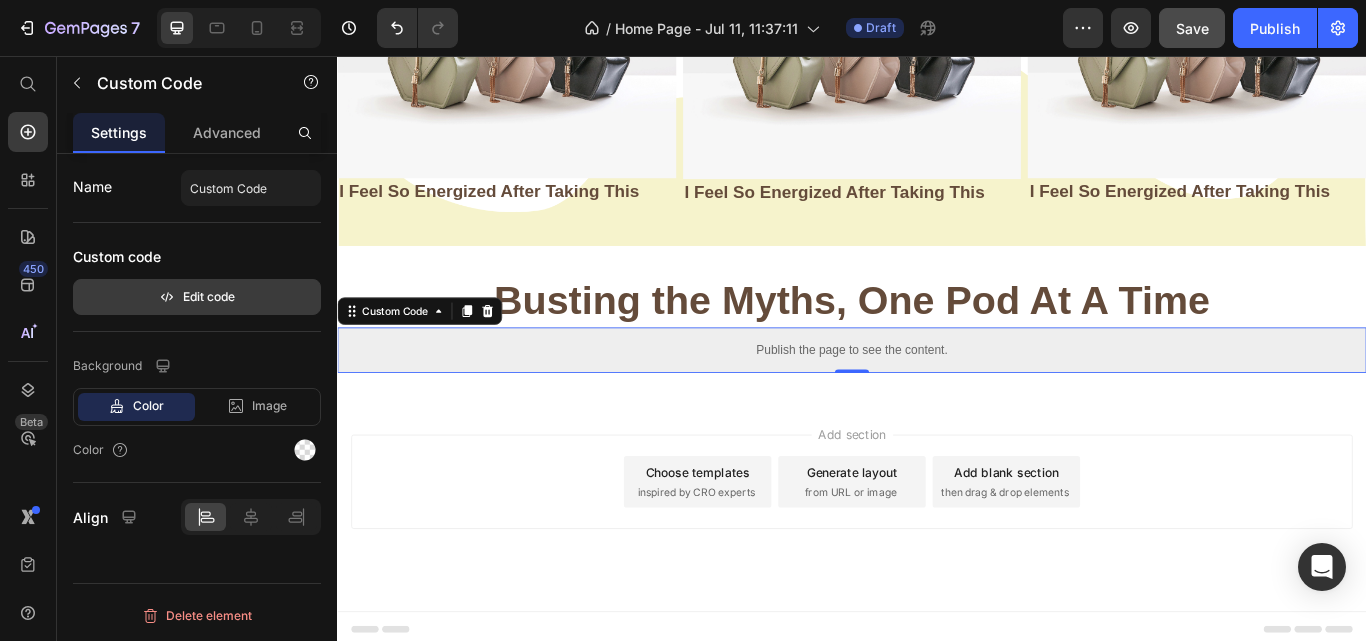 click on "Edit code" at bounding box center [197, 297] 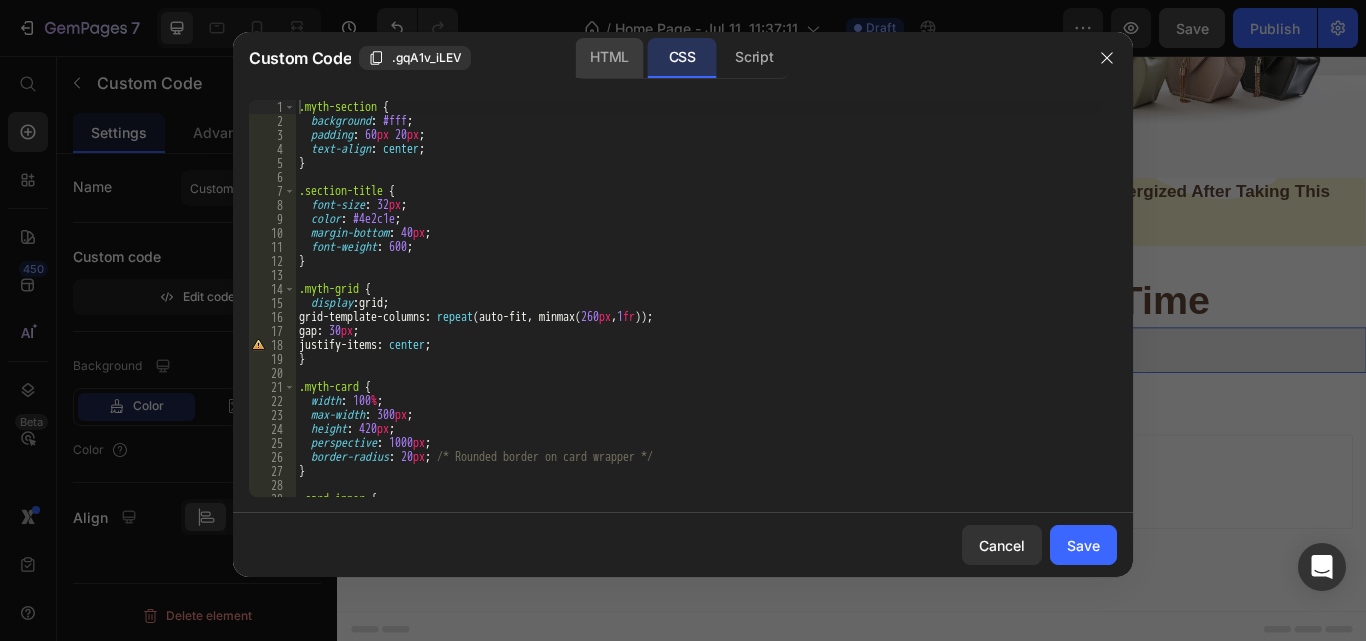click on "HTML" 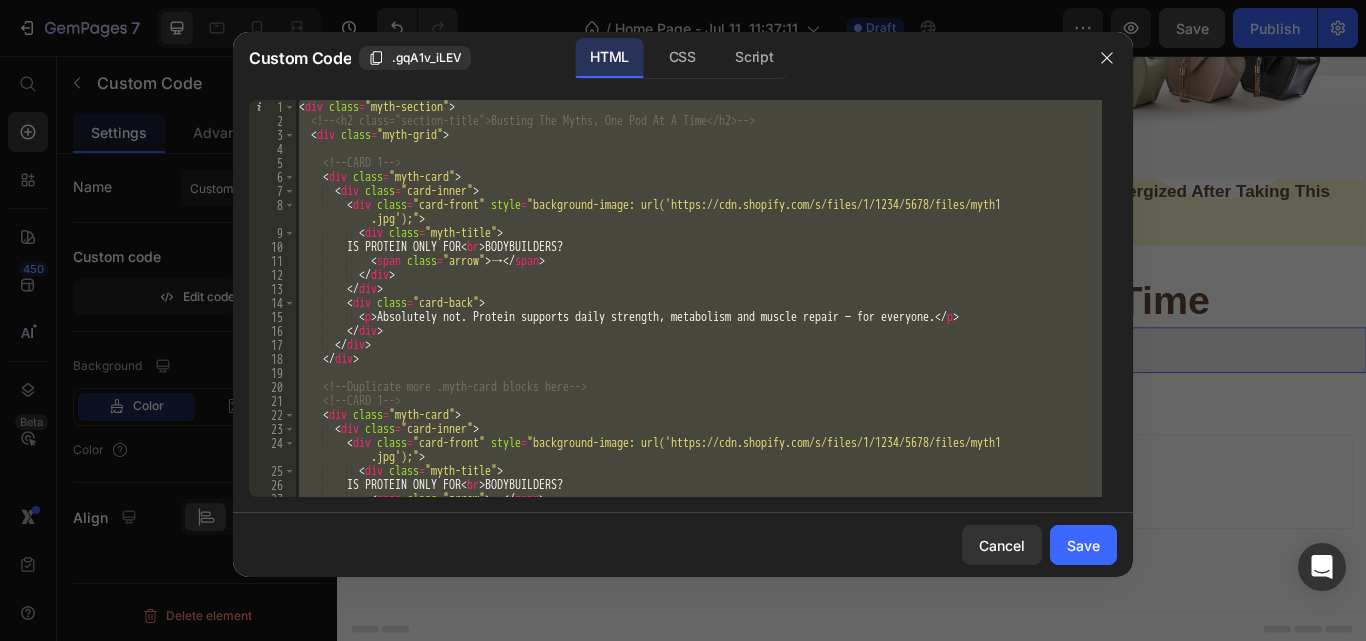 click on "IS PROTEIN ONLY FOR < br > BODYBUILDERS?                < span   class = "arrow" > → </ span >              </ div >           </ div >           < div   class = "card-face card-back" >              < p > Absolutely not. Protein supports daily strength, metabolism and muscle repair — for everyone. </ p >           </ div >         </ div >      </ div >      <!--  Duplicate more .myth-card blocks here  -->      <!--  CARD 1  -->      < div   class = "myth-card" >         < div   class = "card-inner" >           < div   class = "card-front"   style = .jpg');"" at bounding box center [698, 298] 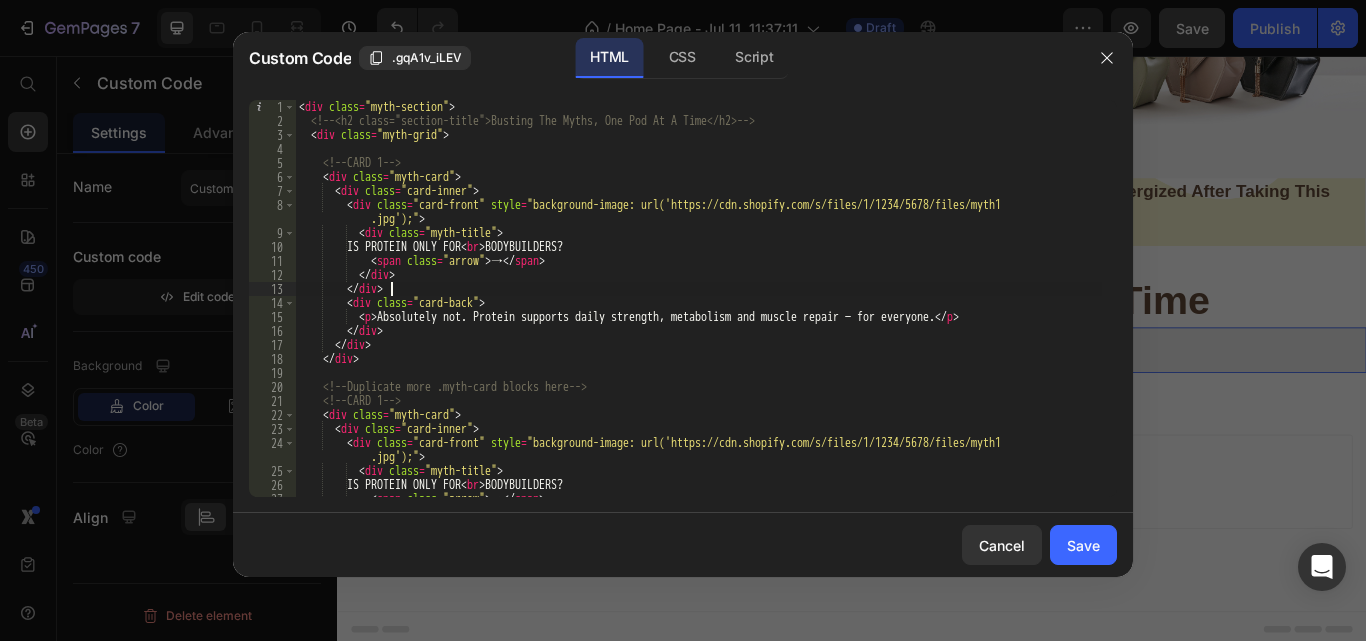 click on "IS PROTEIN ONLY FOR < br > BODYBUILDERS?                < span   class = "arrow" > → </ span >              </ div >           </ div >           < div   class = "card-face card-back" >              < p > Absolutely not. Protein supports daily strength, metabolism and muscle repair — for everyone. </ p >           </ div >         </ div >      </ div >      <!--  Duplicate more .myth-card blocks here  -->      <!--  CARD 1  -->      < div   class = "myth-card" >         < div   class = "card-inner" >           < div   class = "card-front"   style = .jpg');"" at bounding box center [698, 312] 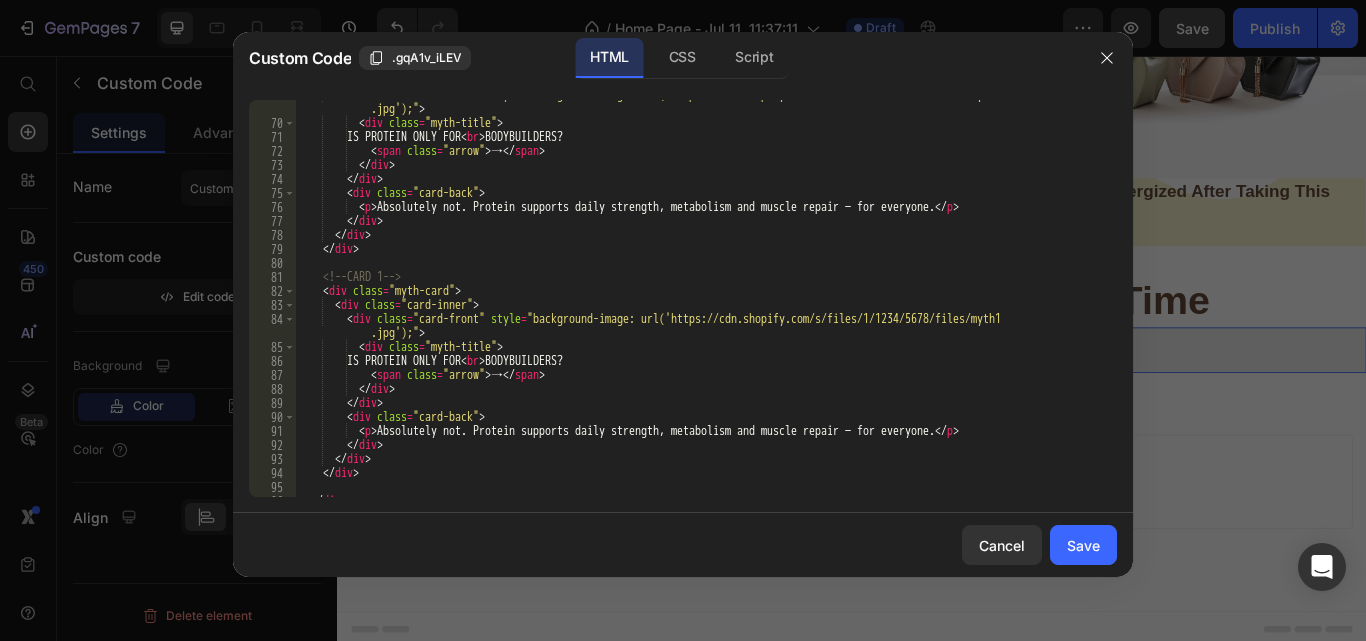 scroll, scrollTop: 1059, scrollLeft: 0, axis: vertical 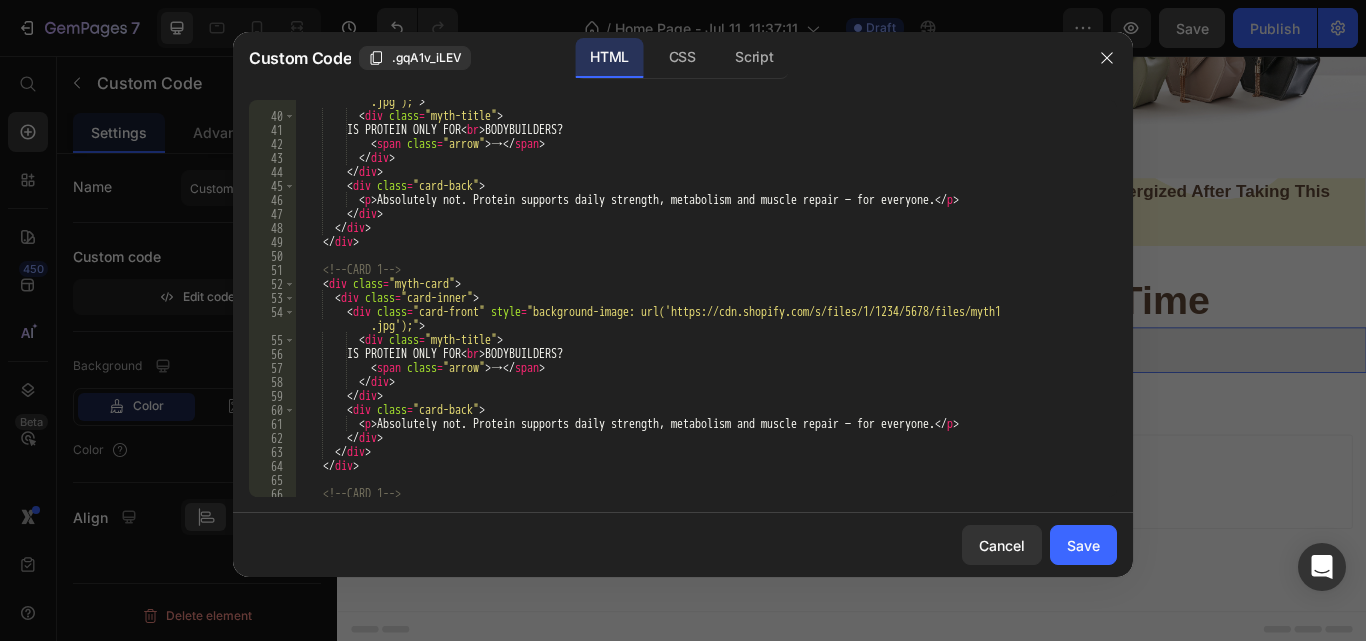 click on "IS PROTEIN ONLY FOR < br > BODYBUILDERS?                < span   class = "arrow" > → </ span >              </ div >           </ div >           < div   class = "card-back" >              < p > Absolutely not. Protein supports daily strength, metabolism and muscle repair — for everyone. </ p >           </ div >         </ div >      </ div >           <!--  CARD 1  -->      < div   class = "myth-card" >         < div   class = "card-inner" >           < div   class = "card-front"   style = "background-image: url('https://cdn.shopify.com/s/files/1/1234/5678/files/myth1 .jpg');" >              < div   class = "myth-title" >               IS PROTEIN ONLY FOR < br > BODYBUILDERS?                < span   class = "arrow" > → </ span >              </ div >      </" at bounding box center [698, 300] 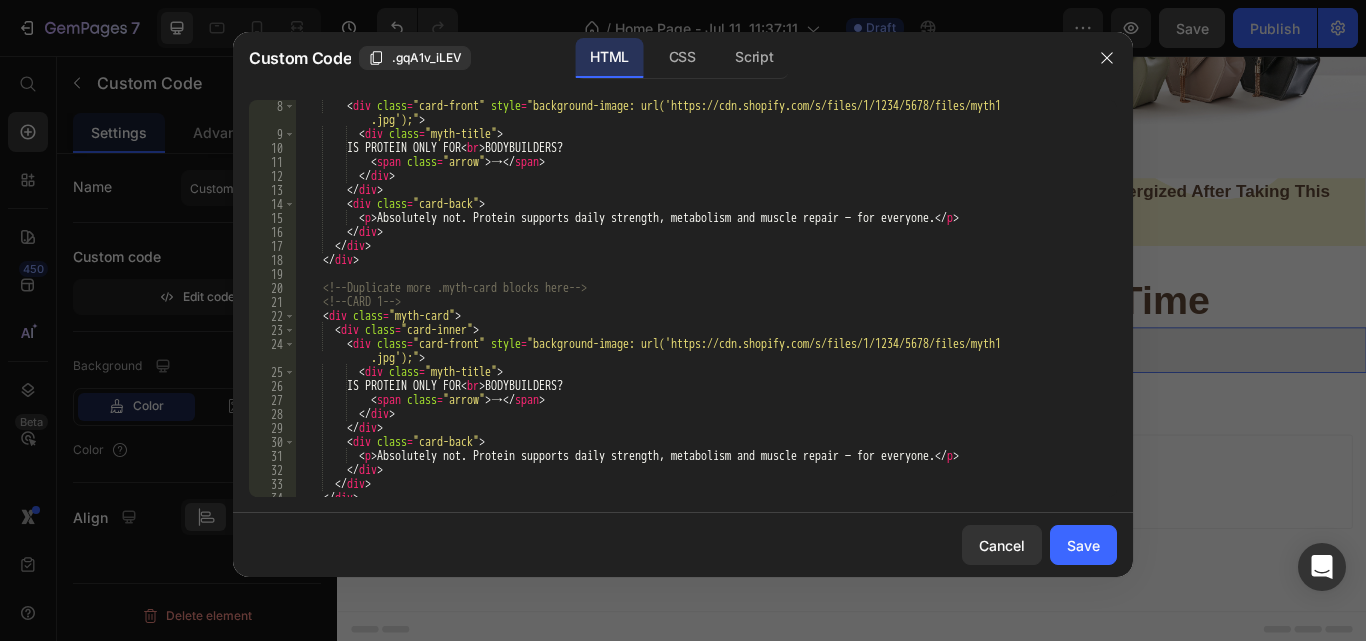 scroll, scrollTop: 0, scrollLeft: 0, axis: both 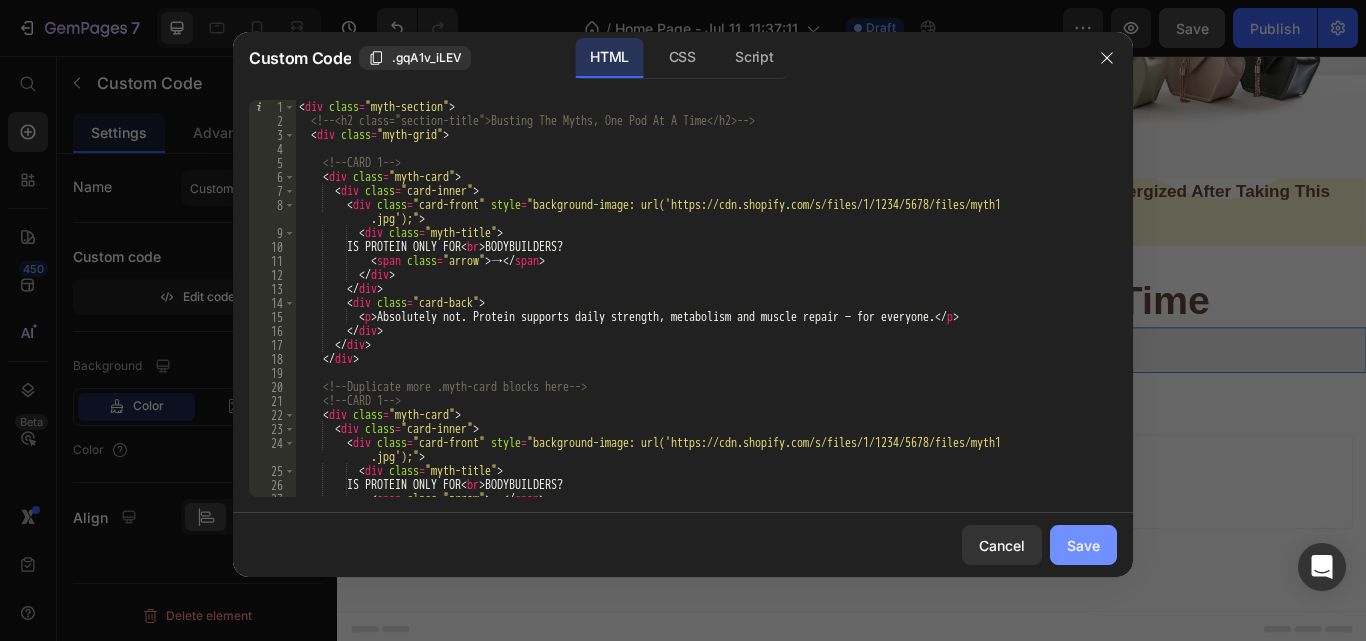 click on "Save" at bounding box center (1083, 545) 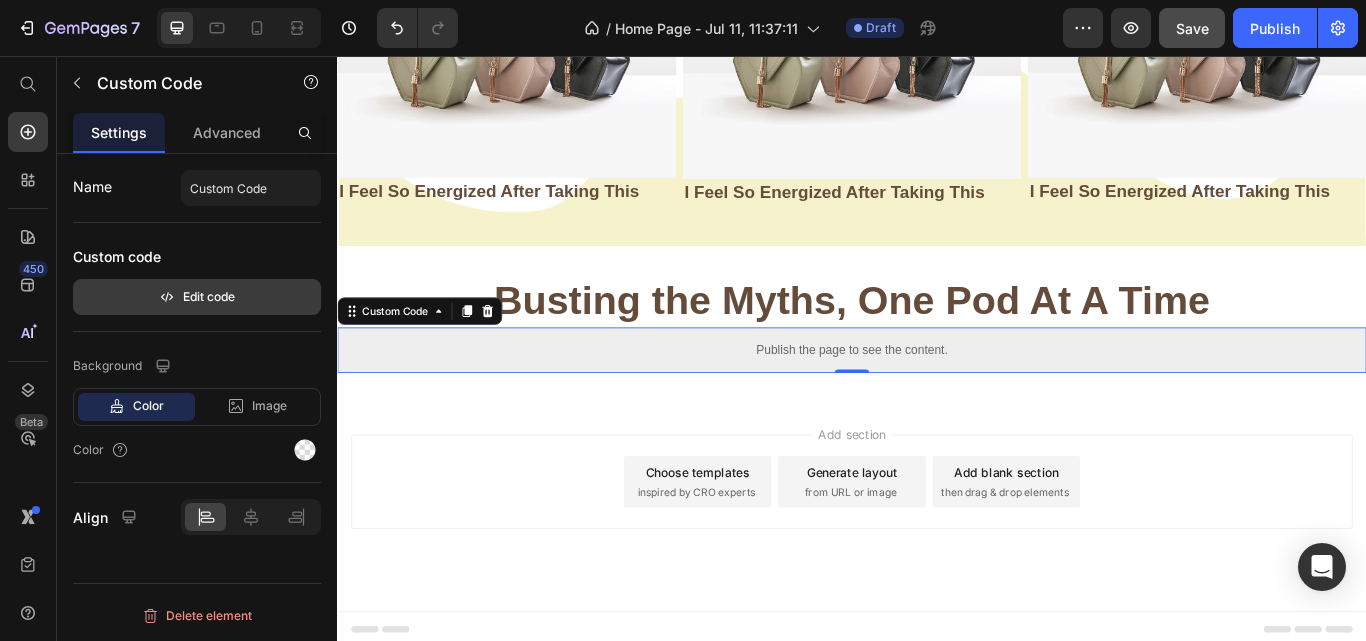 click on "Edit code" at bounding box center (197, 297) 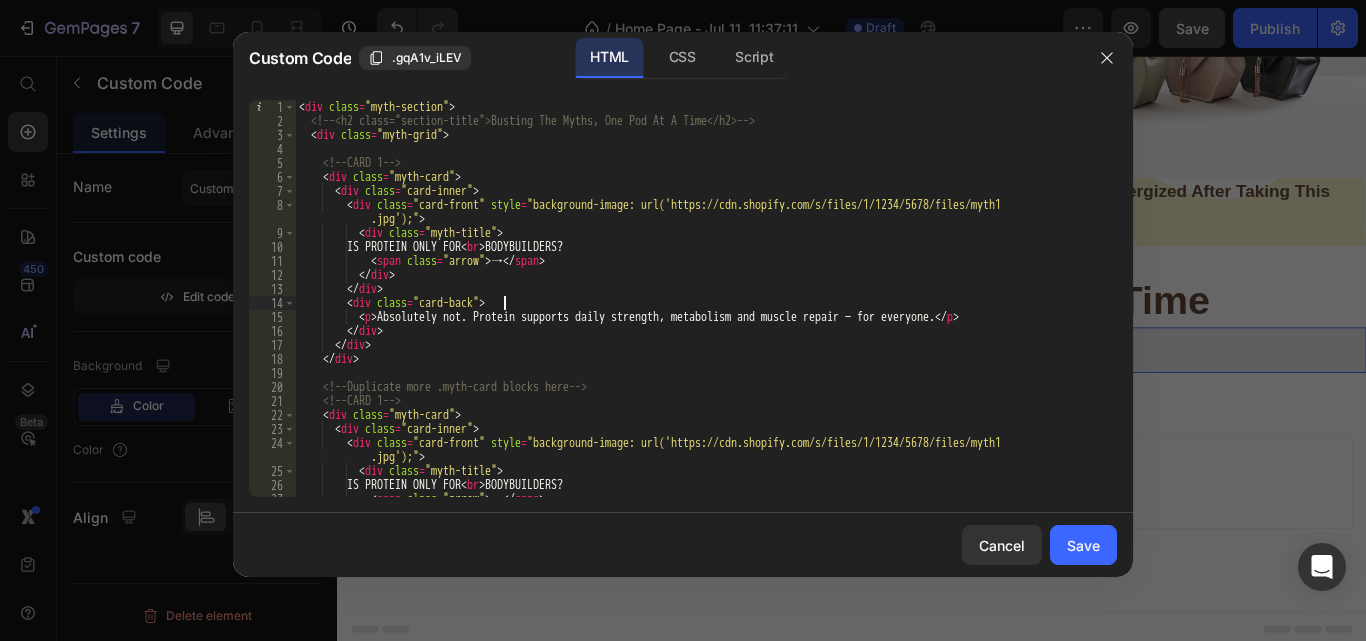 click on "IS PROTEIN ONLY FOR < br > BODYBUILDERS?                < span   class = "arrow" > → </ span >              </ div >           </ div >           < div   class = "card-face card-back" >              < p > Absolutely not. Protein supports daily strength, metabolism and muscle repair — for everyone. </ p >           </ div >         </ div >      </ div >      <!--  Duplicate more .myth-card blocks here  -->      <!--  CARD 1  -->      < div   class = "myth-card" >         < div   class = "card-inner" >           < div   class = "card-front"   style = .jpg');"" at bounding box center [698, 312] 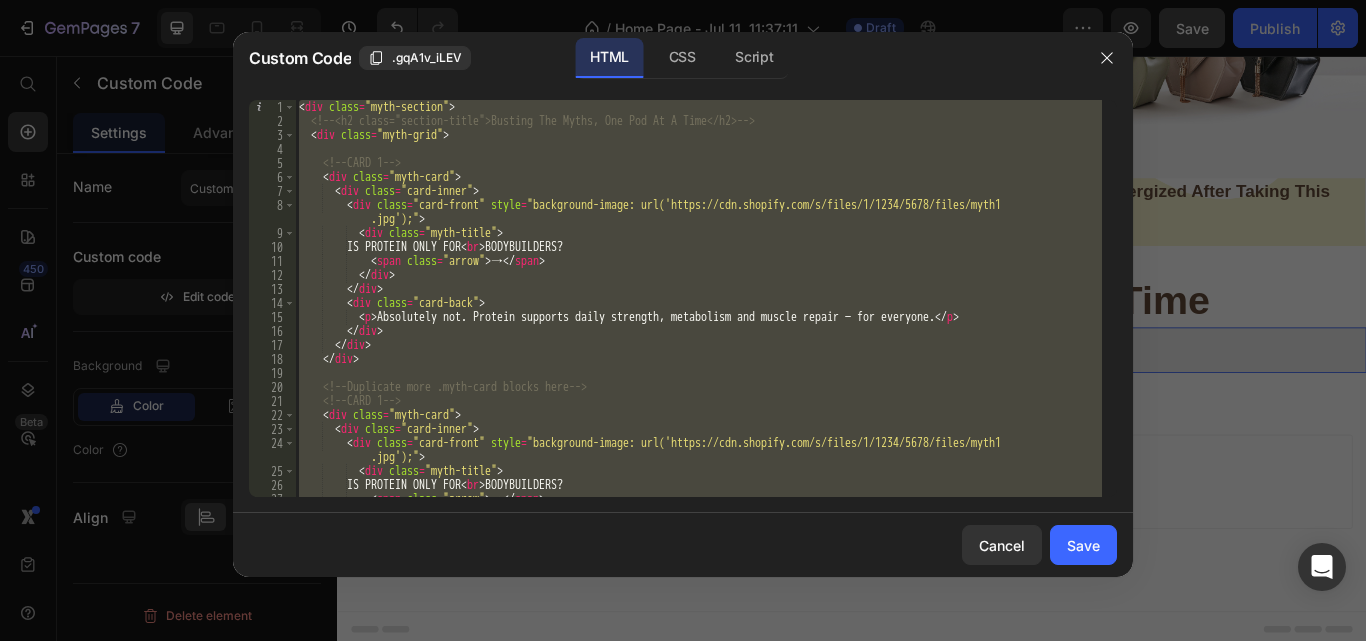 paste 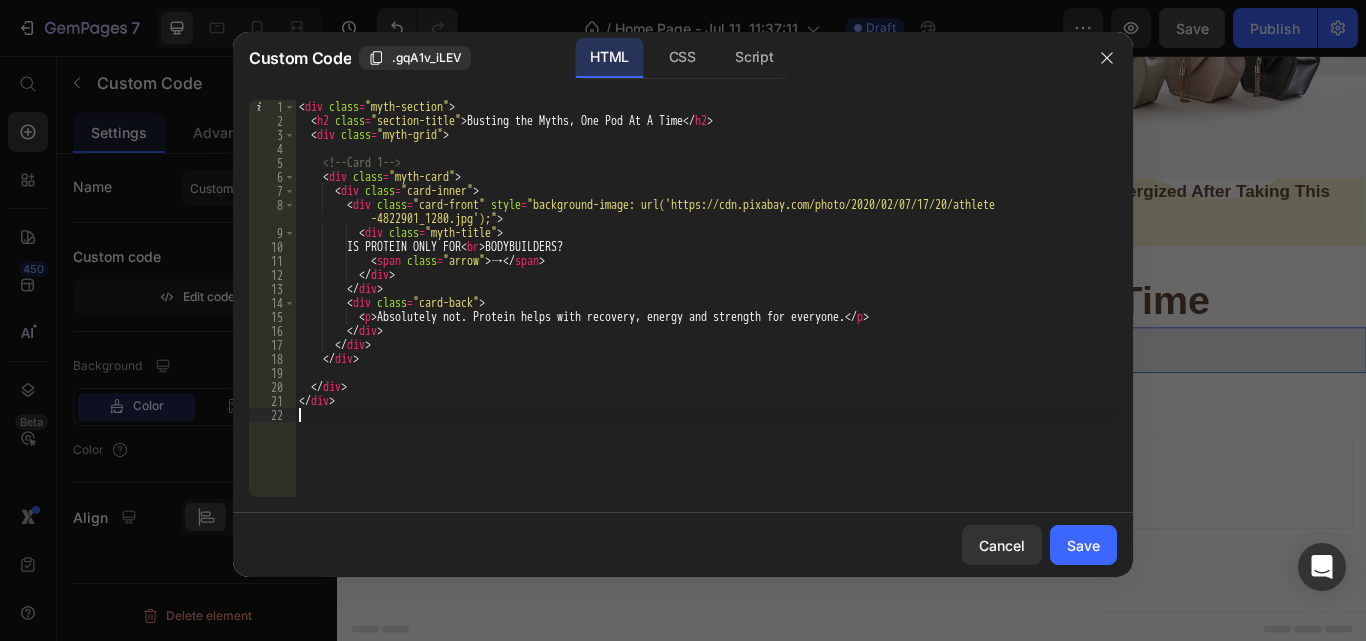 click on "< div   class = "myth-section" >    < h2   class = "section-title" > Busting the Myths, One Pod At A Time </ h2 >    < div   class = "myth-grid" >      <!--  Card 1  -->      < div   class = "myth-card" >         < div   class = "card-inner" >           < div   class = "card-front"   style = "background-image: url('https://cdn.pixabay.com/photo/2020/02/07/17/20/athlete               -4822901_1280.jpg');" >              < div   class = "myth-title" >               IS PROTEIN ONLY FOR < br > BODYBUILDERS?                < span   class = "arrow" > → </ span >              </ div >           </ div >           < div   class = "card-back" >              < p > Absolutely not. Protein helps with recovery, energy and strength for everyone. </ p >           </ div >         </ div >      </ div >    </ div > </ div >" at bounding box center [706, 312] 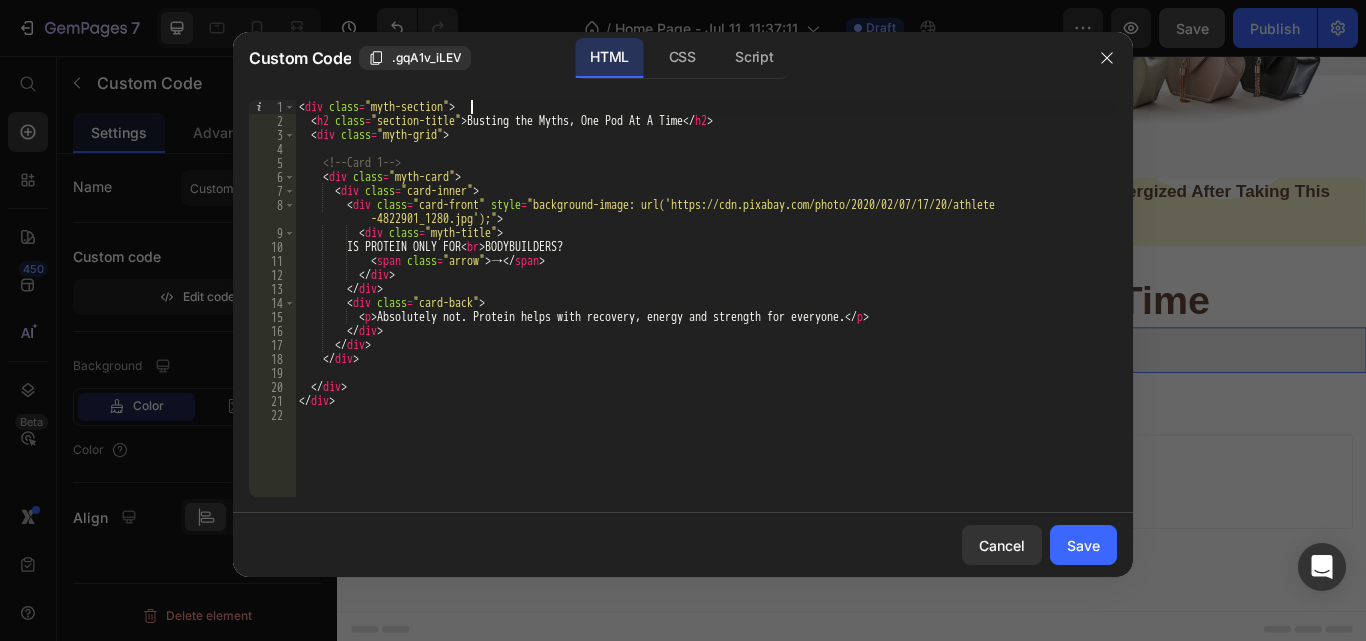 click on "< div   class = "myth-section" >    < h2   class = "section-title" > Busting the Myths, One Pod At A Time </ h2 >    < div   class = "myth-grid" >      <!--  Card 1  -->      < div   class = "myth-card" >         < div   class = "card-inner" >           < div   class = "card-front"   style = "background-image: url('https://cdn.pixabay.com/photo/2020/02/07/17/20/athlete               -4822901_1280.jpg');" >              < div   class = "myth-title" >               IS PROTEIN ONLY FOR < br > BODYBUILDERS?                < span   class = "arrow" > → </ span >              </ div >           </ div >           < div   class = "card-back" >              < p > Absolutely not. Protein helps with recovery, energy and strength for everyone. </ p >           </ div >         </ div >      </ div >    </ div > </ div >" at bounding box center [706, 312] 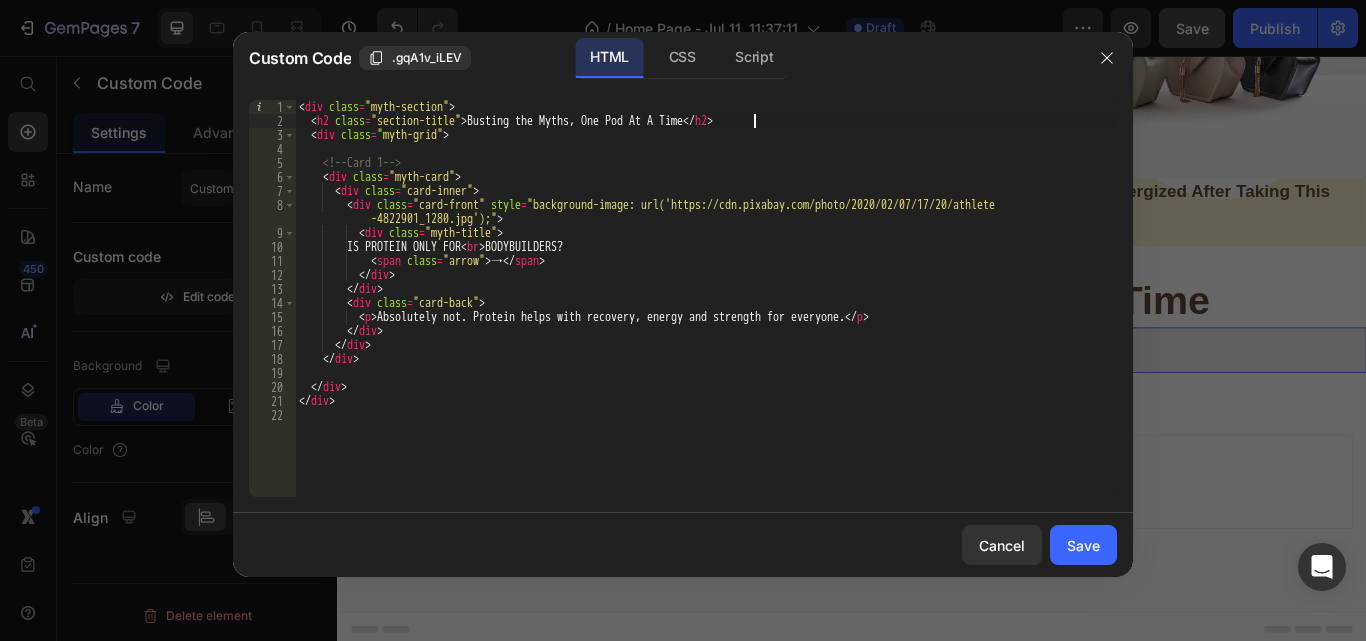 click on "< div   class = "myth-section" >    < h2   class = "section-title" > Busting the Myths, One Pod At A Time </ h2 >    < div   class = "myth-grid" >      <!--  Card 1  -->      < div   class = "myth-card" >         < div   class = "card-inner" >           < div   class = "card-front"   style = "background-image: url('https://cdn.pixabay.com/photo/2020/02/07/17/20/athlete               -4822901_1280.jpg');" >              < div   class = "myth-title" >               IS PROTEIN ONLY FOR < br > BODYBUILDERS?                < span   class = "arrow" > → </ span >              </ div >           </ div >           < div   class = "card-back" >              < p > Absolutely not. Protein helps with recovery, energy and strength for everyone. </ p >           </ div >         </ div >      </ div >    </ div > </ div >" at bounding box center (706, 312) 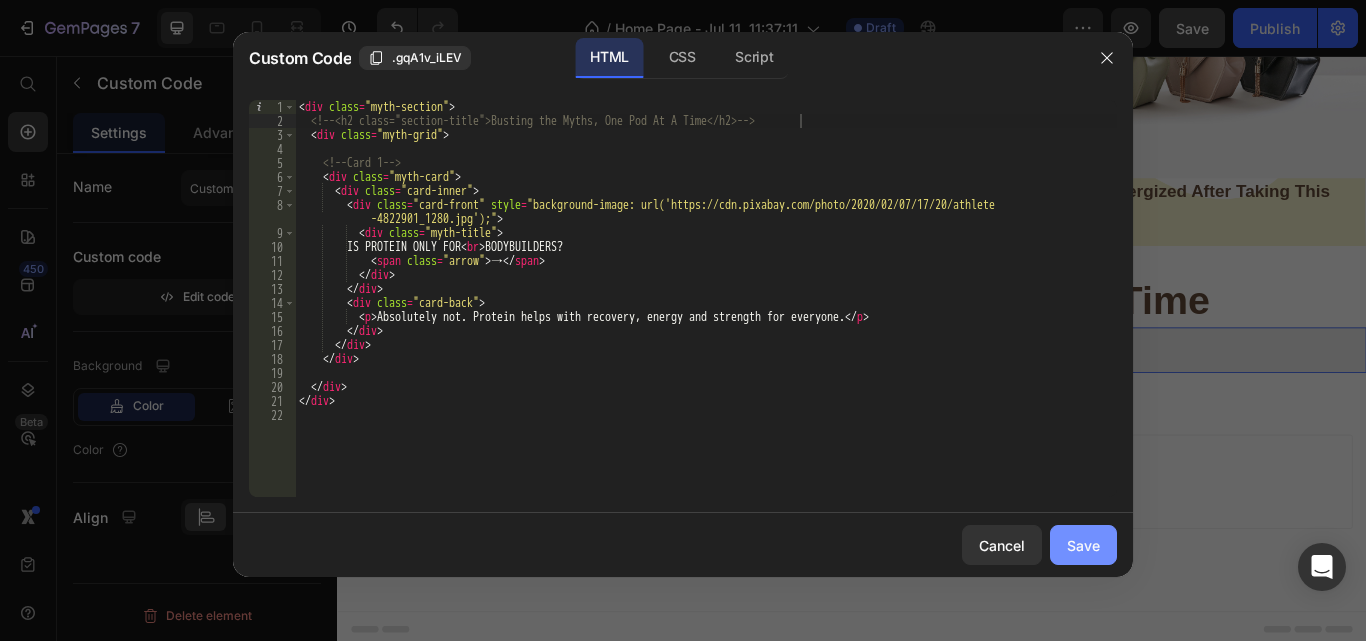 click on "Save" at bounding box center [1083, 545] 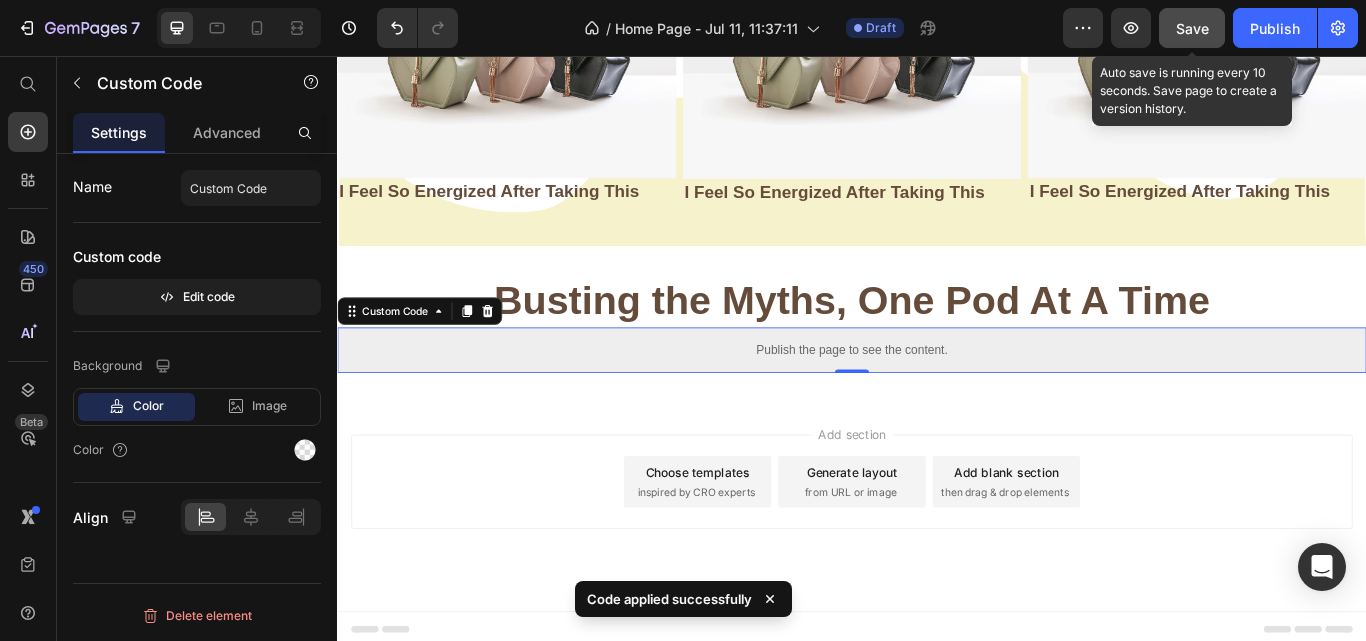 click on "Save" at bounding box center (1192, 28) 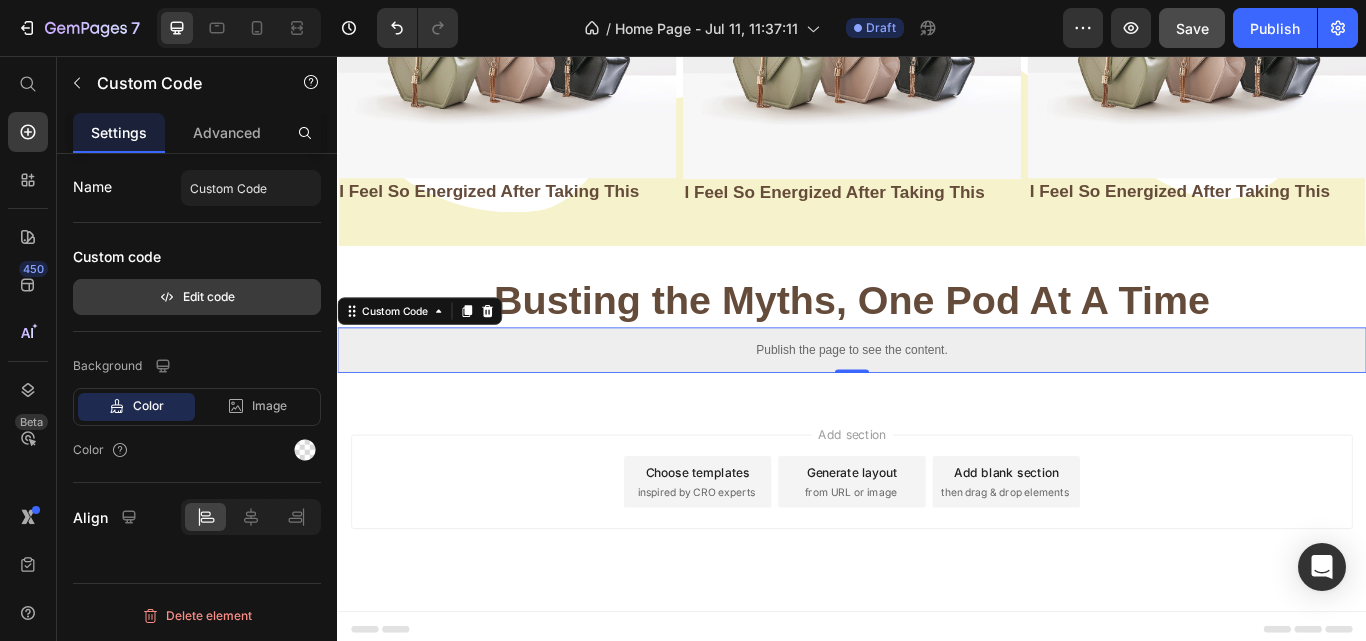 click on "Edit code" at bounding box center (197, 297) 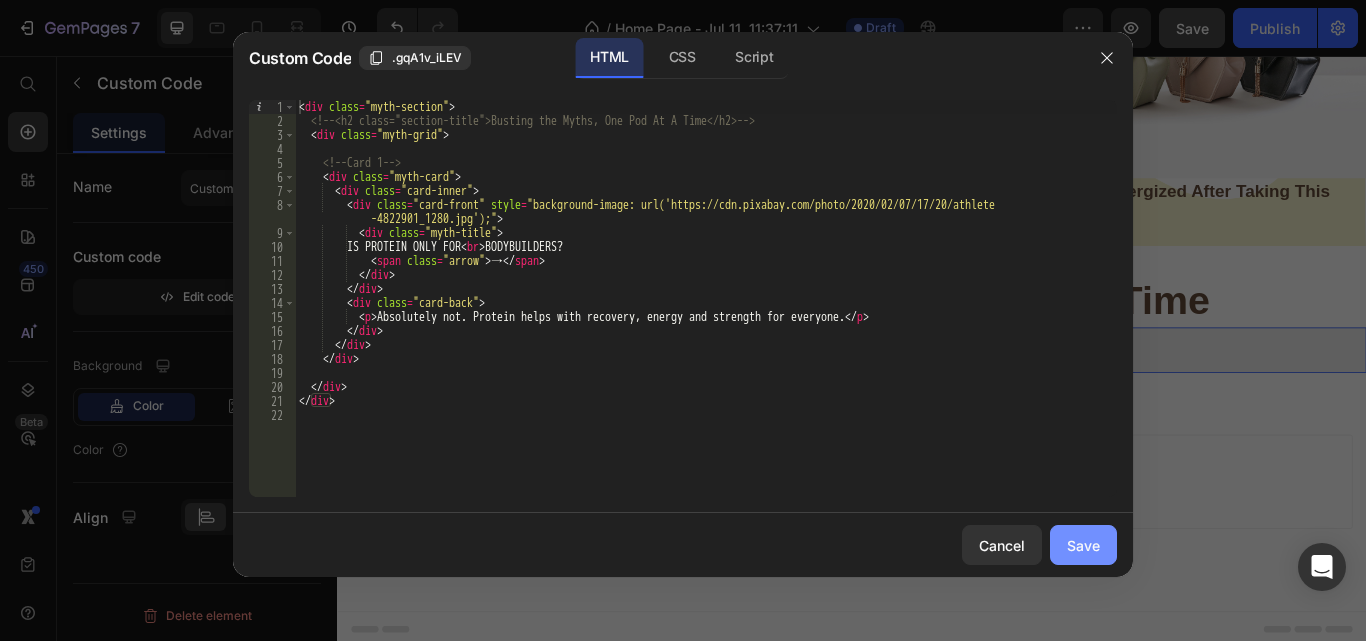 click on "Save" 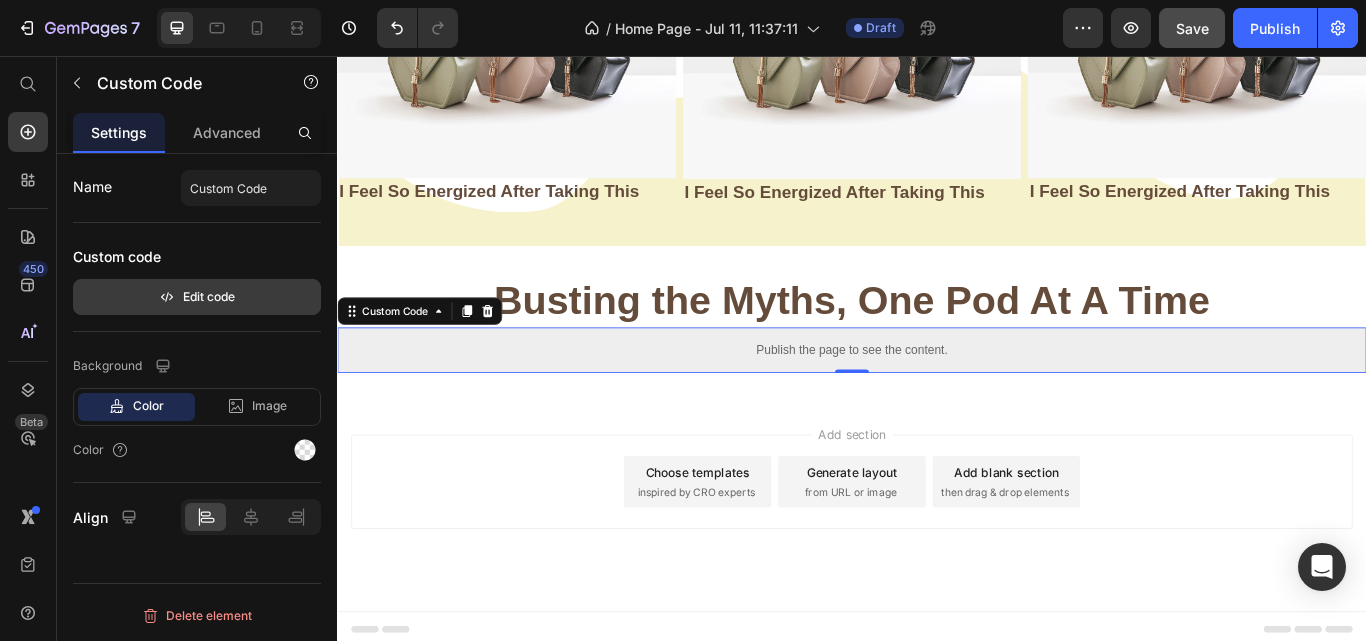 click on "Edit code" at bounding box center [197, 297] 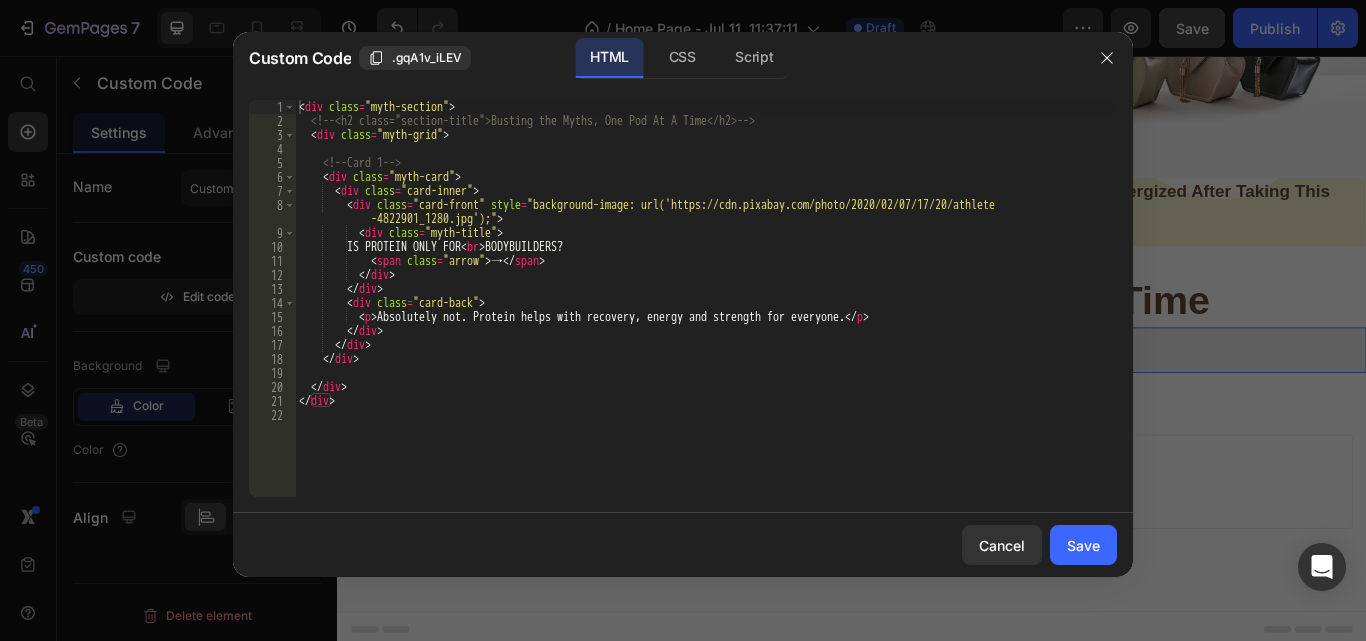 click on "CSS" 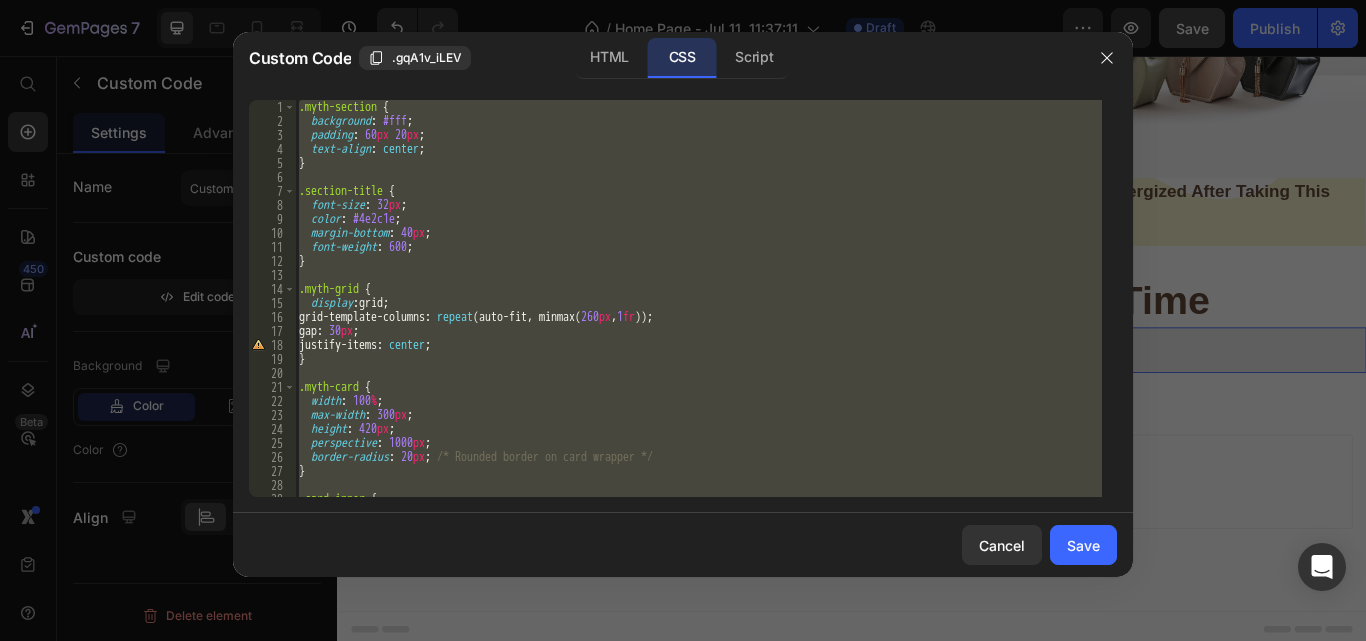 click on ".myth-section   {    background :   #fff ;    padding :   60 px   20 px ;    text-align :   center ; } .section-title   {    font-size :   32 px ;    color :   #4e2c1e ;    margin-bottom :   40 px ;    font-weight :   600 ; } .myth-grid   {    display :  grid ;   grid-template-columns :   repeat (auto-fit, minmax( 260 px ,  1 fr )) ;   gap :   30 px ;   justify-items :   center ; } .myth-card   {    width :   100 % ;    max-width :   300 px ;    height :   420 px ;    perspective :   1000 px ;    border-radius :   20 px ;   /* Rounded border on card wrapper */ } .card-inner   {    width :   100 % ;}" at bounding box center (698, 298) 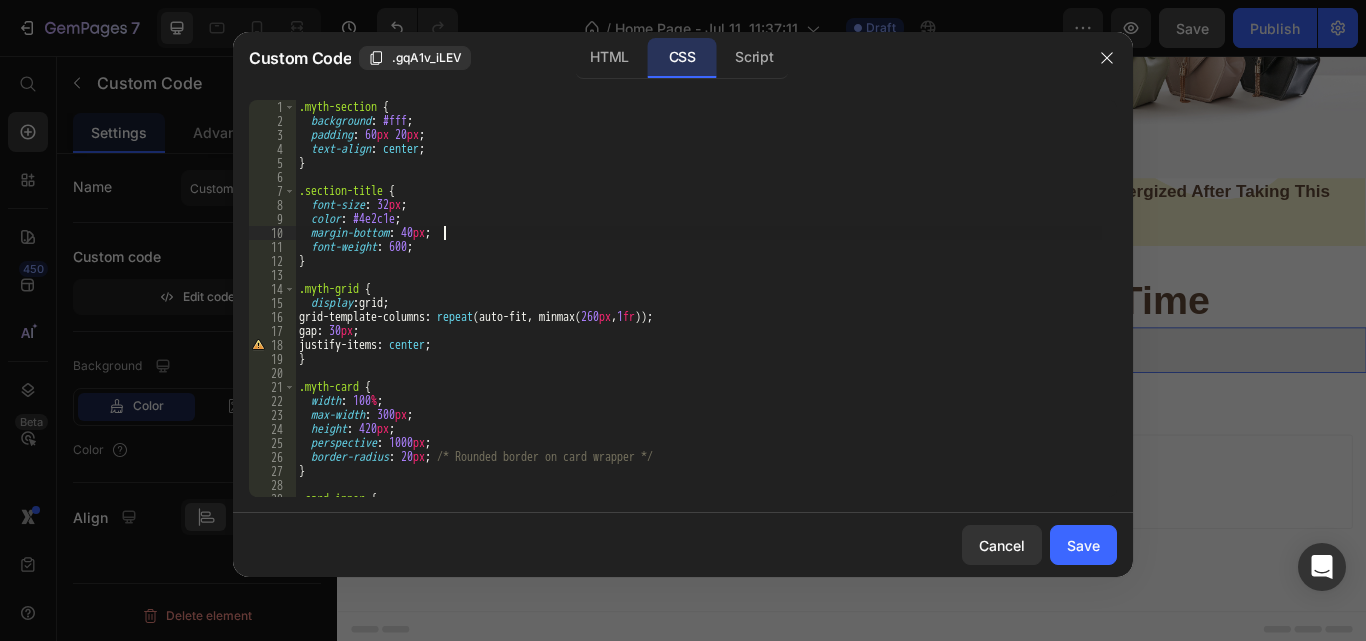 type on "}" 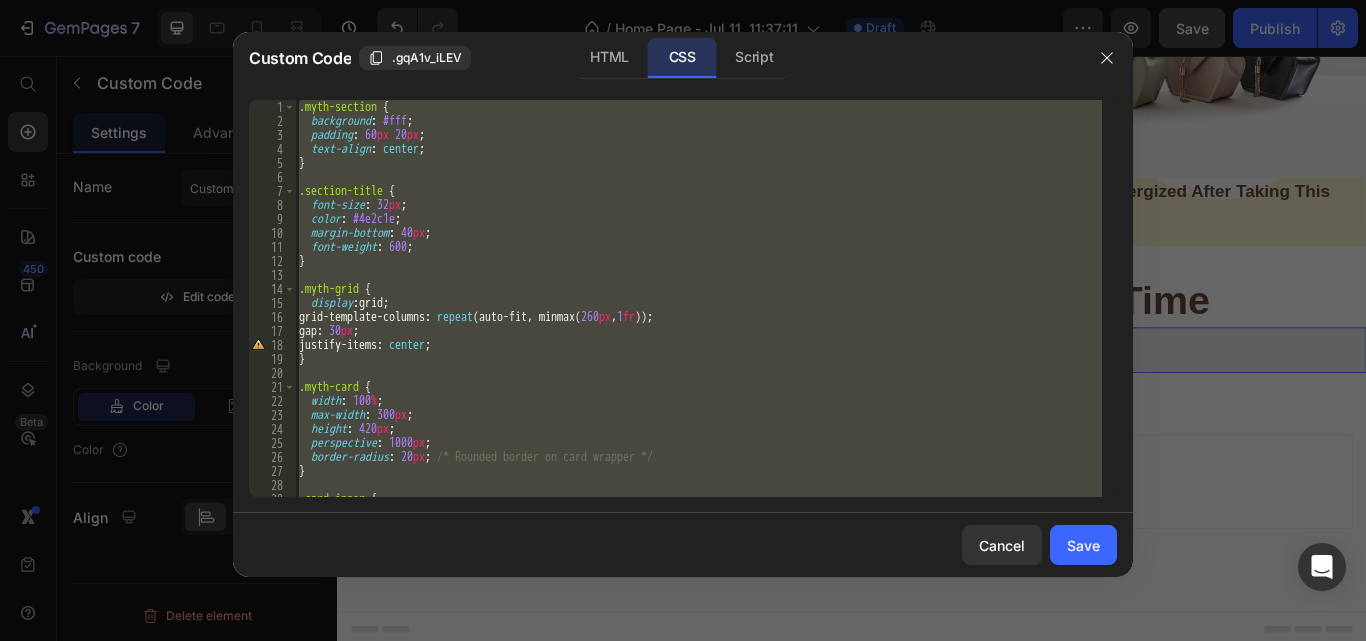 paste 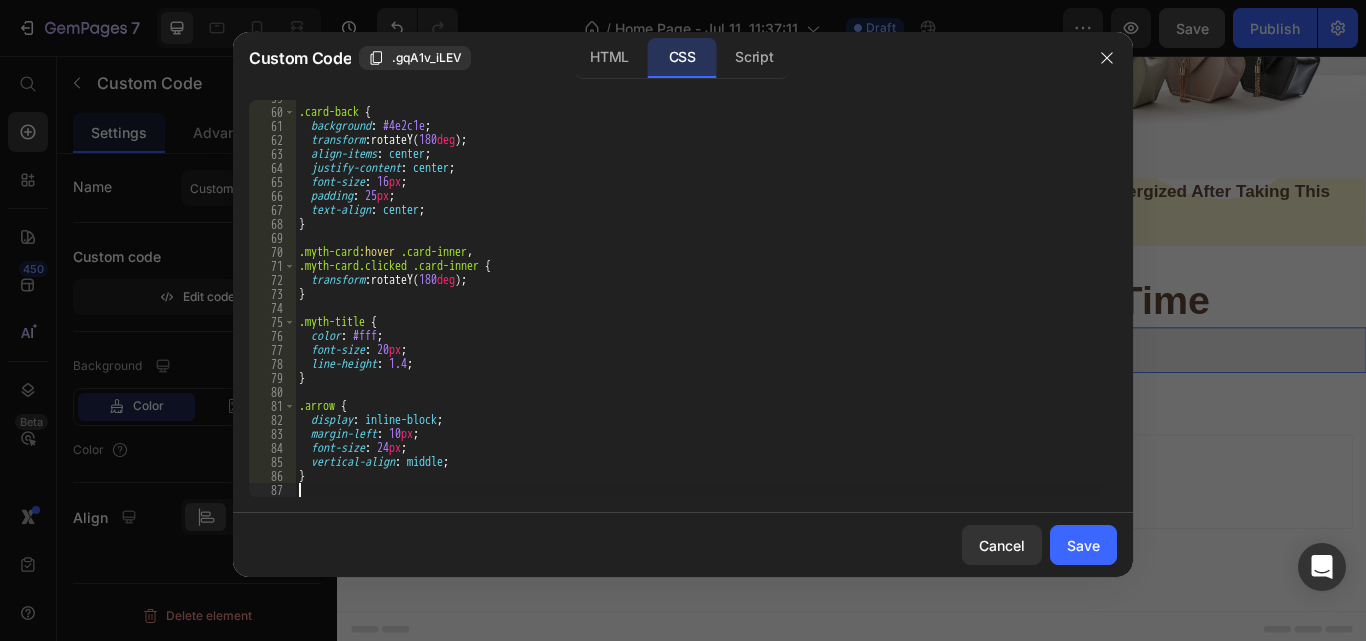 scroll, scrollTop: 821, scrollLeft: 0, axis: vertical 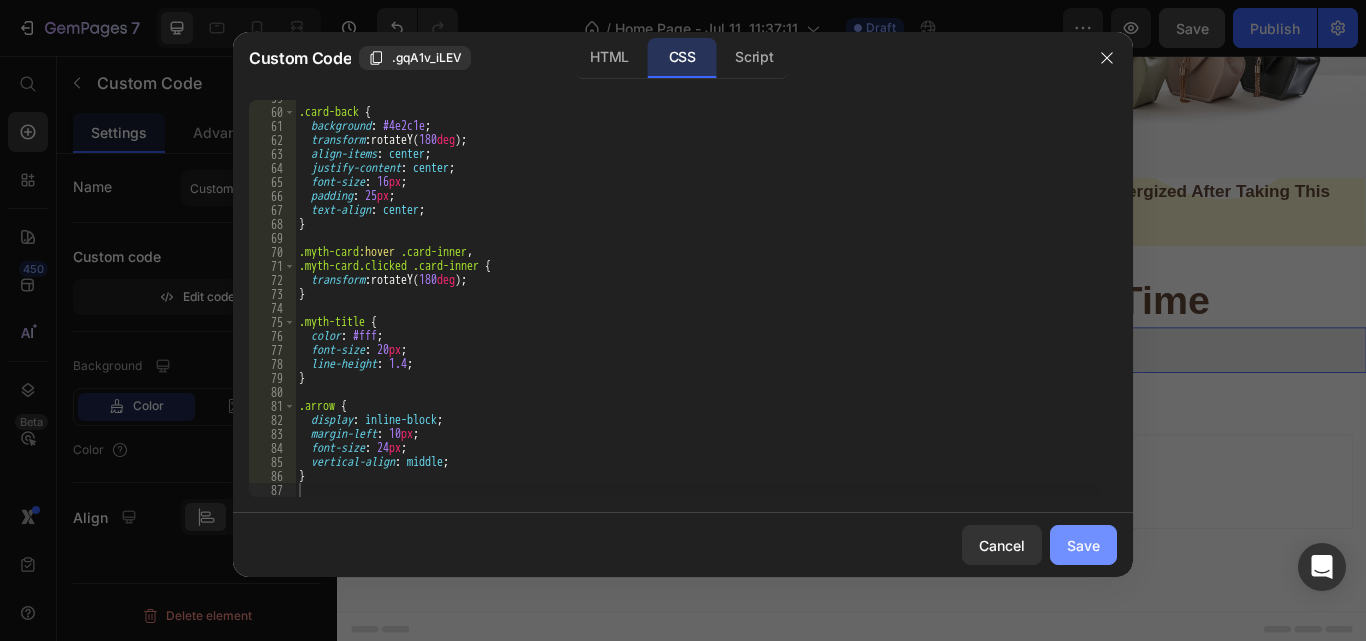 click on "Save" at bounding box center [1083, 545] 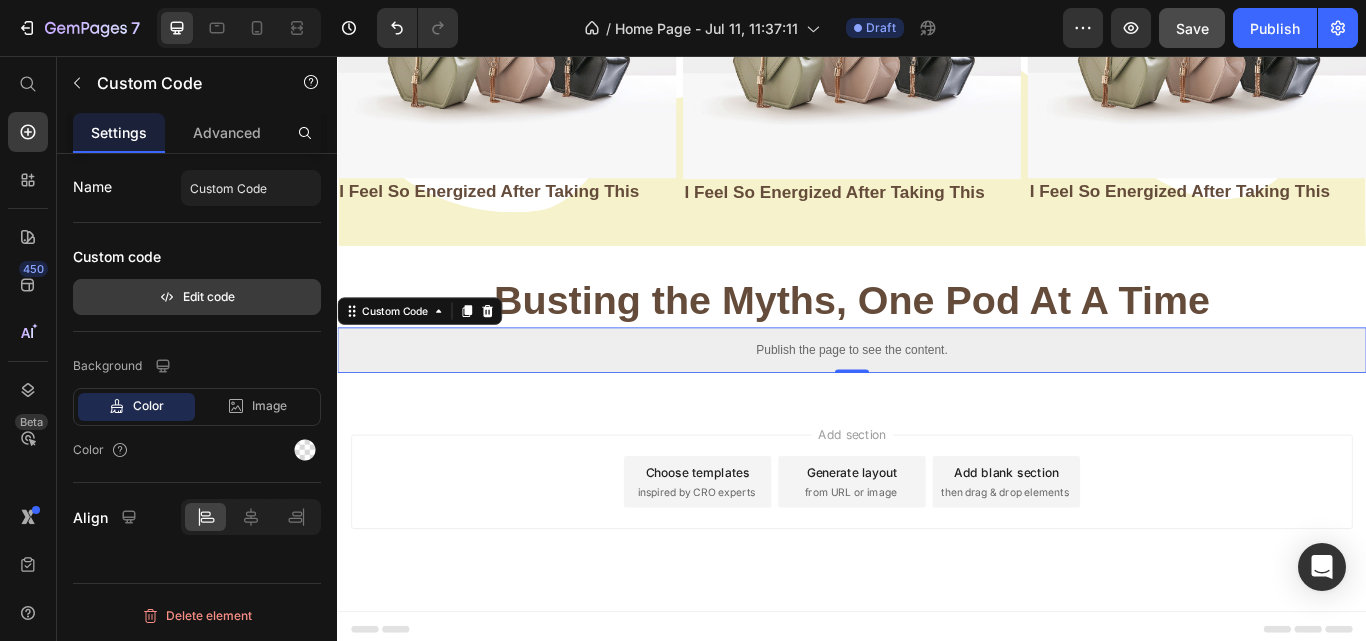 click on "Edit code" at bounding box center (197, 297) 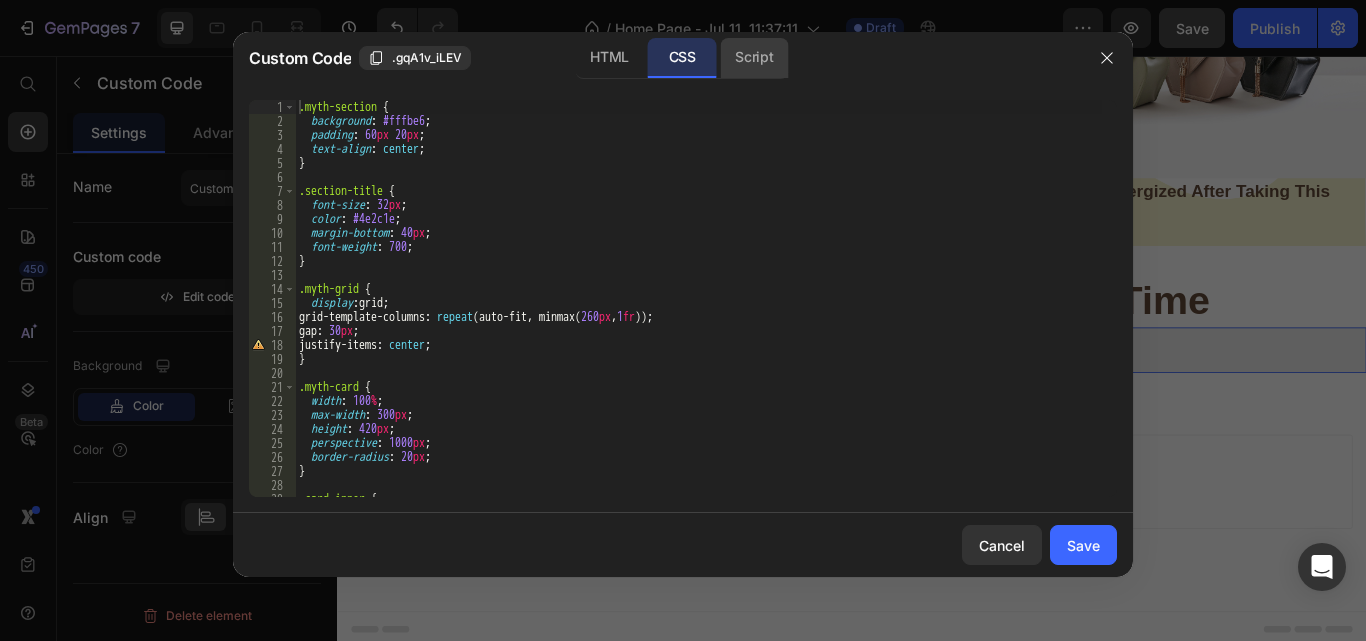 click on "Script" 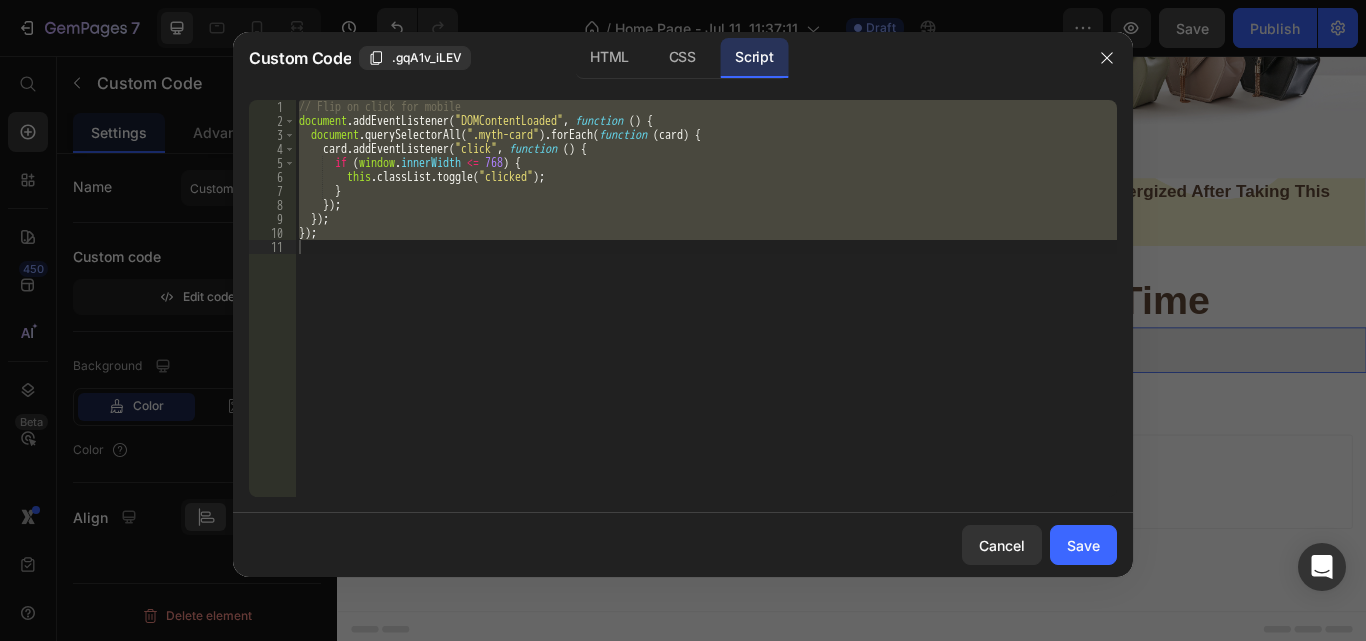 type on "});" 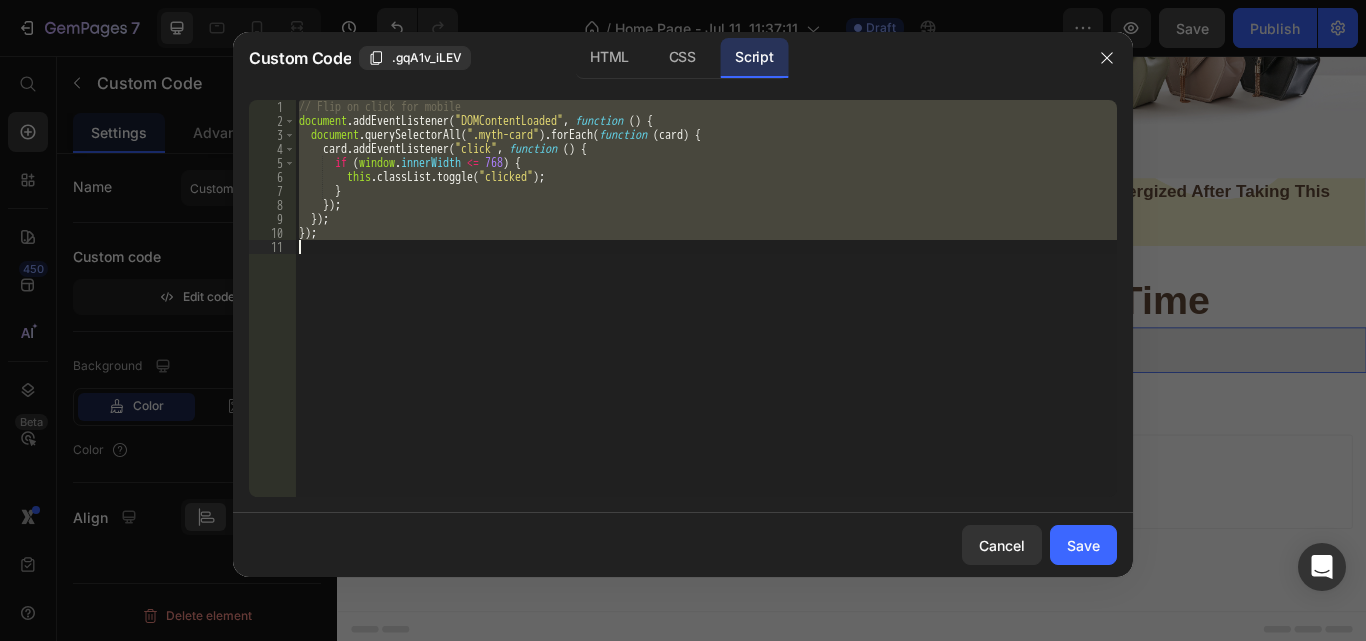 click on "// Flip on click for mobile document . addEventListener ( "DOMContentLoaded" ,   function   ( )   {    document . querySelectorAll ( ".myth-card" ) . forEach ( function   ( card )   {      card . addEventListener ( "click" ,   function   ( )   {         if   ( window . innerWidth   <=   768 )   {           this . classList . toggle ( "clicked" ) ;         }      }) ;    }) ; }) ;" at bounding box center [706, 298] 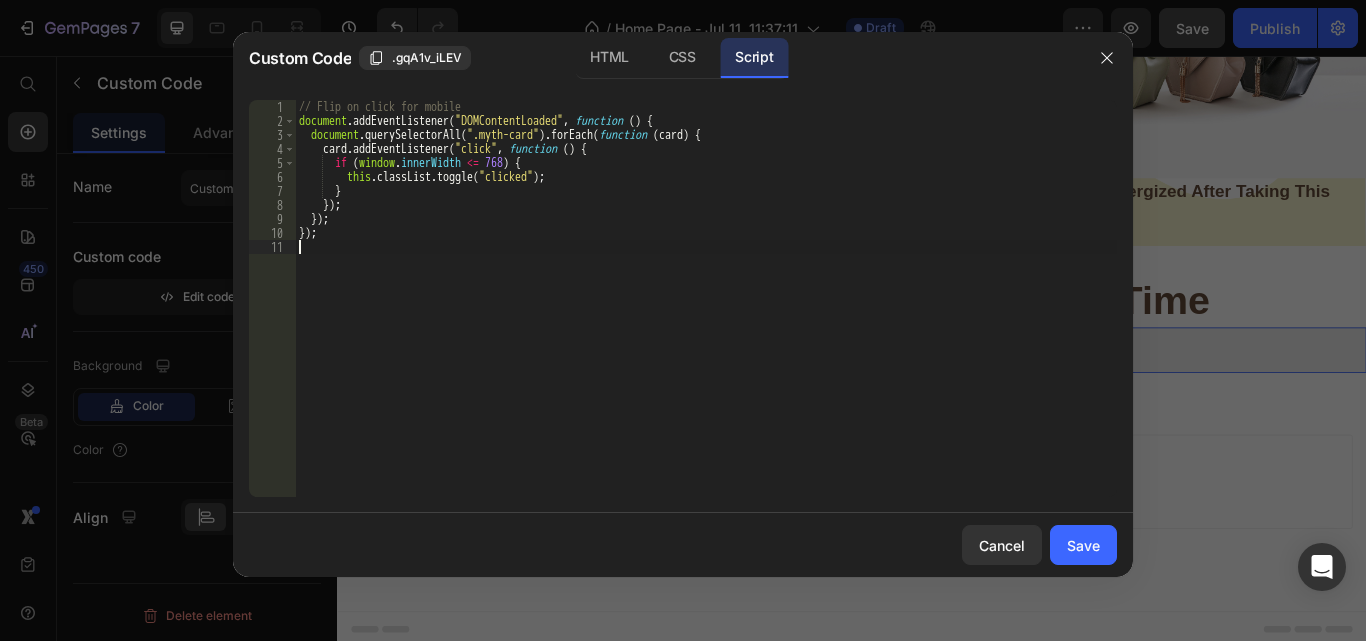type on "});" 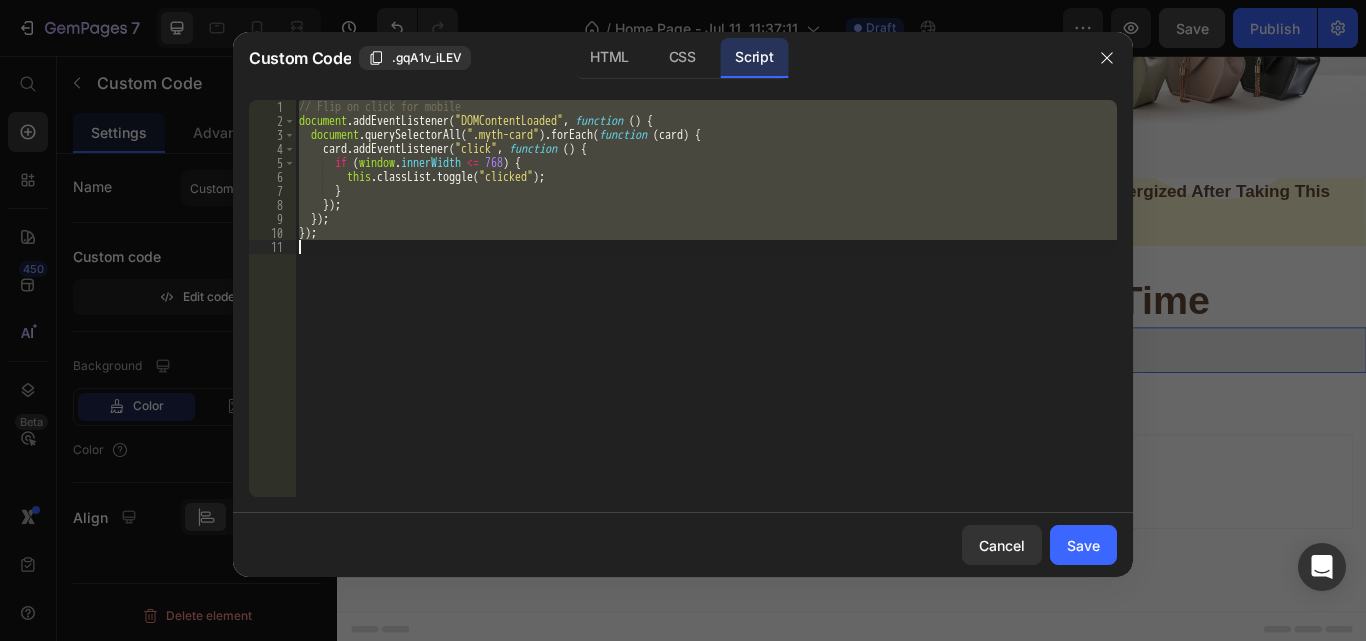 paste 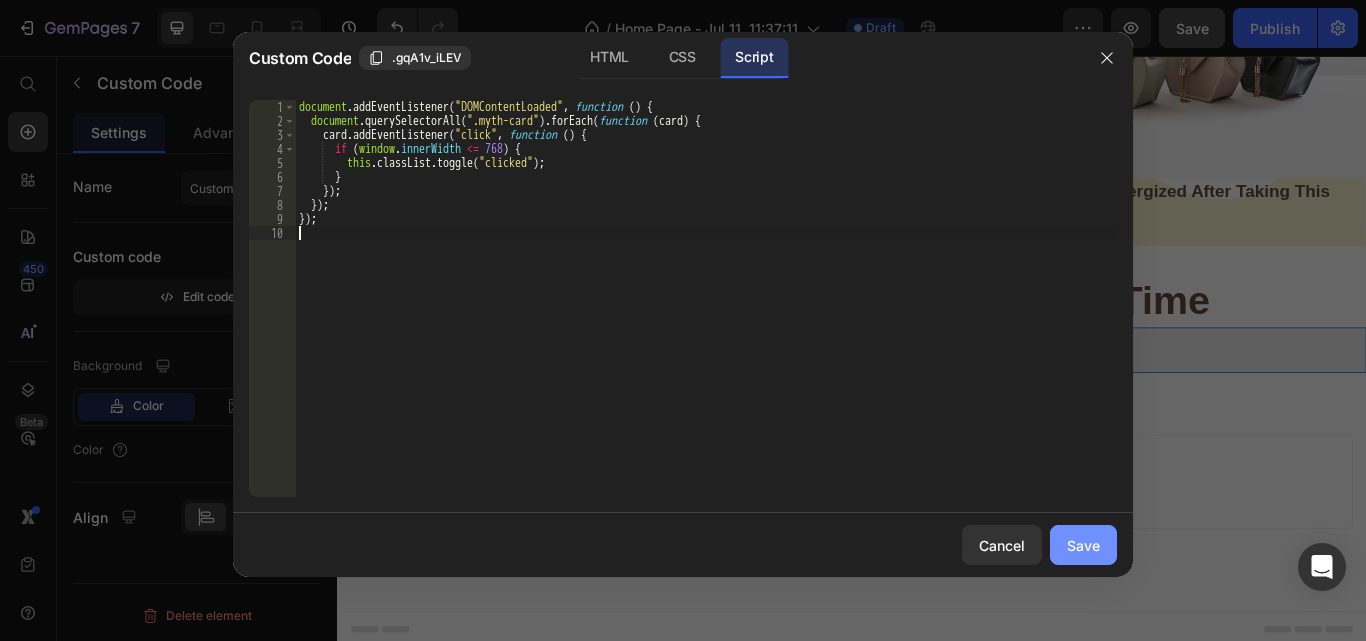 click on "Save" at bounding box center (1083, 545) 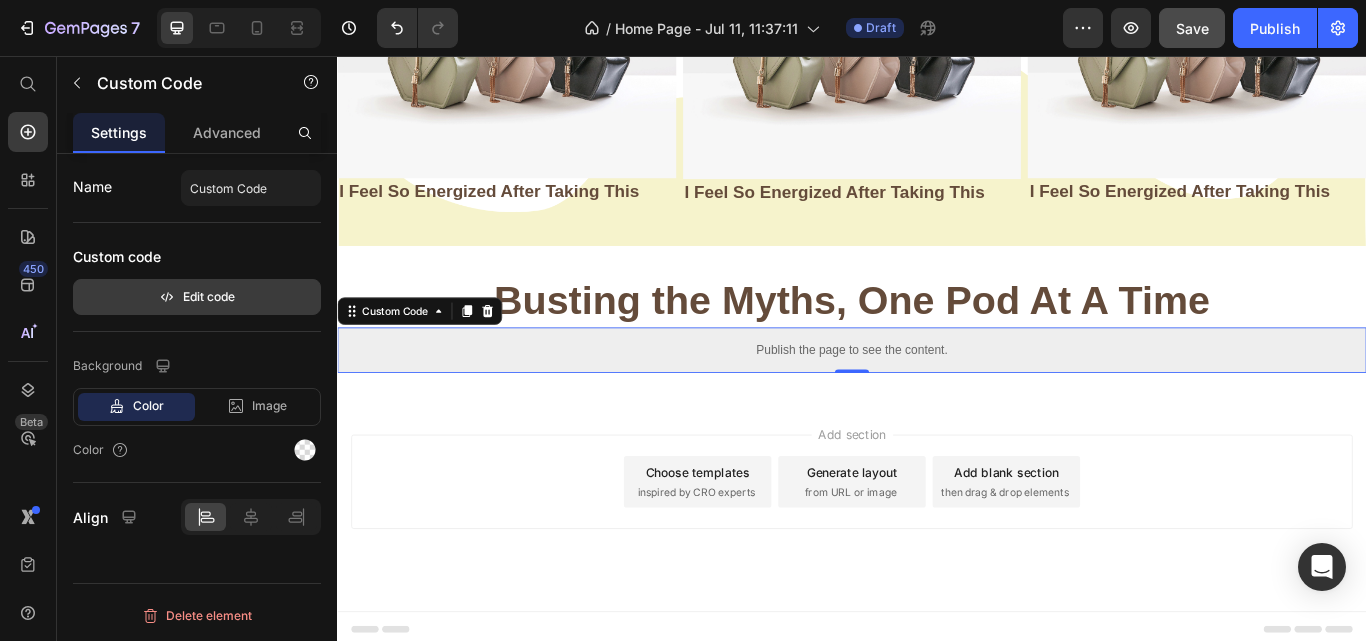click on "Edit code" at bounding box center (197, 297) 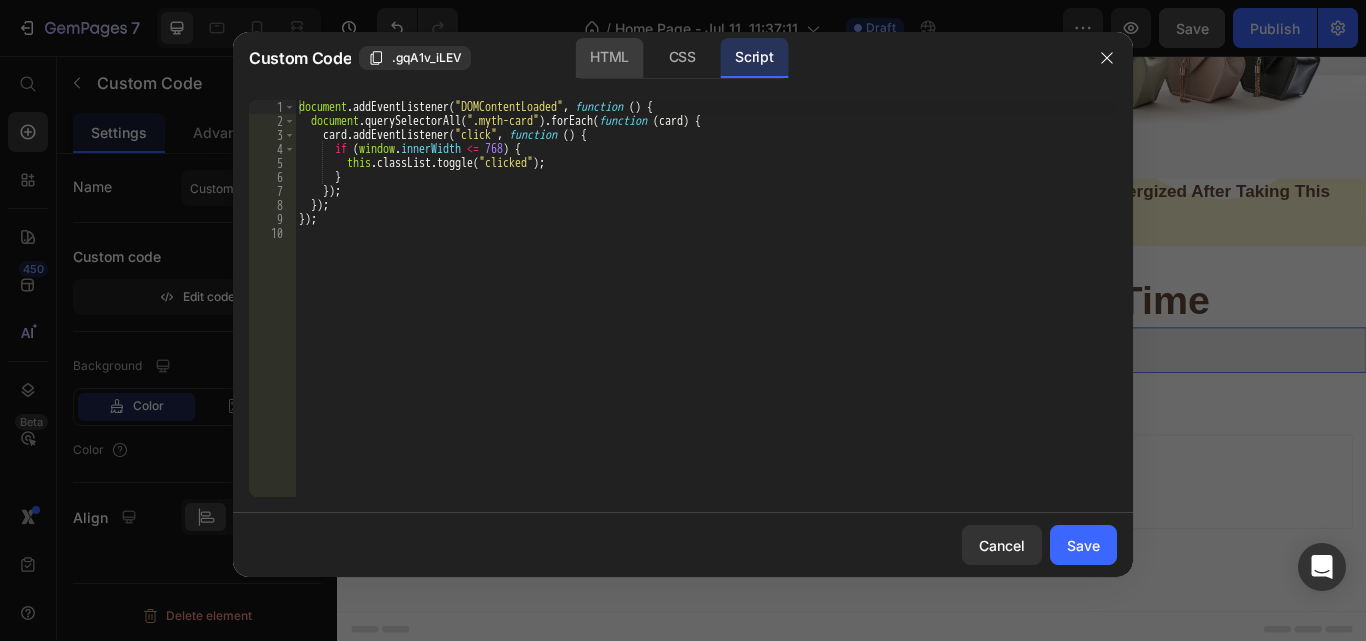 click on "HTML" 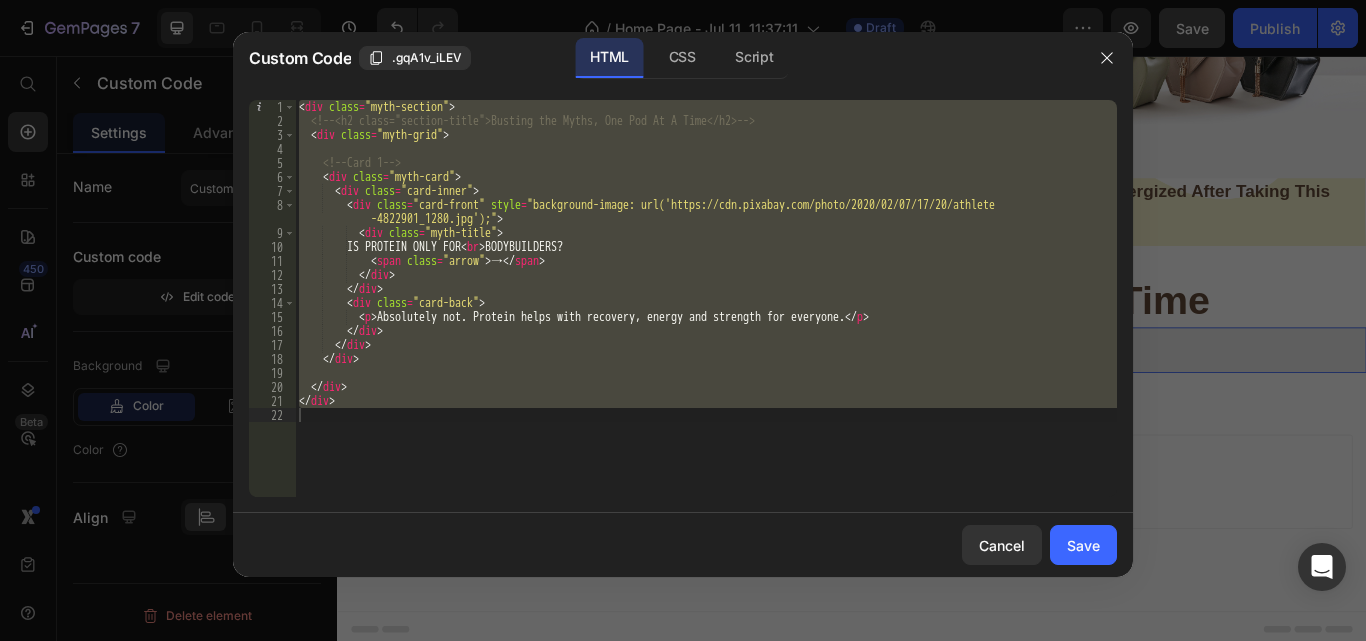 click on "< div   class = "myth-section" >    <!-- <h2 class="section-title">Busting the Myths, One Pod At A Time</h2> -->    < div   class = "myth-grid" >      <!--  Card 1  -->      < div   class = "myth-card" >         < div   class = "card-inner" >           < div   class = "card-front"   style = "background-image: url('https://cdn.pixabay.com/photo/2020/02/07/17/20/athlete              -4822901_1280.jpg');" >              < div   class = "myth-title" >               IS PROTEIN ONLY FOR < br > BODYBUILDERS?                < span   class = "arrow" > → </ span >              </ div >           </ div >           < div   class = "card-back" >              < p > Absolutely not. Protein helps with recovery, energy and strength for everyone. </ p >           </ div >         </ div >      </ div >    </ div > </ div >" at bounding box center (706, 298) 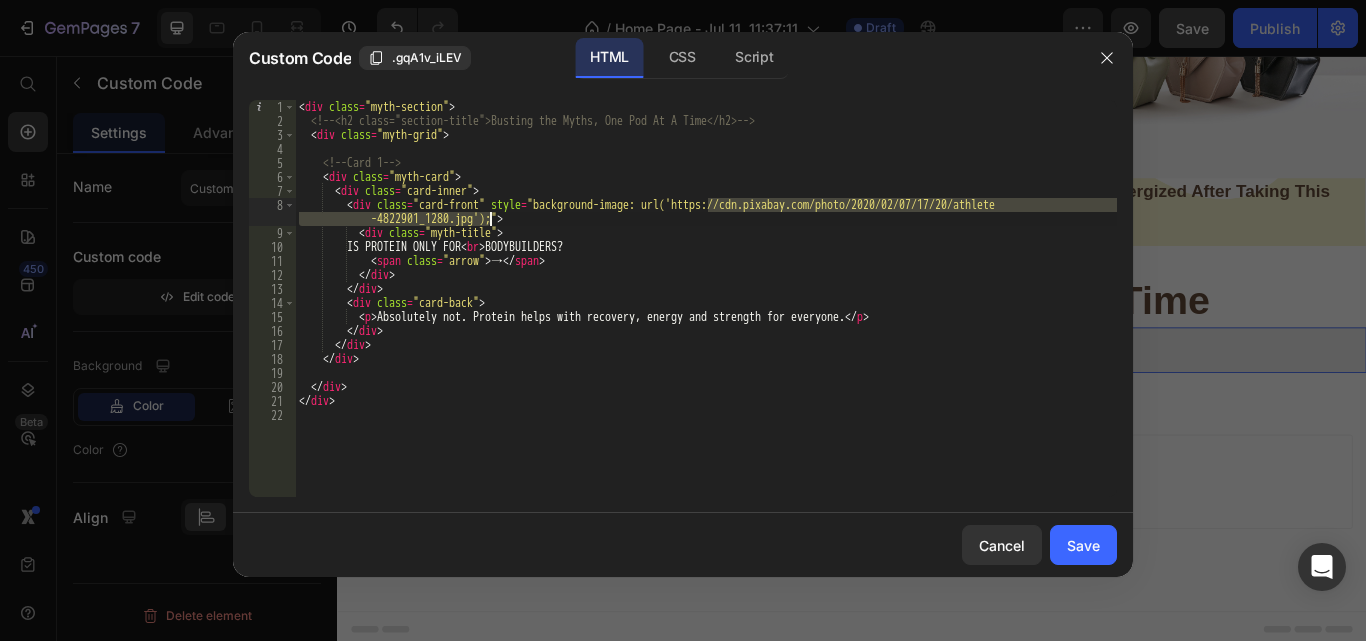 drag, startPoint x: 707, startPoint y: 204, endPoint x: 491, endPoint y: 216, distance: 216.33308 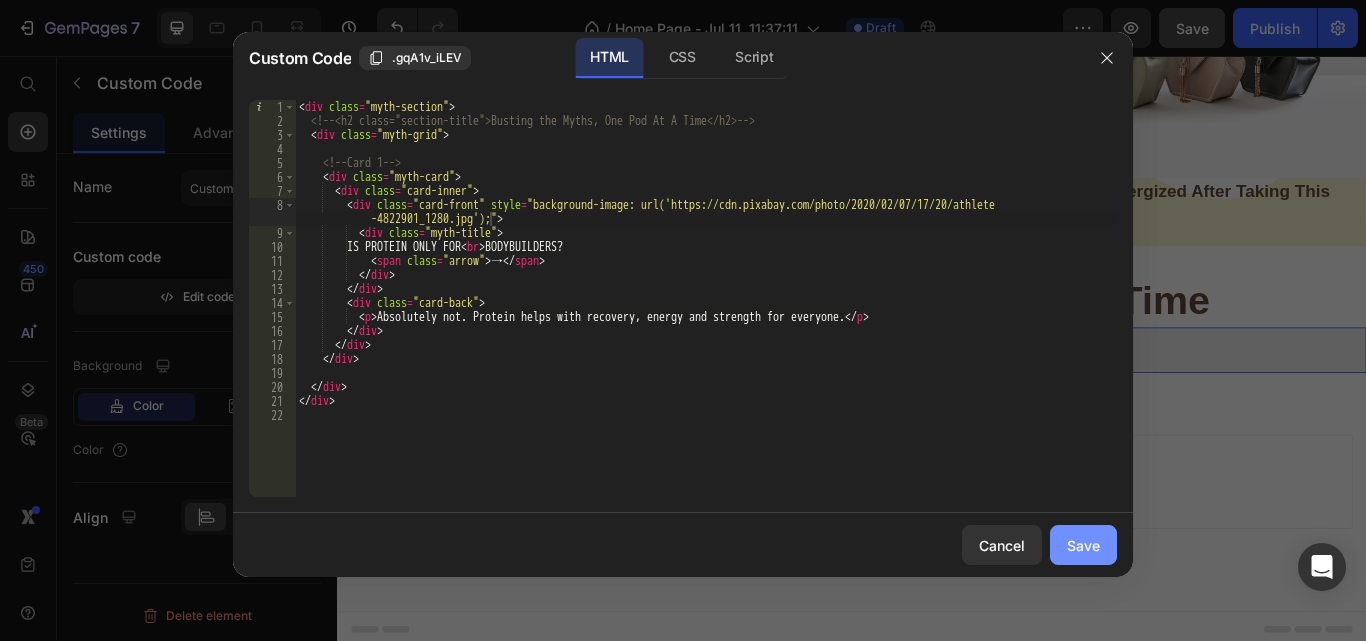click on "Save" at bounding box center (1083, 545) 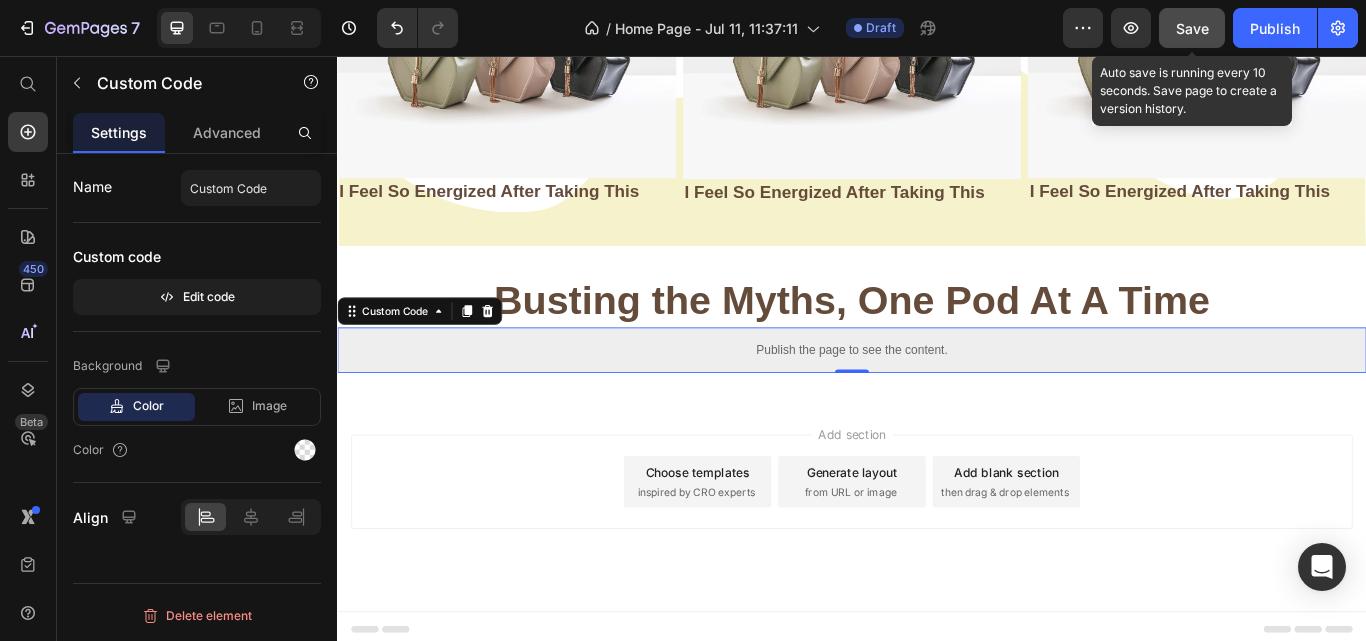drag, startPoint x: 1188, startPoint y: 20, endPoint x: 848, endPoint y: 439, distance: 539.5934 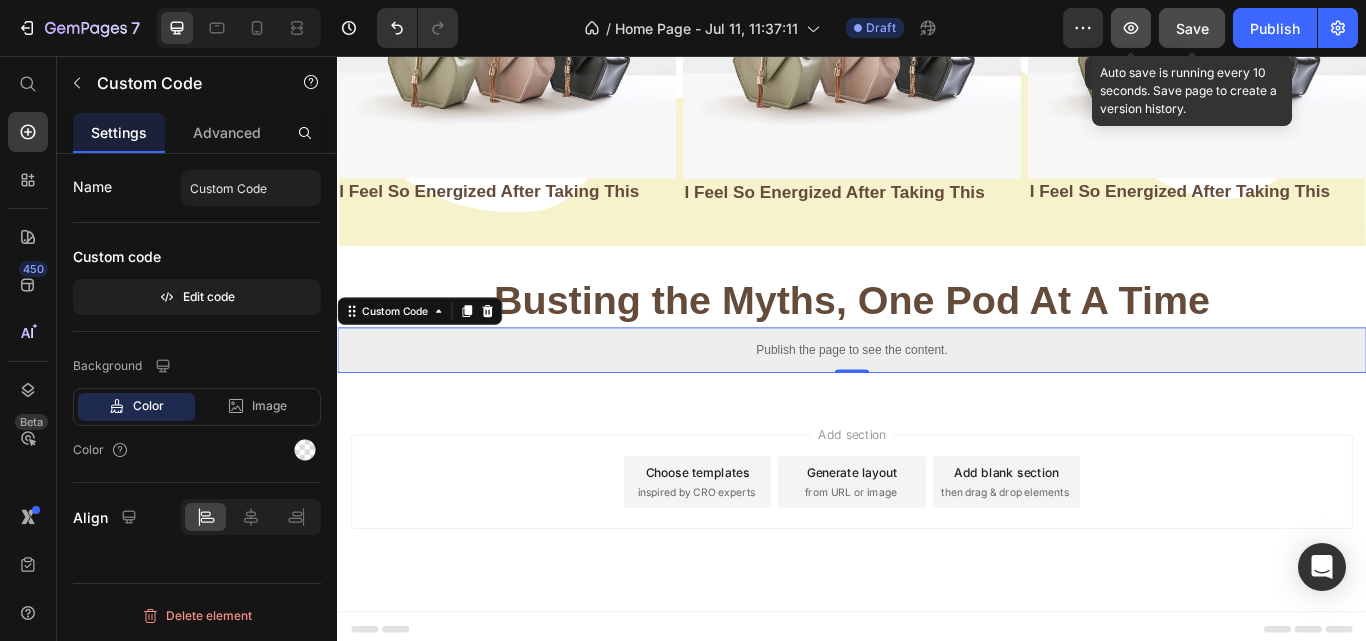 click 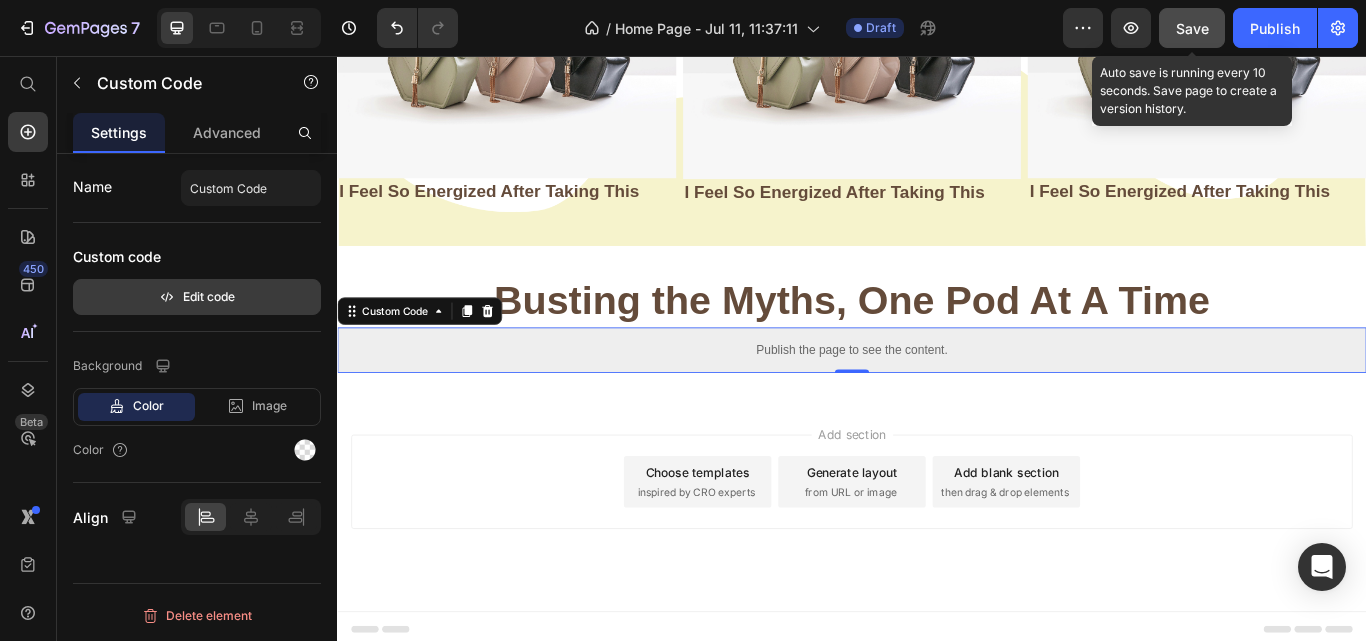 click on "Edit code" at bounding box center [197, 297] 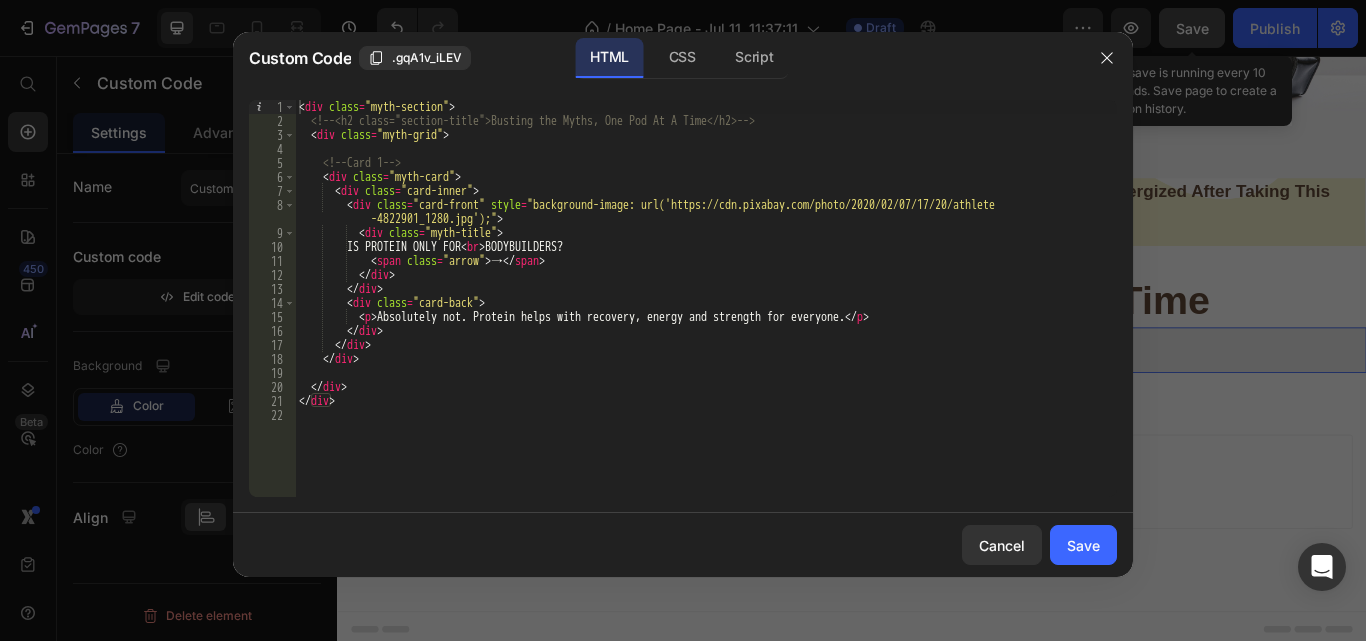 type 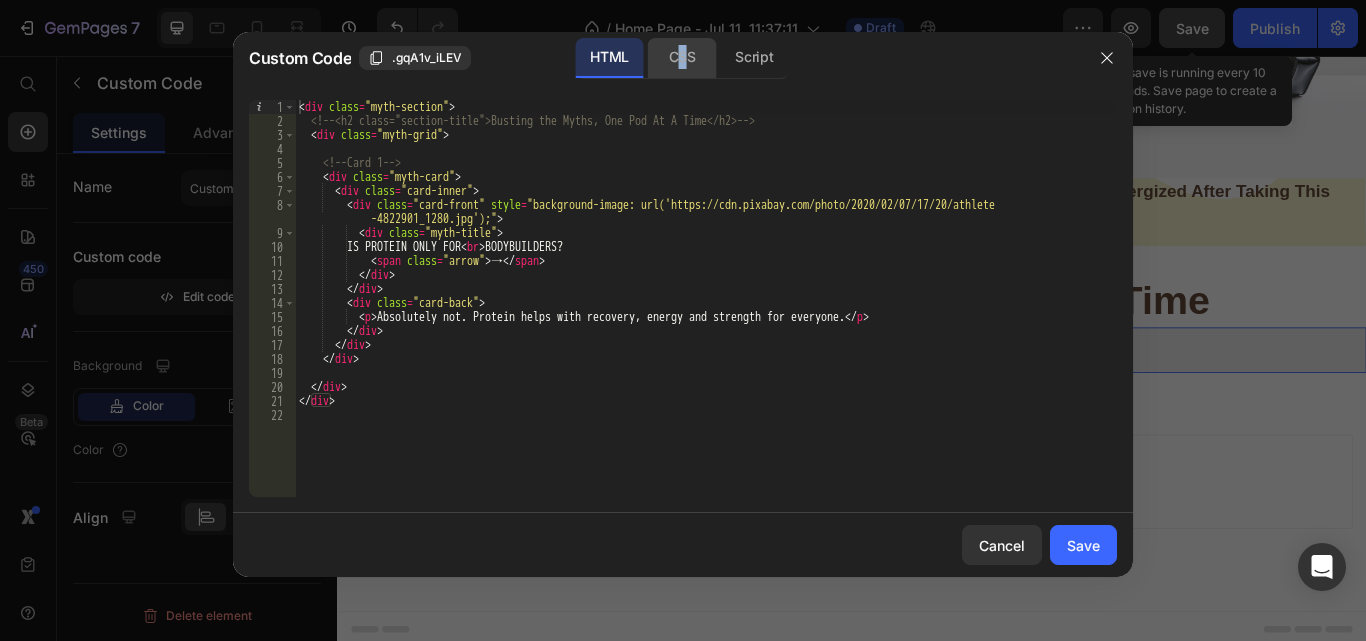 click on "CSS" 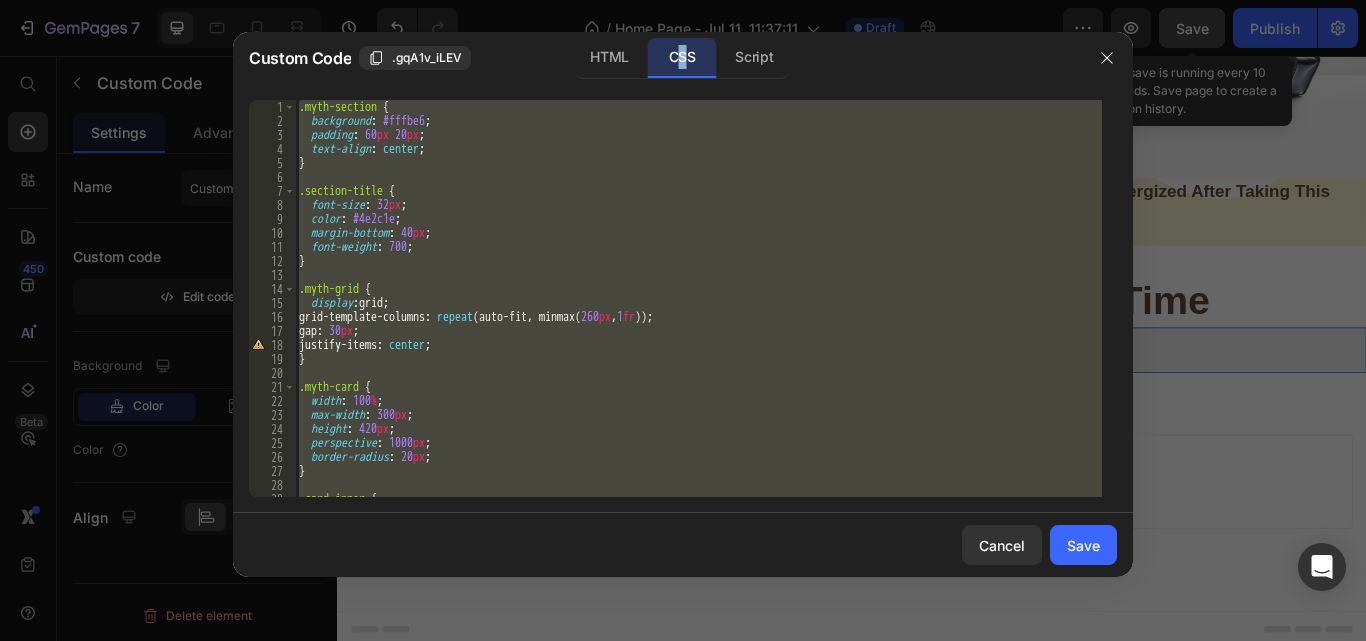 click on ".myth-section   {    background :   #fffbe6 ;    padding :   60 px   20 px ;    text-align :   center ; } .section-title   {    font-size :   32 px ;    color :   #4e2c1e ;    margin-bottom :   40 px ;    font-weight :   700 ; } .myth-grid   {    display :  grid ;   grid-template-columns :   repeat (auto-fit, minmax( 260 px ,  1 fr )) ;   gap :   30 px ;   justify-items :   center ; } .myth-card   {    width :   100 % ;    max-width :   300 px ;    height :   420 px ;    perspective :   1000 px ;    border-radius :   20 px ; } .card-inner   {    width :   100 % ;" at bounding box center (698, 298) 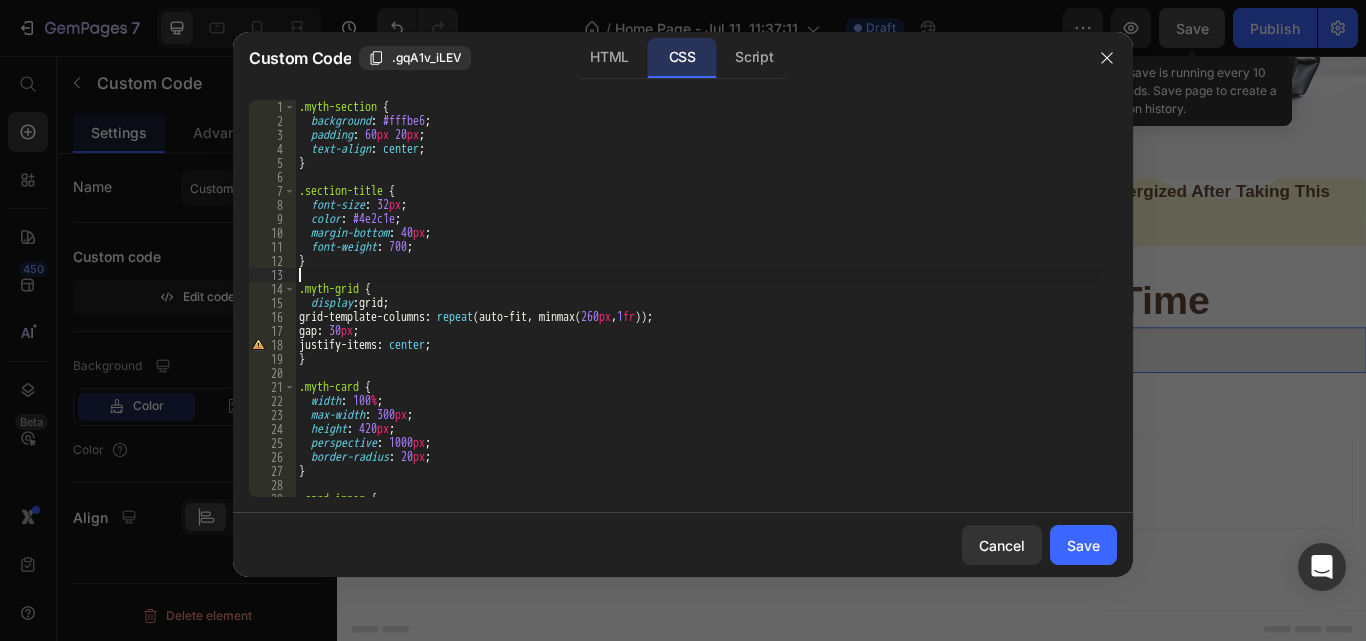 click on ".myth-section   {    background :   #fffbe6 ;    padding :   60 px   20 px ;    text-align :   center ; } .section-title   {    font-size :   32 px ;    color :   #4e2c1e ;    margin-bottom :   40 px ;    font-weight :   700 ; } .myth-grid   {    display :  grid ;   grid-template-columns :   repeat (auto-fit, minmax( 260 px ,  1 fr )) ;   gap :   30 px ;   justify-items :   center ; } .myth-card   {    width :   100 % ;    max-width :   300 px ;    height :   420 px ;    perspective :   1000 px ;    border-radius :   20 px ; } .card-inner   {    width :   100 % ;" at bounding box center [698, 312] 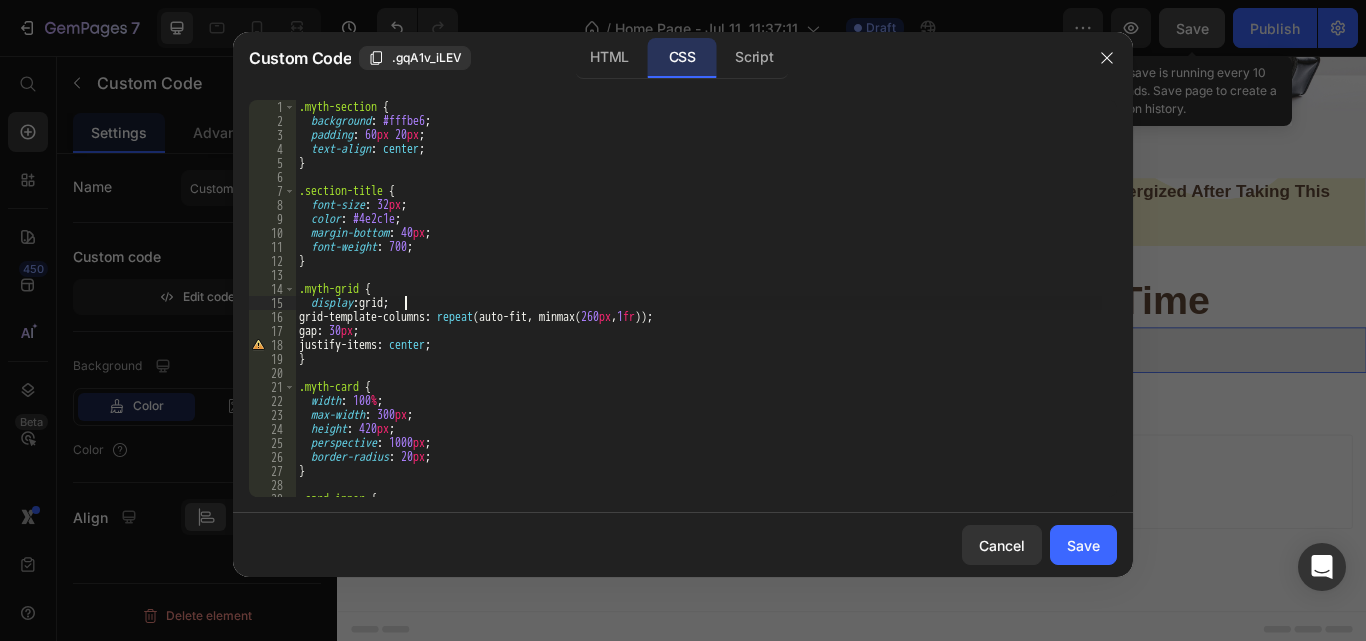 scroll, scrollTop: 0, scrollLeft: 0, axis: both 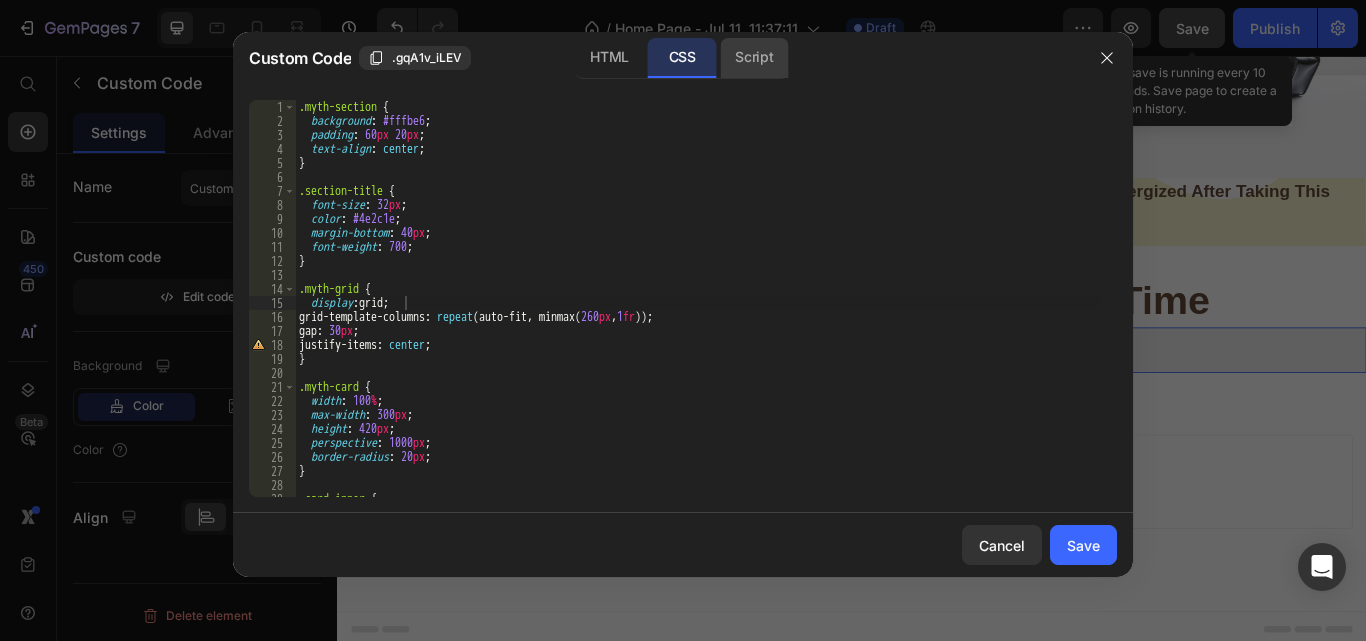 click on "Script" 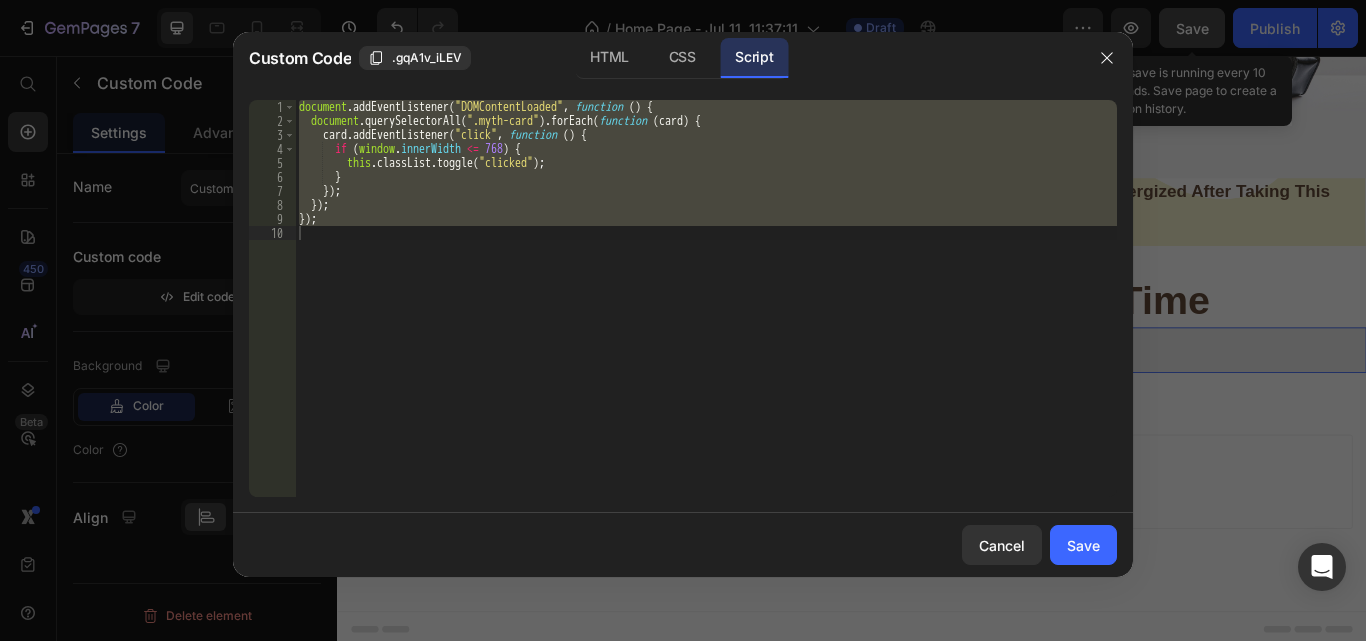 type on "});" 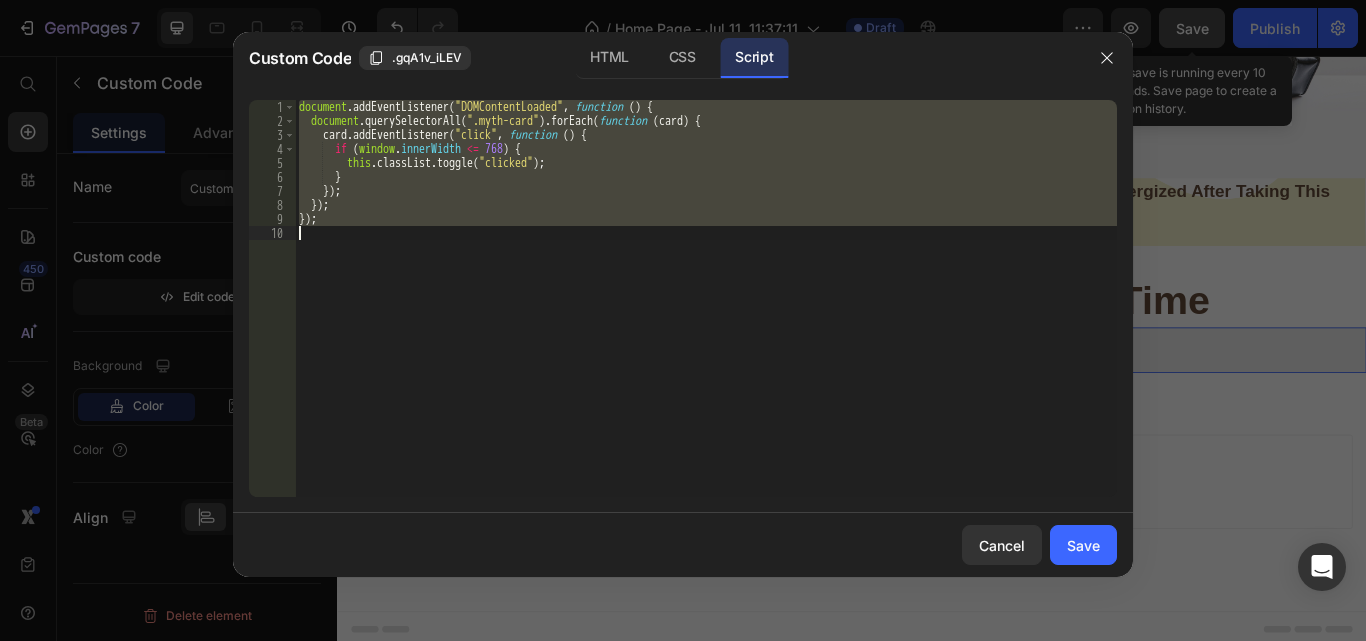 click on "document . addEventListener ( "DOMContentLoaded" ,   function   ( )   {    document . querySelectorAll ( ".myth-card" ) . forEach ( function   ( card )   {      card . addEventListener ( "click" ,   function   ( )   {         if   ( window . innerWidth   <=   768 )   {           this . classList . toggle ( "clicked" ) ;         }      }) ;    }) ; }) ;" at bounding box center (706, 298) 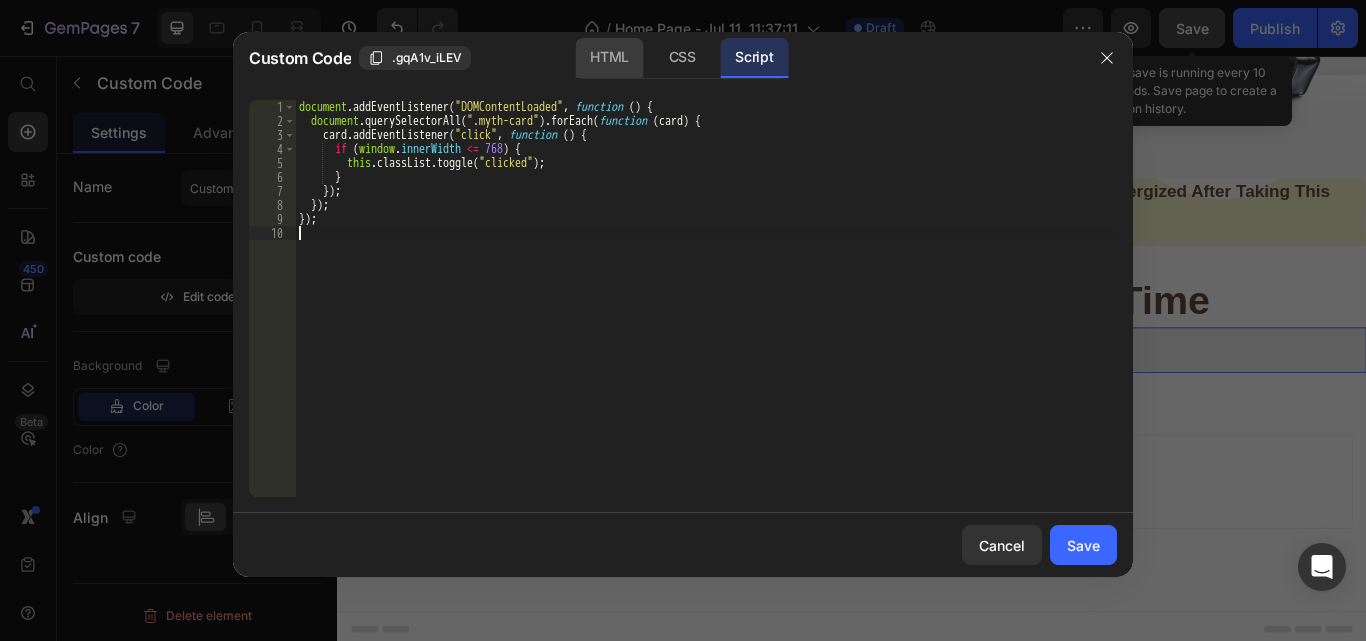 click on "HTML" 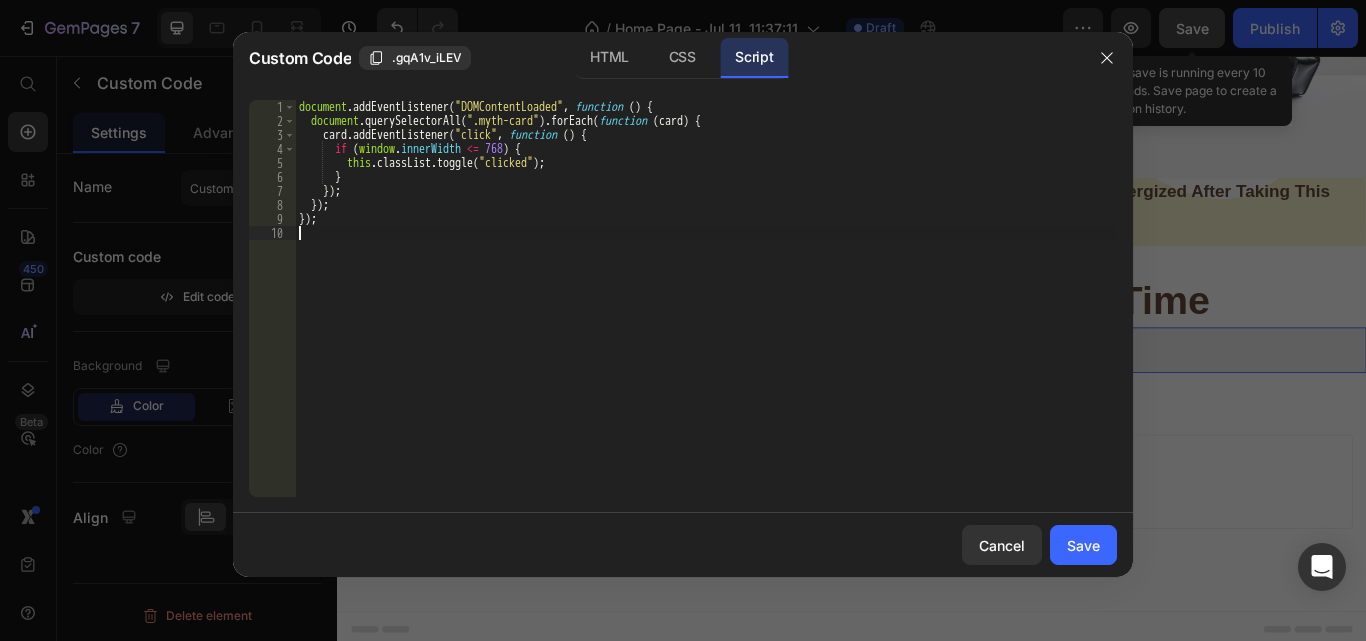 click on "HTML" 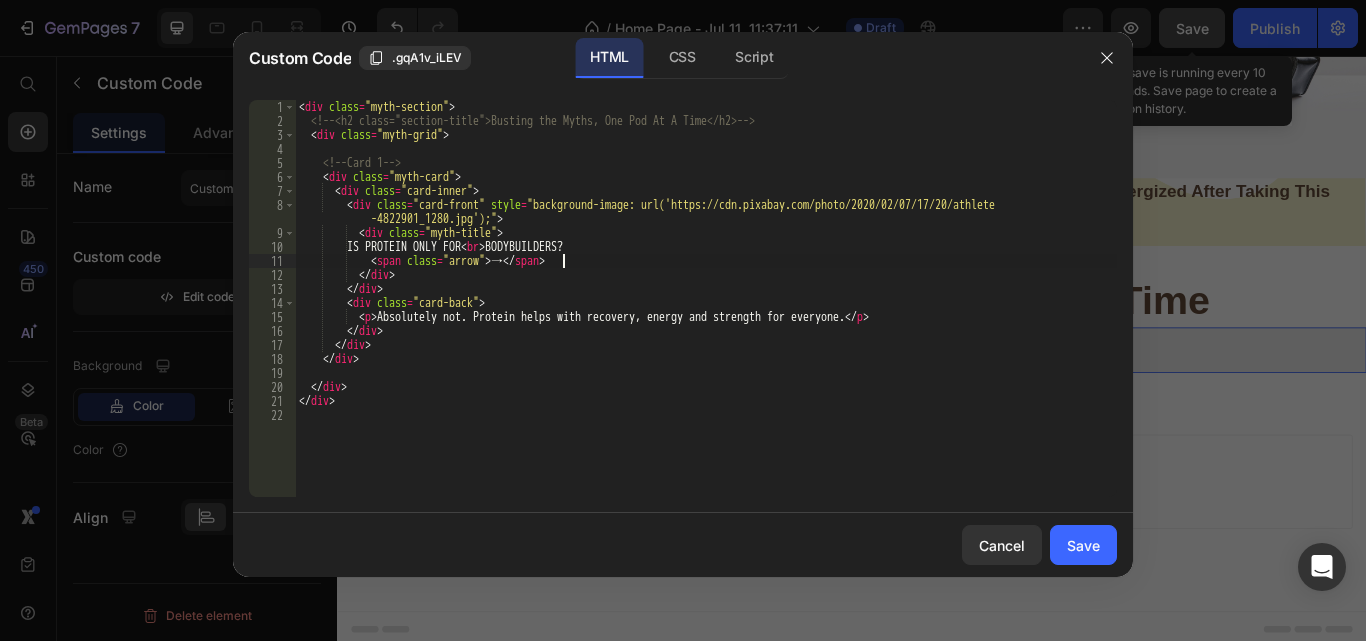click on "< div   class = "myth-section" >    <!-- <h2 class="section-title">Busting the Myths, One Pod At A Time</h2> -->    < div   class = "myth-grid" >      <!--  Card 1  -->      < div   class = "myth-card" >         < div   class = "card-inner" >           < div   class = "card-front"   style = "background-image: url('https://cdn.pixabay.com/photo/2020/02/07/17/20/athlete              -4822901_1280.jpg');" >              < div   class = "myth-title" >               IS PROTEIN ONLY FOR < br > BODYBUILDERS?                < span   class = "arrow" > → </ span >              </ div >           </ div >           < div   class = "card-back" >              < p > Absolutely not. Protein helps with recovery, energy and strength for everyone. </ p >           </ div >         </ div >      </ div >    </ div > </ div >" at bounding box center (706, 312) 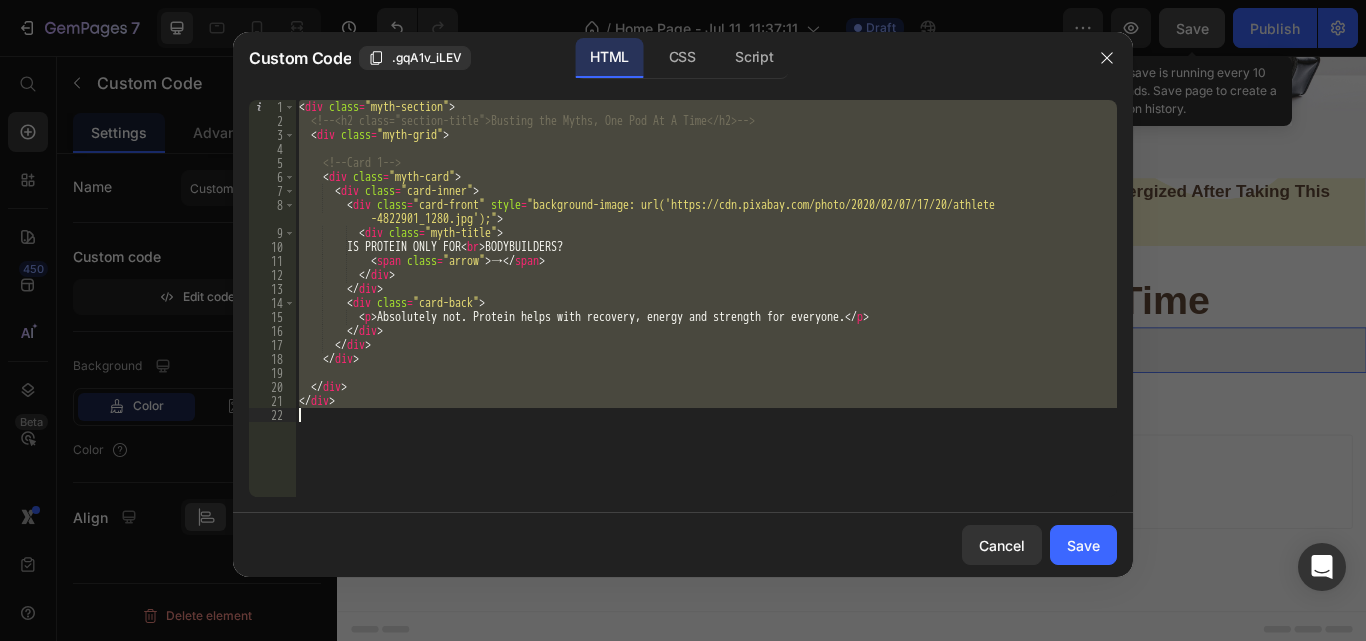 paste 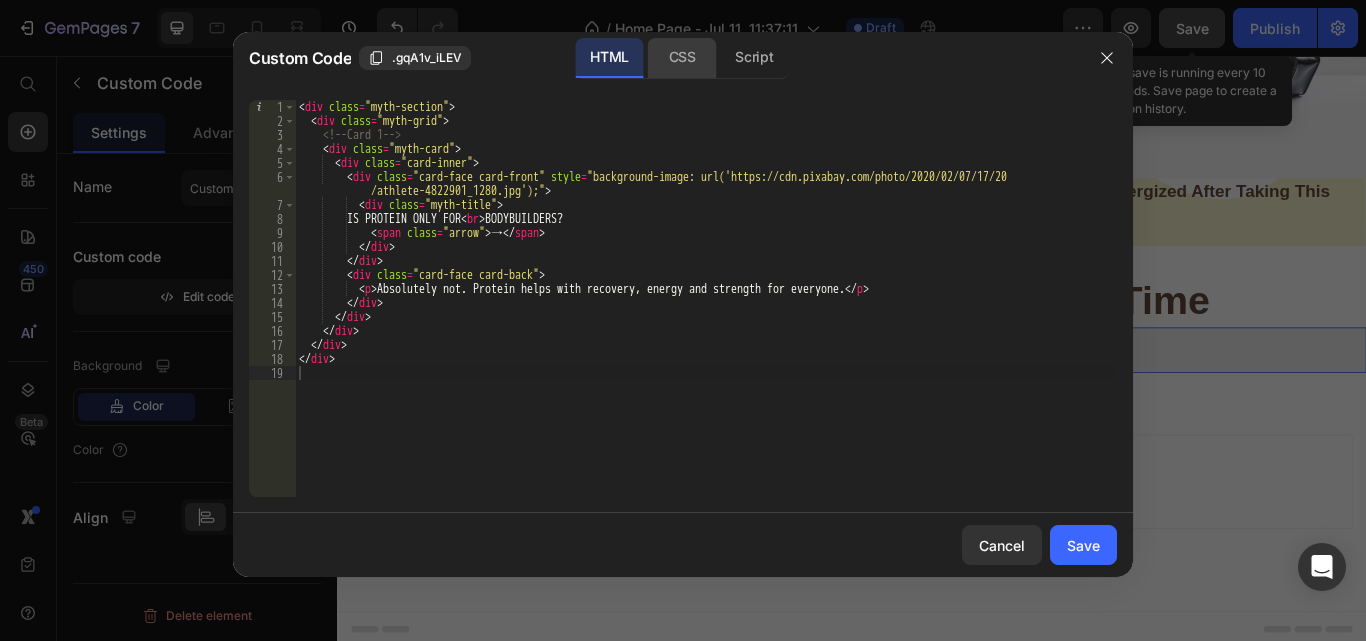 click on "CSS" 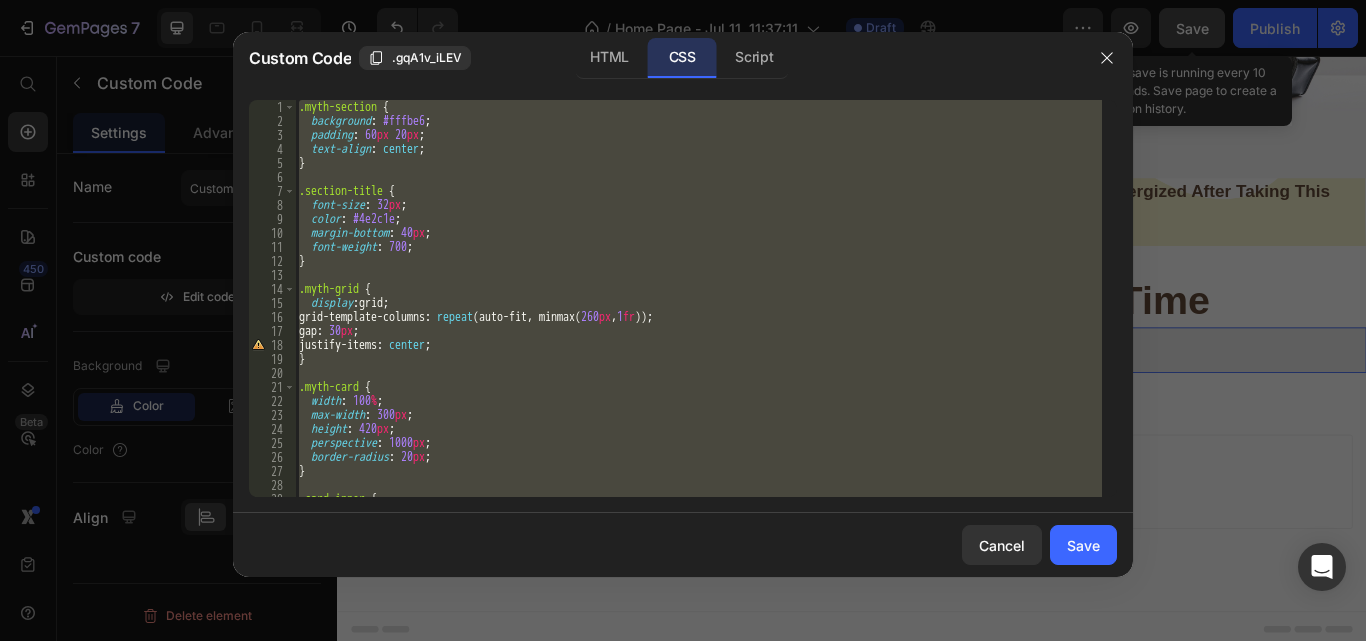 click on ".myth-section   {    background :   #fffbe6 ;    padding :   60 px   20 px ;    text-align :   center ; } .section-title   {    font-size :   32 px ;    color :   #4e2c1e ;    margin-bottom :   40 px ;    font-weight :   700 ; } .myth-grid   {    display :  grid ;   grid-template-columns :   repeat (auto-fit, minmax( 260 px ,  1 fr )) ;   gap :   30 px ;   justify-items :   center ; } .myth-card   {    width :   100 % ;    max-width :   300 px ;    height :   420 px ;    perspective :   1000 px ;    border-radius :   20 px ; } .card-inner   {    width :   100 % ;" at bounding box center [698, 298] 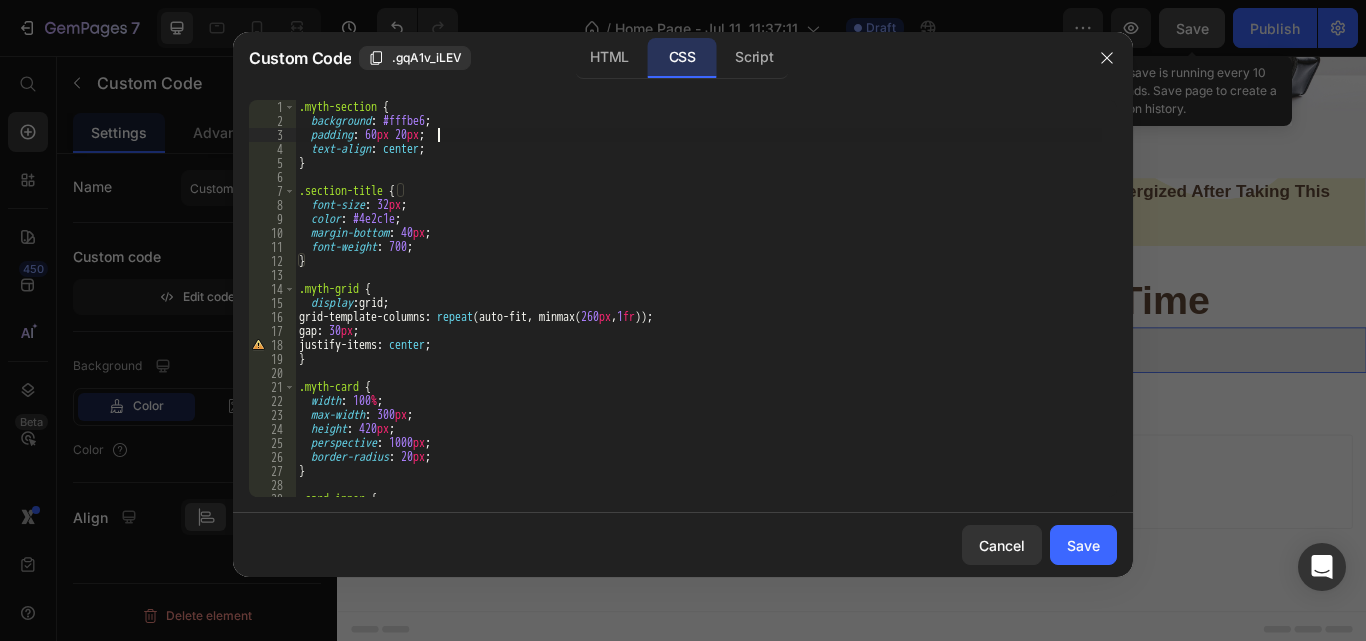 click on ".myth-section   {    background :   #fffbe6 ;    padding :   60 px   20 px ;    text-align :   center ; } .section-title   {    font-size :   32 px ;    color :   #4e2c1e ;    margin-bottom :   40 px ;    font-weight :   700 ; } .myth-grid   {    display :  grid ;   grid-template-columns :   repeat (auto-fit, minmax( 260 px ,  1 fr )) ;   gap :   30 px ;   justify-items :   center ; } .myth-card   {    width :   100 % ;    max-width :   300 px ;    height :   420 px ;    perspective :   1000 px ;    border-radius :   20 px ; } .card-inner   {    width :   100 % ;" at bounding box center (698, 312) 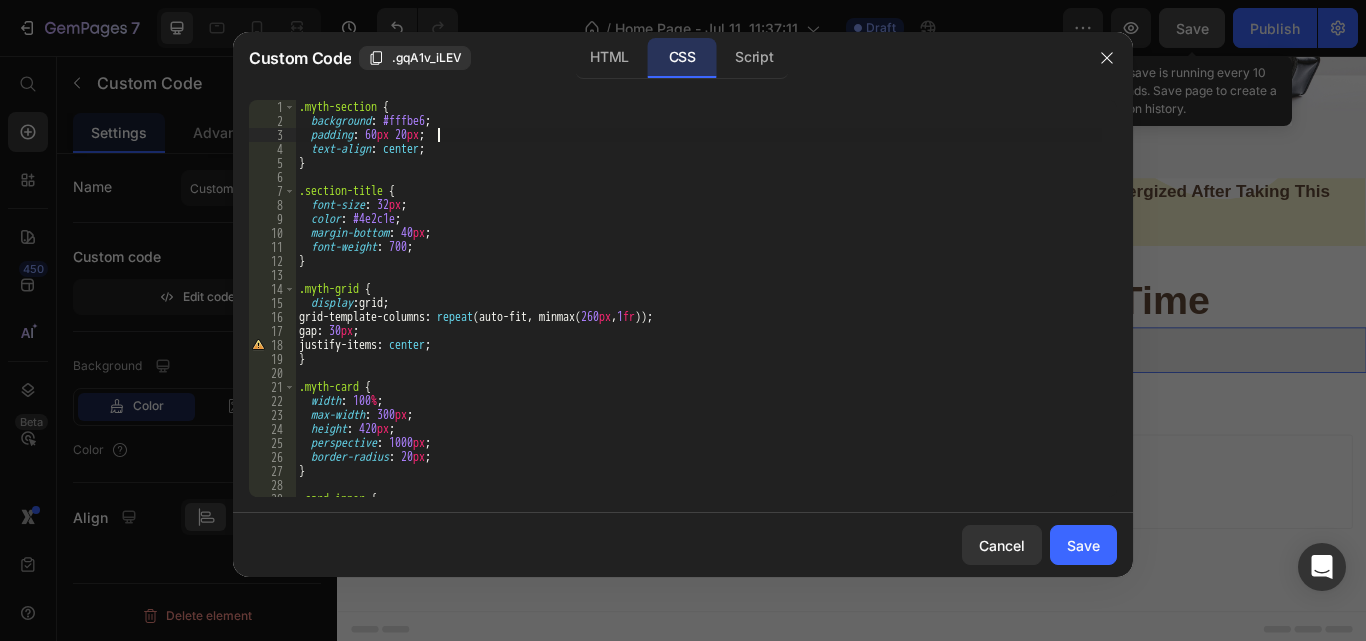 type on "}" 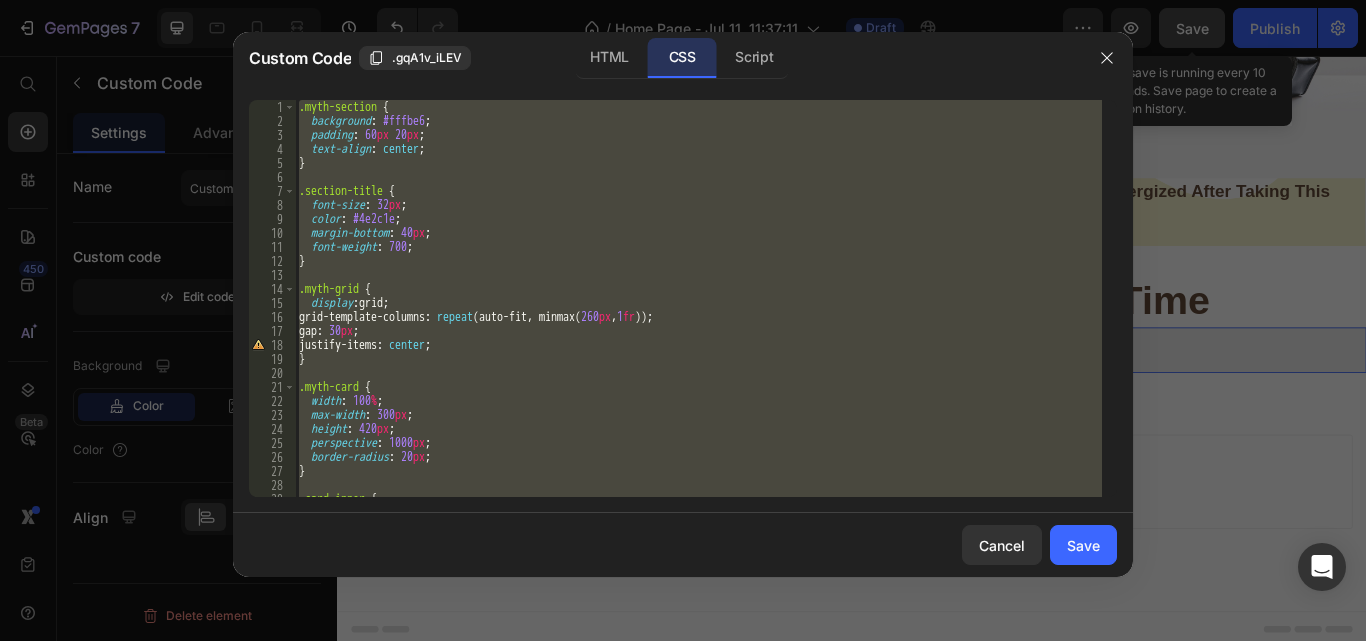 paste 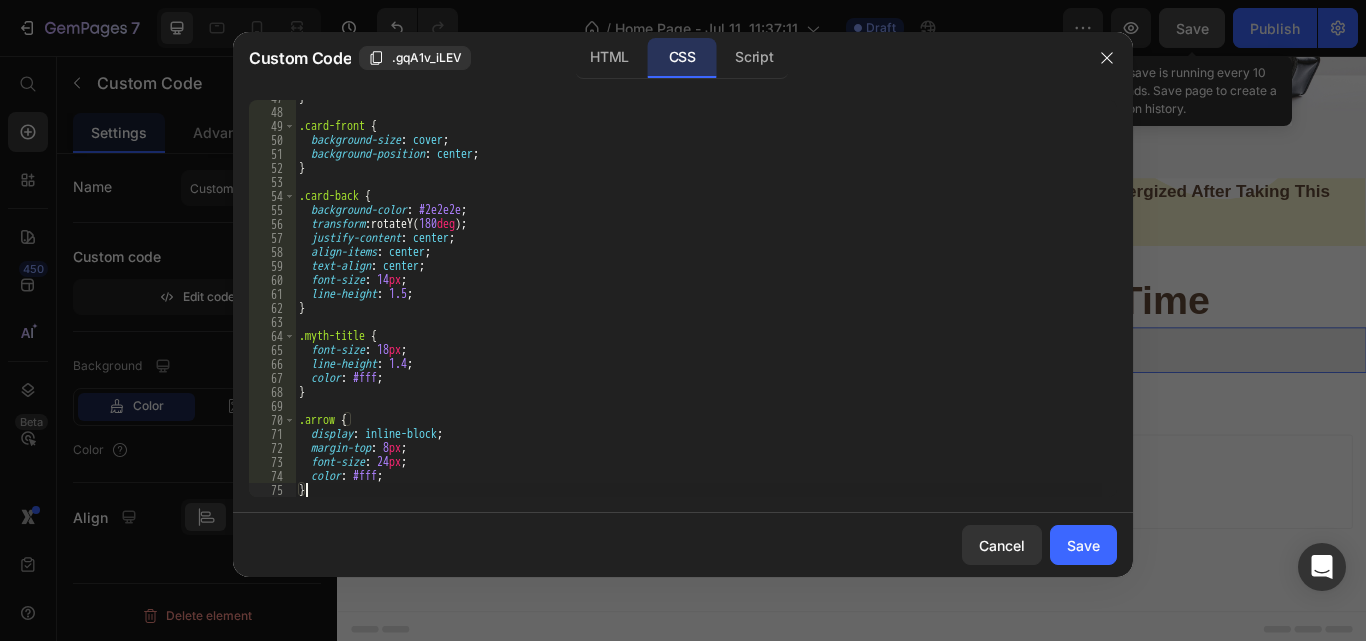 scroll, scrollTop: 653, scrollLeft: 0, axis: vertical 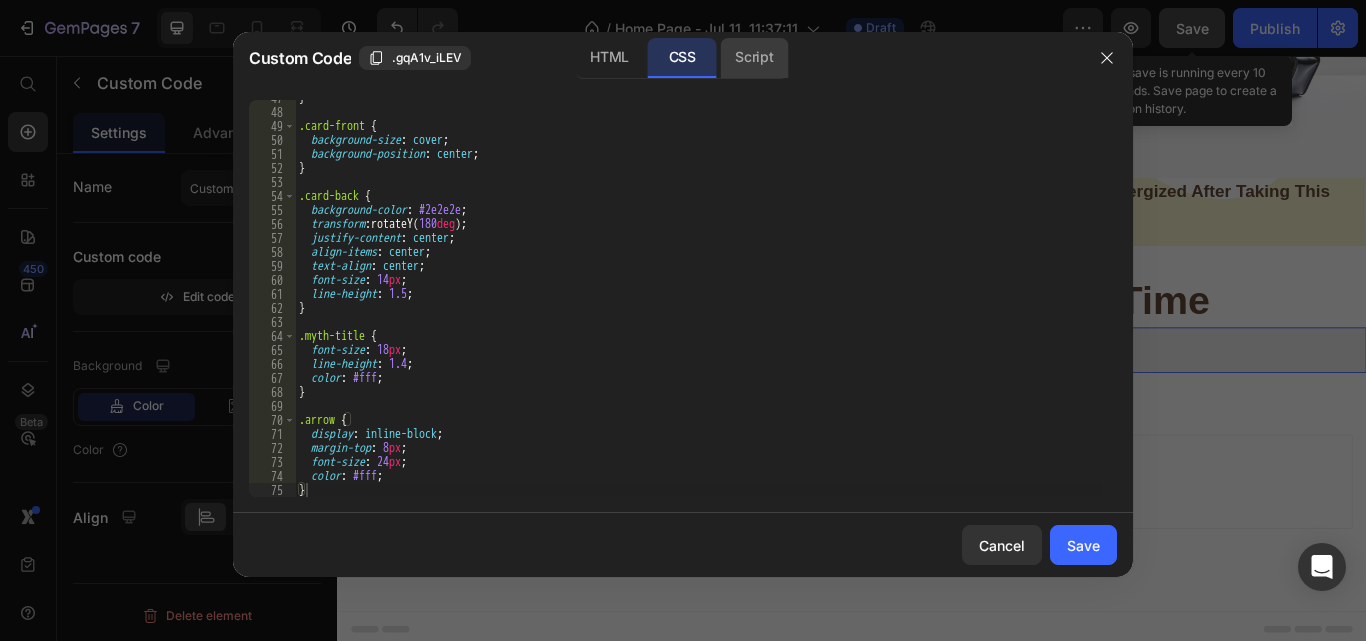 click on "Script" 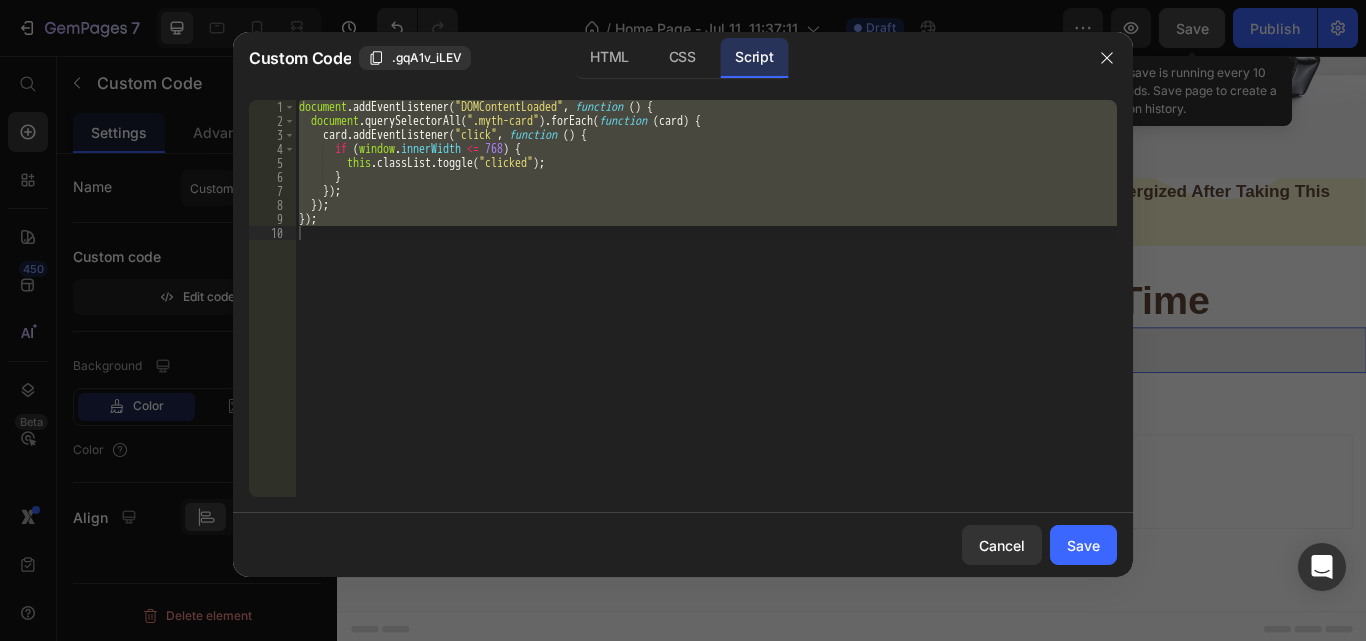 click on "document . addEventListener ( "DOMContentLoaded" ,   function   ( )   {    document . querySelectorAll ( ".myth-card" ) . forEach ( function   ( card )   {      card . addEventListener ( "click" ,   function   ( )   {         if   ( window . innerWidth   <=   768 )   {           this . classList . toggle ( "clicked" ) ;         }      }) ;    }) ; }) ;" at bounding box center (706, 298) 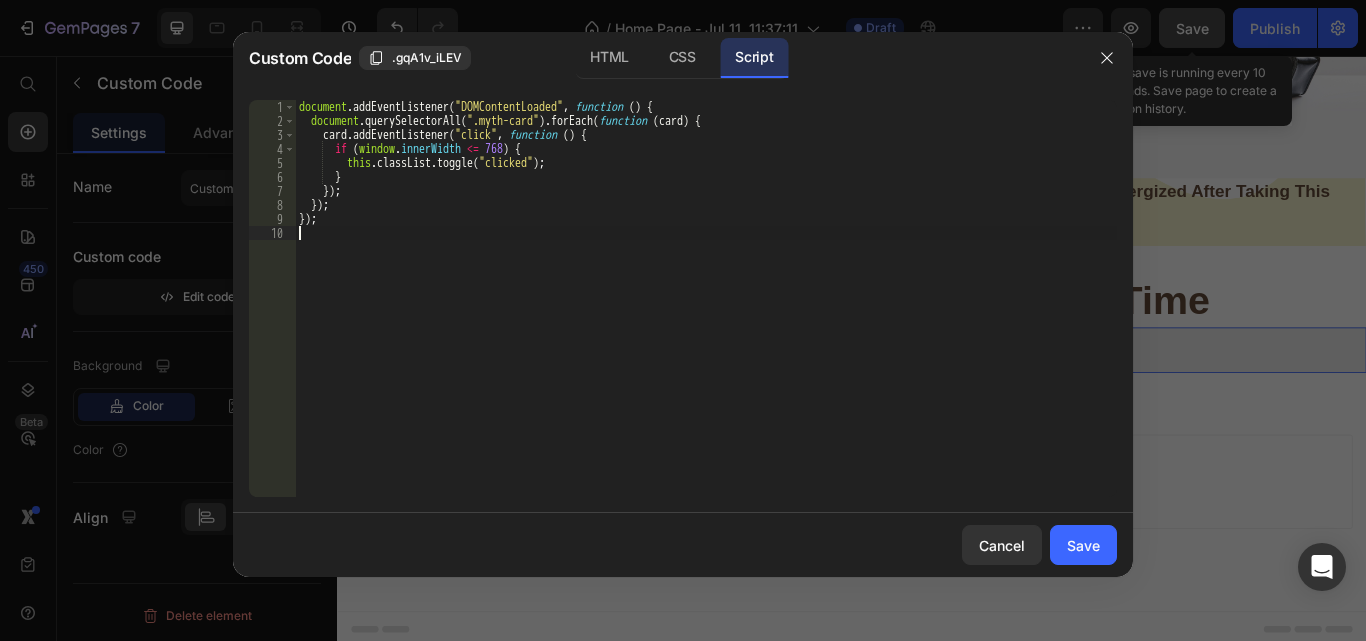 click on "document . addEventListener ( "DOMContentLoaded" ,   function   ( )   {    document . querySelectorAll ( ".myth-card" ) . forEach ( function   ( card )   {      card . addEventListener ( "click" ,   function   ( )   {         if   ( window . innerWidth   <=   768 )   {           this . classList . toggle ( "clicked" ) ;         }      }) ;    }) ; }) ;" at bounding box center (706, 312) 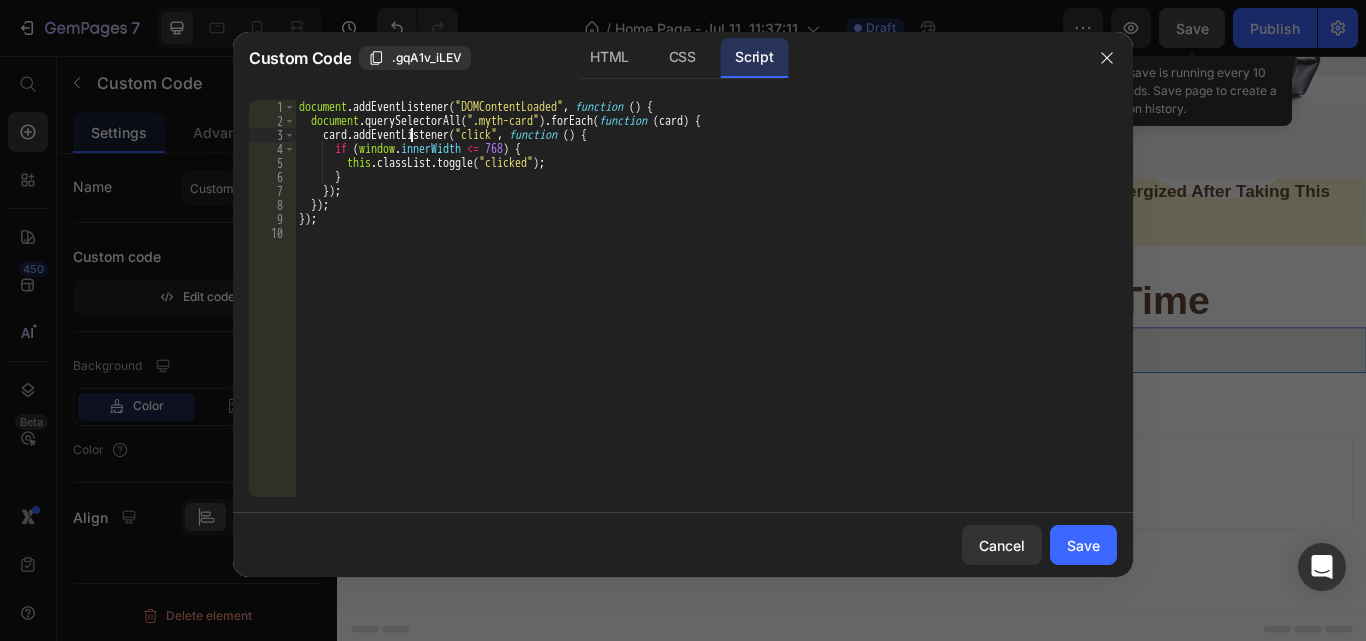 type on "});" 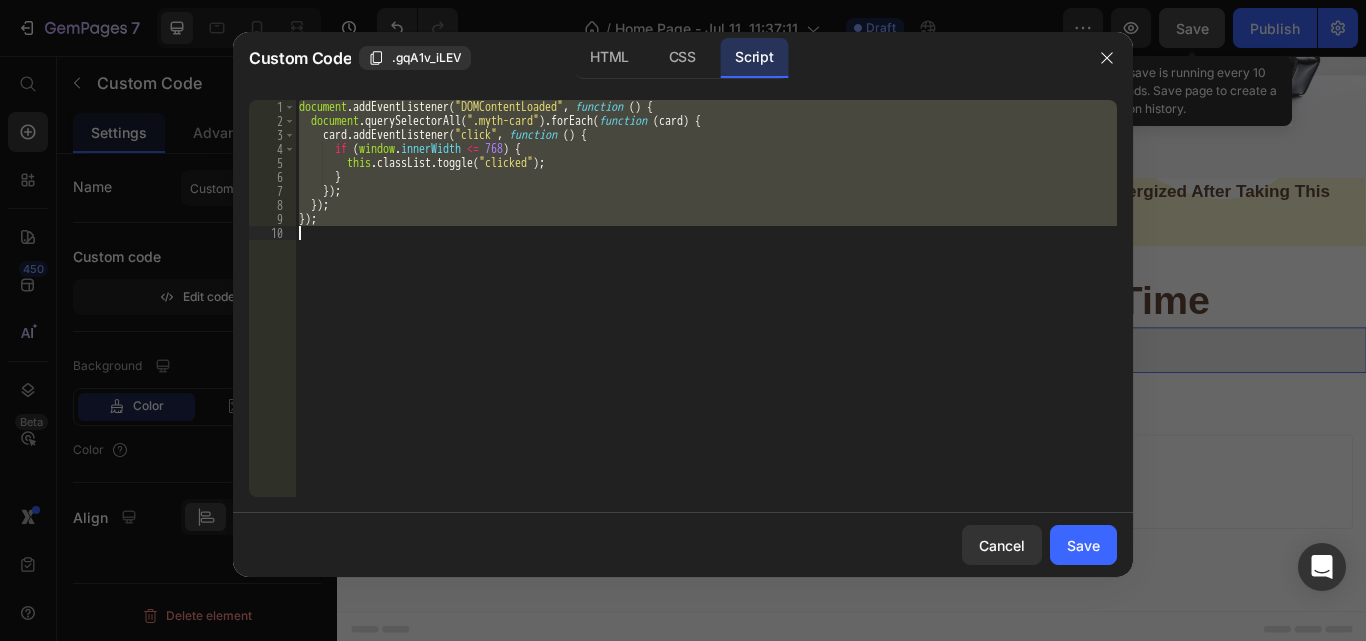 paste 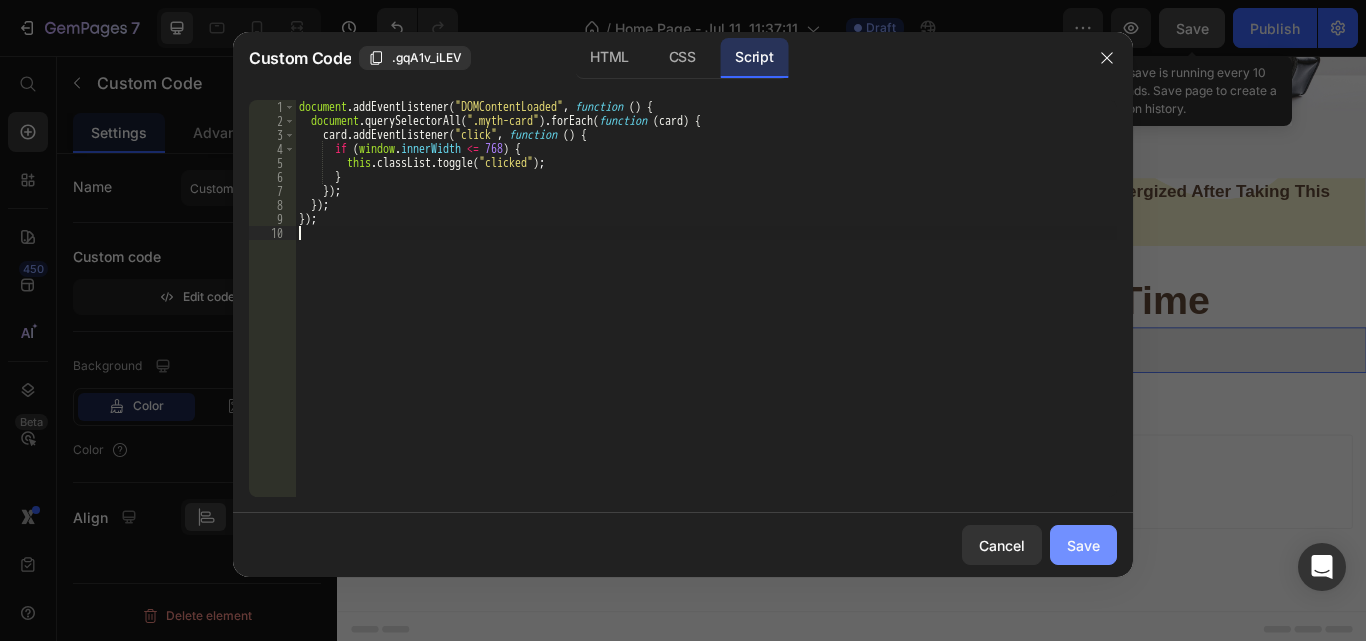 click on "Save" at bounding box center [1083, 545] 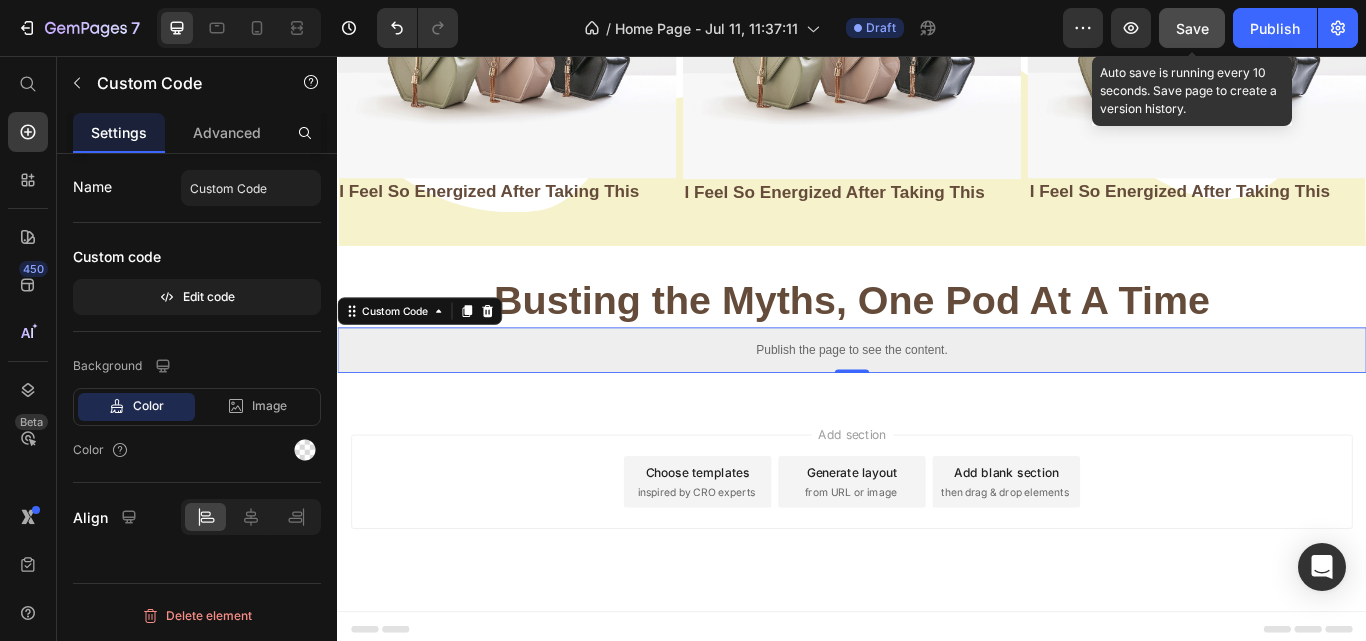 click on "Save" at bounding box center (1192, 28) 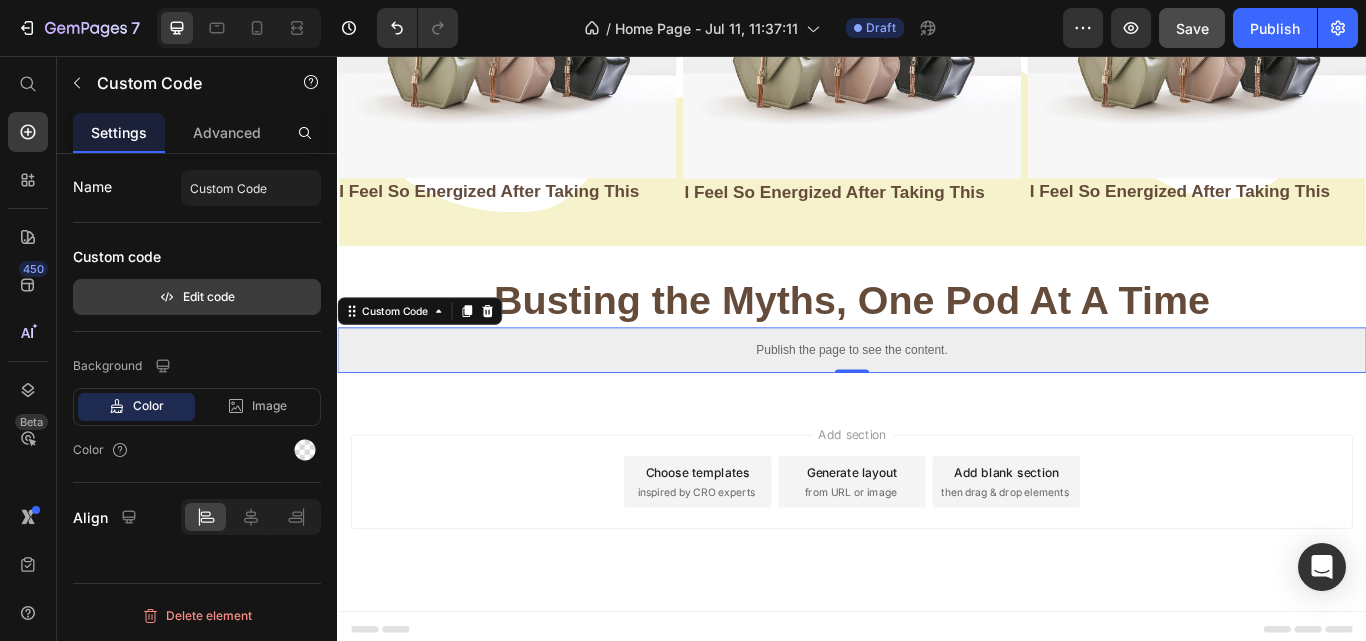 click on "Edit code" at bounding box center [197, 297] 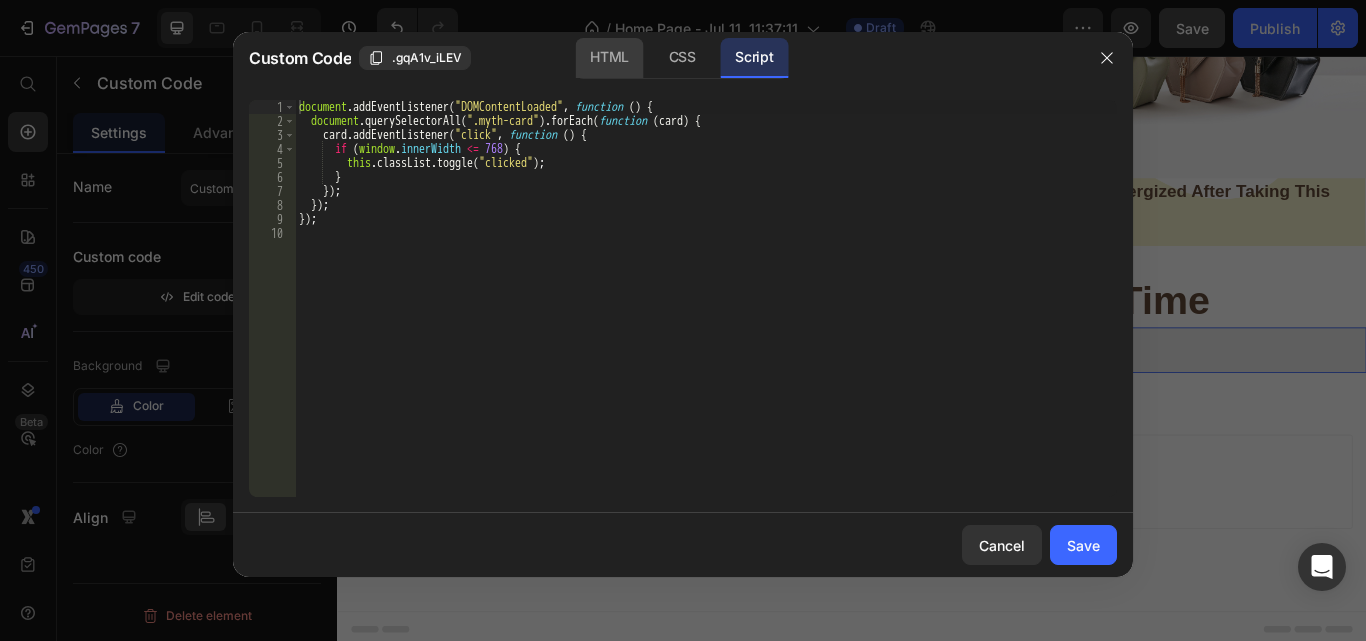 click on "HTML" 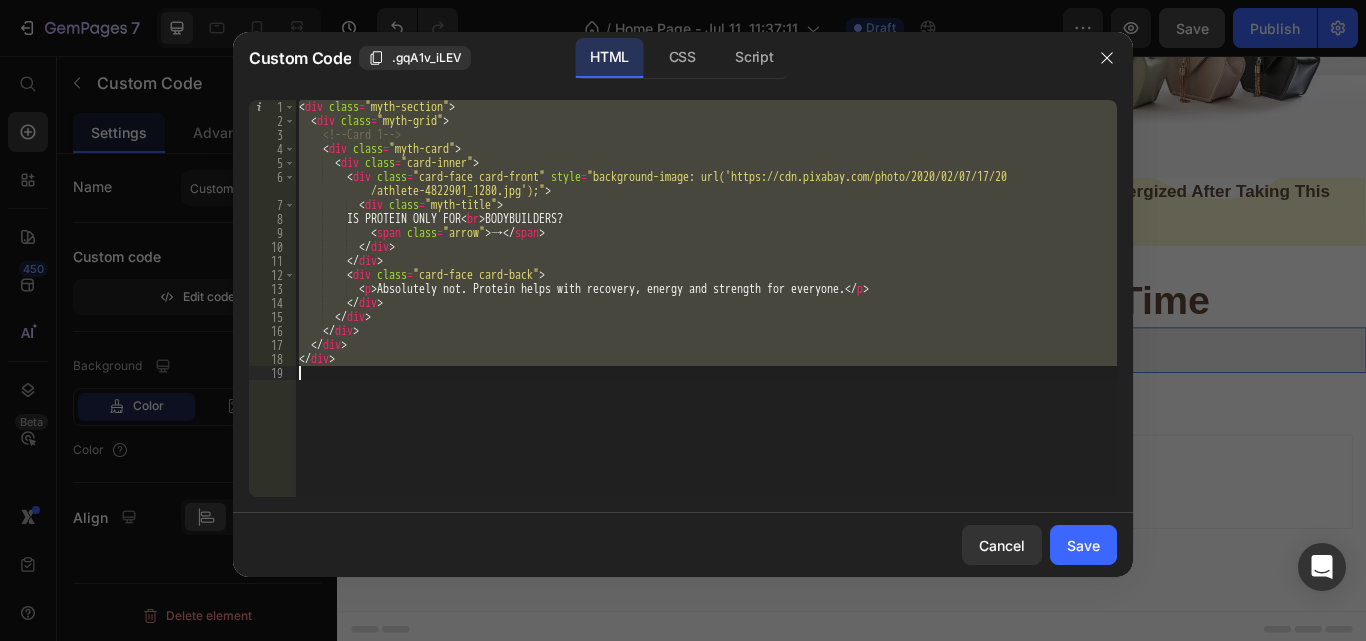 click on "IS PROTEIN ONLY FOR < br > BODYBUILDERS?                < span   class = "arrow" > → </ span >              </ div >           </ div >           < div   class = "card-face card-back" >              < p > Absolutely not. Protein helps with recovery, energy and strength for everyone. </ p >           </ div >         </ div >      </ div >    </ div > </ div >" at bounding box center (706, 298) 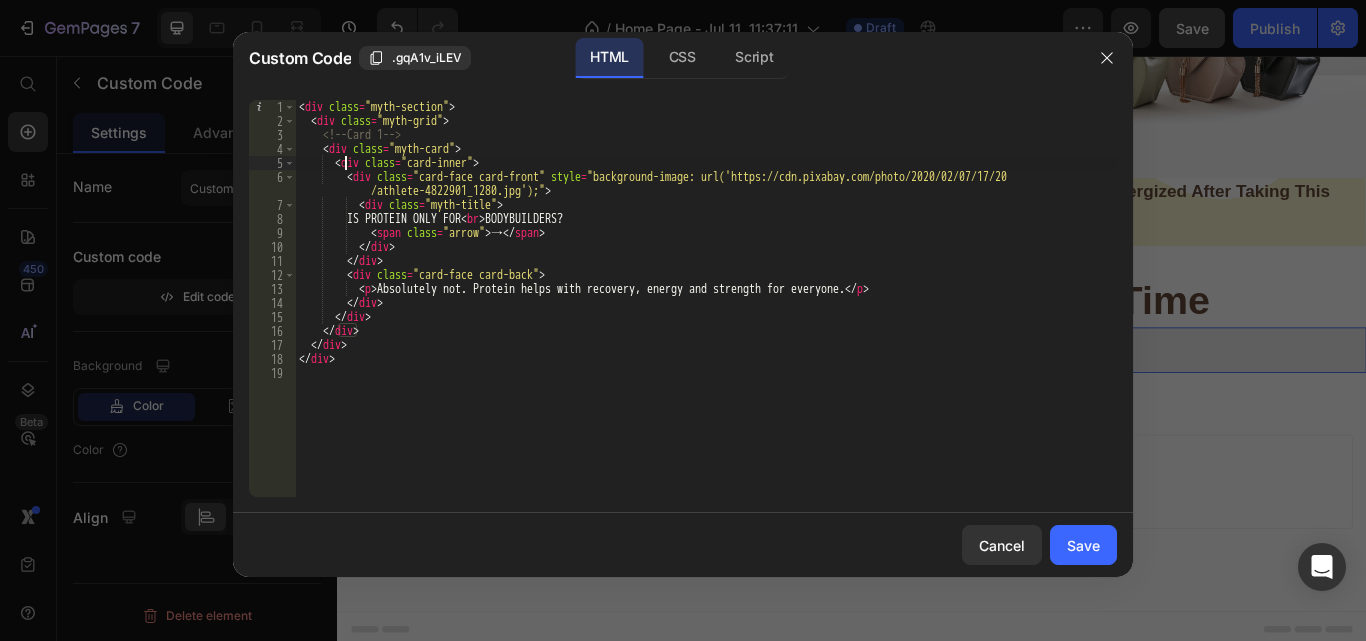 click on "IS PROTEIN ONLY FOR < br > BODYBUILDERS?                < span   class = "arrow" > → </ span >              </ div >           </ div >           < div   class = "card-face card-back" >              < p > Absolutely not. Protein helps with recovery, energy and strength for everyone. </ p >           </ div >         </ div >      </ div >    </ div > </ div >" at bounding box center (706, 312) 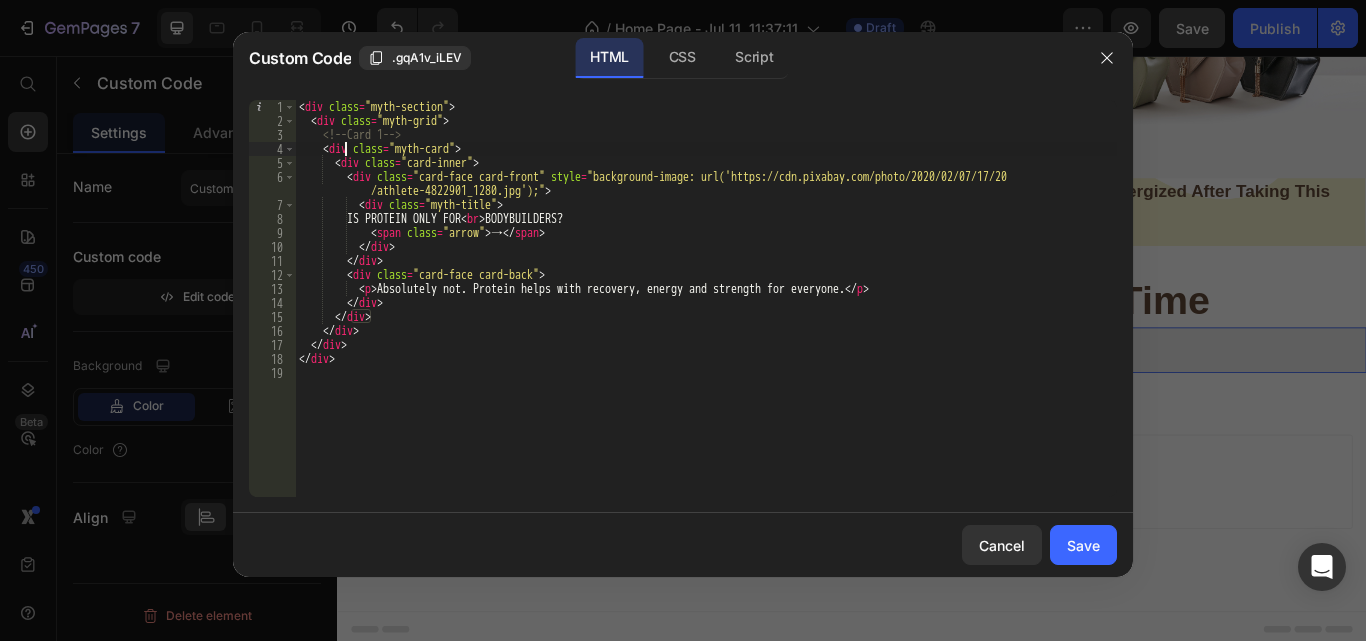 click on "IS PROTEIN ONLY FOR < br > BODYBUILDERS?                < span   class = "arrow" > → </ span >              </ div >           </ div >           < div   class = "card-face card-back" >              < p > Absolutely not. Protein helps with recovery, energy and strength for everyone. </ p >           </ div >         </ div >      </ div >    </ div > </ div >" at bounding box center [706, 312] 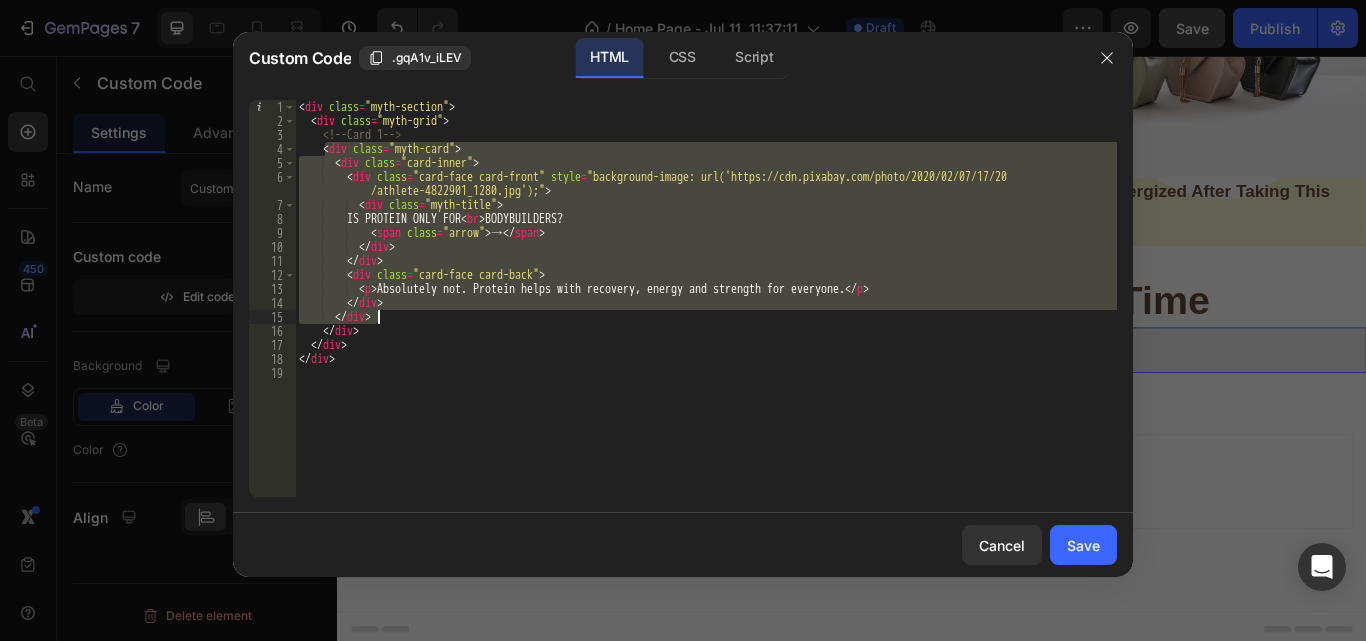 drag, startPoint x: 323, startPoint y: 149, endPoint x: 389, endPoint y: 312, distance: 175.85506 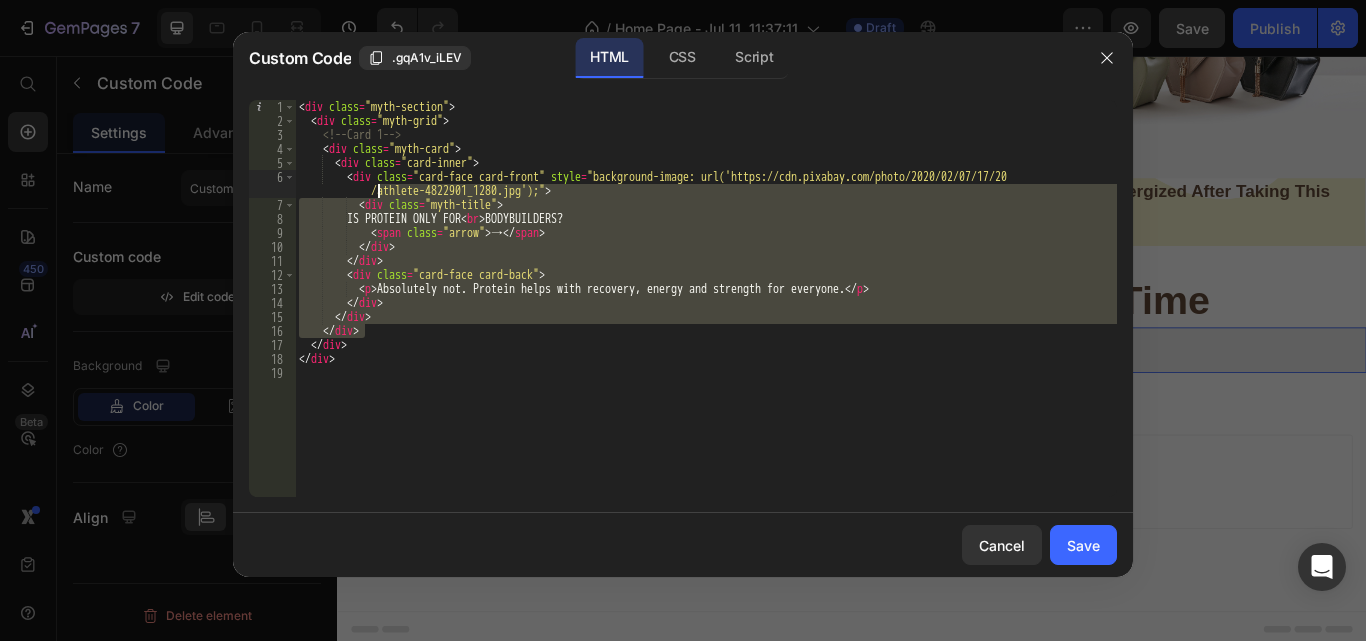 drag, startPoint x: 390, startPoint y: 334, endPoint x: 316, endPoint y: 193, distance: 159.23882 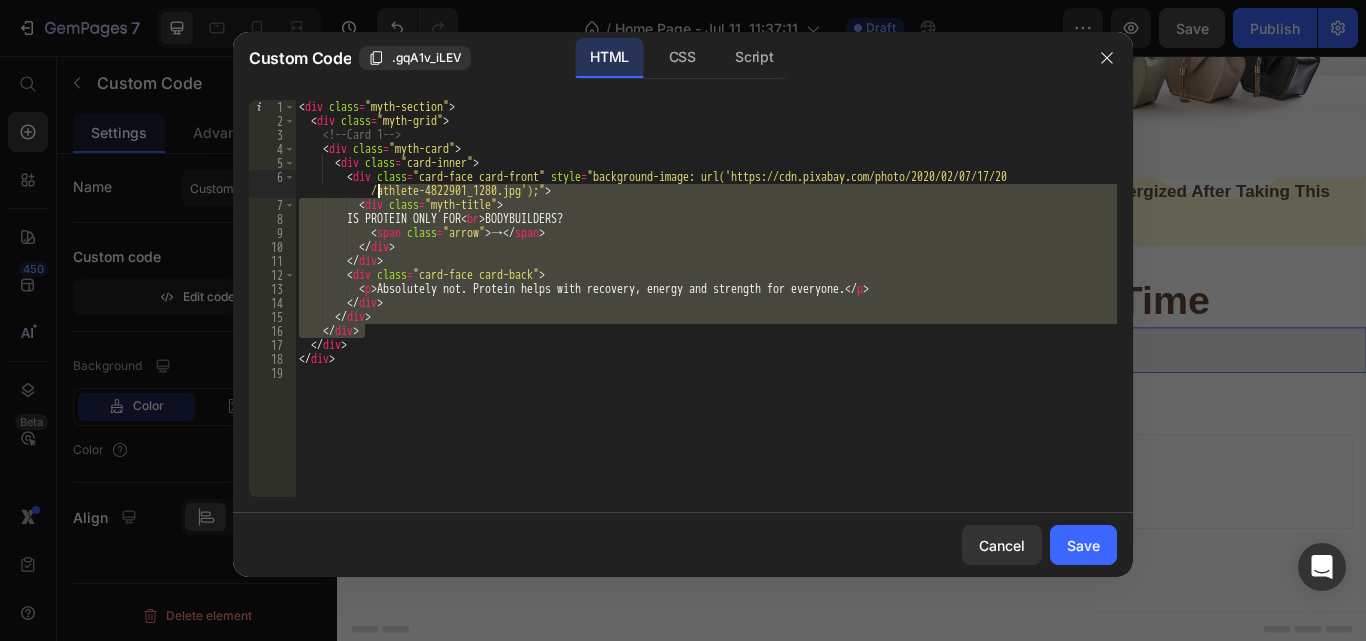 click on "IS PROTEIN ONLY FOR < br > BODYBUILDERS?                < span   class = "arrow" > → </ span >              </ div >           </ div >           < div   class = "card-face card-back" >              < p > Absolutely not. Protein helps with recovery, energy and strength for everyone. </ p >           </ div >         </ div >      </ div >    </ div > </ div >" at bounding box center (706, 298) 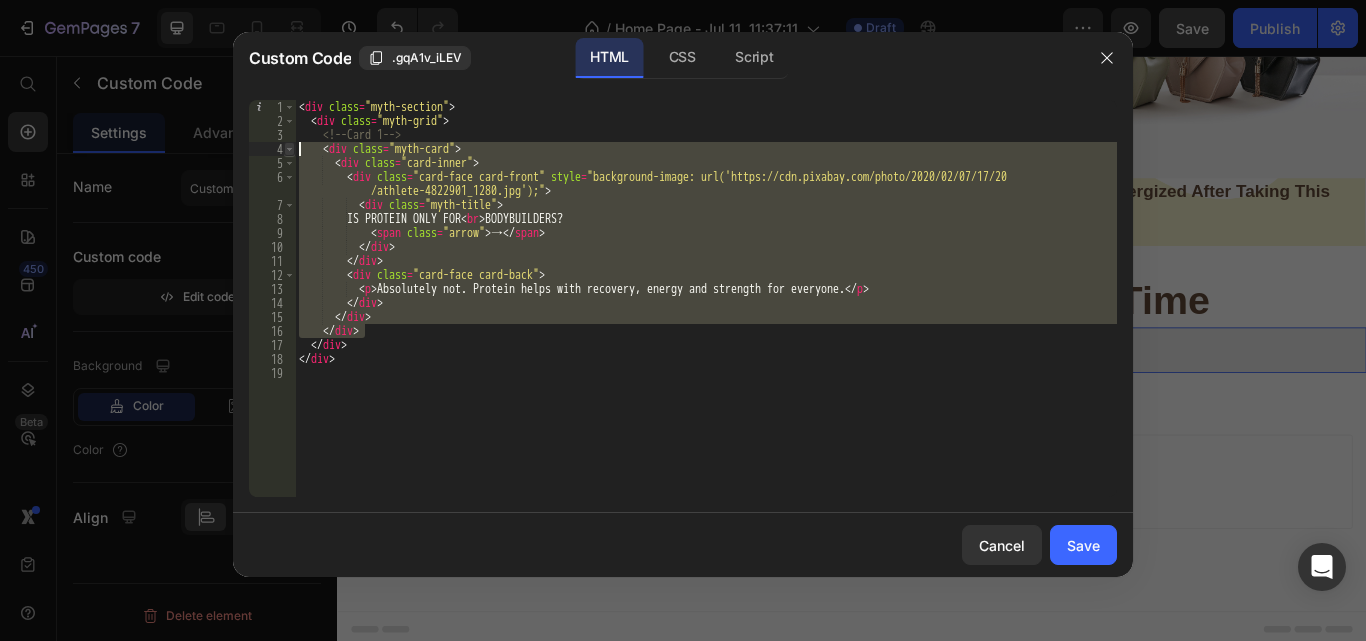drag, startPoint x: 375, startPoint y: 327, endPoint x: 294, endPoint y: 143, distance: 201.0398 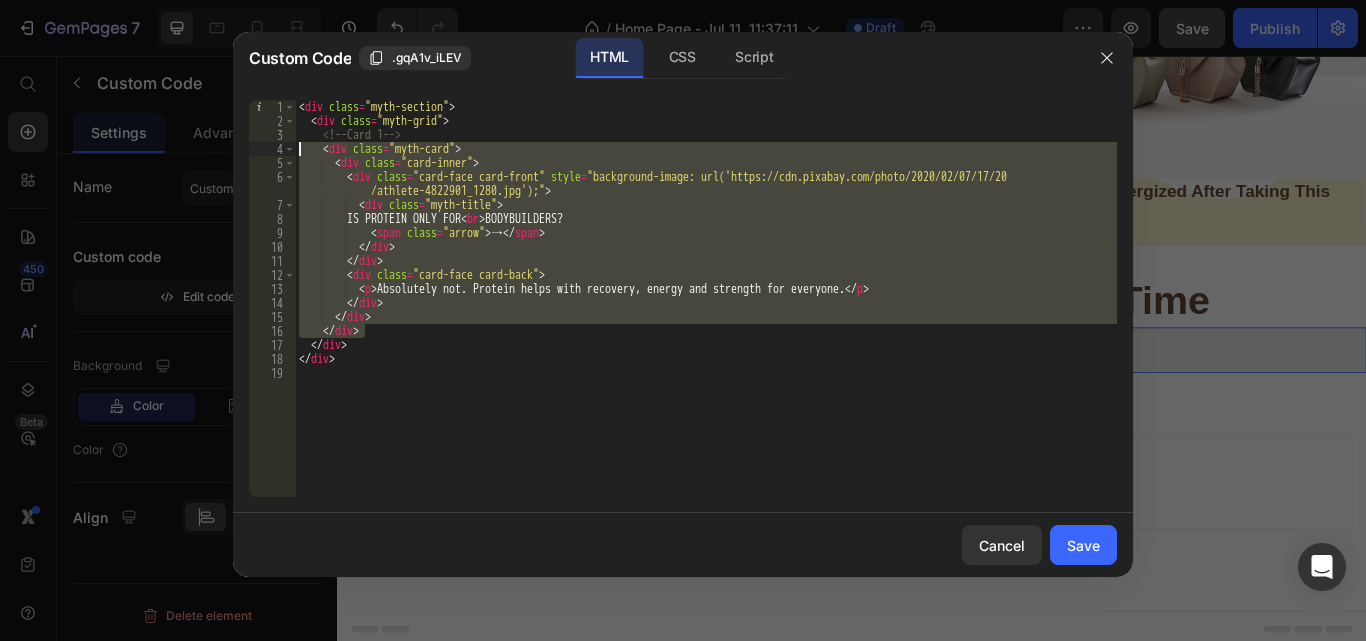 click on "IS PROTEIN ONLY FOR < br > BODYBUILDERS?                < span   class = "arrow" > → </ span >              </ div >           </ div >           < div   class = "card-face card-back" >              < p > Absolutely not. Protein helps with recovery, energy and strength for everyone. </ p >           </ div >         </ div >      </ div >    </ div > </ div >" at bounding box center (706, 298) 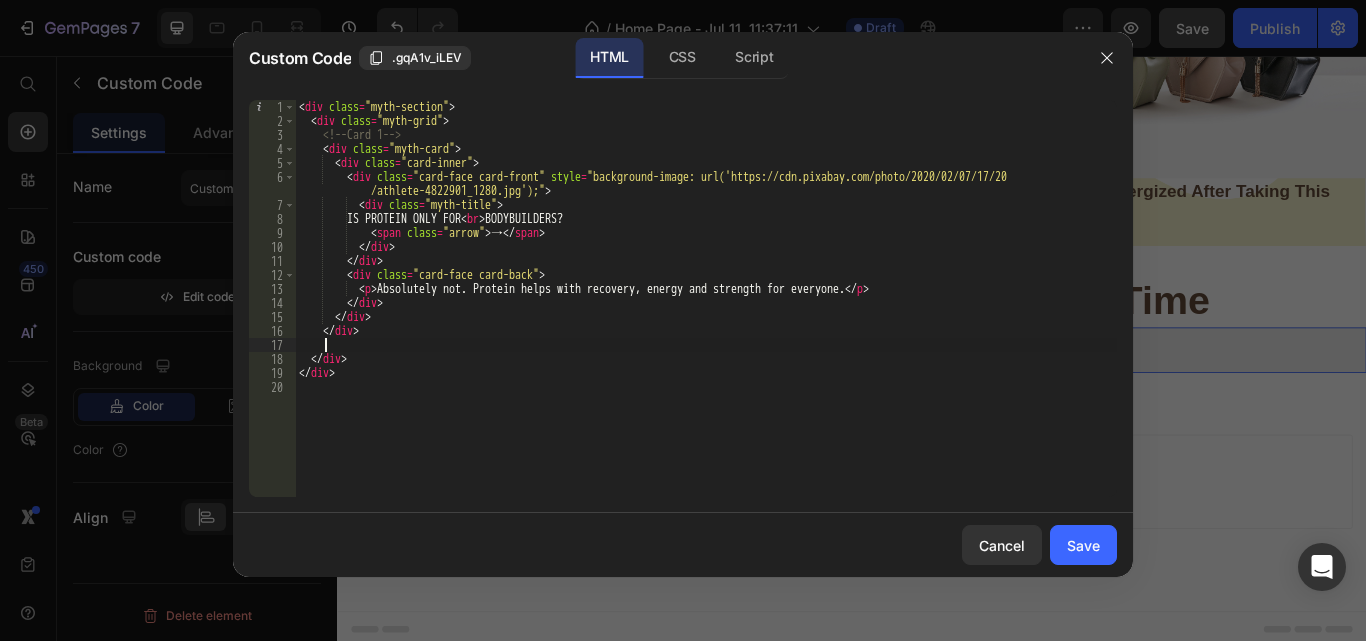 scroll, scrollTop: 0, scrollLeft: 1, axis: horizontal 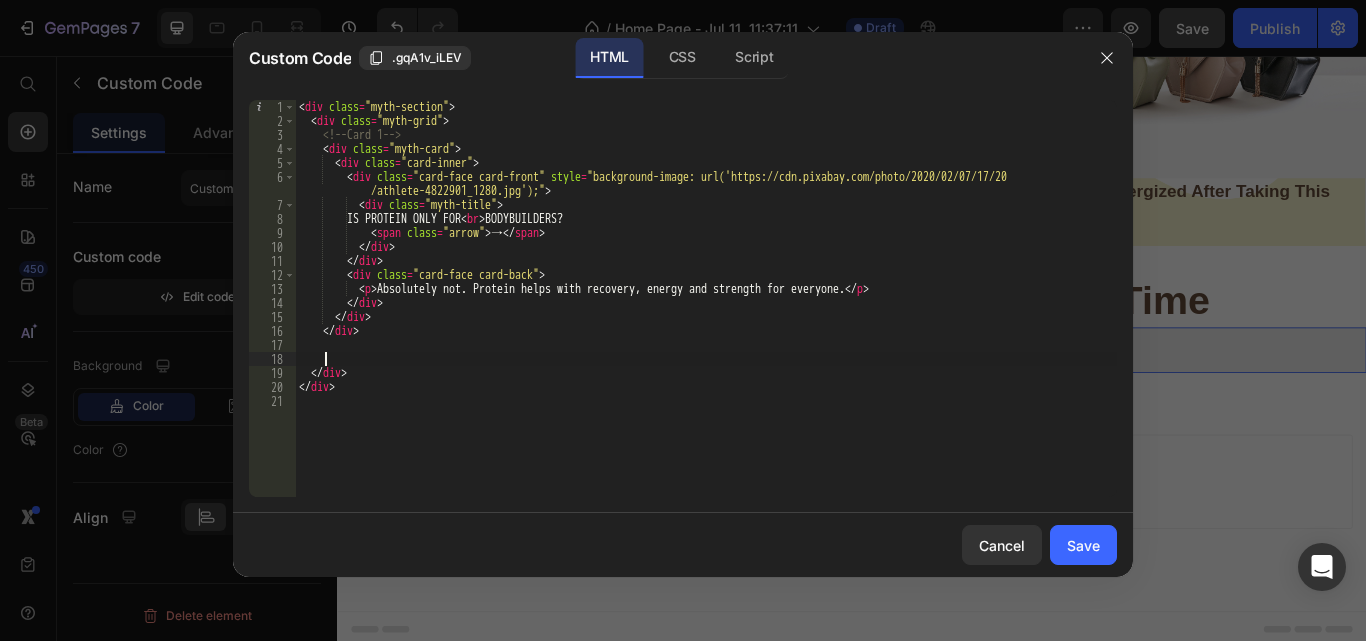 paste on "</div>" 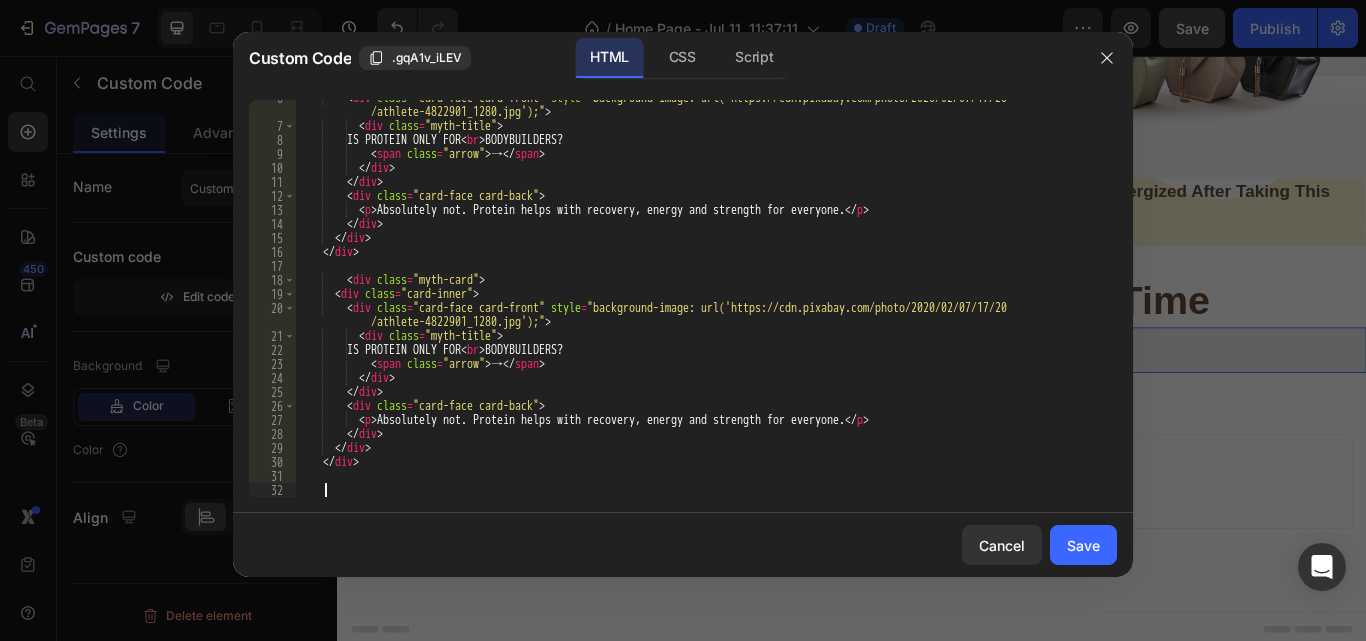 paste on "</div>" 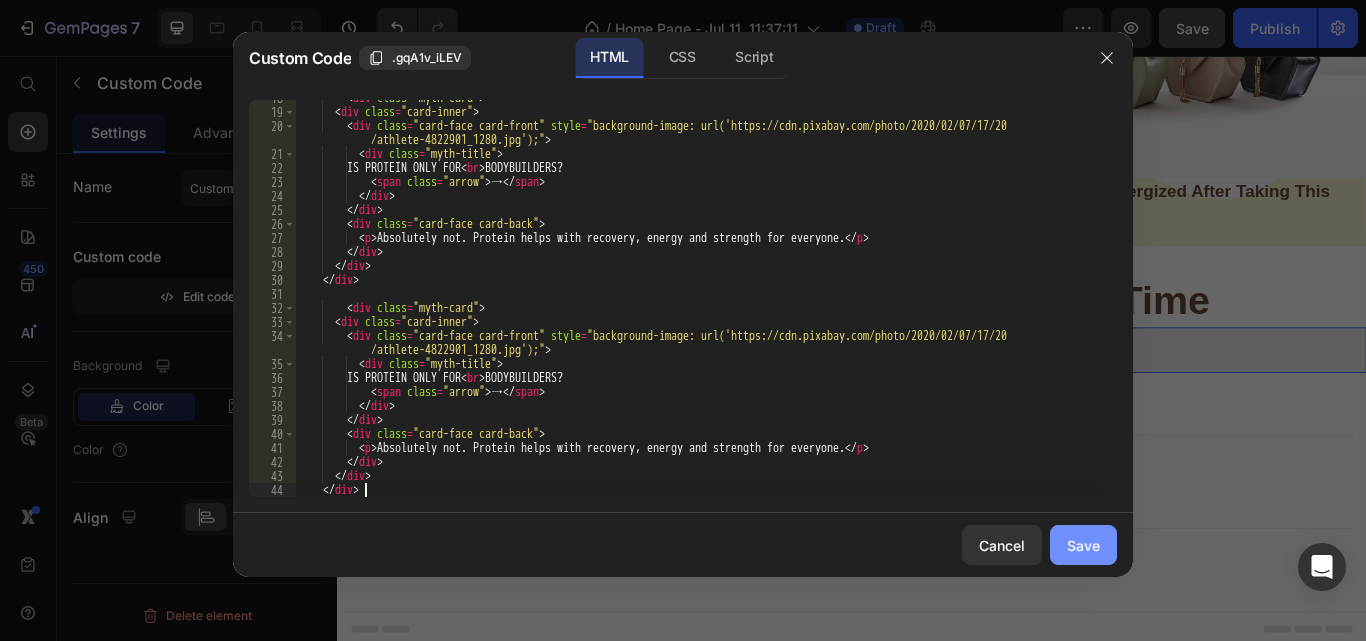 click on "Save" at bounding box center (1083, 545) 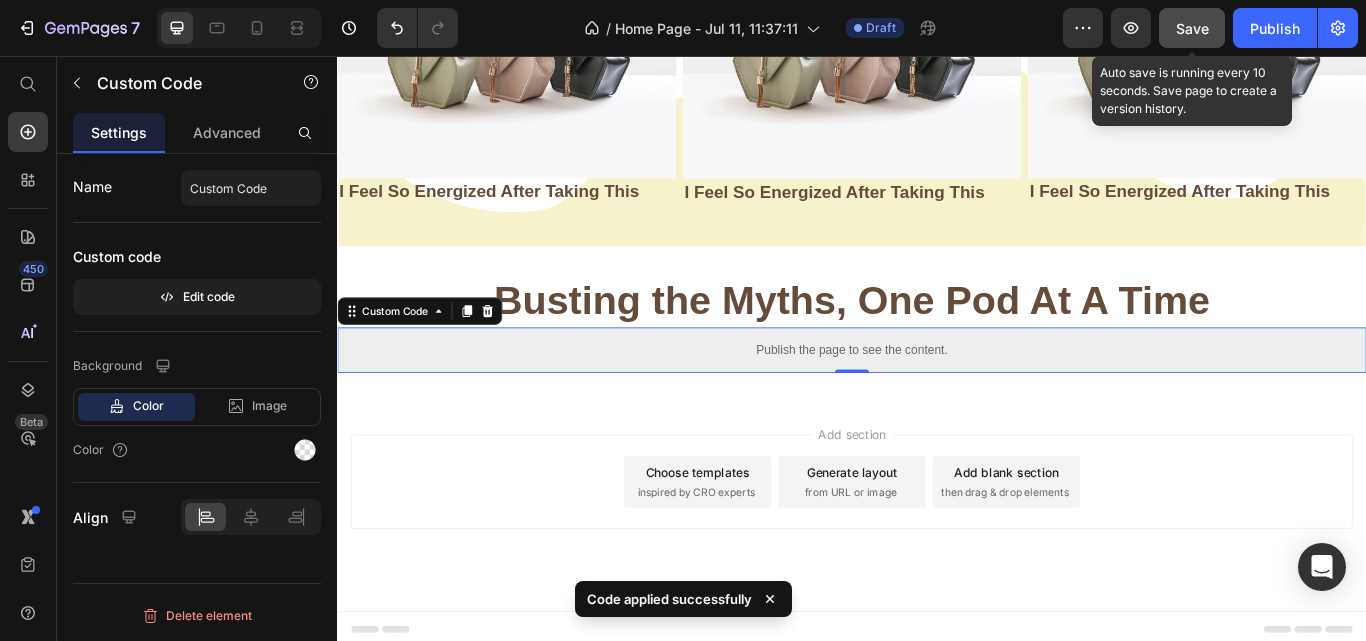 click on "Save" 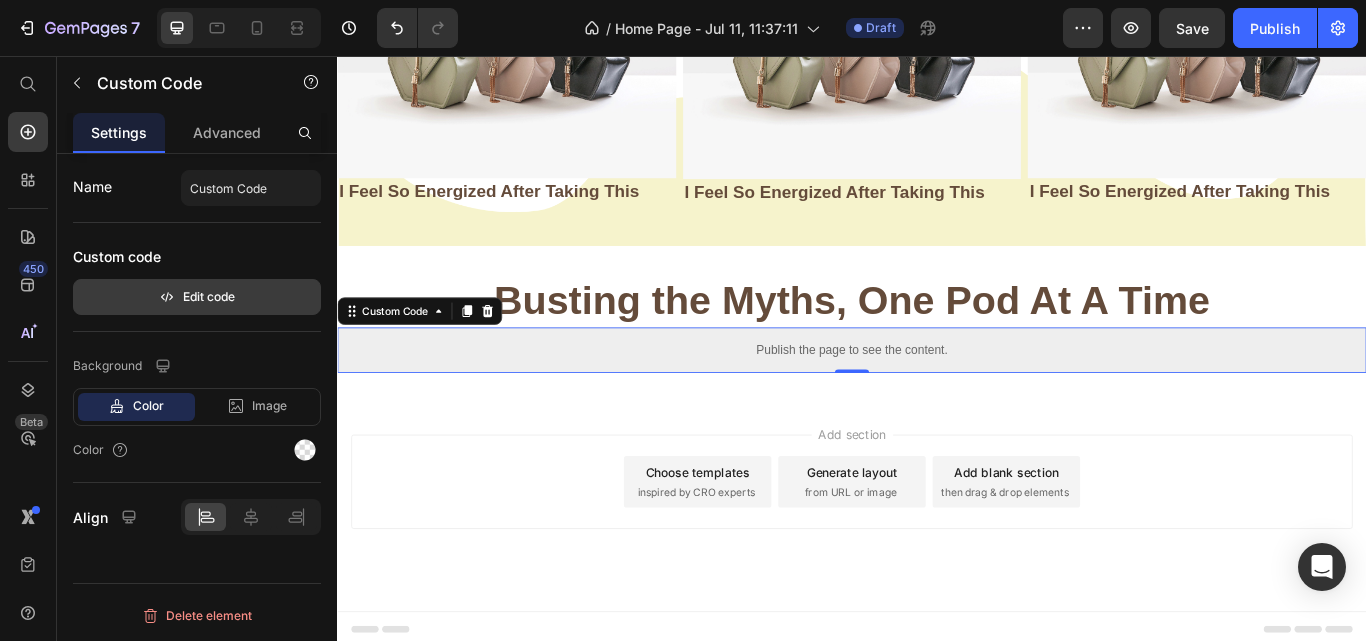 click on "Edit code" at bounding box center [197, 297] 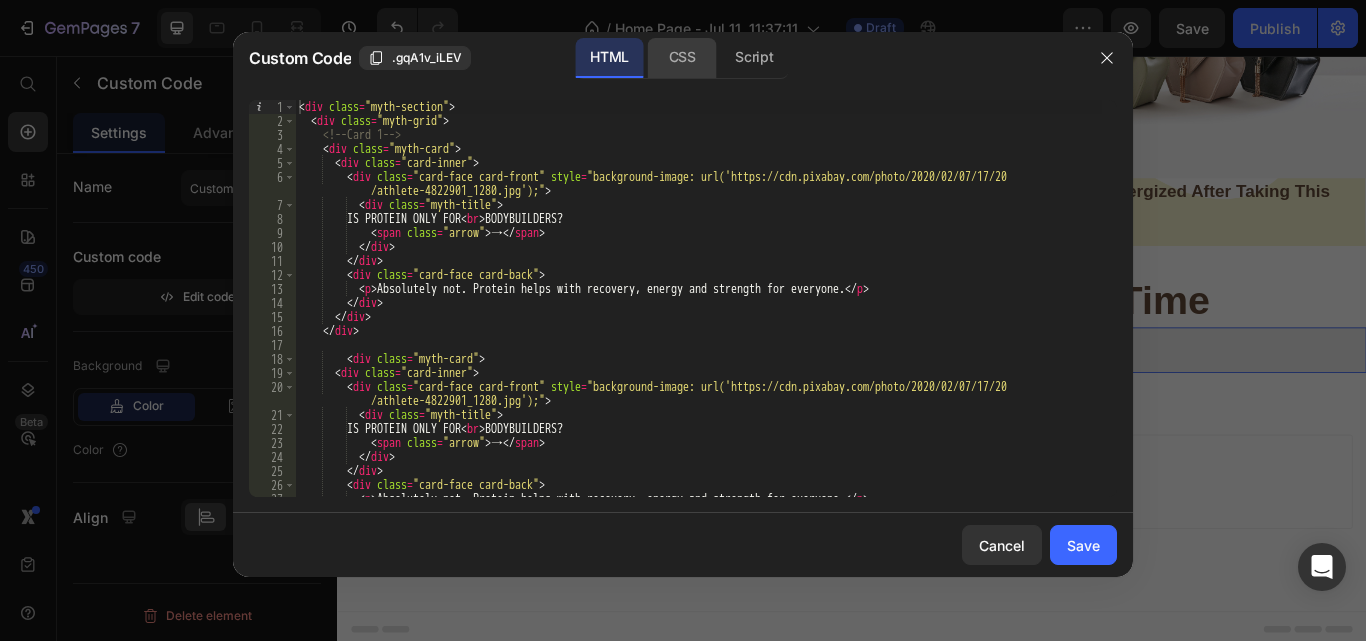 click on "CSS" 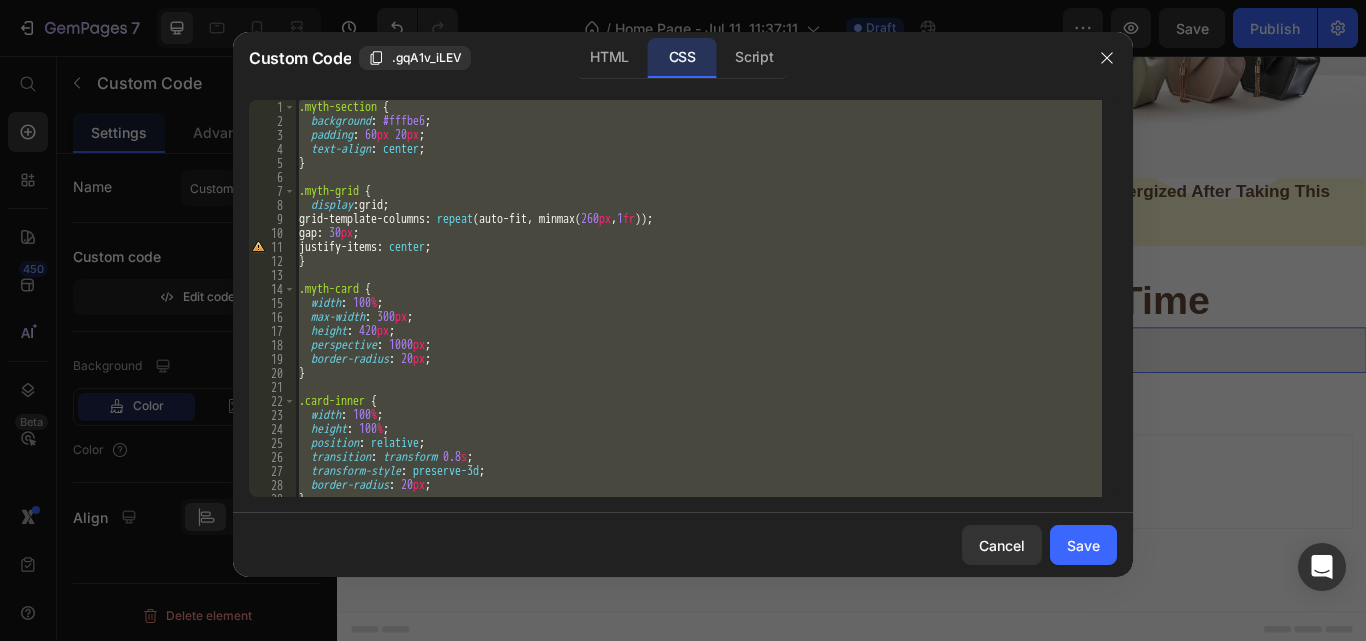 click on ".myth-section   {    background :   #fffbe6 ;    padding :   60 px   20 px ;    text-align :   center ; } .myth-grid   {    display :  grid ;   grid-template-columns :   repeat (auto-fit, minmax( 260 px ,  1 fr )) ;   gap :   30 px ;   justify-items :   center ; } .myth-card   {    width :   100 % ;    max-width :   300 px ;    height :   420 px ;    perspective :   1000 px ;    border-radius :   20 px ; } .card-inner   {    width :   100 % ;    height :   100 % ;    position :   relative ;    transition :   transform   0.8 s ;    transform-style :   preserve-3d ;    border-radius :   20 px ; }" at bounding box center [698, 298] 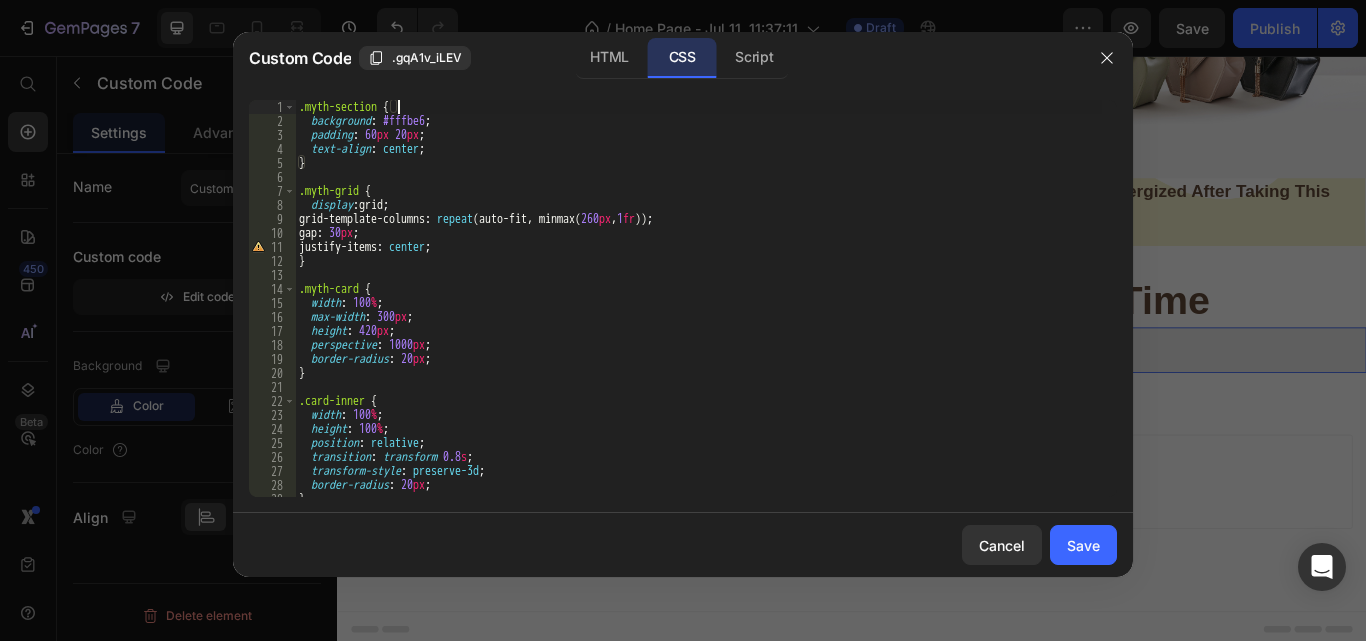 click on ".myth-section   {    background :   #fffbe6 ;    padding :   60 px   20 px ;    text-align :   center ; } .myth-grid   {    display :  grid ;   grid-template-columns :   repeat (auto-fit, minmax( 260 px ,  1 fr )) ;   gap :   30 px ;   justify-items :   center ; } .myth-card   {    width :   100 % ;    max-width :   300 px ;    height :   420 px ;    perspective :   1000 px ;    border-radius :   20 px ; } .card-inner   {    width :   100 % ;    height :   100 % ;    position :   relative ;    transition :   transform   0.8 s ;    transform-style :   preserve-3d ;    border-radius :   20 px ; }" at bounding box center (698, 312) 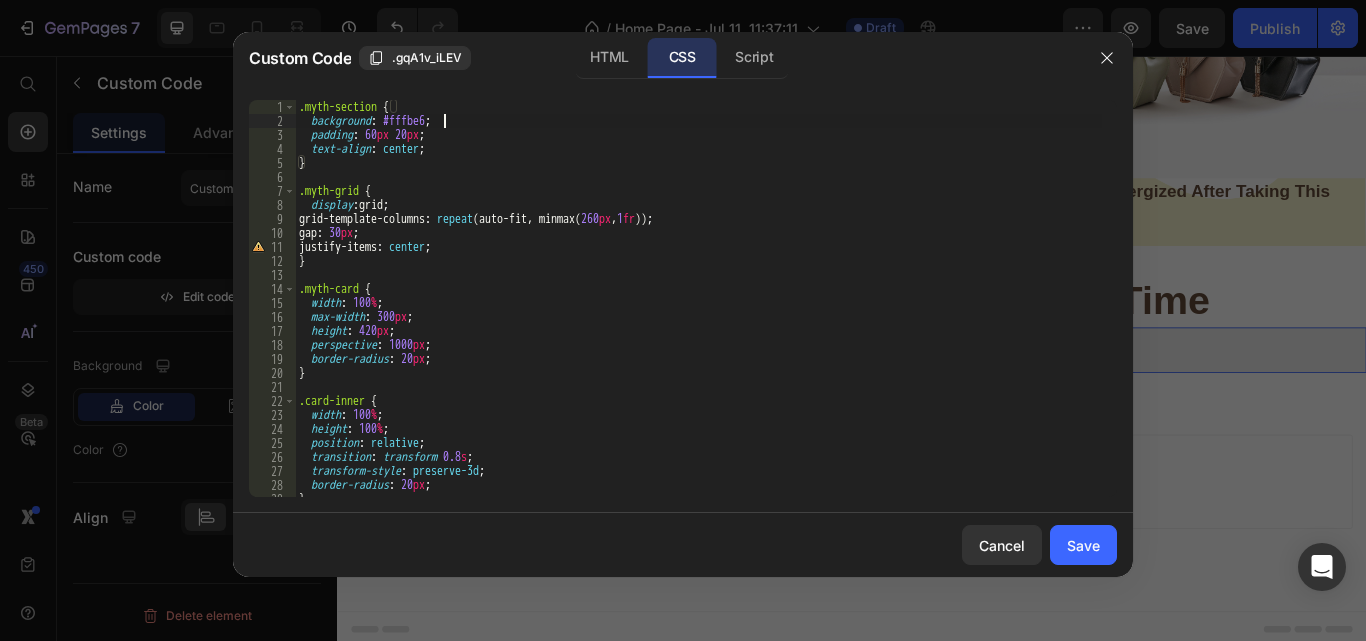 click on ".myth-section   {    background :   #fffbe6 ;    padding :   60 px   20 px ;    text-align :   center ; } .myth-grid   {    display :  grid ;   grid-template-columns :   repeat (auto-fit, minmax( 260 px ,  1 fr )) ;   gap :   30 px ;   justify-items :   center ; } .myth-card   {    width :   100 % ;    max-width :   300 px ;    height :   420 px ;    perspective :   1000 px ;    border-radius :   20 px ; } .card-inner   {    width :   100 % ;    height :   100 % ;    position :   relative ;    transition :   transform   0.8 s ;    transform-style :   preserve-3d ;    border-radius :   20 px ; }" at bounding box center [698, 312] 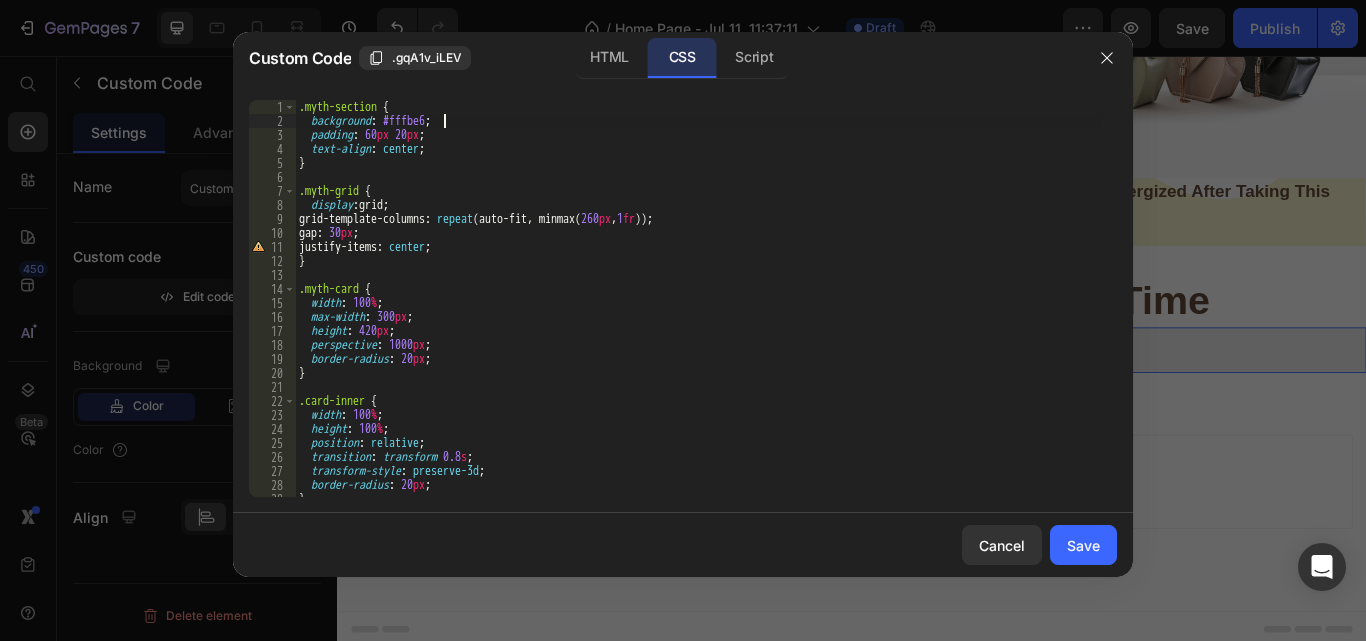 type on "/*background: #fffbe6;*/" 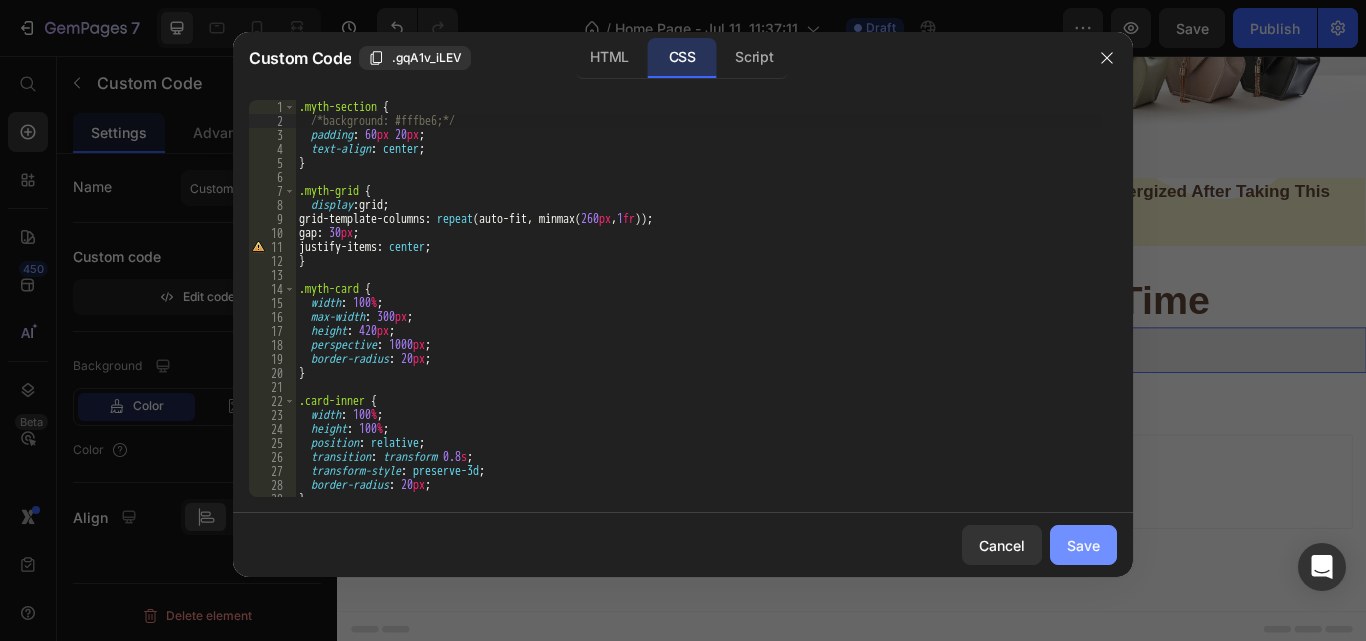 click on "Save" at bounding box center [1083, 545] 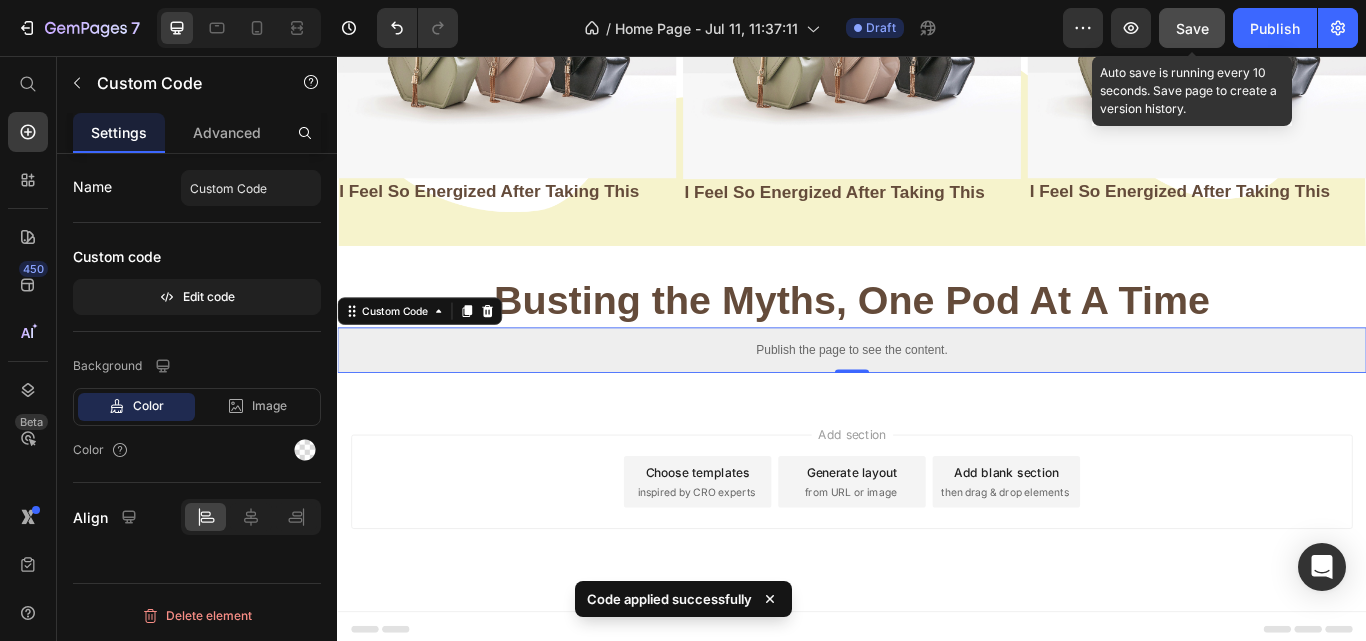 click on "Save" 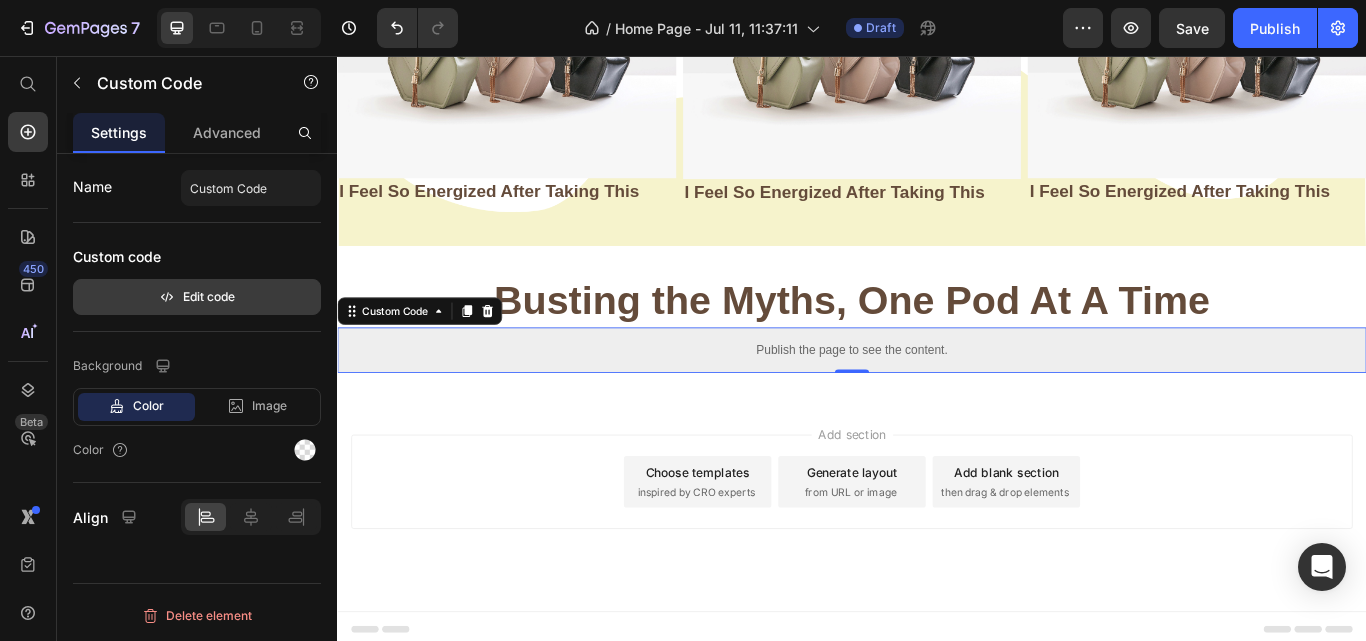 click on "Edit code" at bounding box center (197, 297) 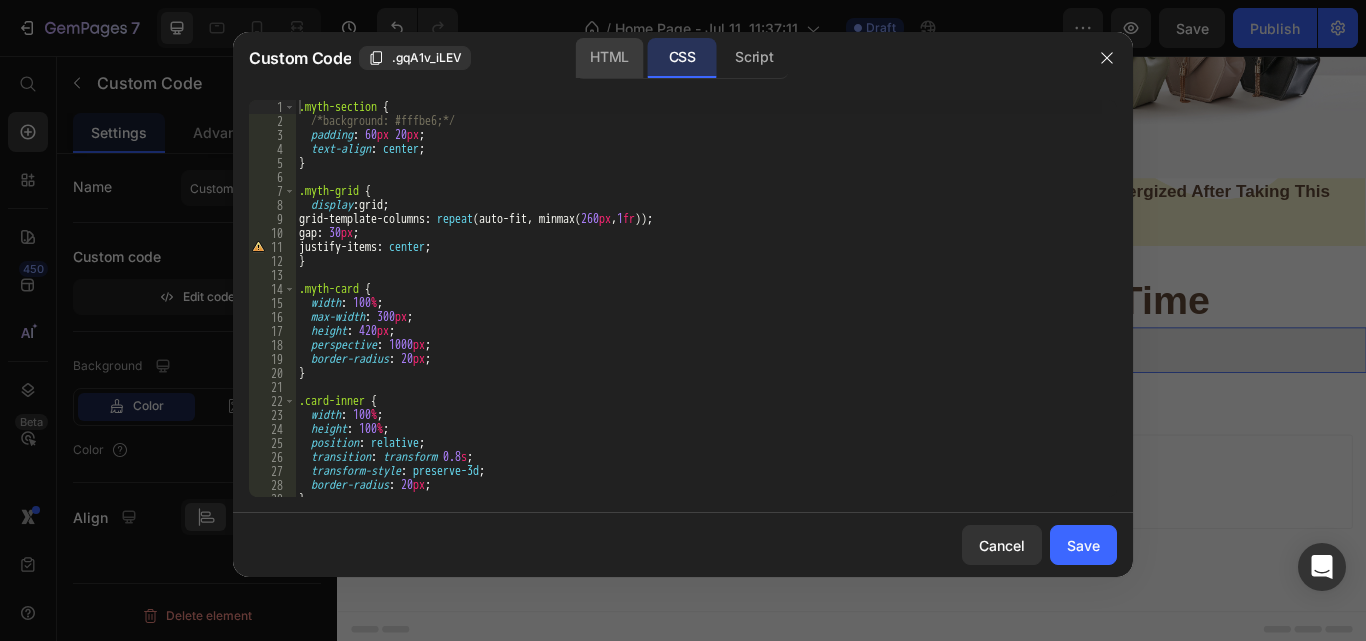 click on "HTML" 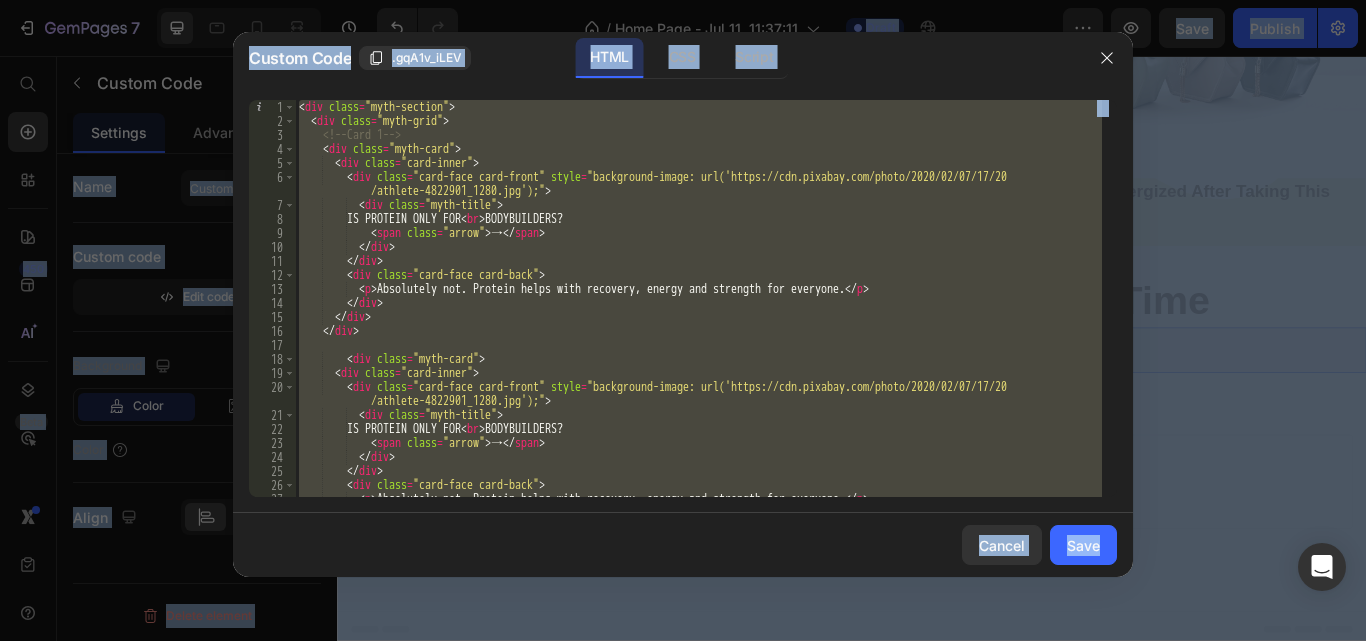 click on "IS PROTEIN ONLY FOR < br > BODYBUILDERS?                < span   class = "arrow" > → </ span >              </ div >           </ div >           < div   class = "card-face card-back" >              < p > Absolutely not. Protein helps with recovery, energy and strength for everyone. </ p >           </ div >         </ div >      </ div >                < div   class = "myth-card" >         < div   class = "card-inner" >           < div   class = "card-face card-front"   style = "background-image: url('https://cdn.pixabay.com/photo/2020/02/07/17/20 /athlete-4822901_1280.jpg');"" at bounding box center [698, 298] 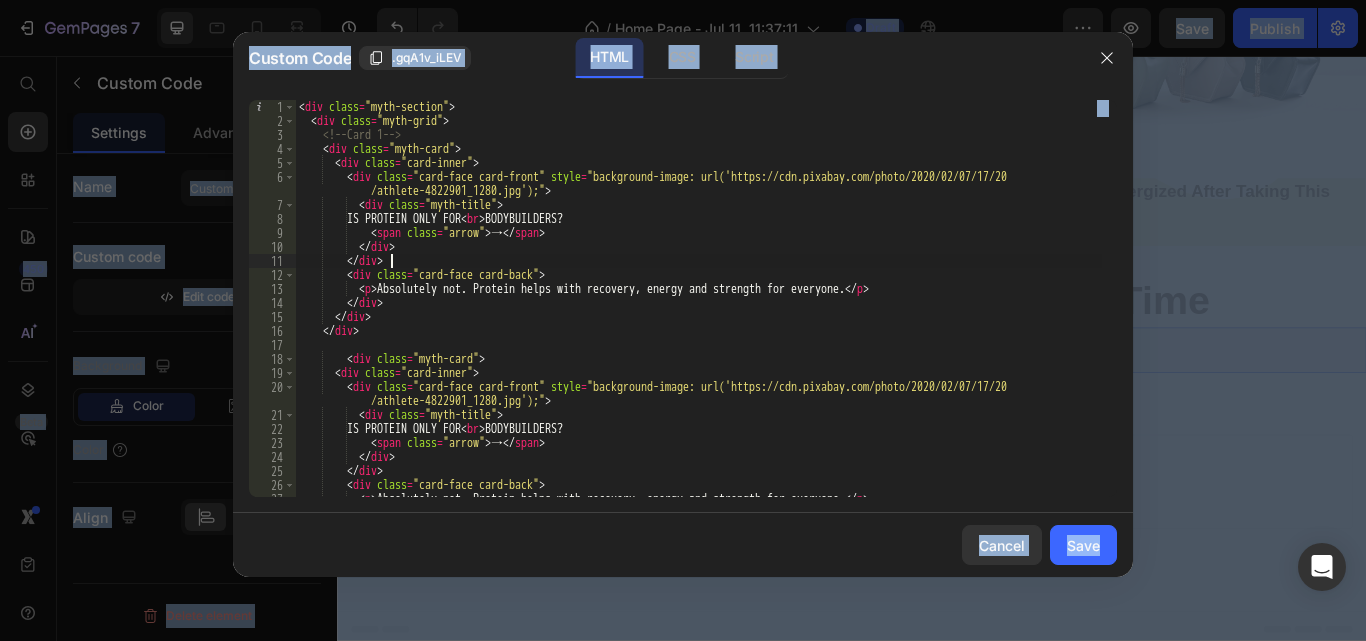 click on "IS PROTEIN ONLY FOR < br > BODYBUILDERS?                < span   class = "arrow" > → </ span >              </ div >           </ div >           < div   class = "card-face card-back" >              < p > Absolutely not. Protein helps with recovery, energy and strength for everyone. </ p >           </ div >         </ div >      </ div >                < div   class = "myth-card" >         < div   class = "card-inner" >           < div   class = "card-face card-front"   style = "background-image: url('https://cdn.pixabay.com/photo/2020/02/07/17/20 /athlete-4822901_1280.jpg');"" at bounding box center (698, 312) 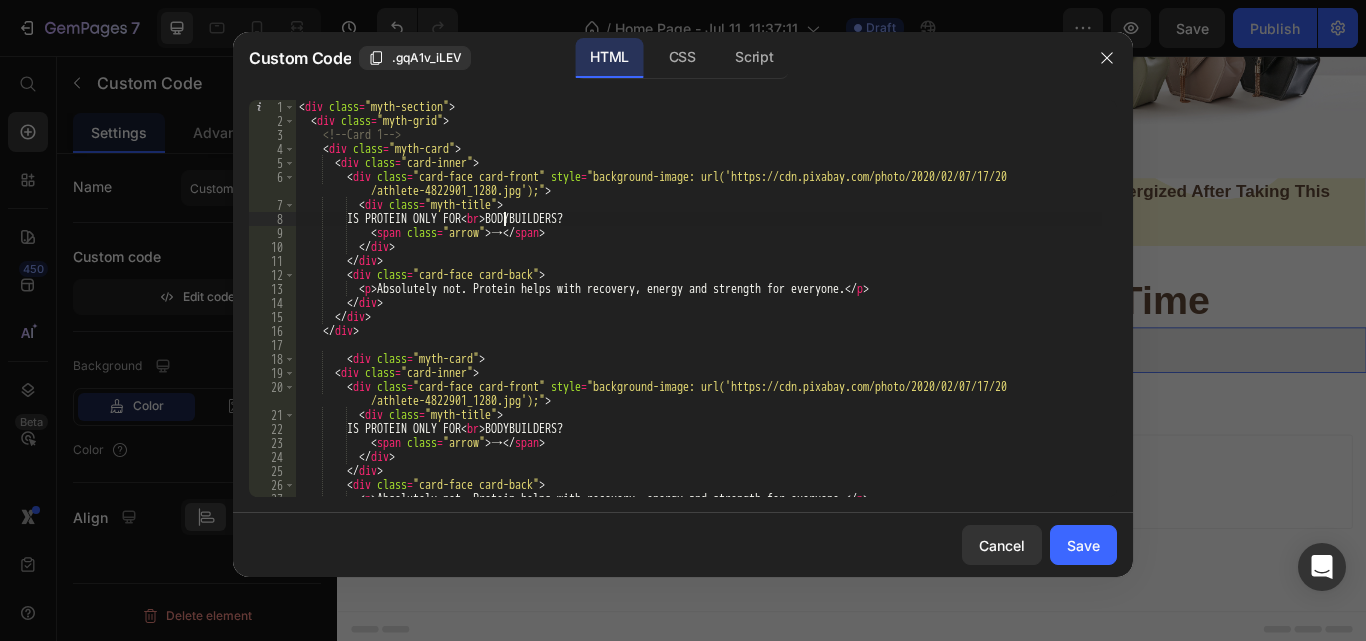 click on "IS PROTEIN ONLY FOR < br > BODYBUILDERS?                < span   class = "arrow" > → </ span >              </ div >           </ div >           < div   class = "card-face card-back" >              < p > Absolutely not. Protein helps with recovery, energy and strength for everyone. </ p >           </ div >         </ div >      </ div >                < div   class = "myth-card" >         < div   class = "card-inner" >           < div   class = "card-face card-front"   style = "background-image: url('https://cdn.pixabay.com/photo/2020/02/07/17/20 /athlete-4822901_1280.jpg');"" at bounding box center (698, 312) 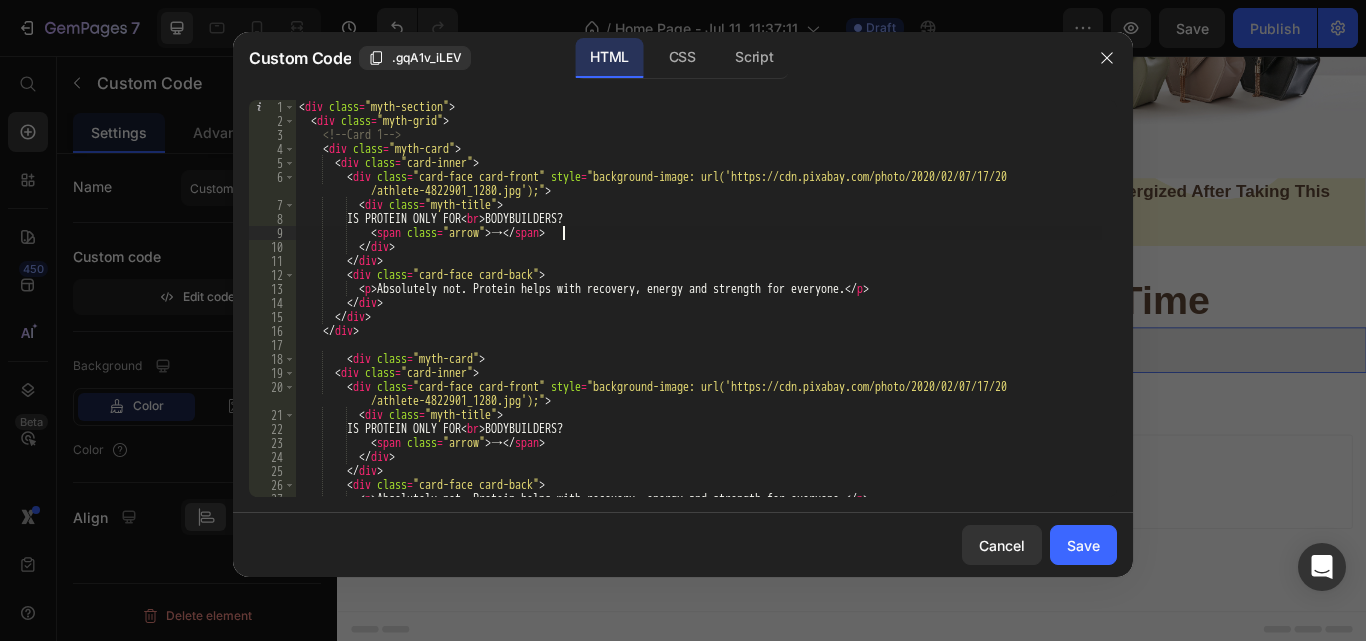 type on "</div>" 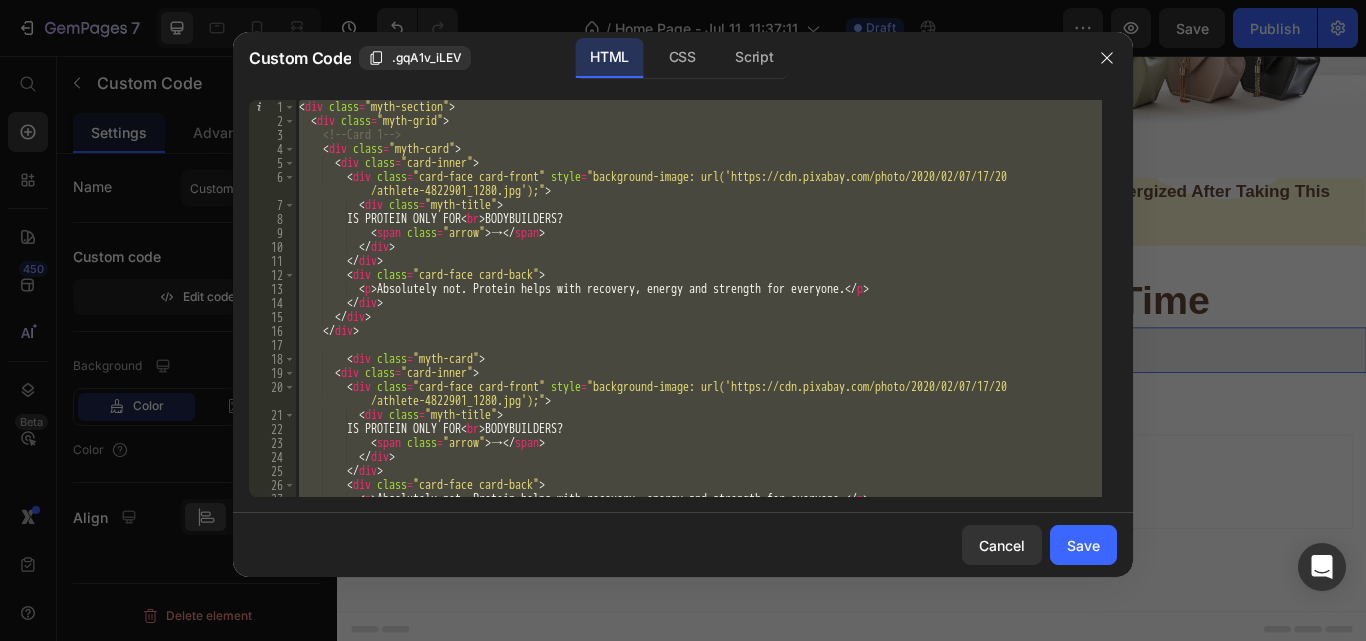 paste 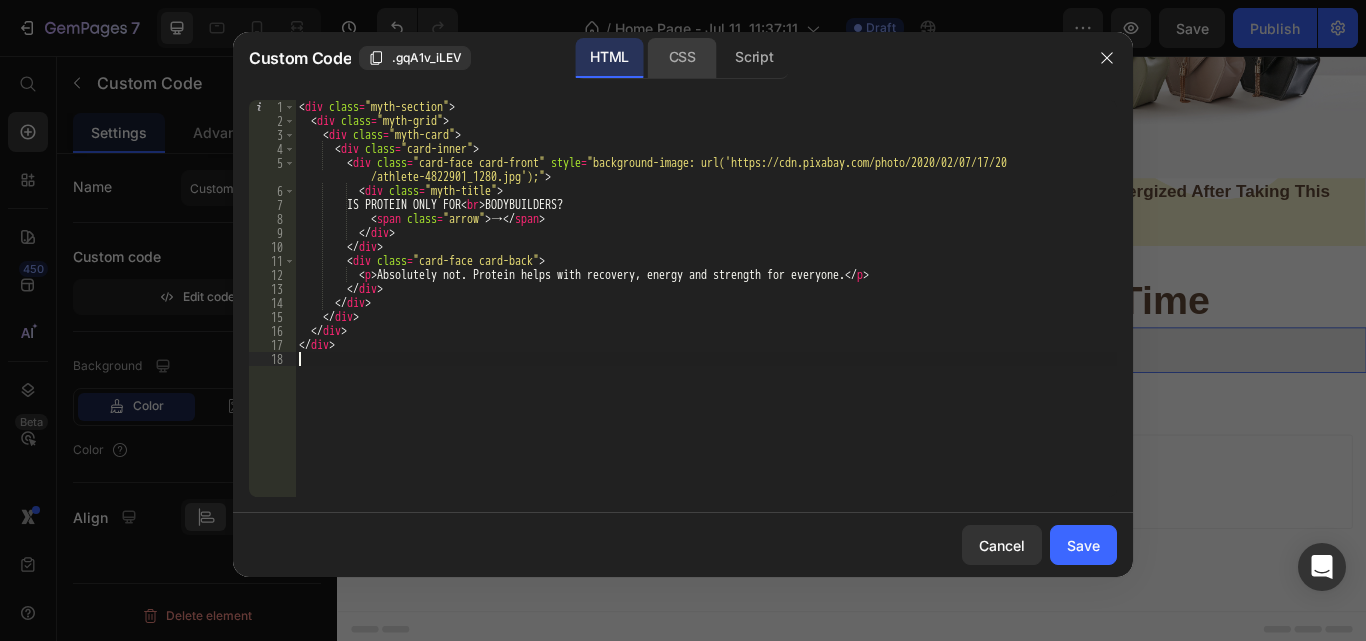 click on "CSS" 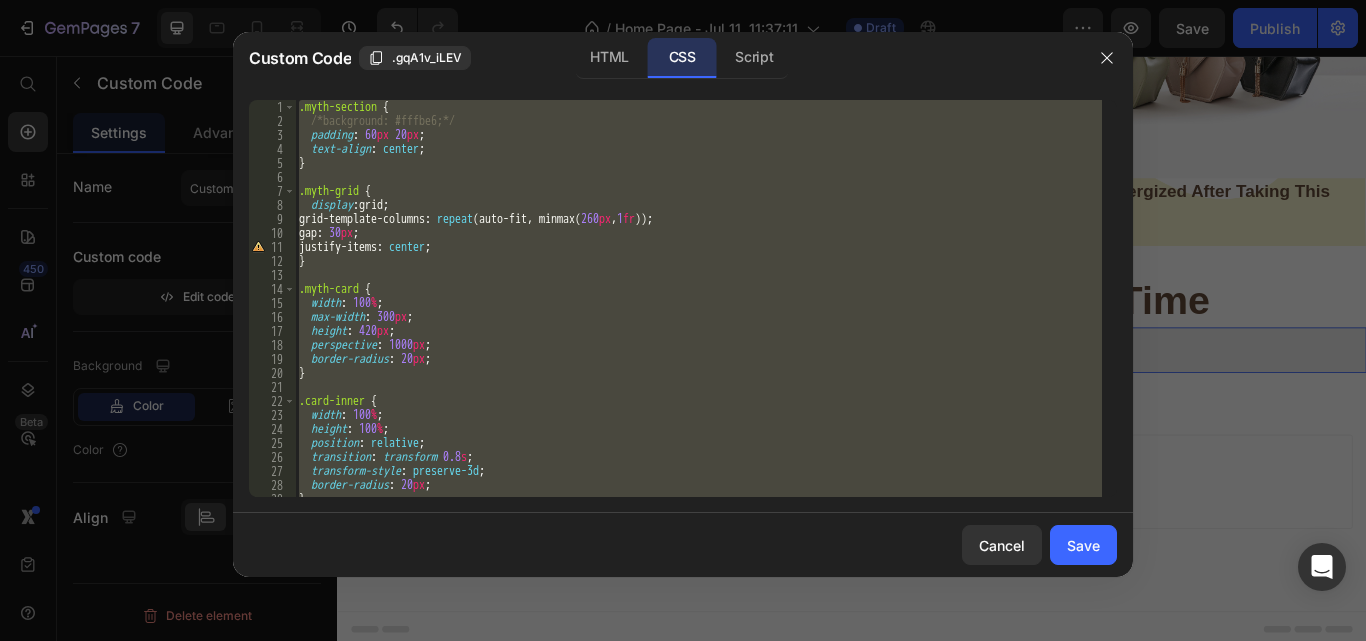 click on ".myth-section   {    /*background: #fffbe6;*/    padding :   60 px   20 px ;    text-align :   center ; } .myth-grid   {    display :  grid ;   grid-template-columns :   repeat (auto-fit, minmax( 260 px ,  1 fr )) ;   gap :   30 px ;   justify-items :   center ; } .myth-card   {    width :   100 % ;    max-width :   300 px ;    height :   420 px ;    perspective :   1000 px ;    border-radius :   20 px ; } .card-inner   {    width :   100 % ;    height :   100 % ;    position :   relative ;    transition :   transform   0.8 s ;    transform-style :   preserve-3d ;    border-radius :   20 px ; }" at bounding box center [698, 298] 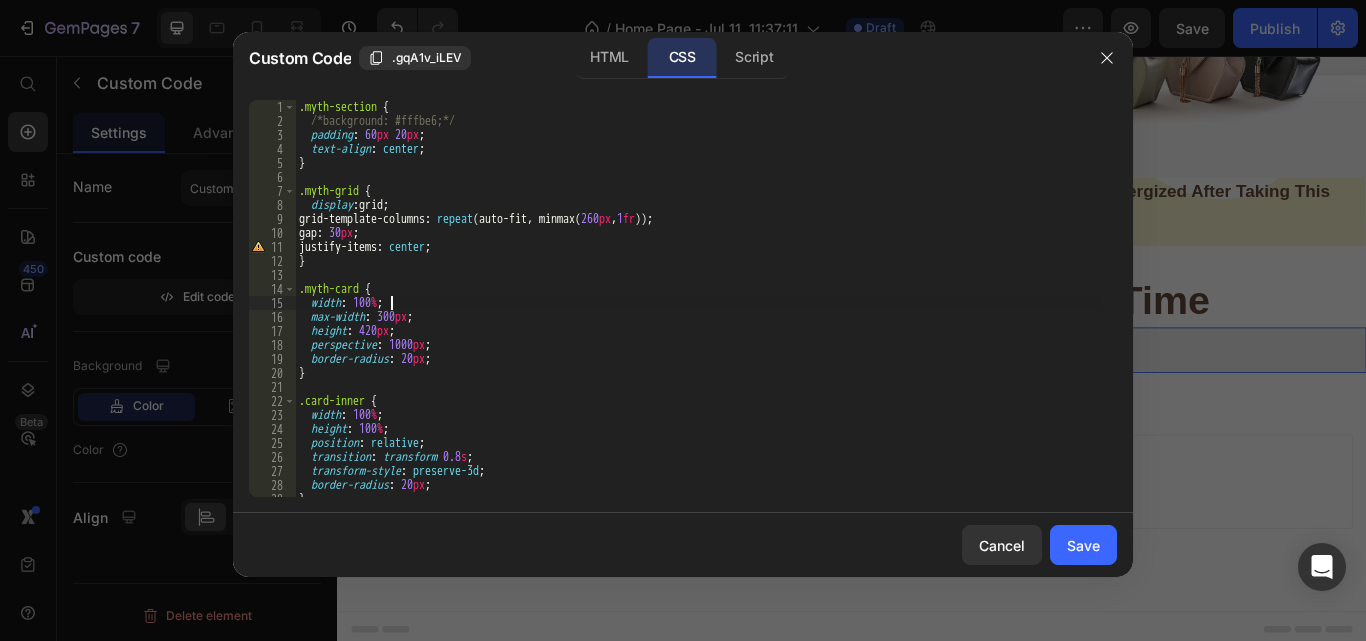 type on "color: #fff;
}" 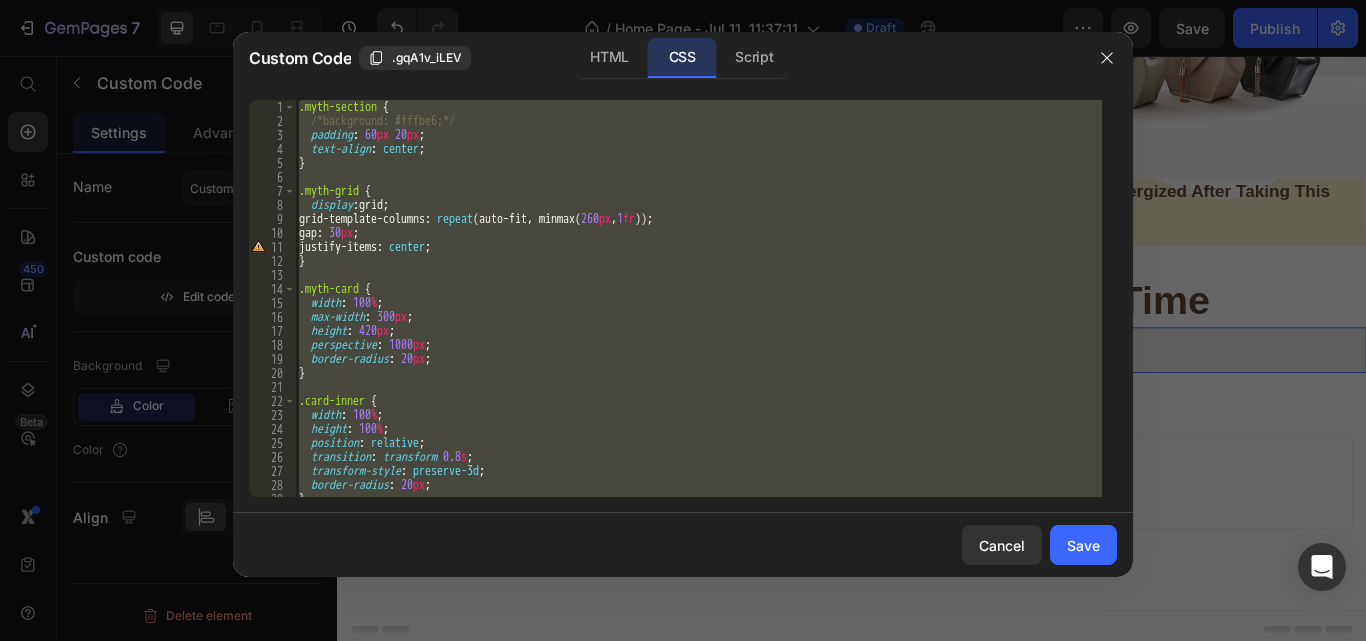 paste 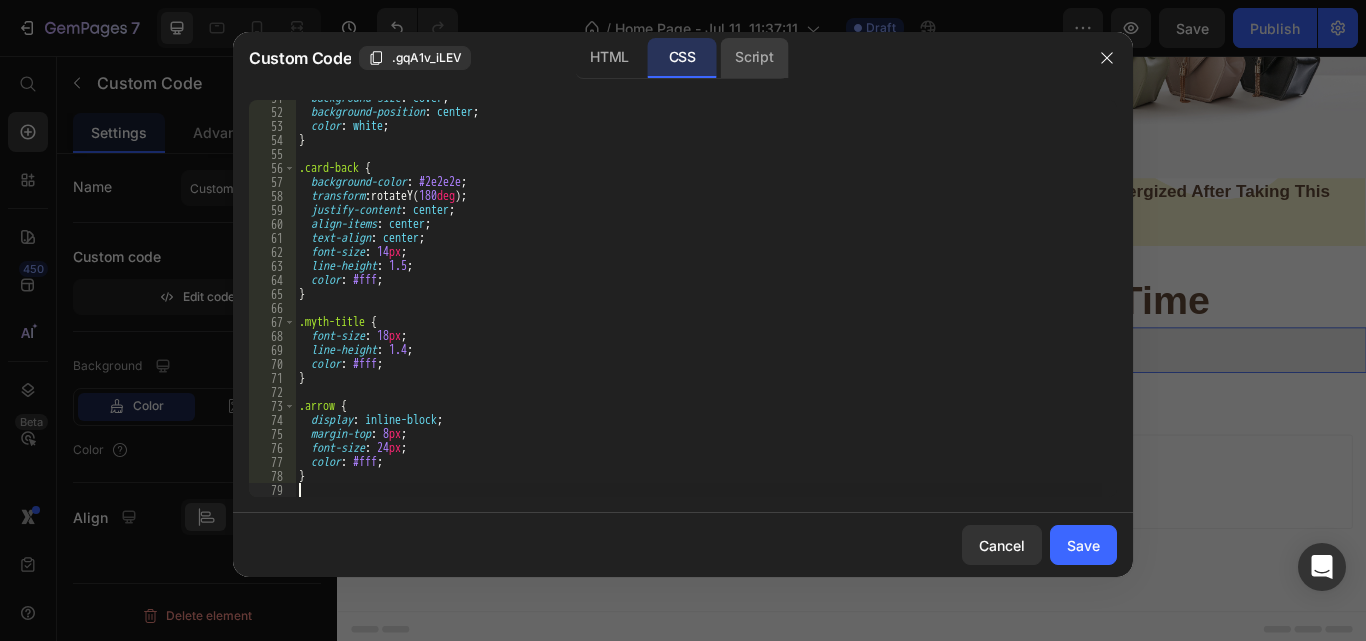 click on "Script" 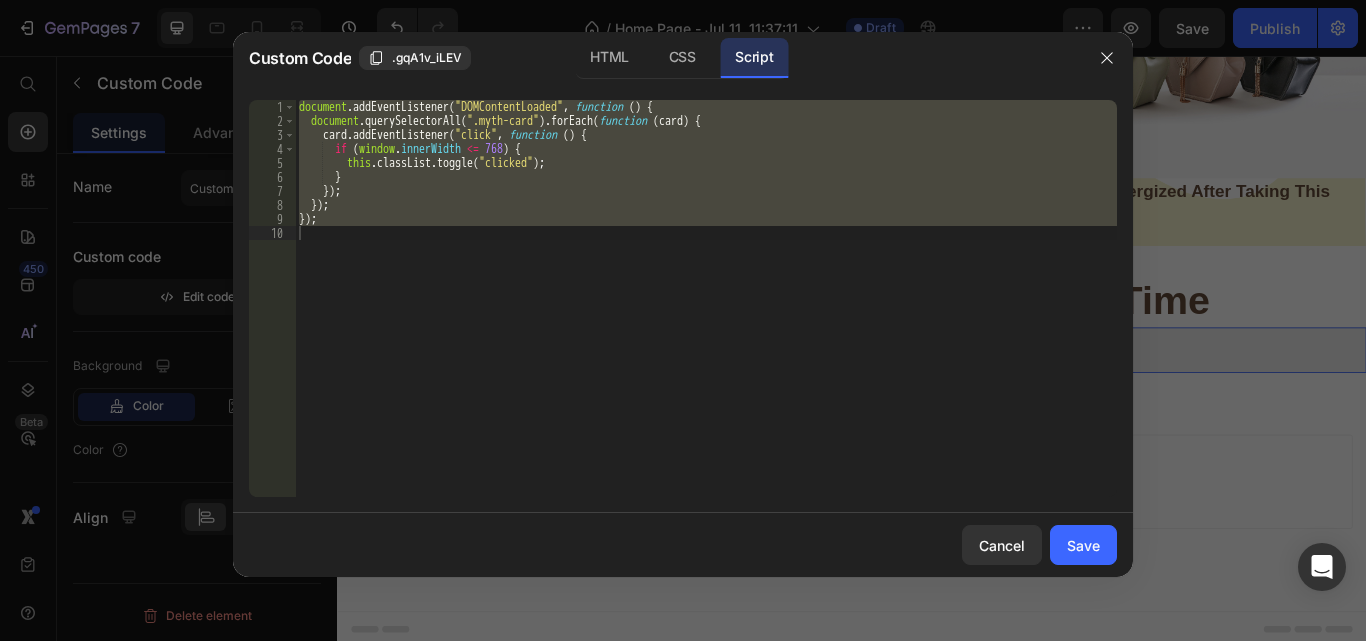 type on "});" 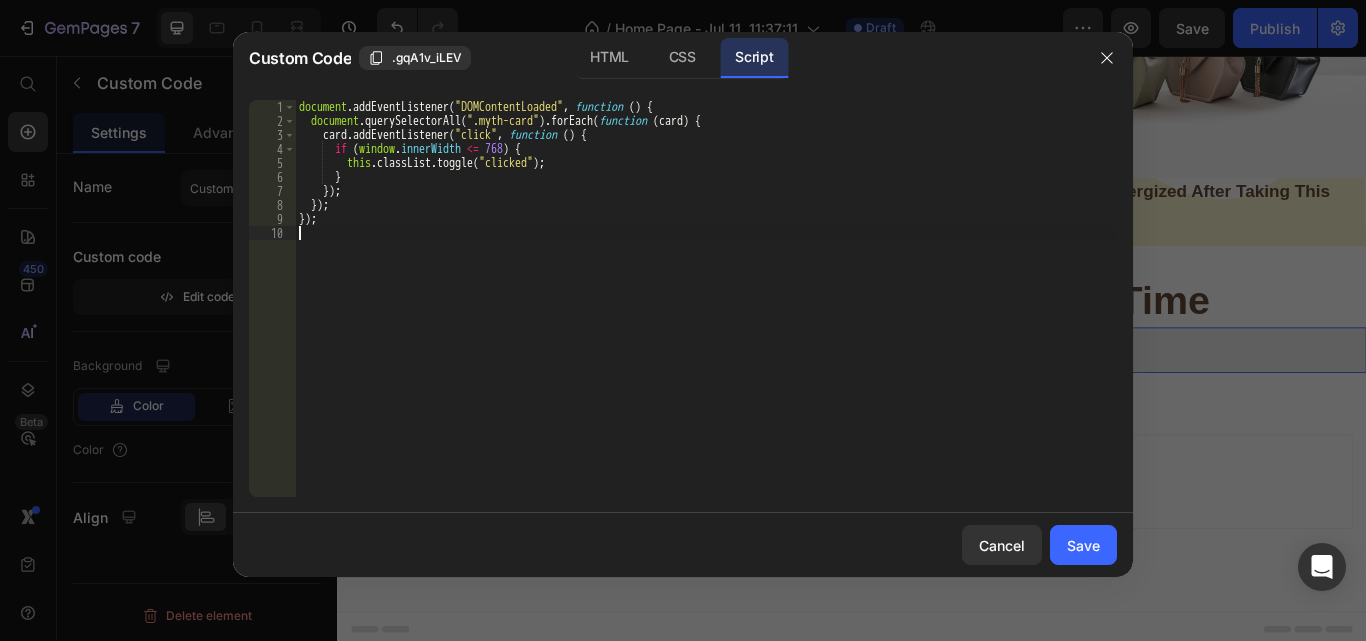 type on "});" 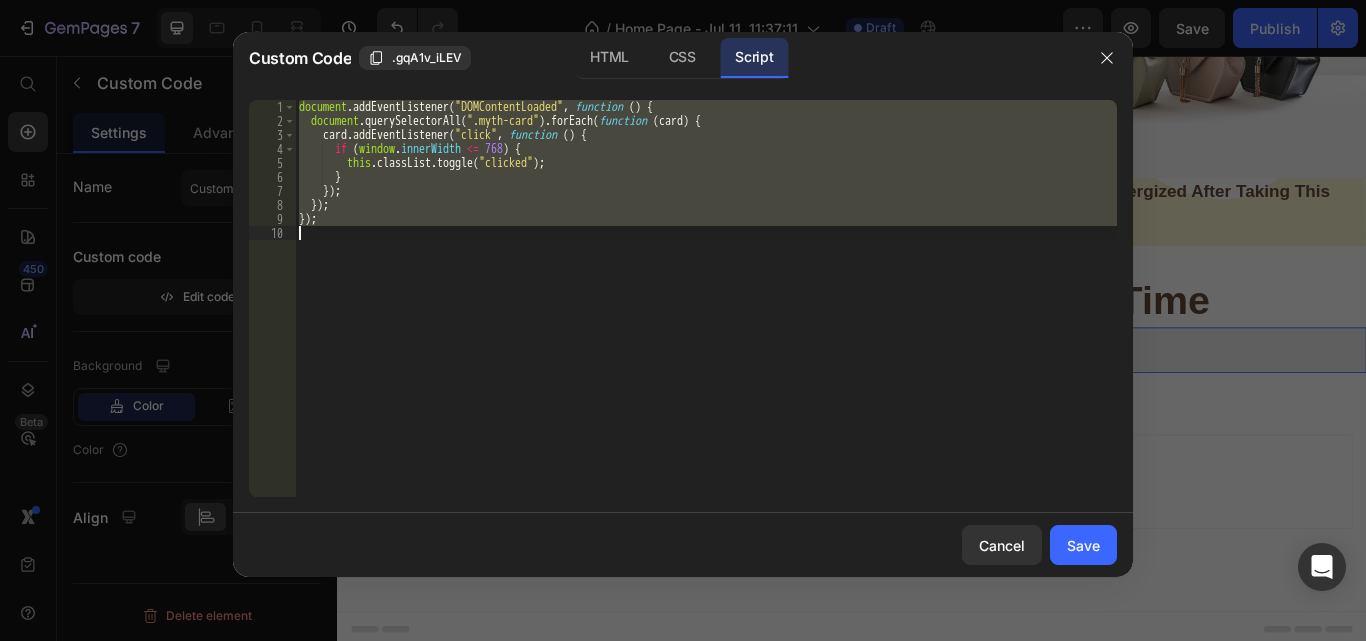 paste 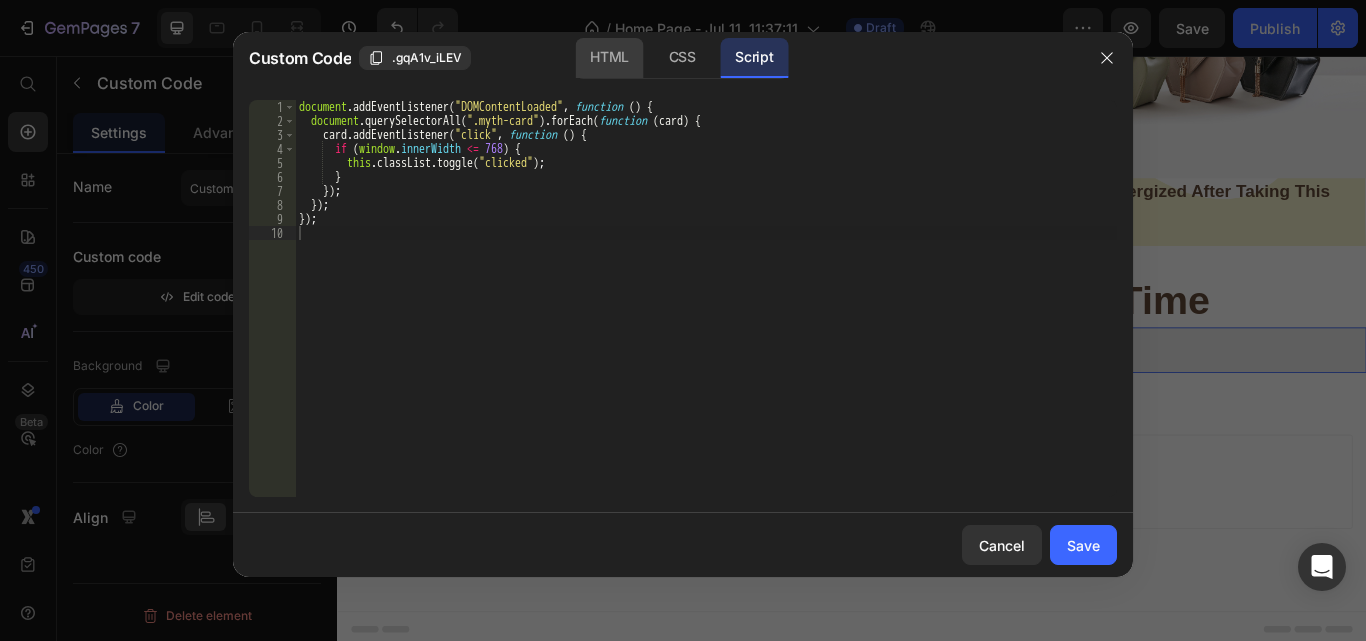 click on "HTML" 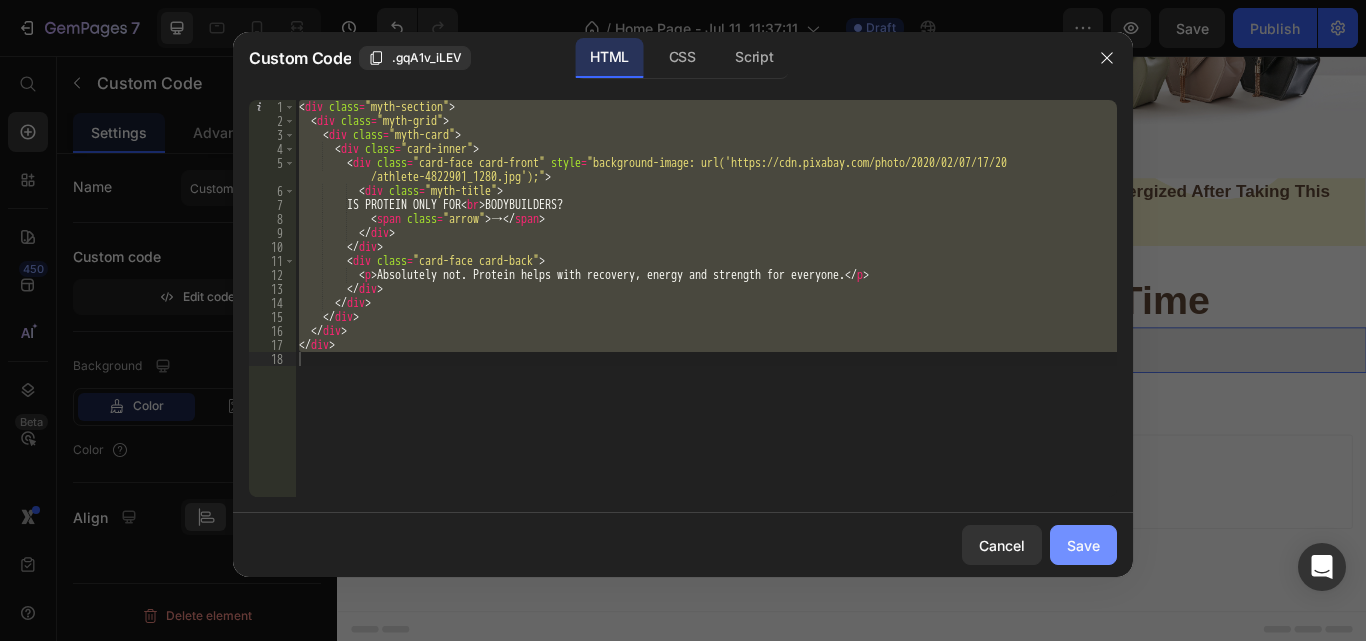 click on "Save" at bounding box center [1083, 545] 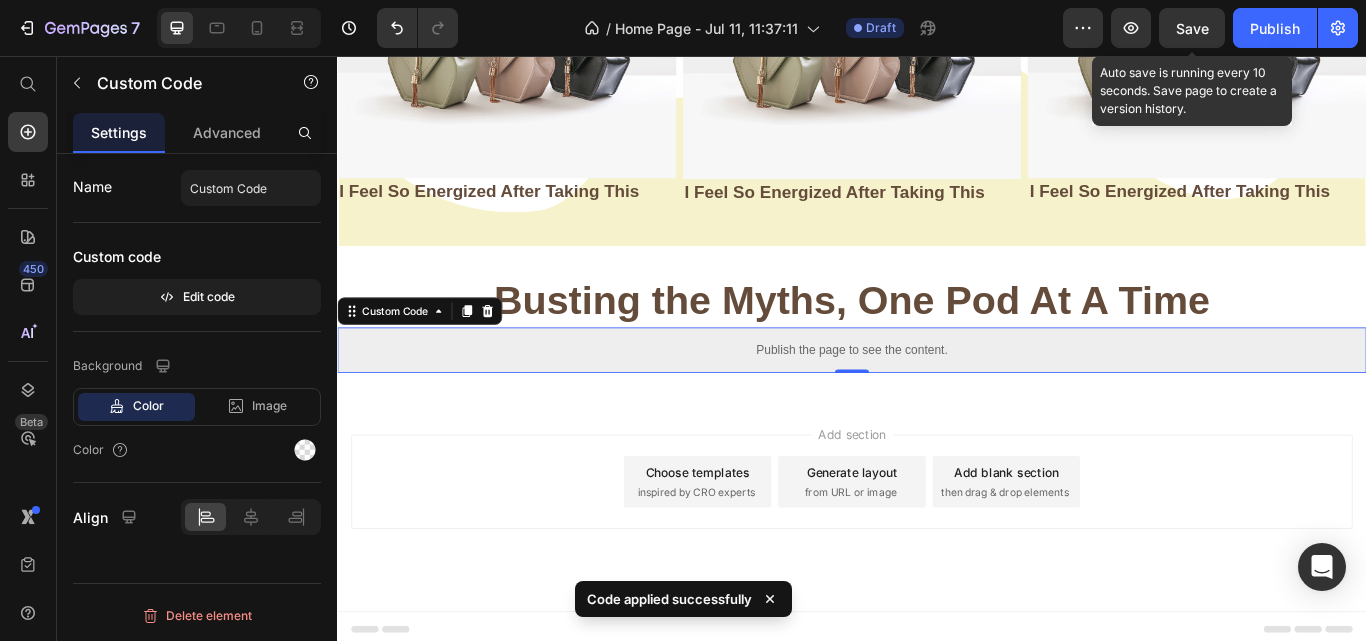click on "Save" at bounding box center [1192, 28] 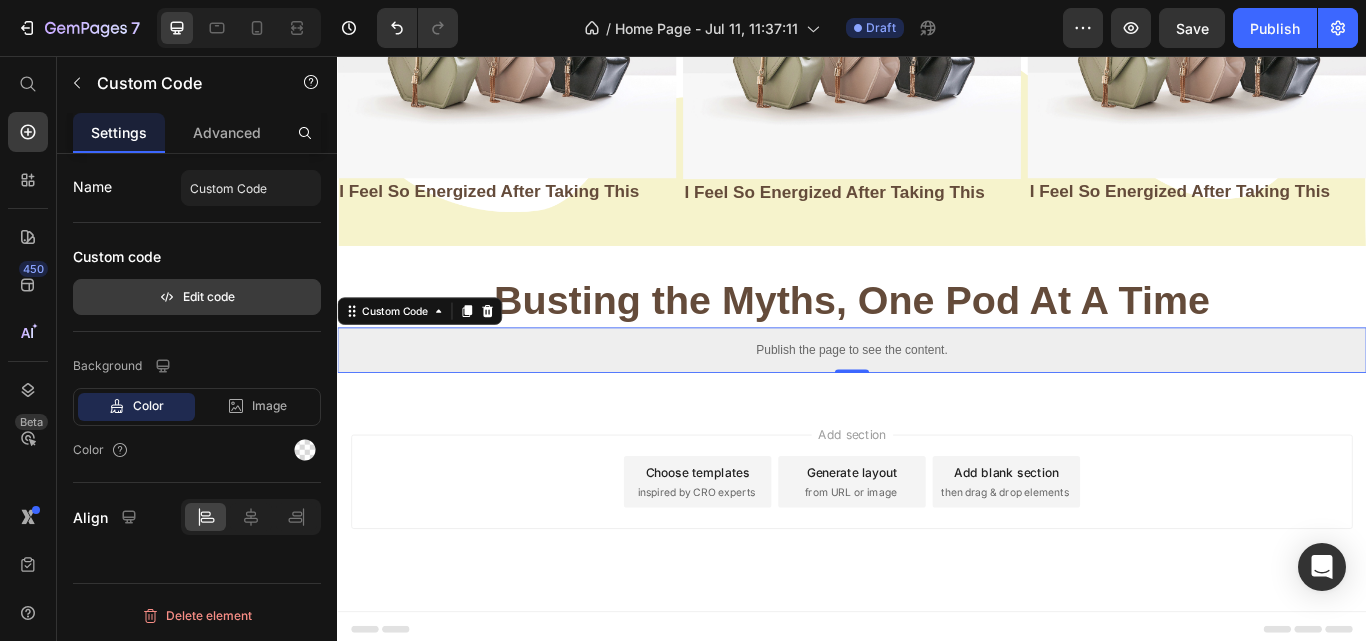 click on "Edit code" at bounding box center (197, 297) 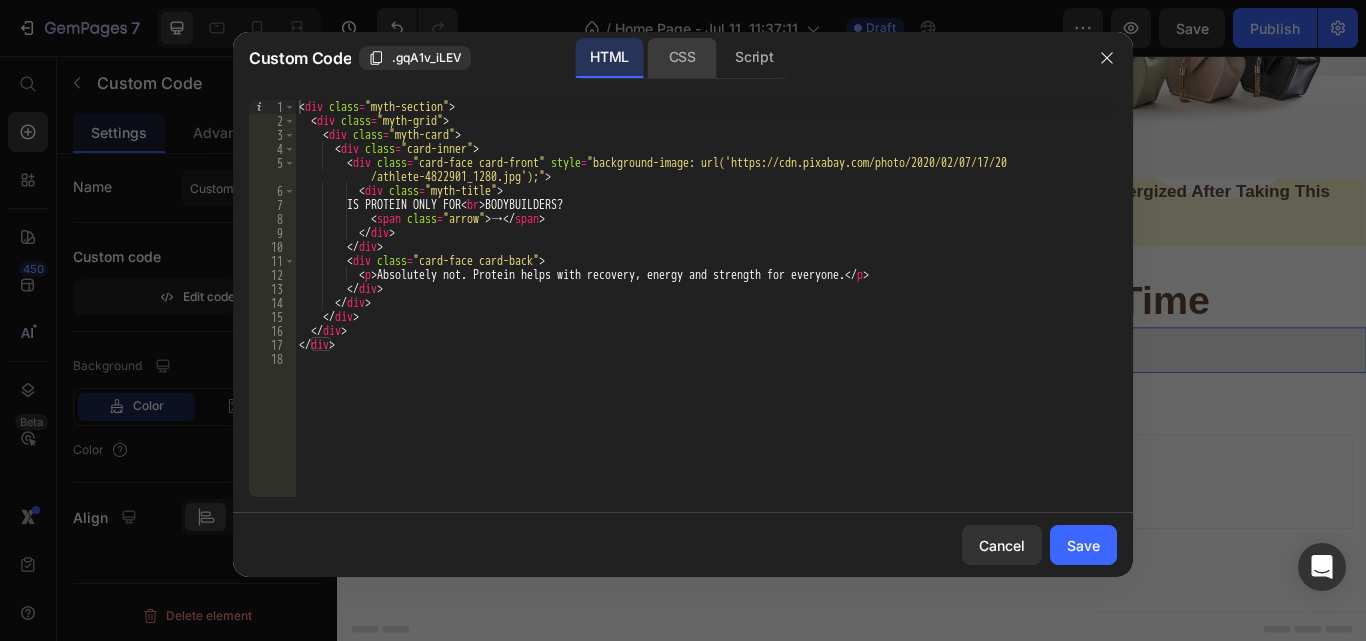 click on "CSS" 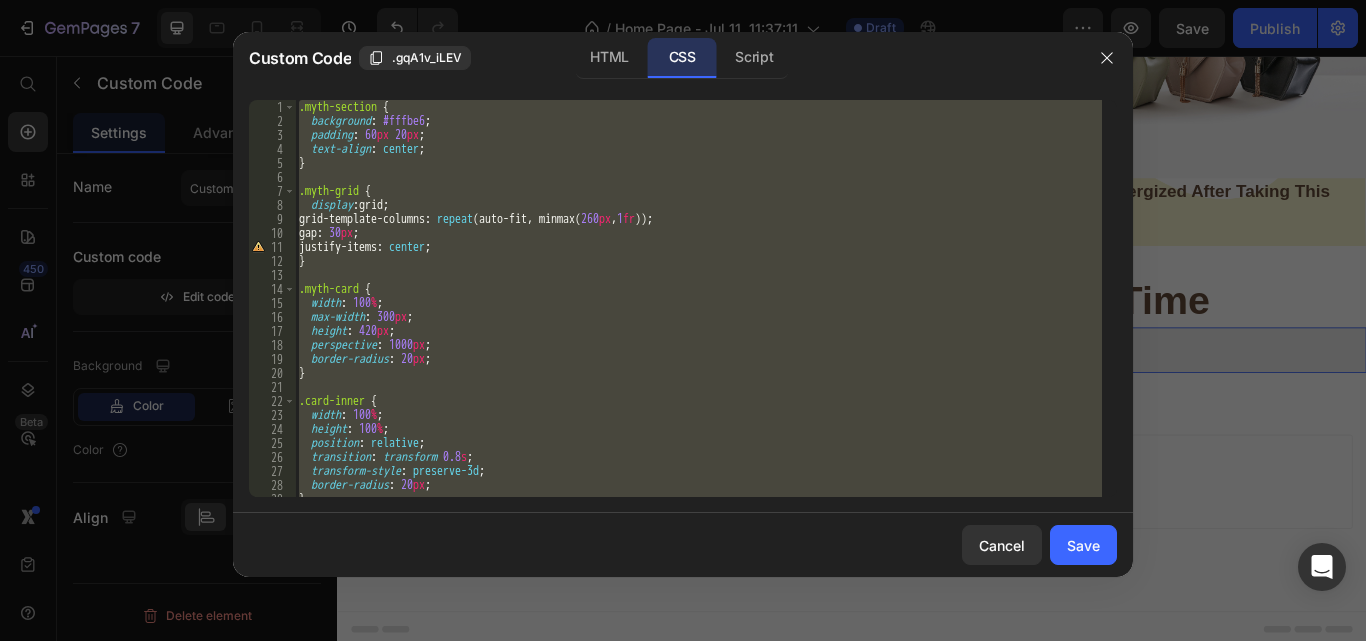 click on ".myth-section   {    background :   #fffbe6 ;    padding :   60 px   20 px ;    text-align :   center ; } .myth-grid   {    display :  grid ;   grid-template-columns :   repeat (auto-fit, minmax( 260 px ,  1 fr )) ;   gap :   30 px ;   justify-items :   center ; } .myth-card   {    width :   100 % ;    max-width :   300 px ;    height :   420 px ;    perspective :   1000 px ;    border-radius :   20 px ; } .card-inner   {    width :   100 % ;    height :   100 % ;    position :   relative ;    transition :   transform   0.8 s ;    transform-style :   preserve-3d ;    border-radius :   20 px ; }" at bounding box center [698, 298] 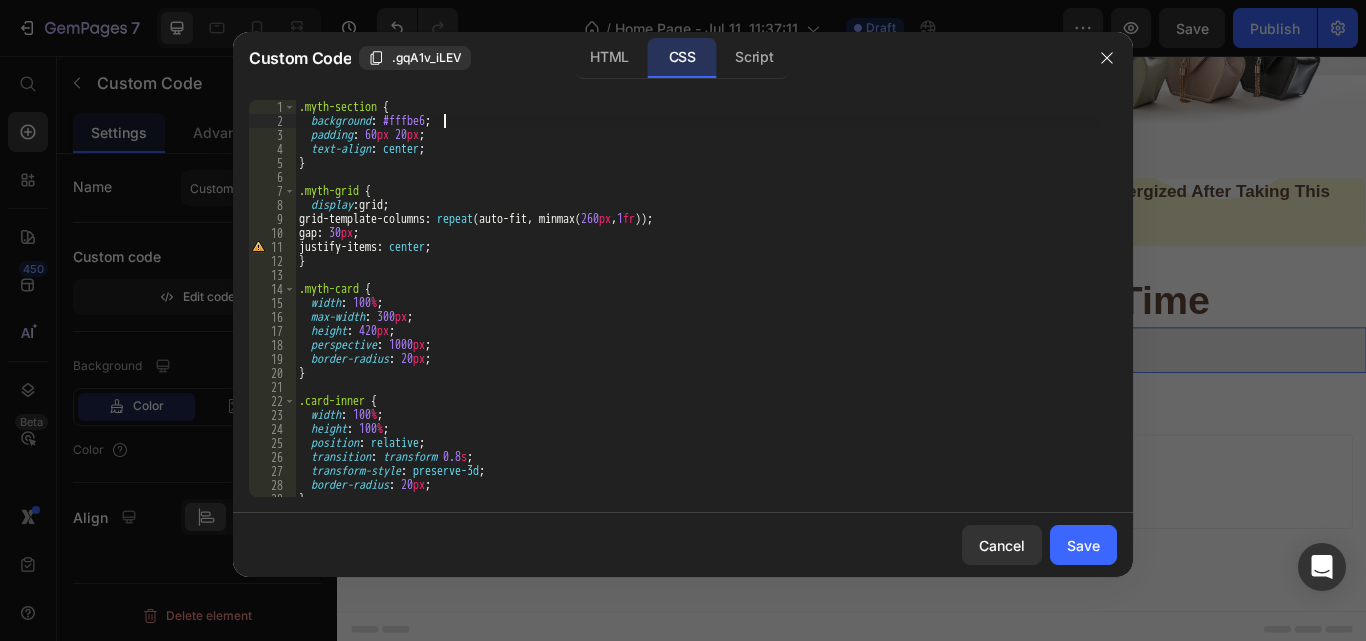 click on ".myth-section   {    background :   #fffbe6 ;    padding :   60 px   20 px ;    text-align :   center ; } .myth-grid   {    display :  grid ;   grid-template-columns :   repeat (auto-fit, minmax( 260 px ,  1 fr )) ;   gap :   30 px ;   justify-items :   center ; } .myth-card   {    width :   100 % ;    max-width :   300 px ;    height :   420 px ;    perspective :   1000 px ;    border-radius :   20 px ; } .card-inner   {    width :   100 % ;    height :   100 % ;    position :   relative ;    transition :   transform   0.8 s ;    transform-style :   preserve-3d ;    border-radius :   20 px ; }" at bounding box center [698, 312] 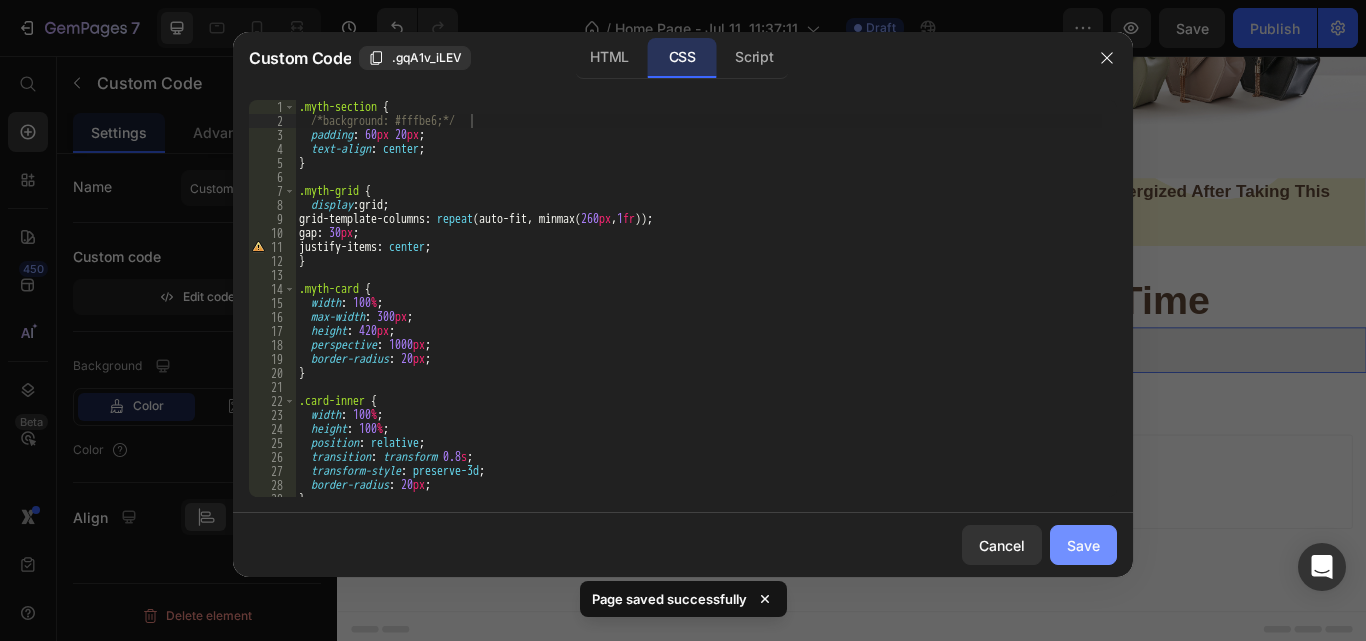 click on "Save" at bounding box center [1083, 545] 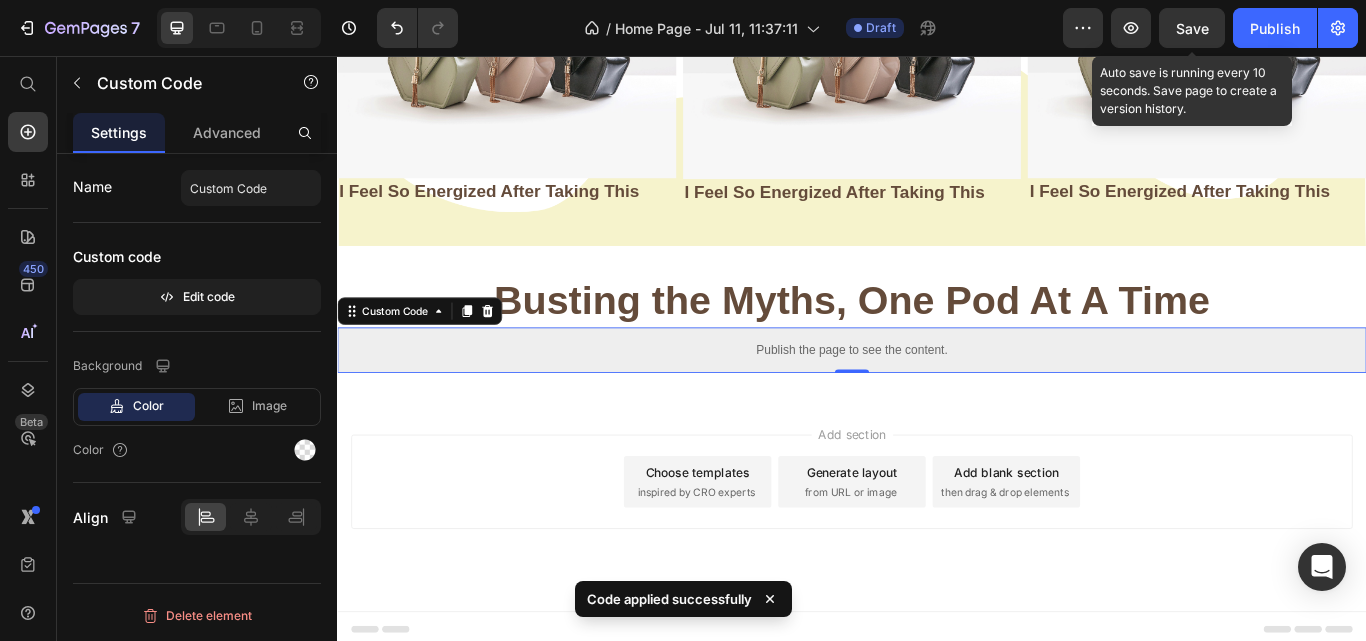 click on "Save" at bounding box center (1192, 28) 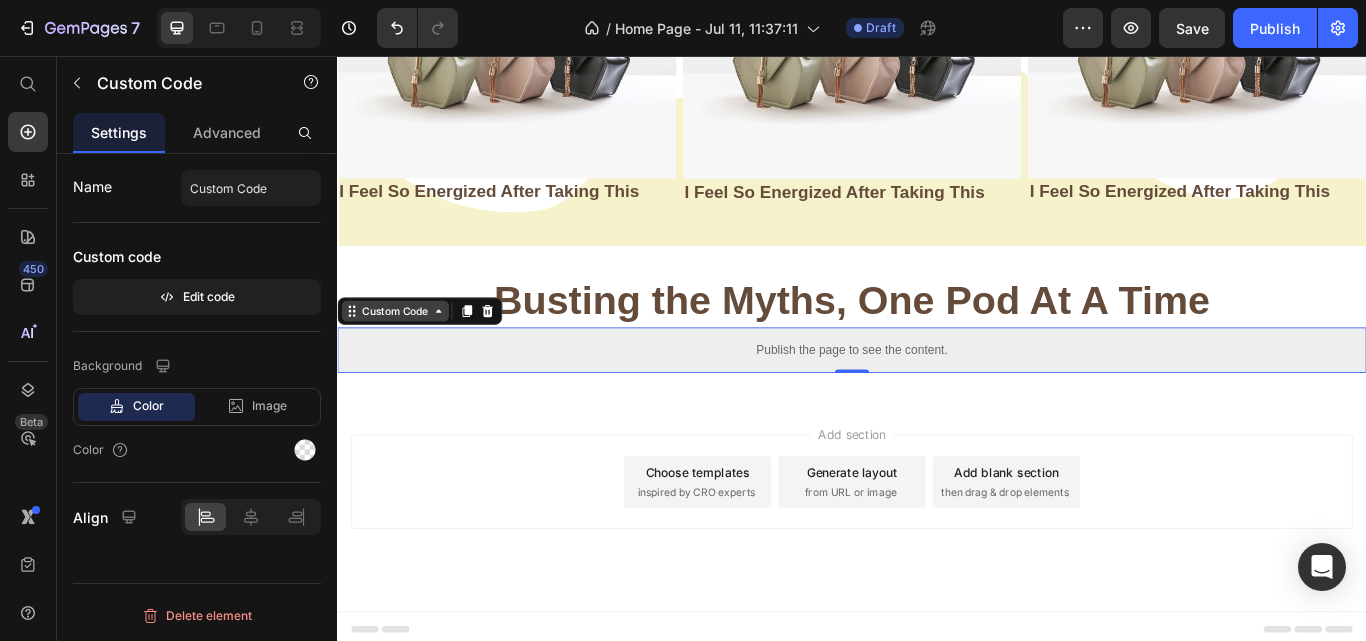 click on "Custom Code" at bounding box center [404, 354] 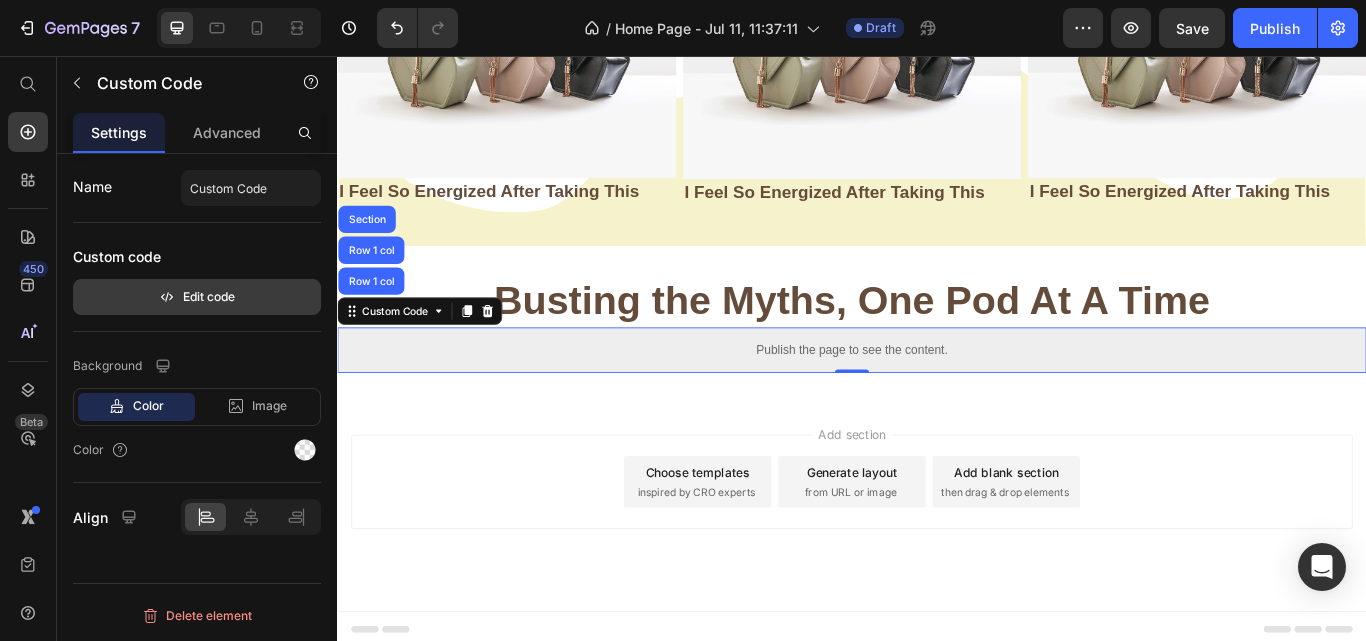click on "Edit code" at bounding box center (197, 297) 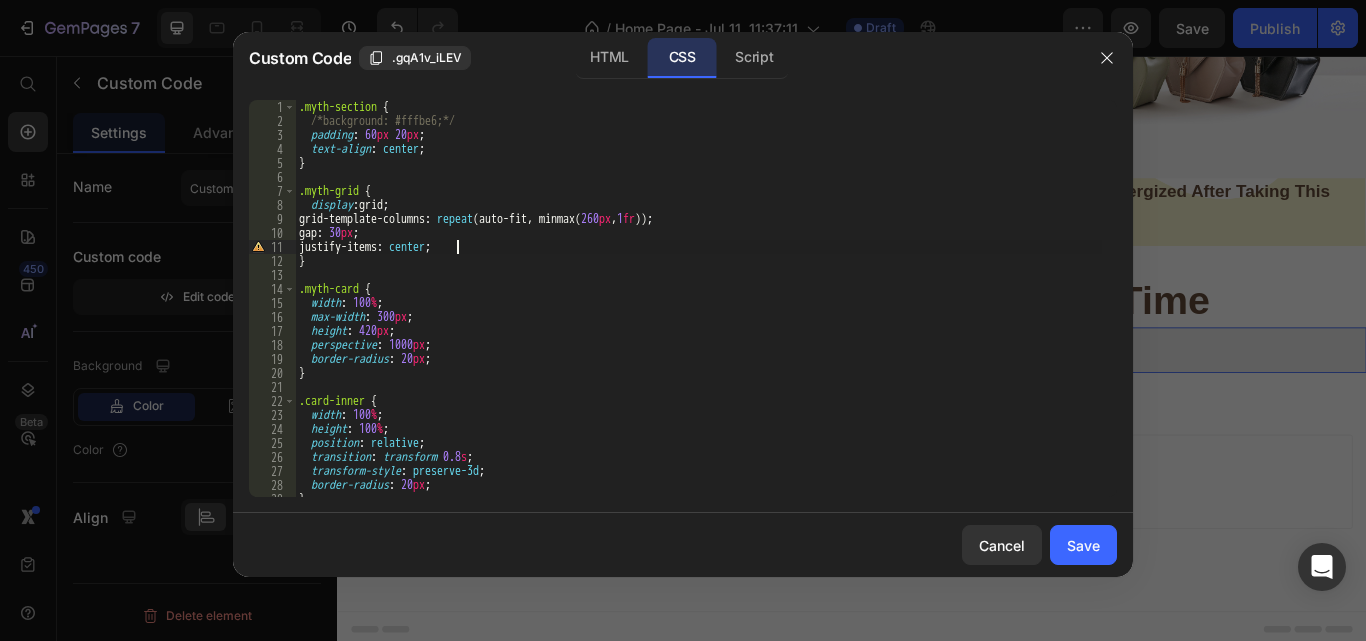 click on ".myth-section   {    /*background: #fffbe6;*/    padding :   60 px   20 px ;    text-align :   center ; } .myth-grid   {    display :  grid ;   grid-template-columns :   repeat (auto-fit, minmax( 260 px ,  1 fr )) ;   gap :   30 px ;   justify-items :   center ; } .myth-card   {    width :   100 % ;    max-width :   300 px ;    height :   420 px ;    perspective :   1000 px ;    border-radius :   20 px ; } .card-inner   {    width :   100 % ;    height :   100 % ;    position :   relative ;    transition :   transform   0.8 s ;    transform-style :   preserve-3d ;    border-radius :   20 px ; }" at bounding box center (698, 312) 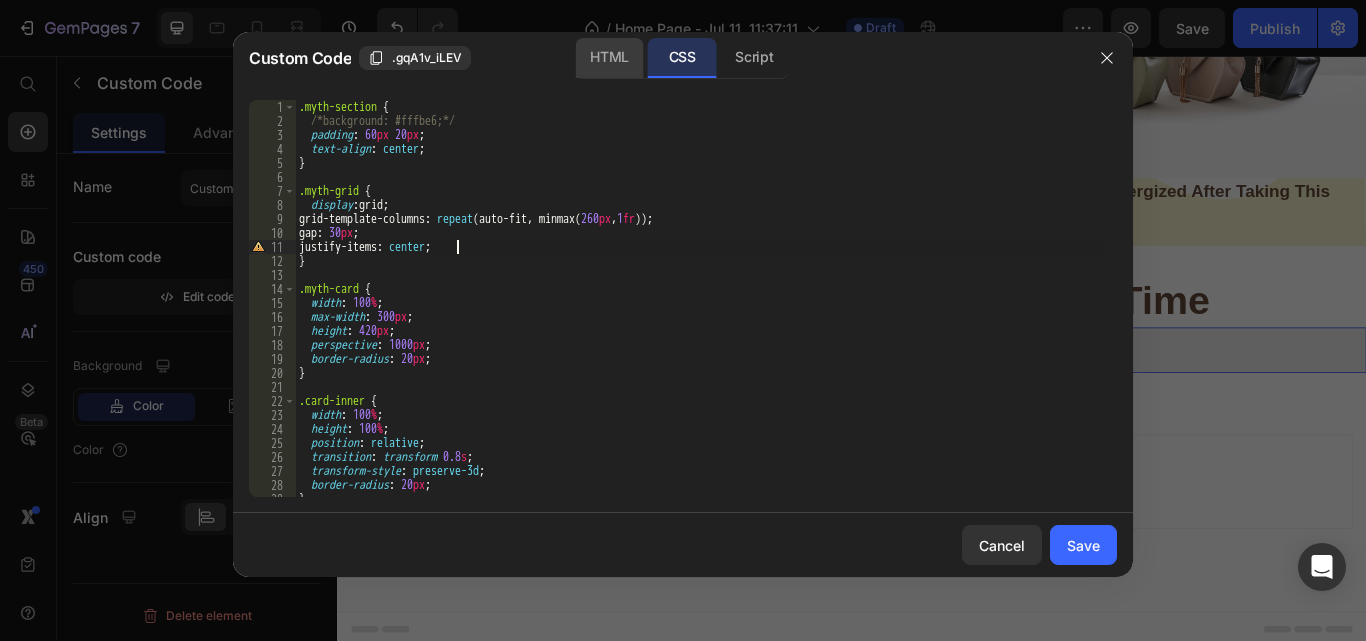 click on "HTML" 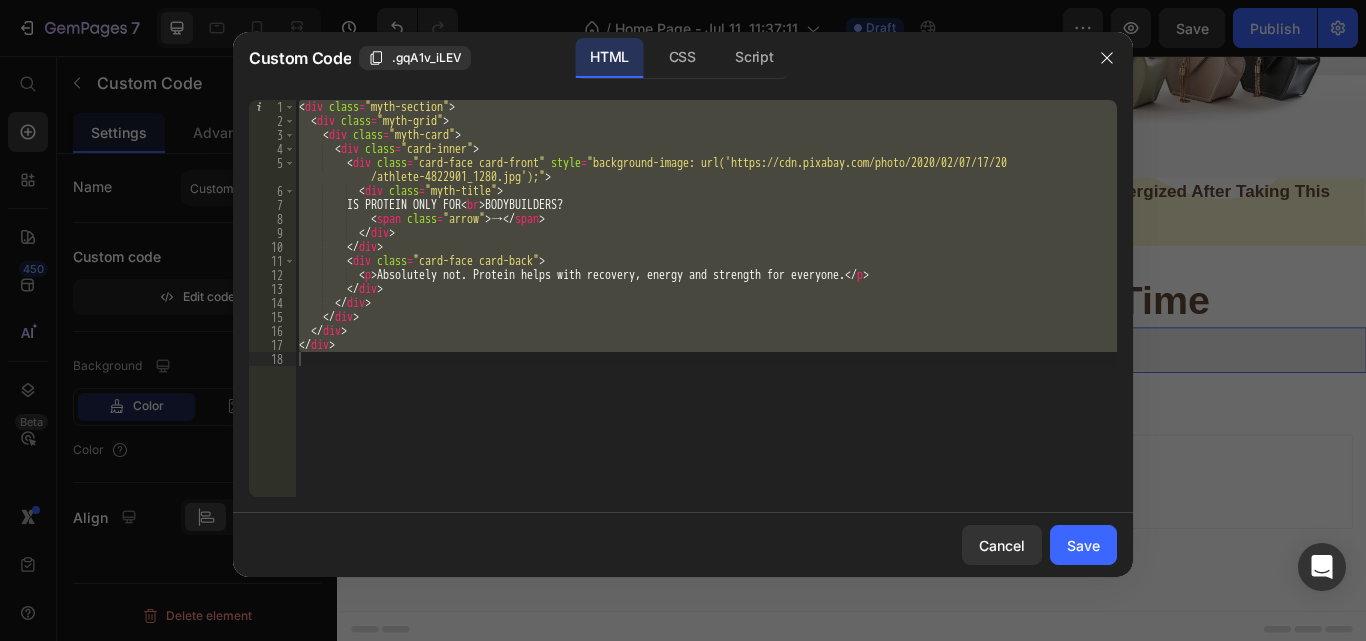 click on "< div   class = "myth-section" >    < div   class = "myth-grid" >      < div   class = "myth-card" >         < div   class = "card-inner" >           < div   class = "card-face card-front"   style = "background-image: url('https://cdn.pixabay.com/photo/2020/02/07/17/20               /athlete-4822901_1280.jpg');" >              < div   class = "myth-title" >               IS PROTEIN ONLY FOR < br > BODYBUILDERS?                < span   class = "arrow" > → </ span >              </ div >           </ div >           < div   class = "card-face card-back" >              < p > Absolutely not. Protein helps with recovery, energy and strength for everyone. </ p >           </ div >         </ div >      </ div >    </ div > </ div >" at bounding box center [706, 298] 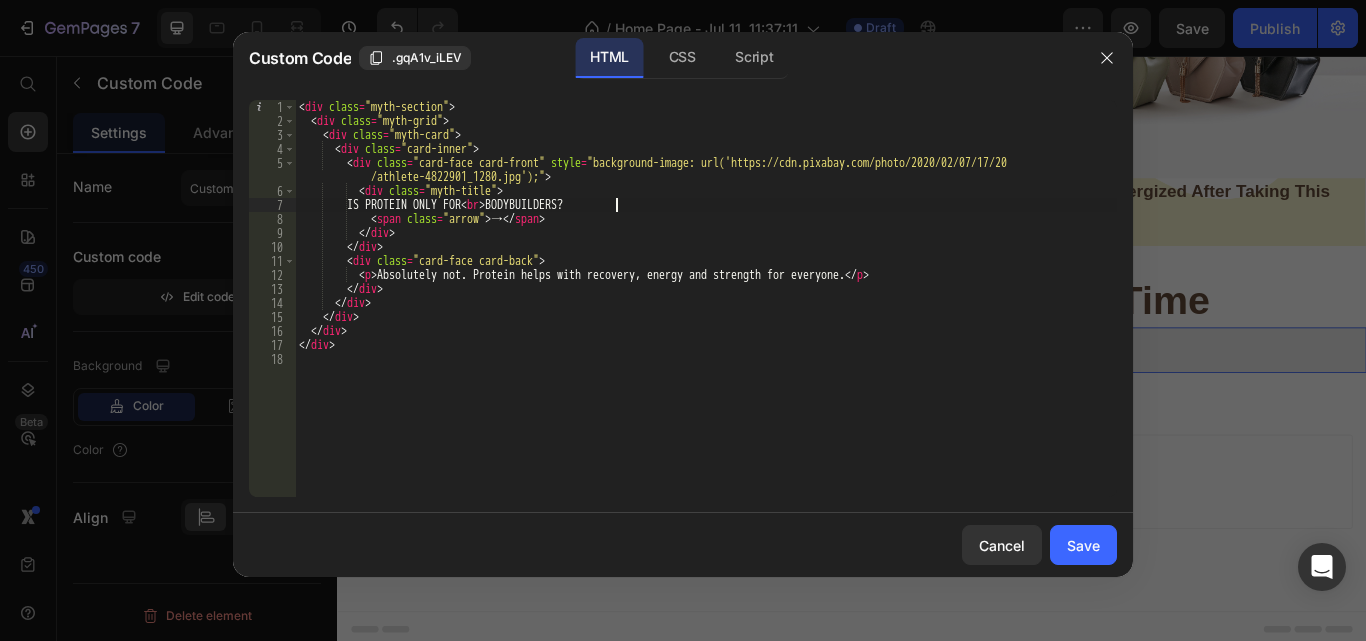type on "</div>" 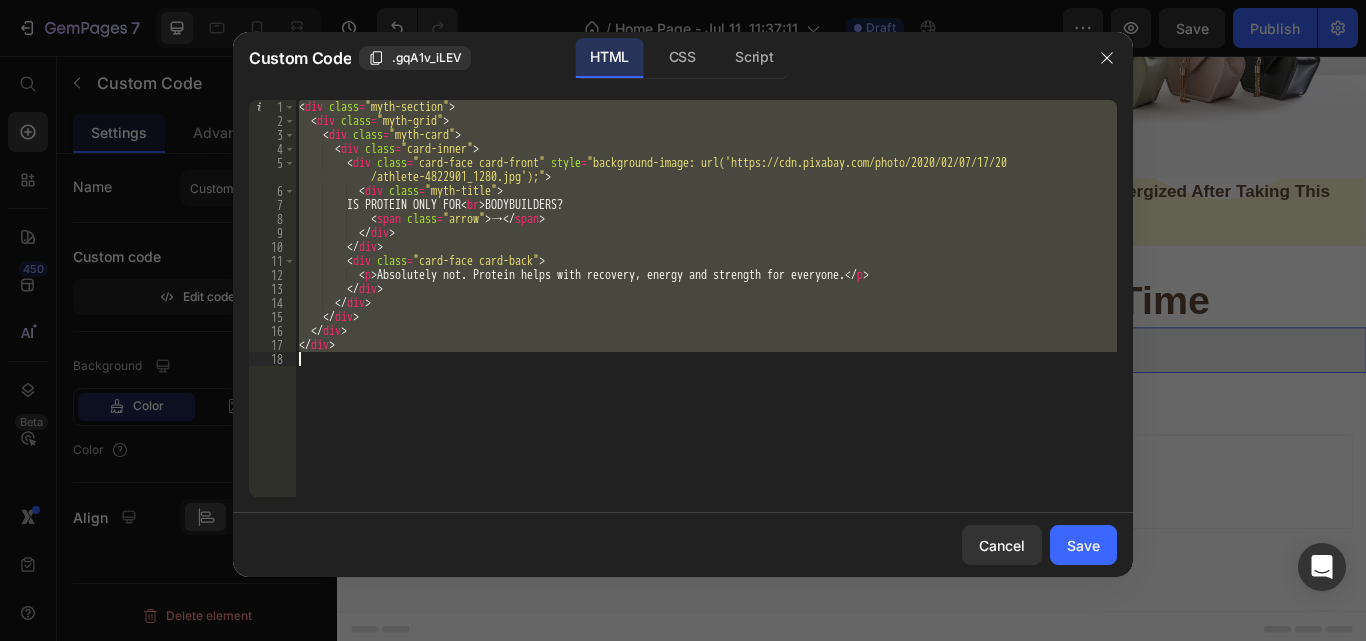 paste 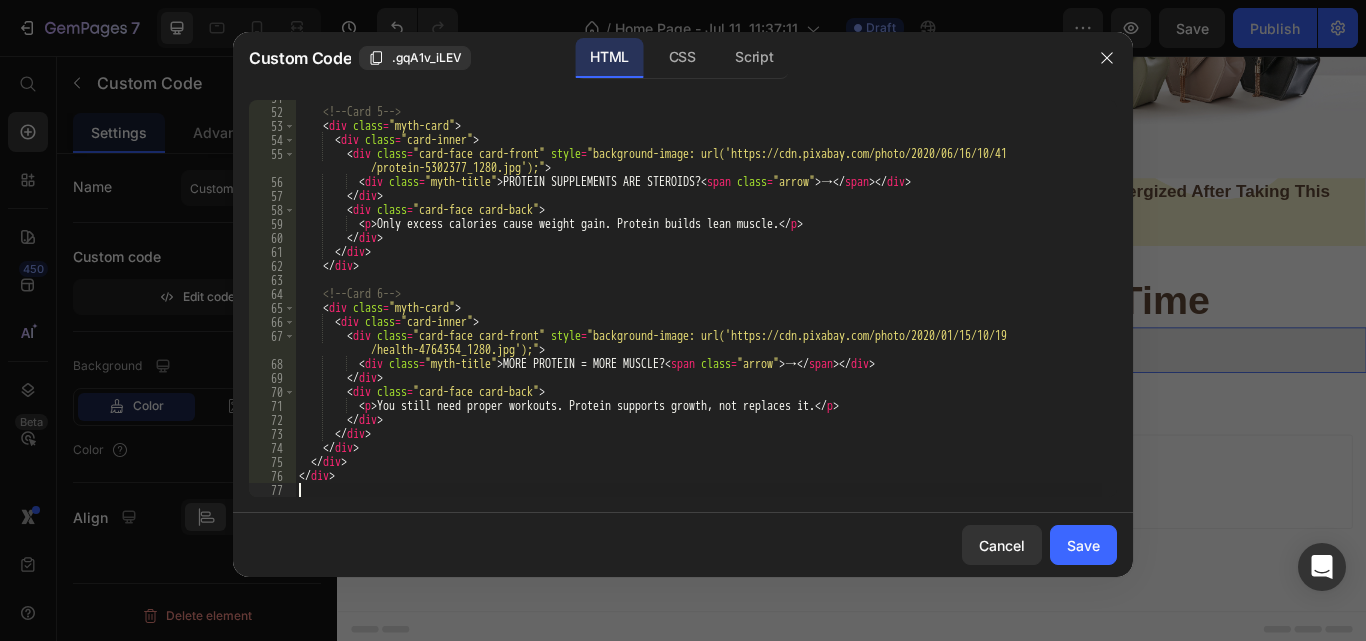 type on "</div>" 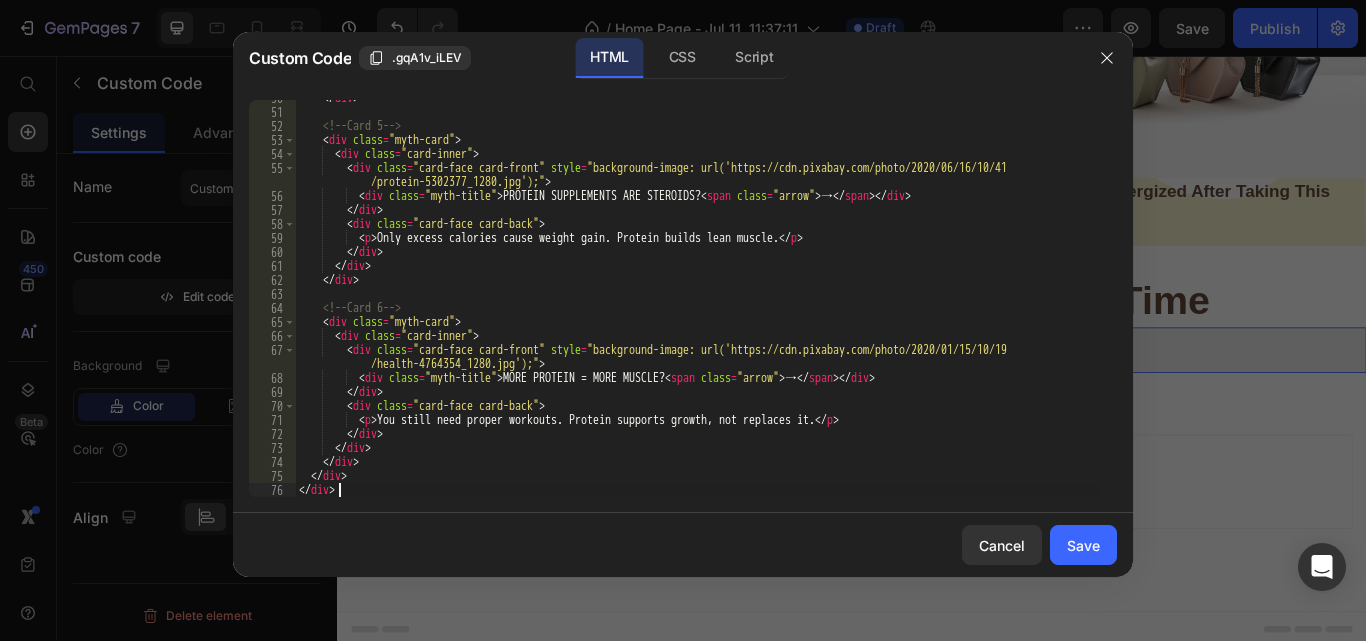 scroll, scrollTop: 751, scrollLeft: 0, axis: vertical 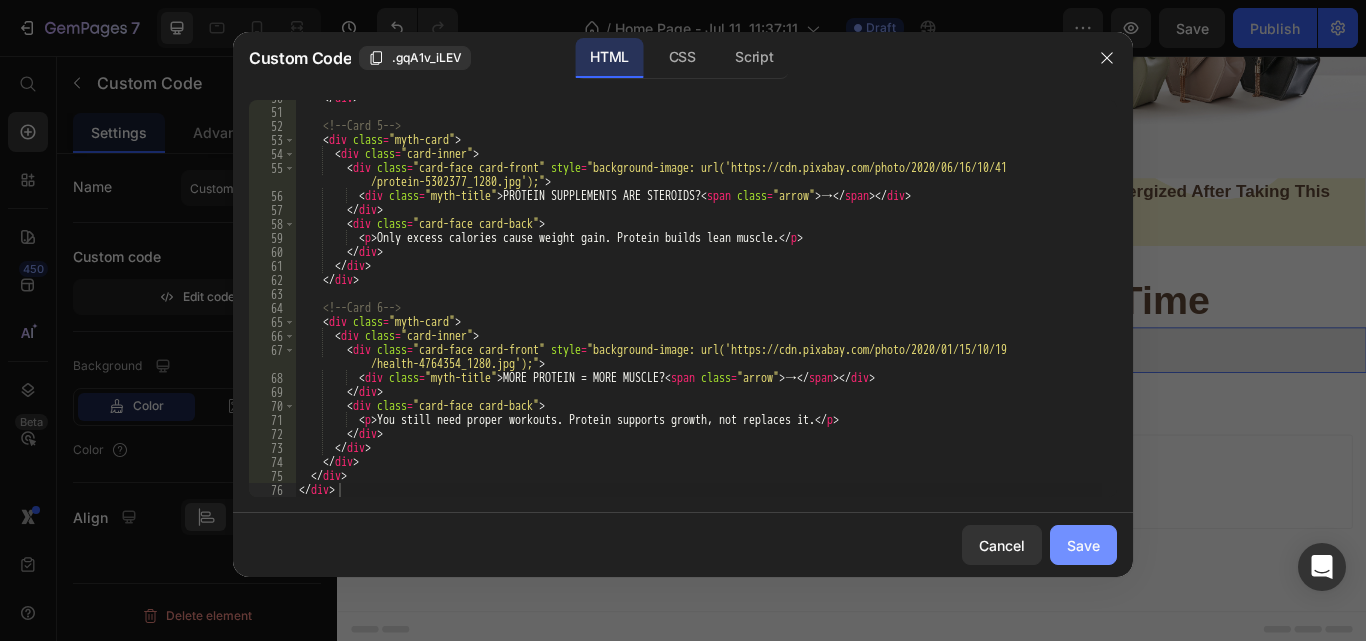 click on "Save" at bounding box center (1083, 545) 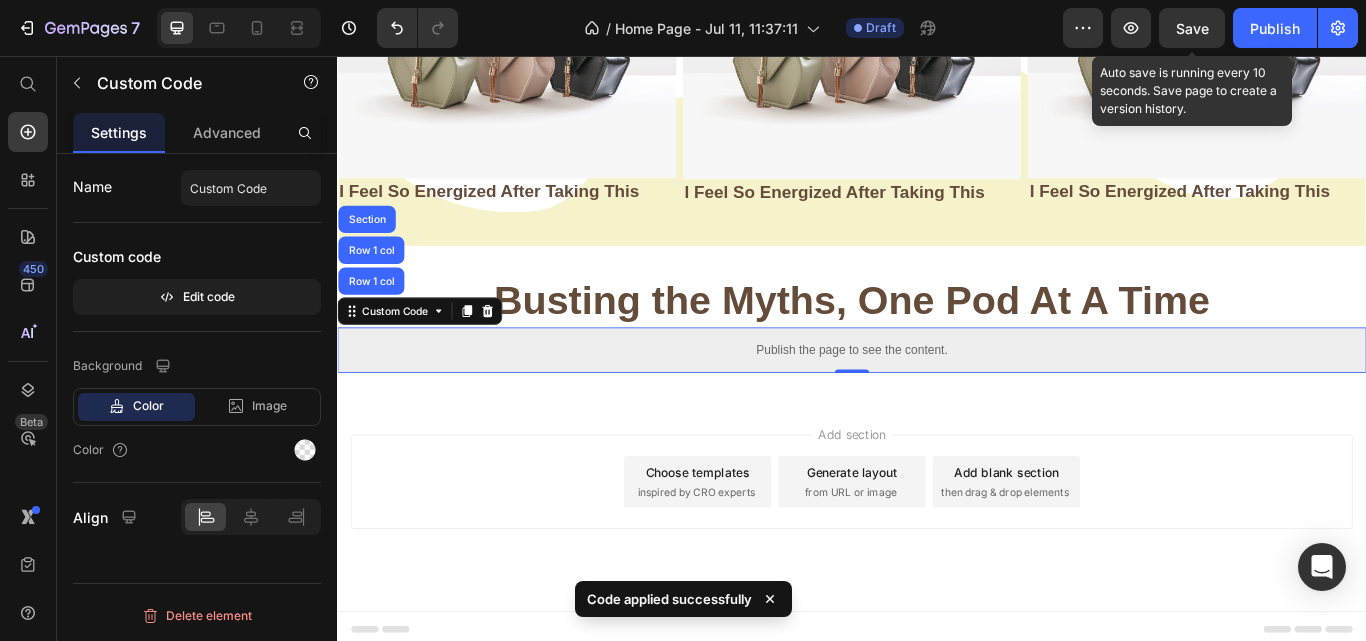 click on "Save" at bounding box center (1192, 28) 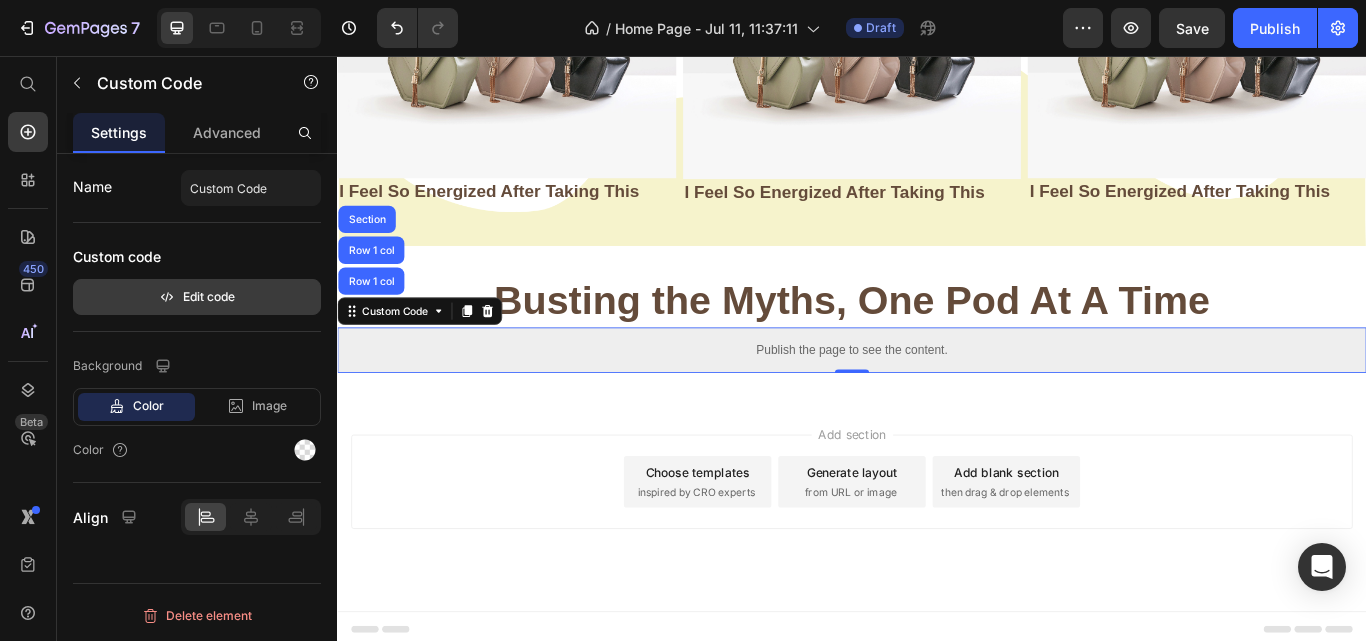 click on "Edit code" at bounding box center [197, 297] 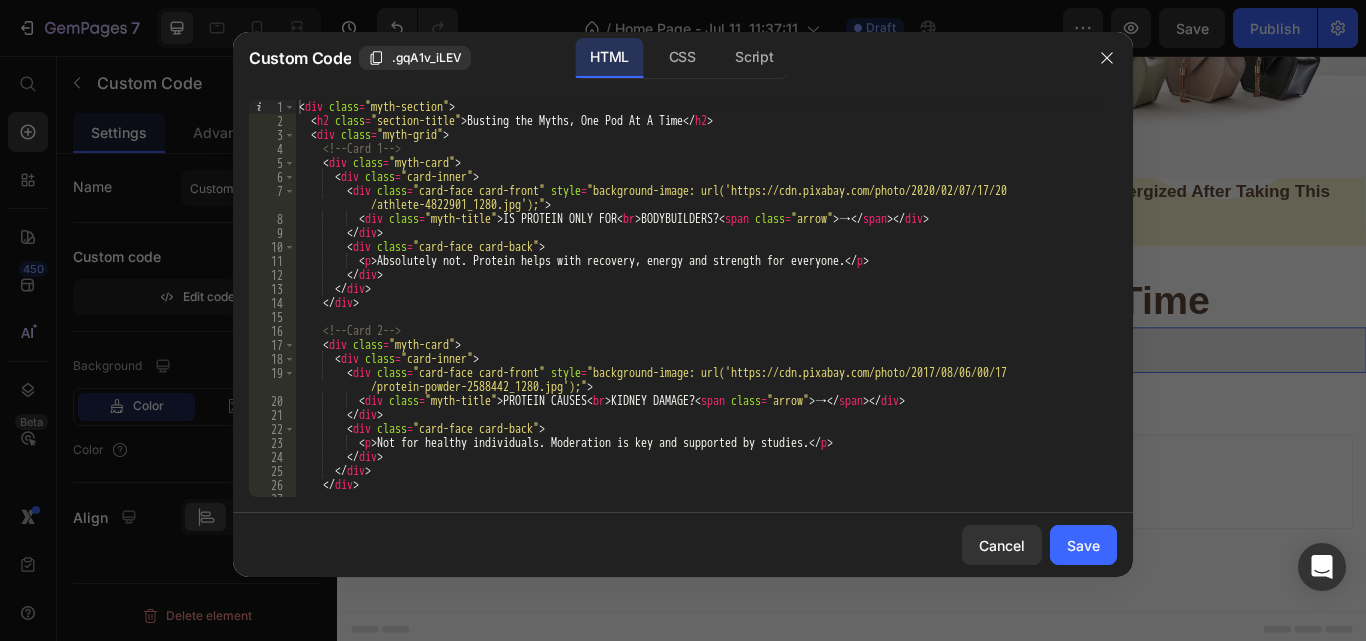 click on "IS PROTEIN ONLY FOR < br > BODYBUILDERS?  < span   class = "arrow" > → </ span > </ div >           </ div >           < div   class = "card-face card-back" >              < p > Absolutely not. Protein helps with recovery, energy and strength for everyone. </ p >           </ div >         </ div >      </ div >      <!--  Card 2  -->      < div   class = "myth-card" >         < div   class = "card-inner" >           < div   class = "card-face card-front"   style = "background-image: url('https://cdn.pixabay.com/photo/2017/08/06/00/17 >" at bounding box center [698, 312] 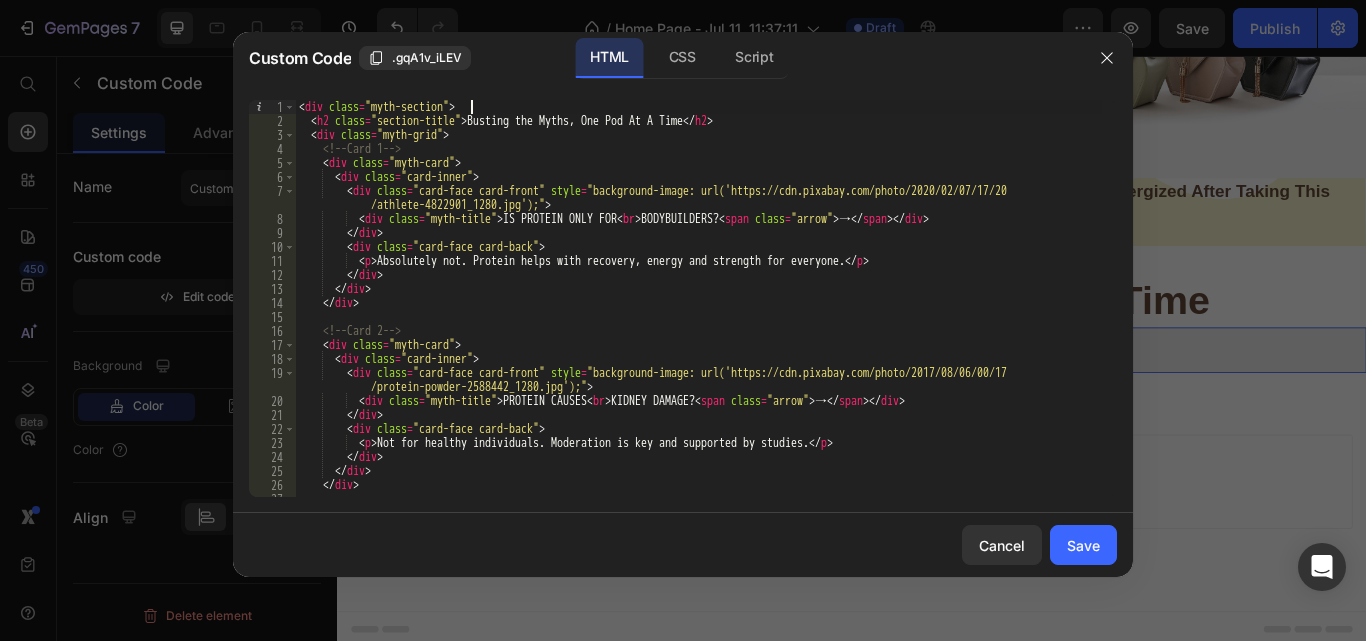 click on "IS PROTEIN ONLY FOR < br > BODYBUILDERS?  < span   class = "arrow" > → </ span > </ div >           </ div >           < div   class = "card-face card-back" >              < p > Absolutely not. Protein helps with recovery, energy and strength for everyone. </ p >           </ div >         </ div >      </ div >      <!--  Card 2  -->      < div   class = "myth-card" >         < div   class = "card-inner" >           < div   class = "card-face card-front"   style = "background-image: url('https://cdn.pixabay.com/photo/2017/08/06/00/17 >" at bounding box center [698, 312] 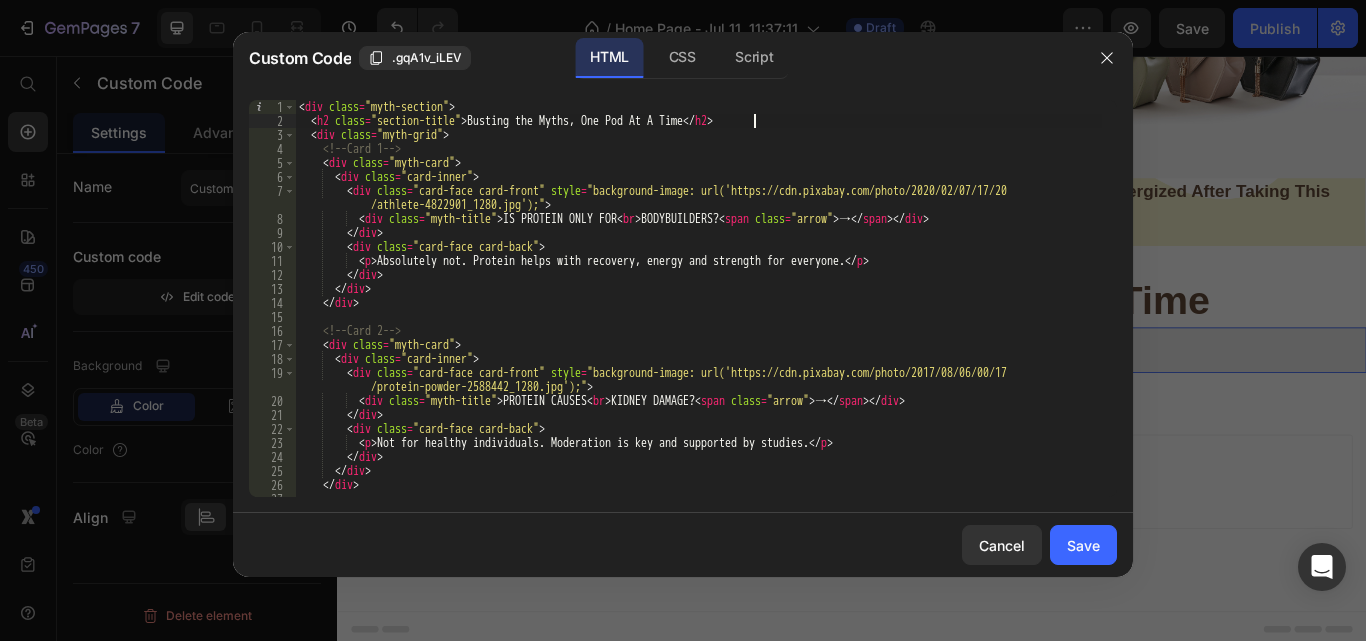 type on "<!--<h2 class="section-title">Busting the Myths, One Pod At A Time</h2>-->" 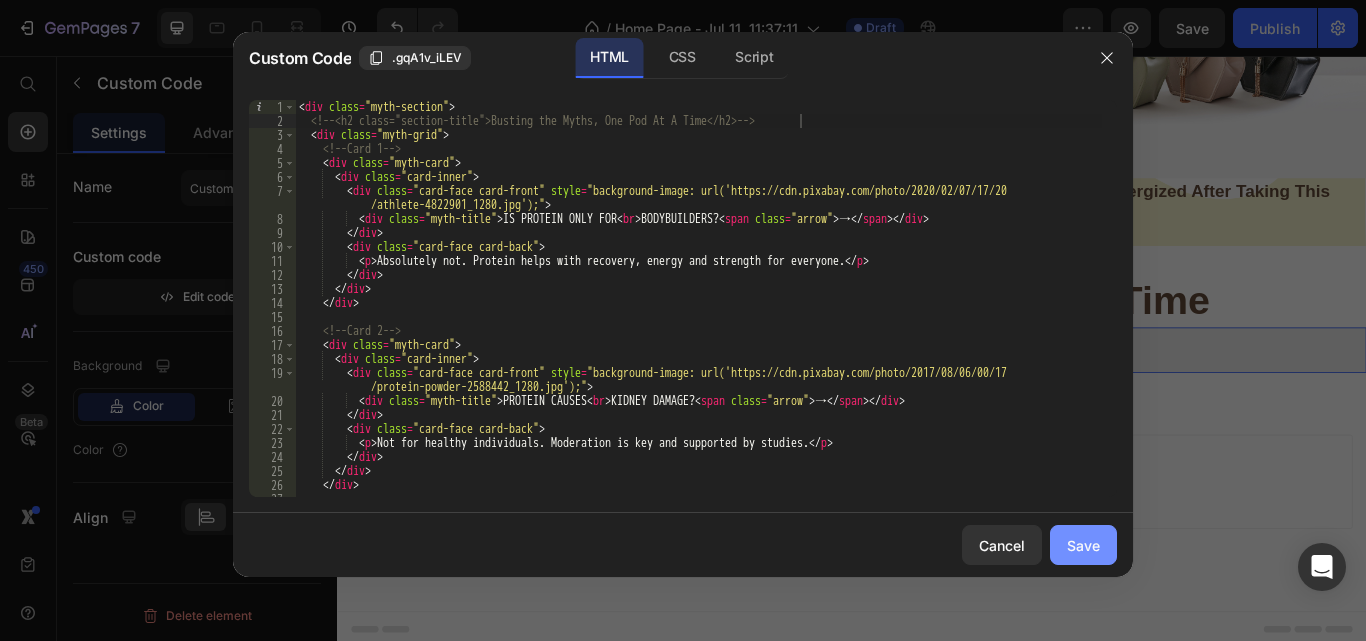 click on "Save" at bounding box center [1083, 545] 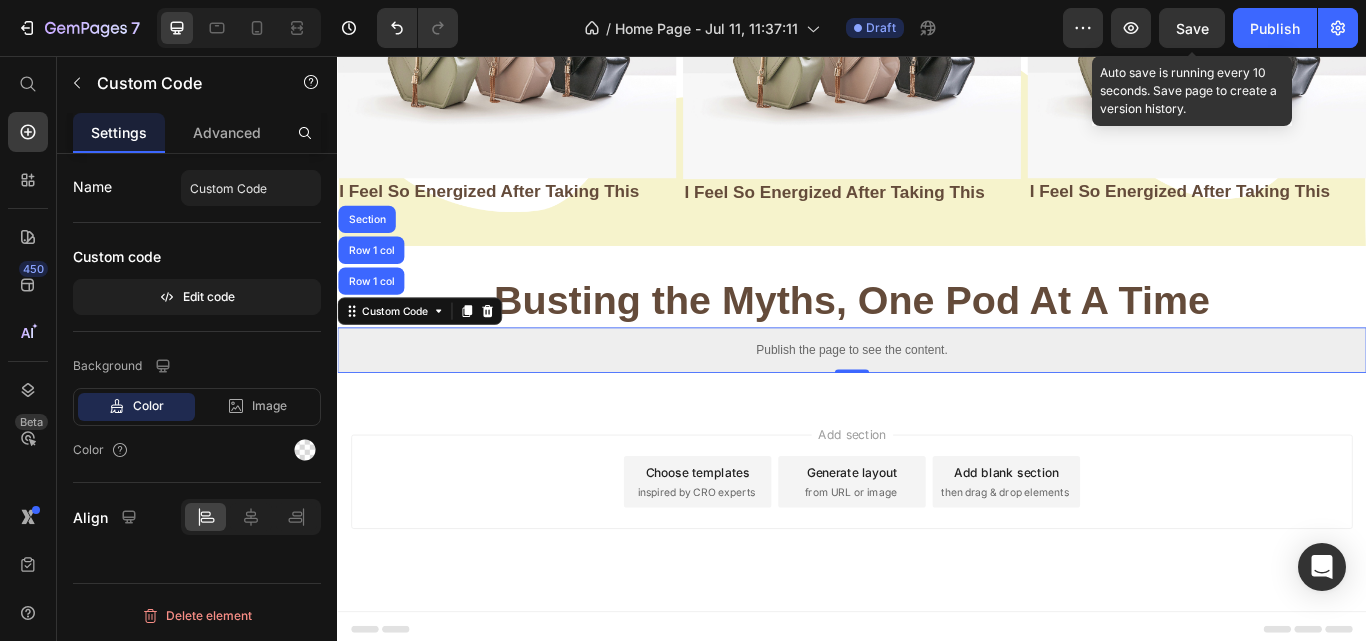 click on "Save" 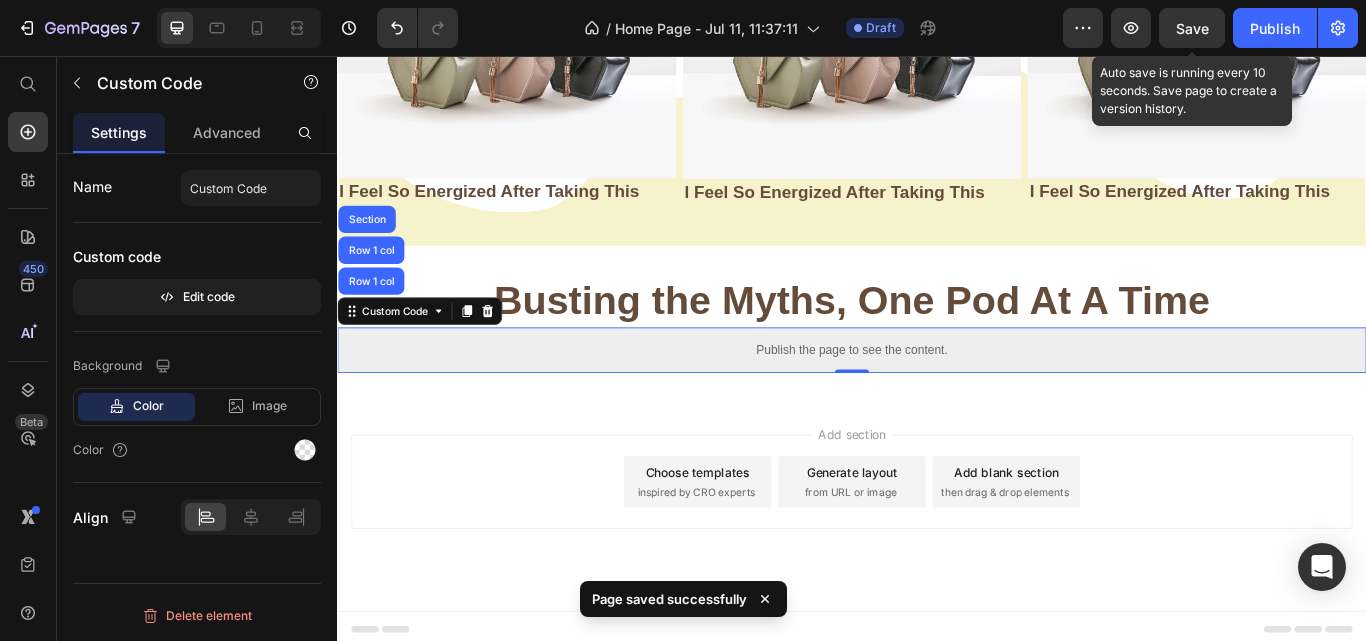 click on "Save" at bounding box center [1192, 28] 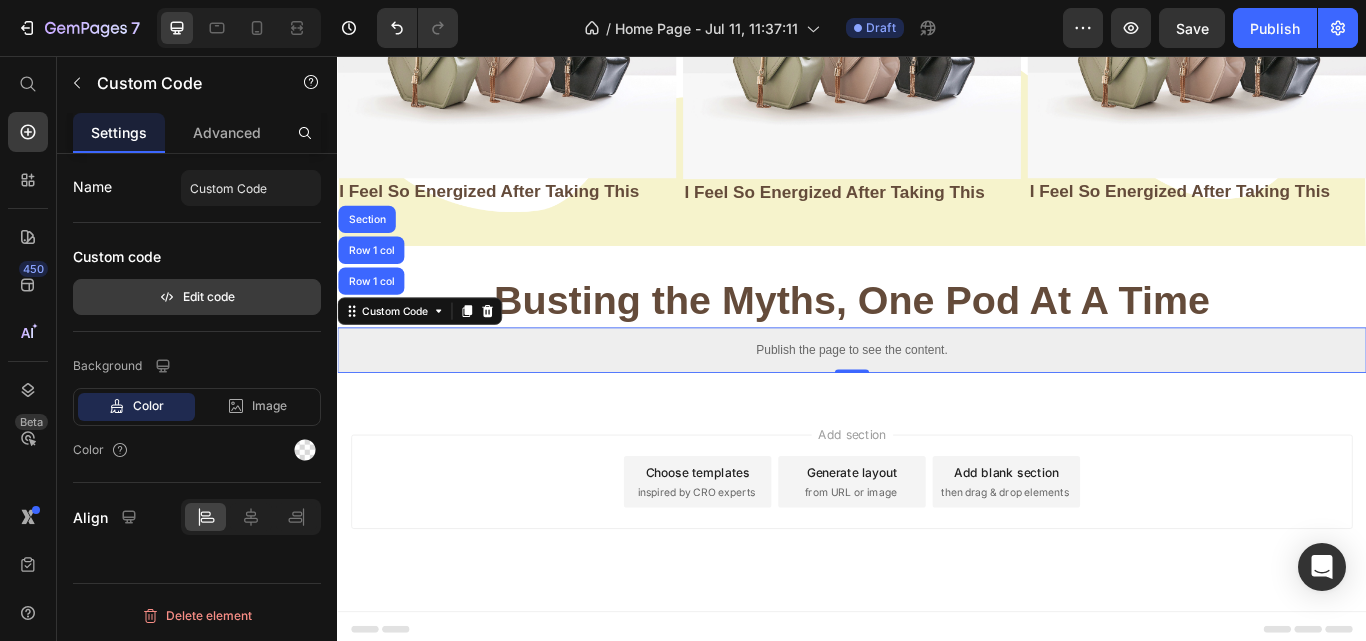 click on "Edit code" at bounding box center (197, 297) 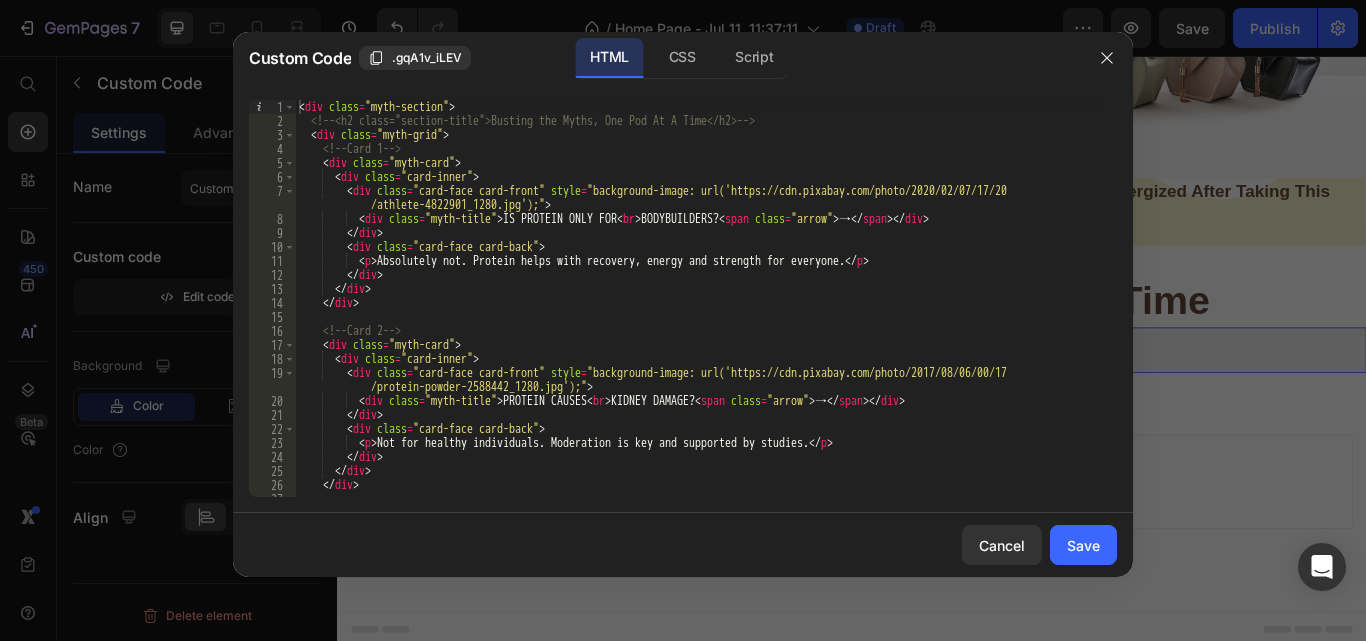 click on "< div   class = "myth-section" >    <!-- <h2 class="section-title">Busting the Myths, One Pod At A Time</h2> -->    < div   class = "myth-grid" >      <!--  Card 1  -->      < div   class = "myth-card" >         < div   class = "card-inner" >           < div   class = "card-face card-front"   style = "background-image: url('https://cdn.pixabay.com/photo/2020/02/07/17/20               /athlete-4822901_1280.jpg');" >              < div   class = "myth-title" > IS PROTEIN ONLY FOR < br > BODYBUILDERS?  < span   class = "arrow" > → </ span > </ div >           </ div >           < div   class = "card-face card-back" >              < p > Absolutely not. Protein helps with recovery, energy and strength for everyone. </ p >           </ div >         </ div >      </ div >      <!--  Card 2  -->      < div   class = "myth-card" >         < div   class = "card-inner" >           < div   class = "card-face card-front"   style = "background-image: url('https://cdn.pixabay.com/photo/2017/08/06/00/17 >" at bounding box center (698, 312) 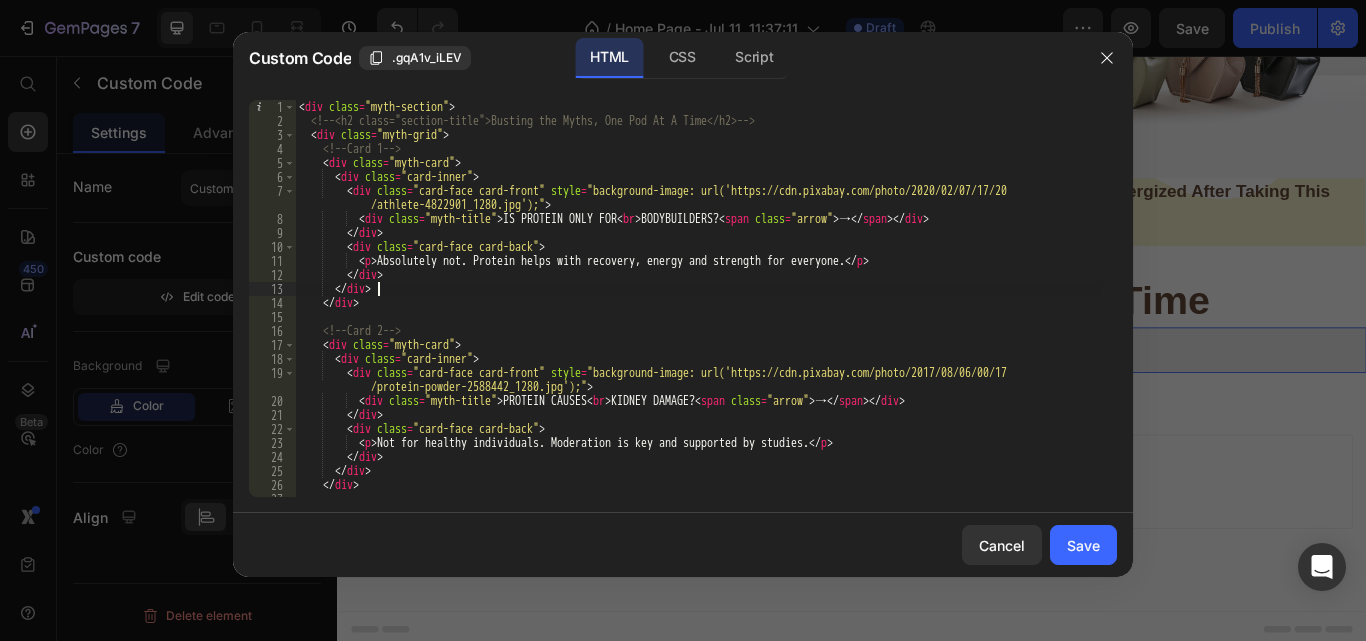 type on "</div>
</div>" 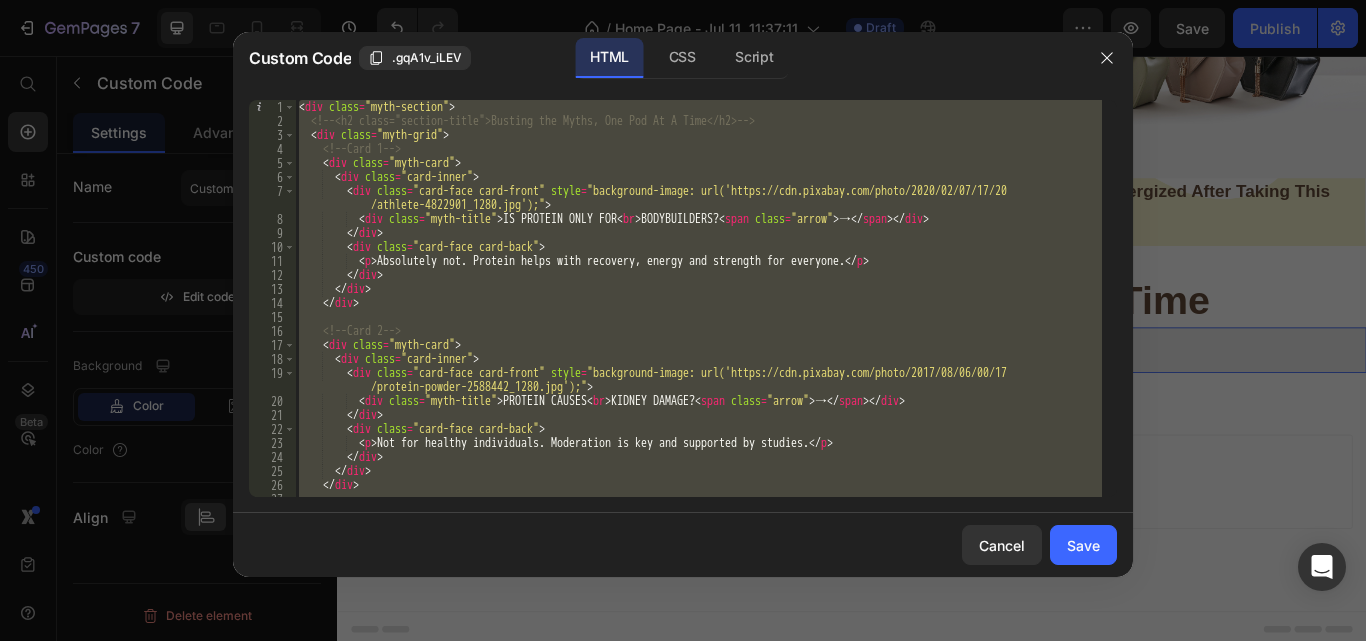 paste 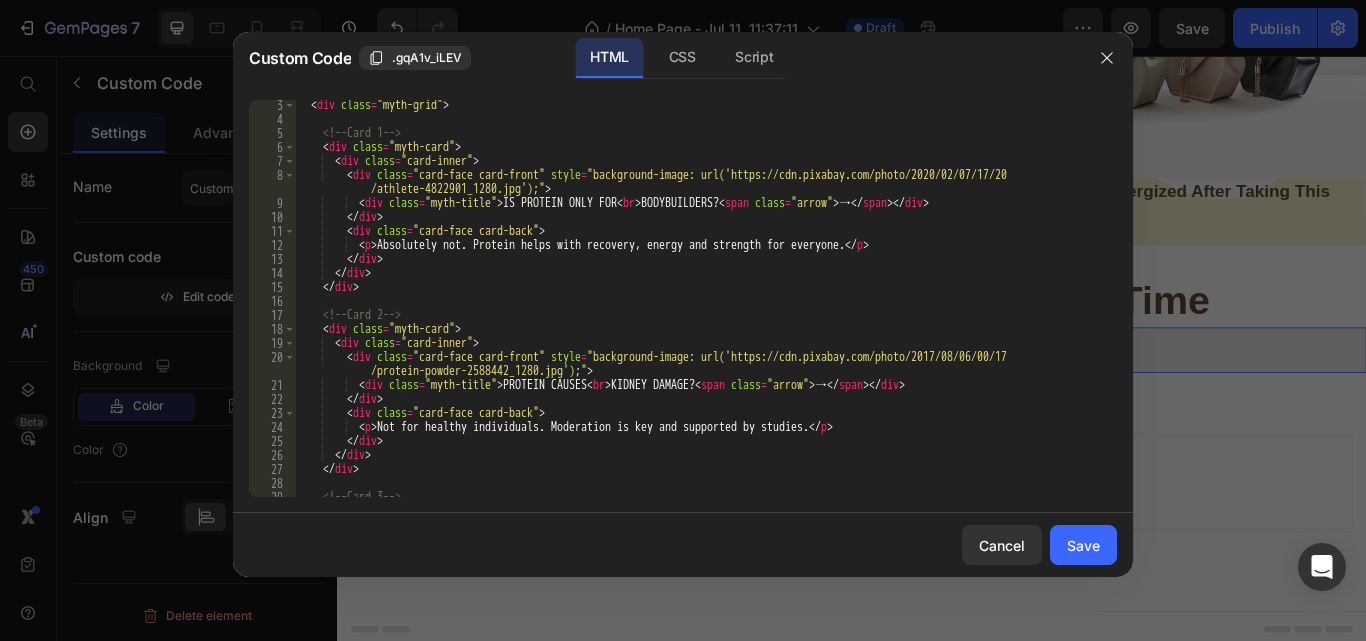scroll, scrollTop: 30, scrollLeft: 0, axis: vertical 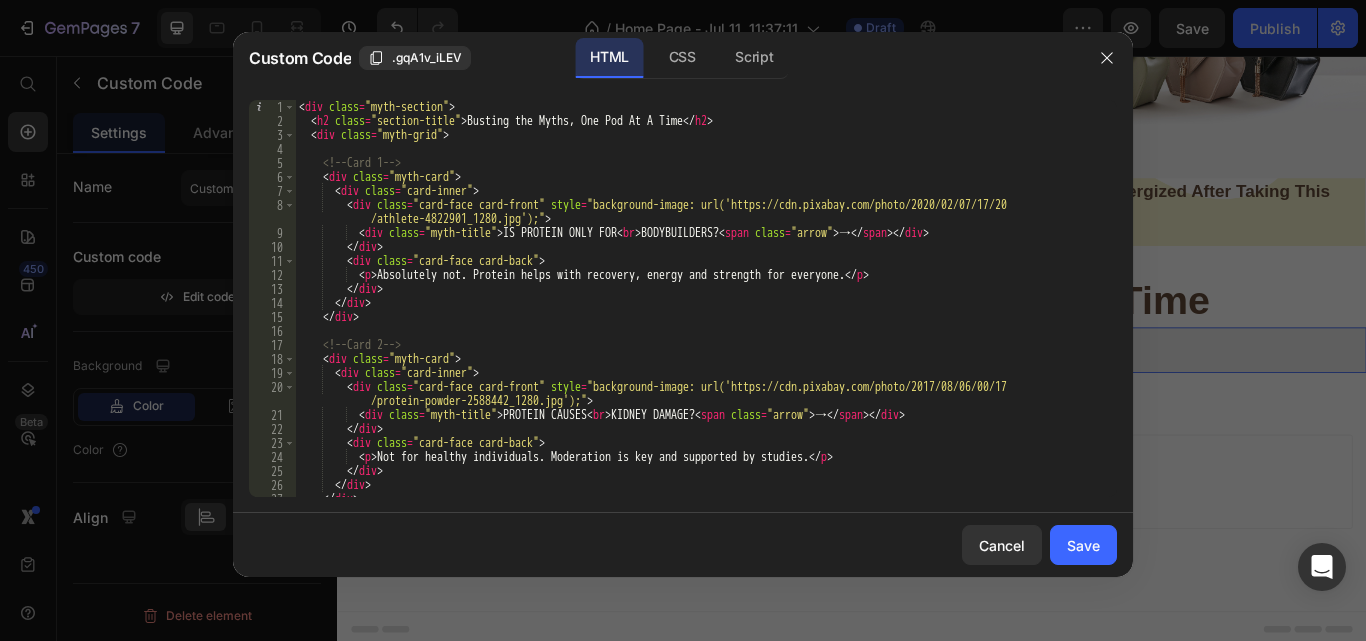 click on "Absolutely not. Protein helps with recovery, energy and strength for everyone." at bounding box center (698, 312) 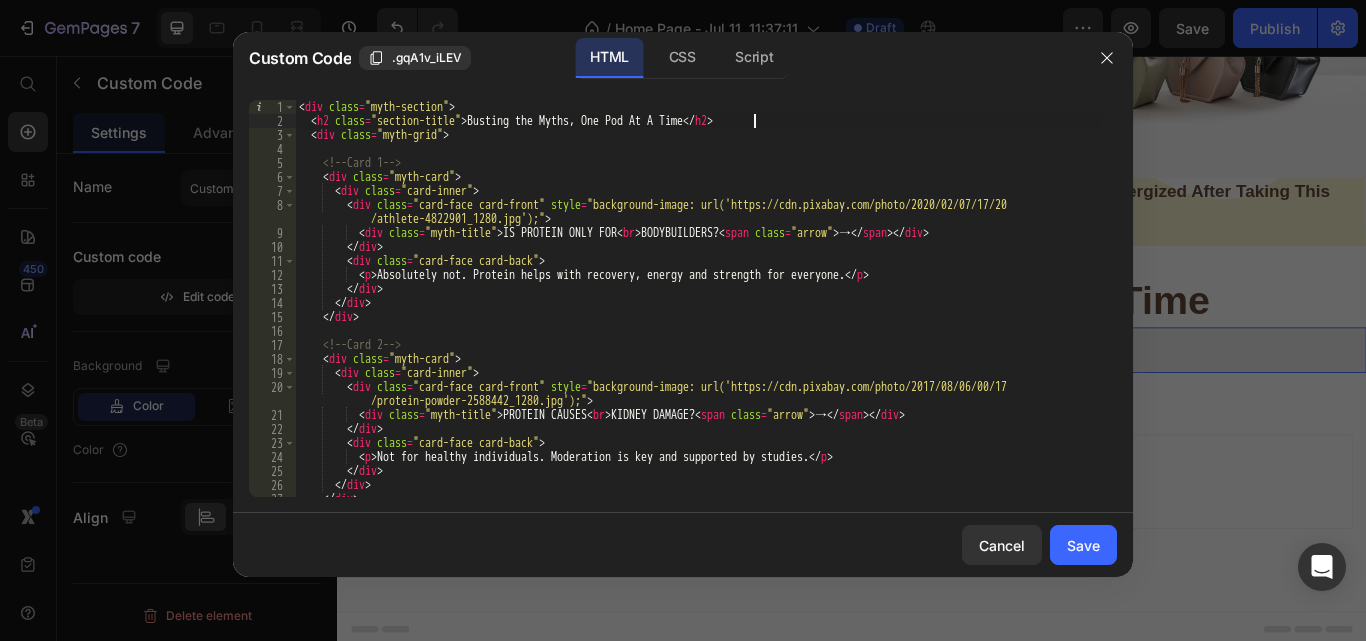 type on "<!--<h2 class="section-title">Busting the Myths, One Pod At A Time</h2>-->" 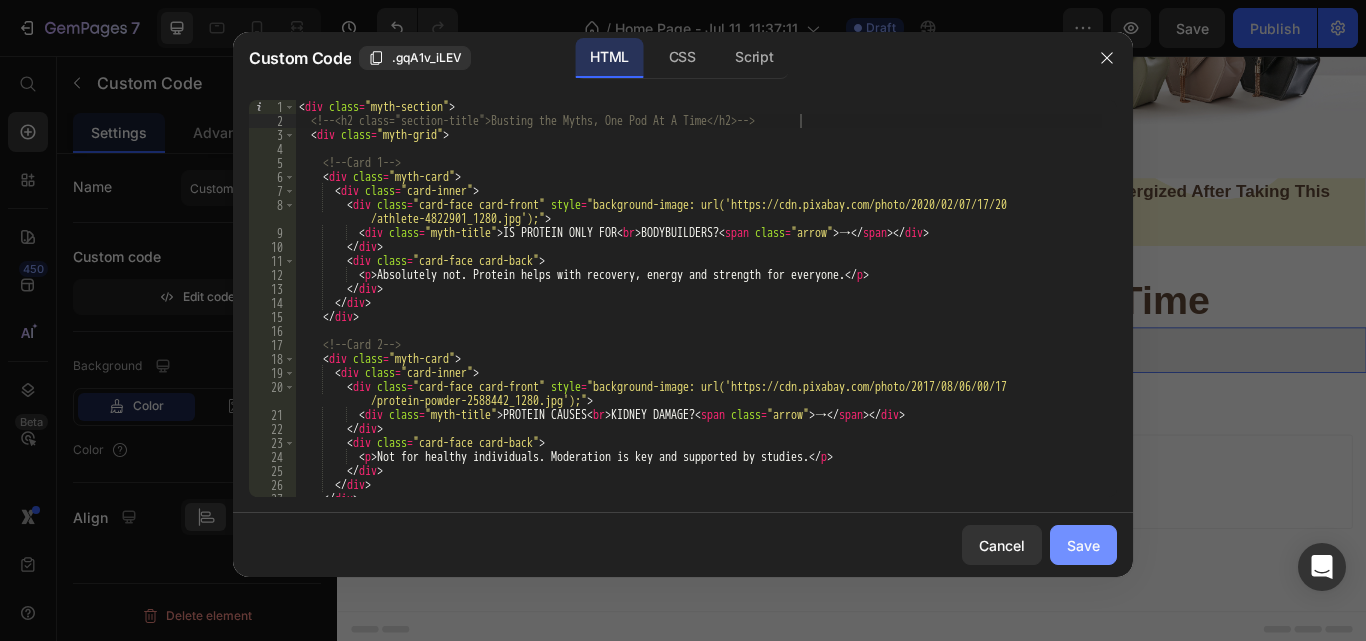 click on "Save" at bounding box center (1083, 545) 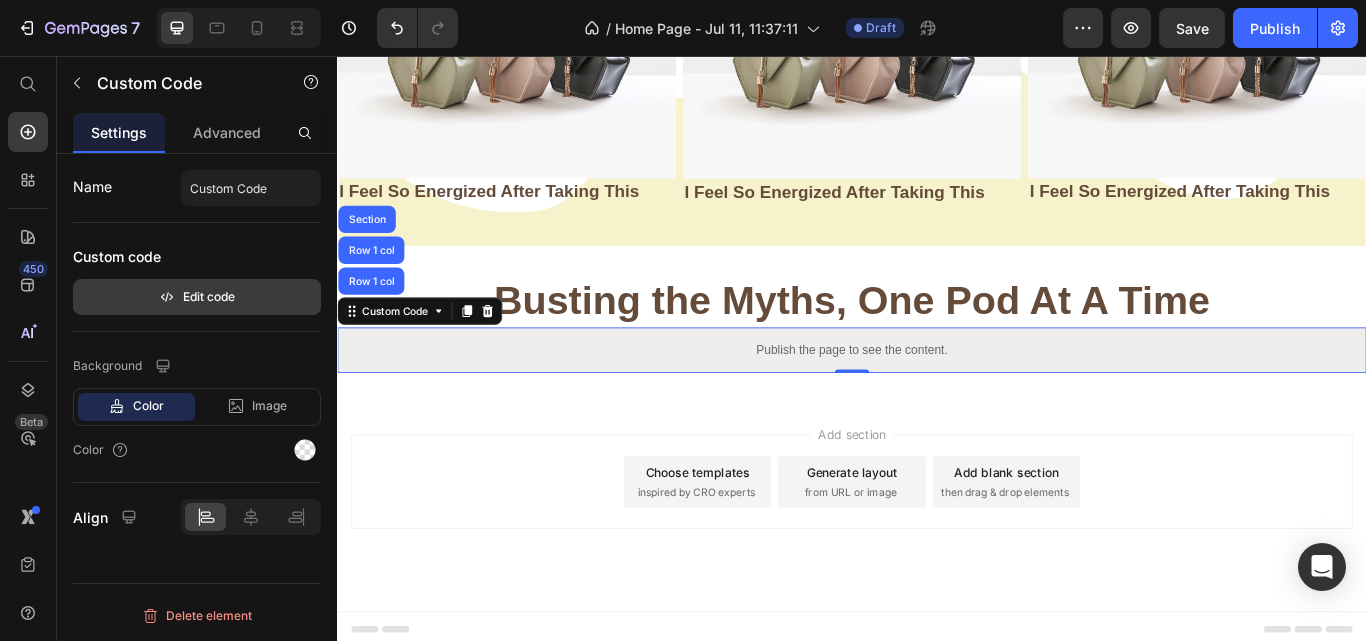 click on "Edit code" at bounding box center (197, 297) 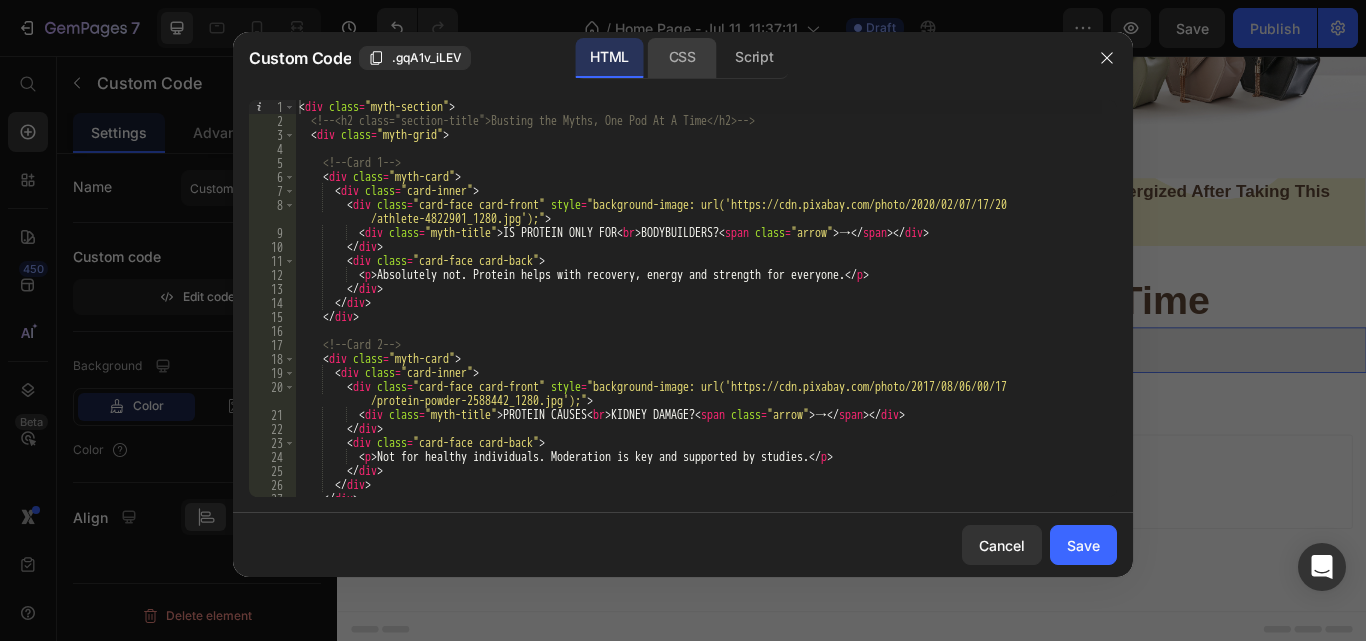 click on "CSS" 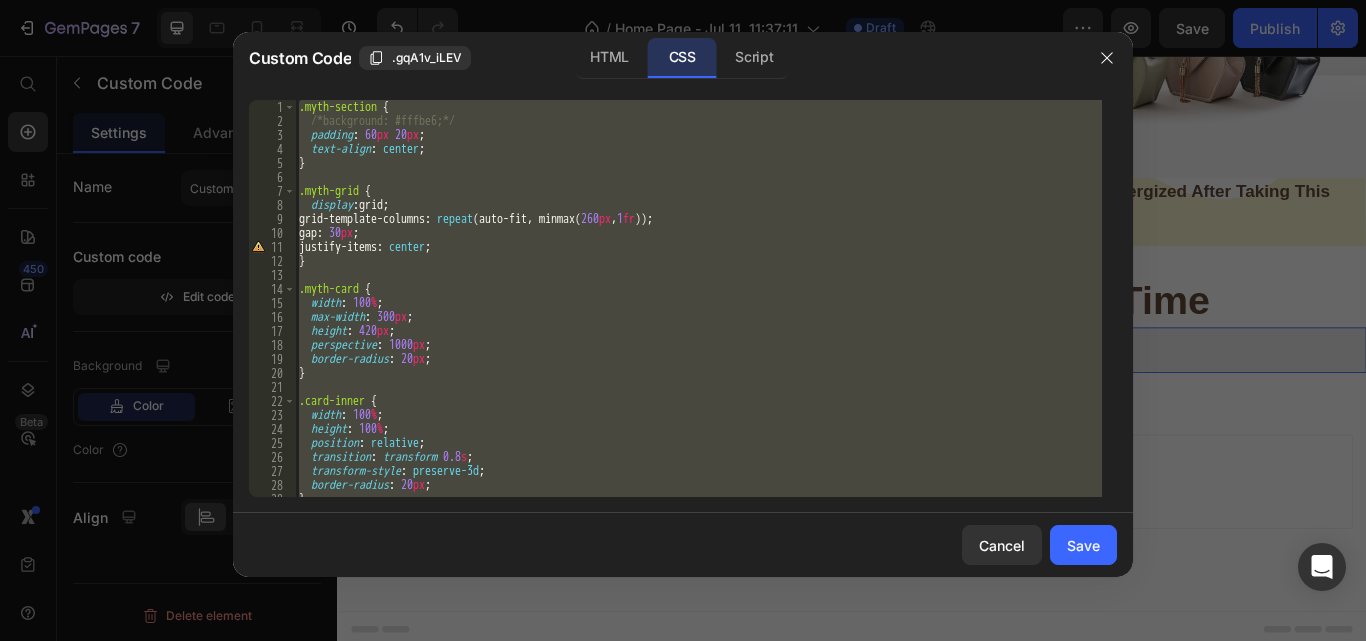 type on "}" 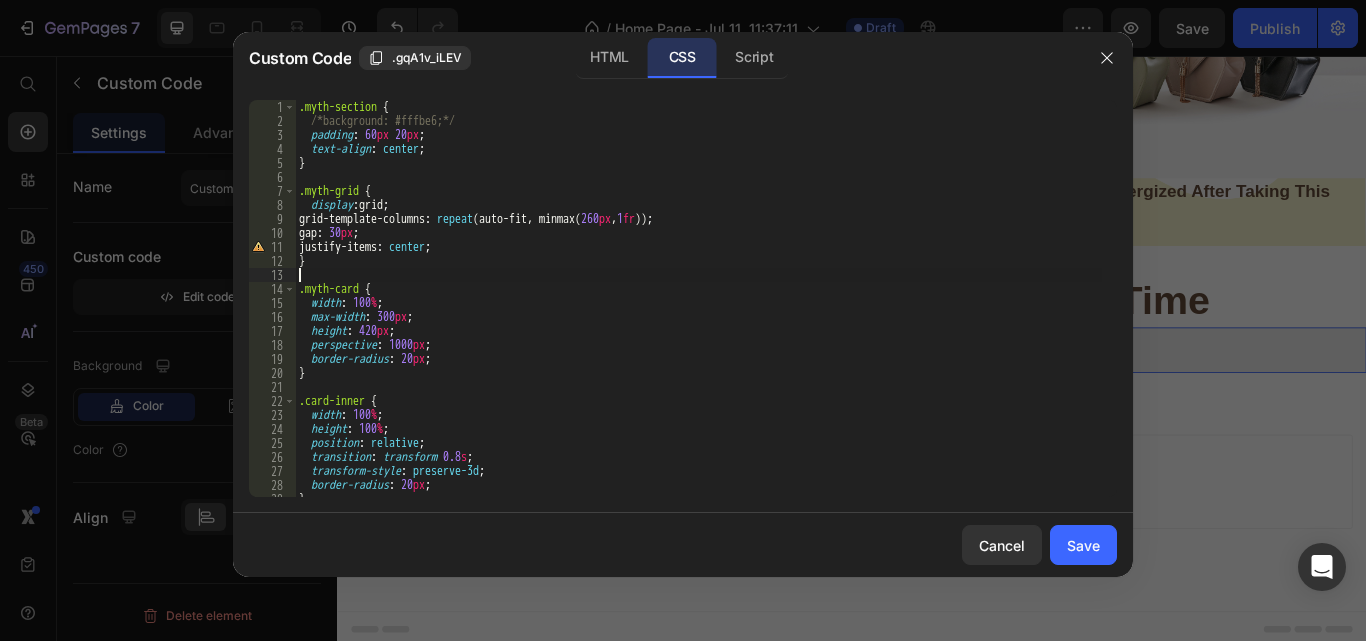 type on "}" 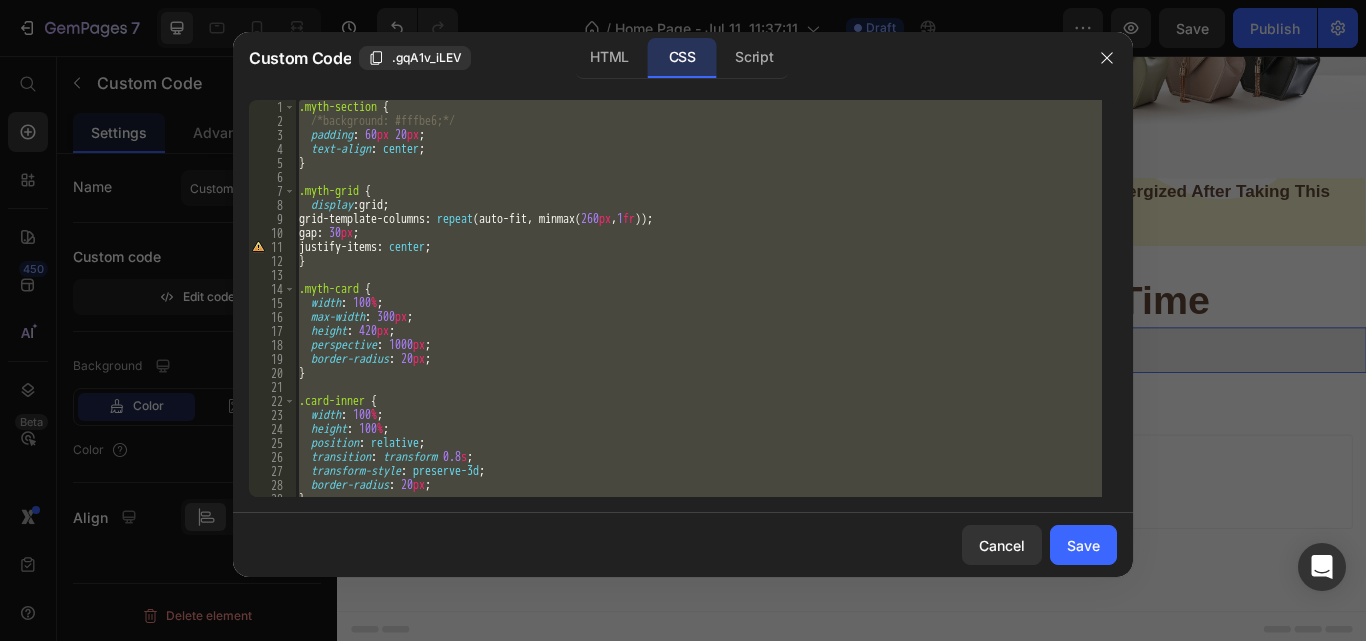 paste 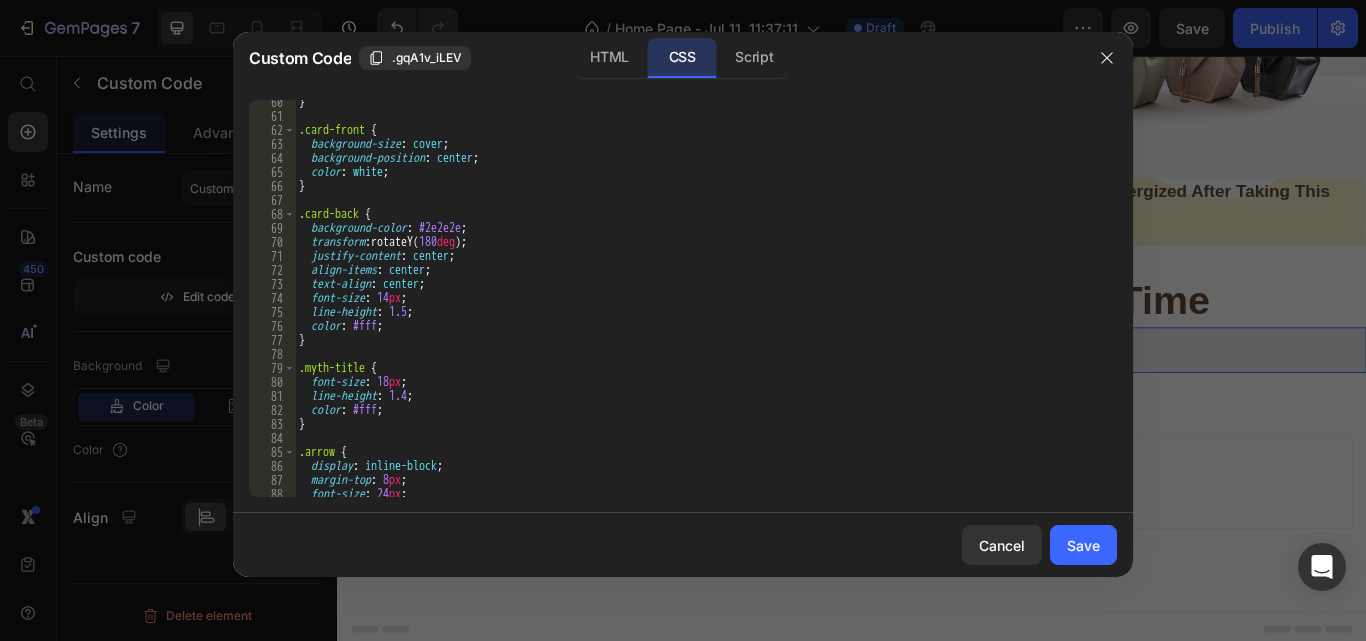 scroll, scrollTop: 56, scrollLeft: 0, axis: vertical 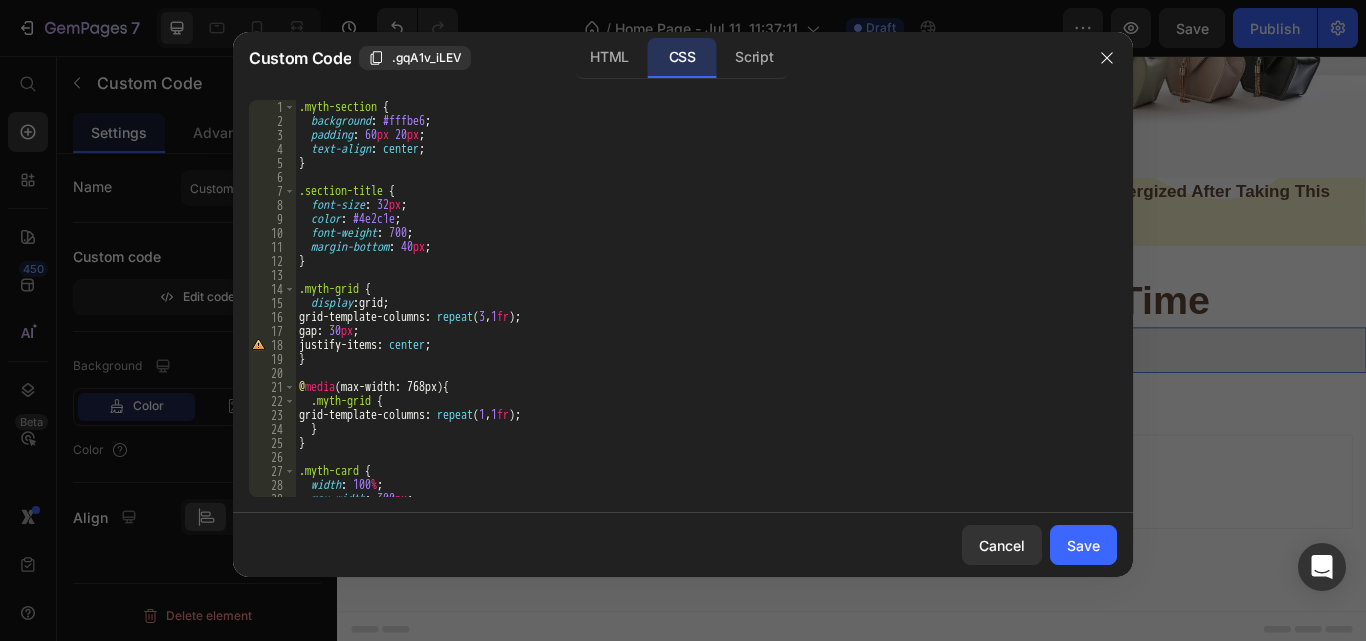 click on ".myth-section   {    background :   #fffbe6 ;    padding :   60 px   20 px ;    text-align :   center ; } .section-title   {    font-size :   32 px ;    color :   #4e2c1e ;    font-weight :   700 ;    margin-bottom :   40 px ; } .myth-grid   {    display :  grid ;   grid-template-columns :   repeat ( 3 ,  1 fr ) ;   gap :   30 px ;   justify-items :   center ; } @ media  (max-width: 768px)  {    .myth-grid   {     grid-template-columns :   repeat ( 1 ,  1 fr ) ;    } } .myth-card   {    width :   100 % ;    max-width :   300 px ;    height :   420 px ;" at bounding box center [698, 312] 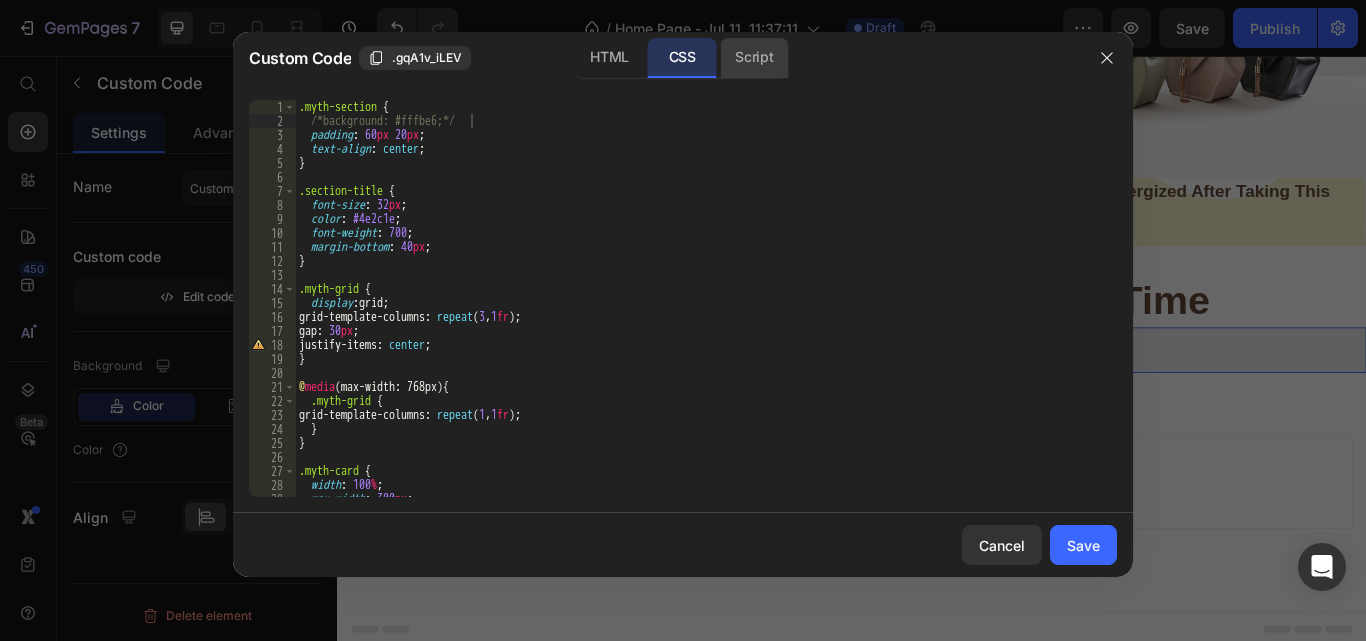 click on "Script" 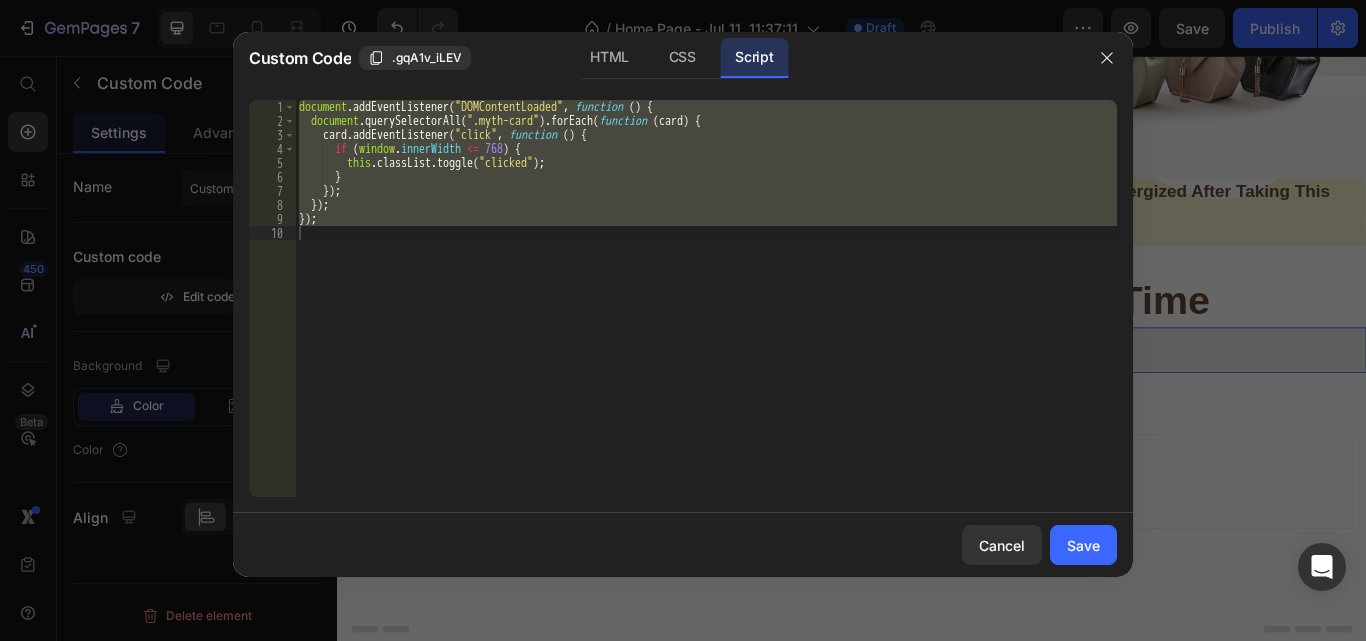 click on "document . addEventListener ( "DOMContentLoaded" ,   function   ( )   {    document . querySelectorAll ( ".myth-card" ) . forEach ( function   ( card )   {      card . addEventListener ( "click" ,   function   ( )   {         if   ( window . innerWidth   <=   768 )   {           this . classList . toggle ( "clicked" ) ;         }      }) ;    }) ; }) ;" at bounding box center [706, 298] 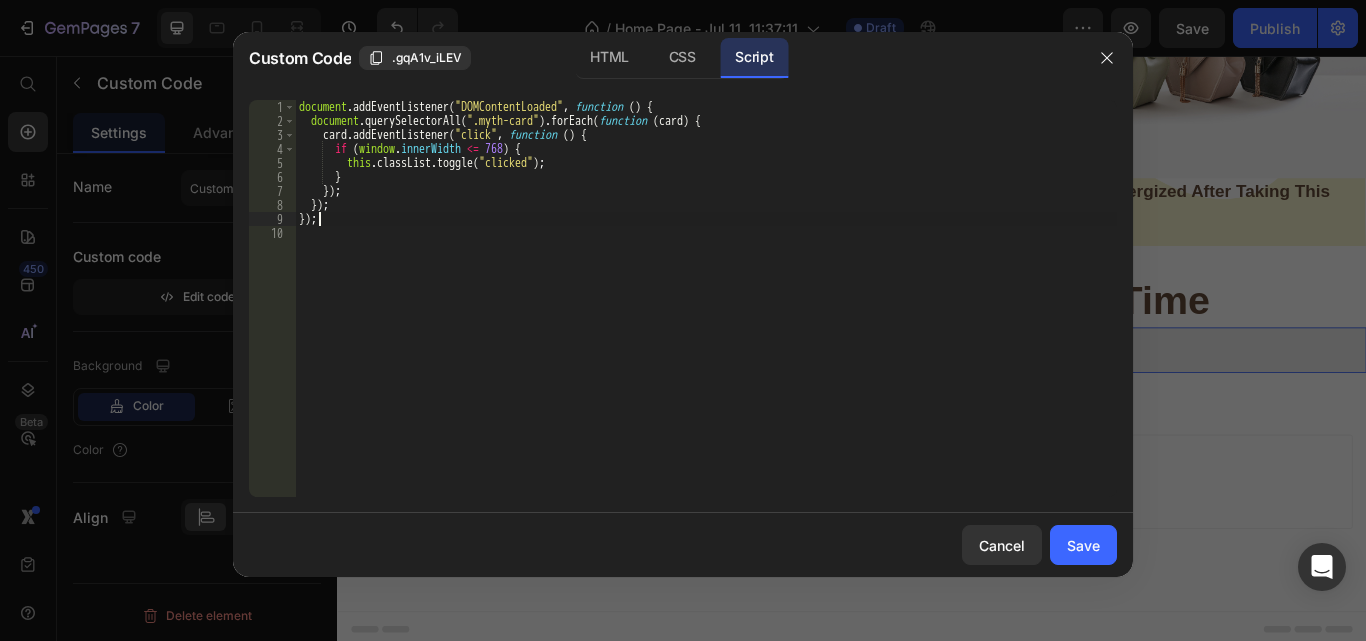 type on "});" 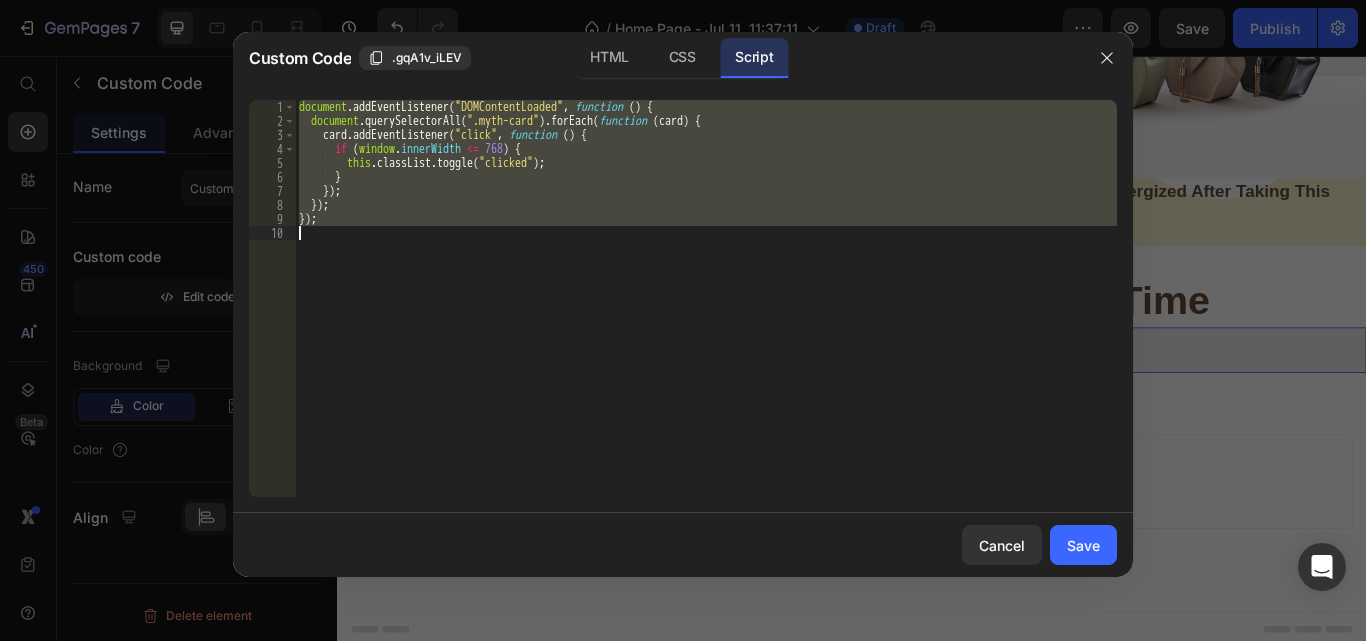 paste 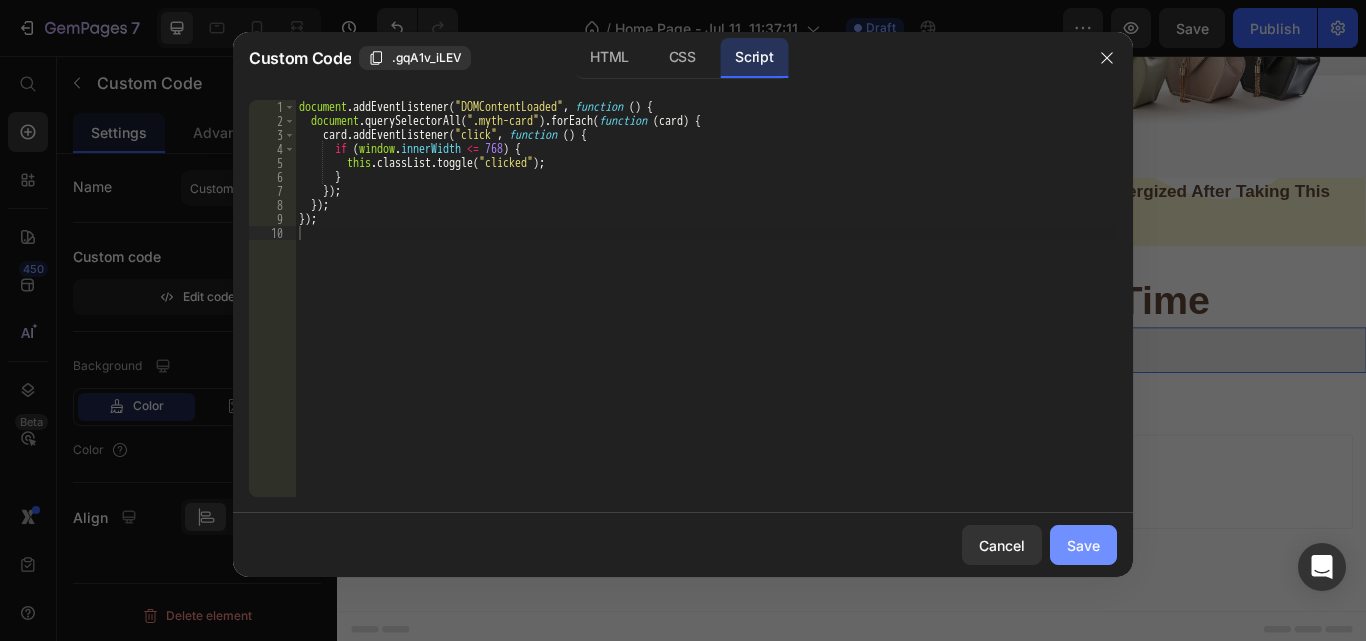 click on "Save" 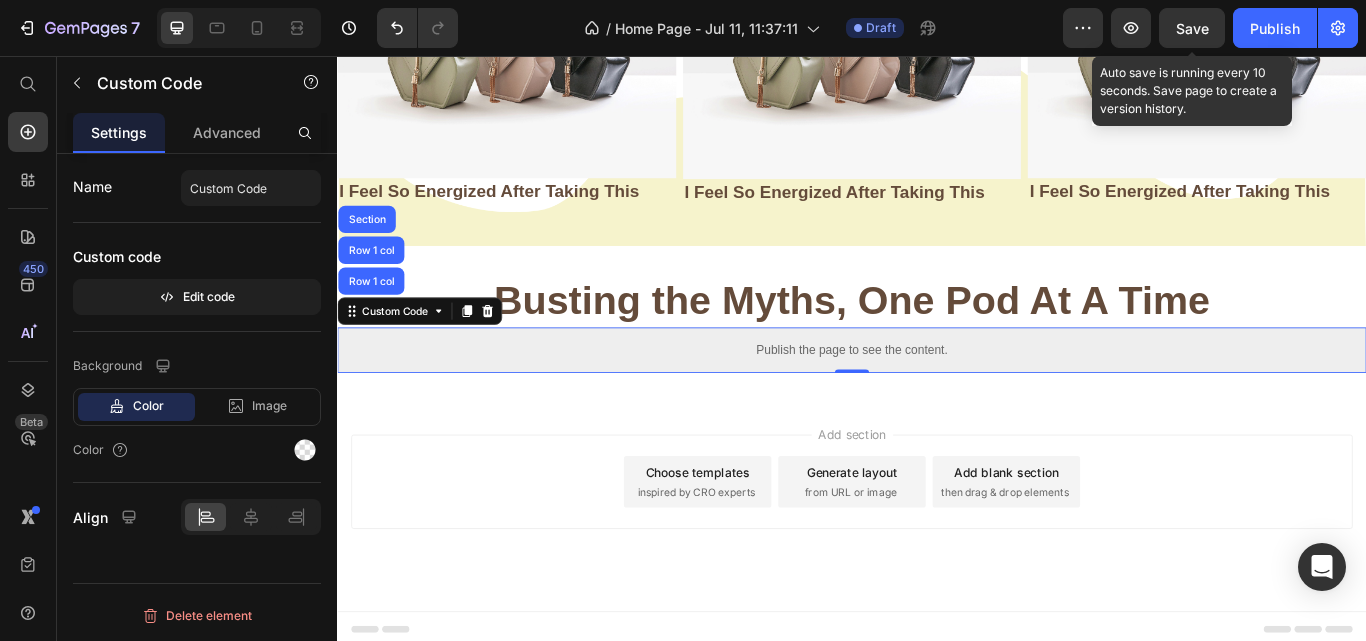 click on "Save" at bounding box center (1192, 28) 